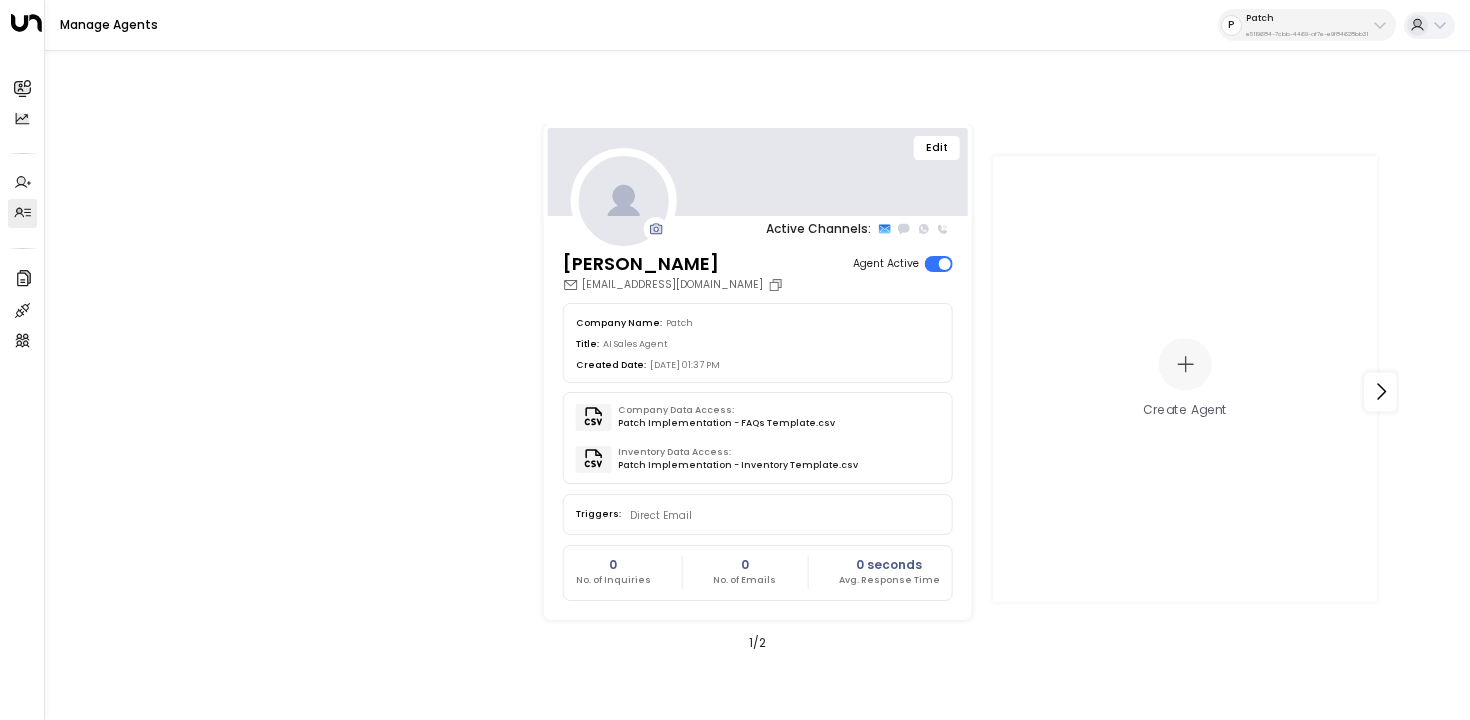 scroll, scrollTop: 0, scrollLeft: 0, axis: both 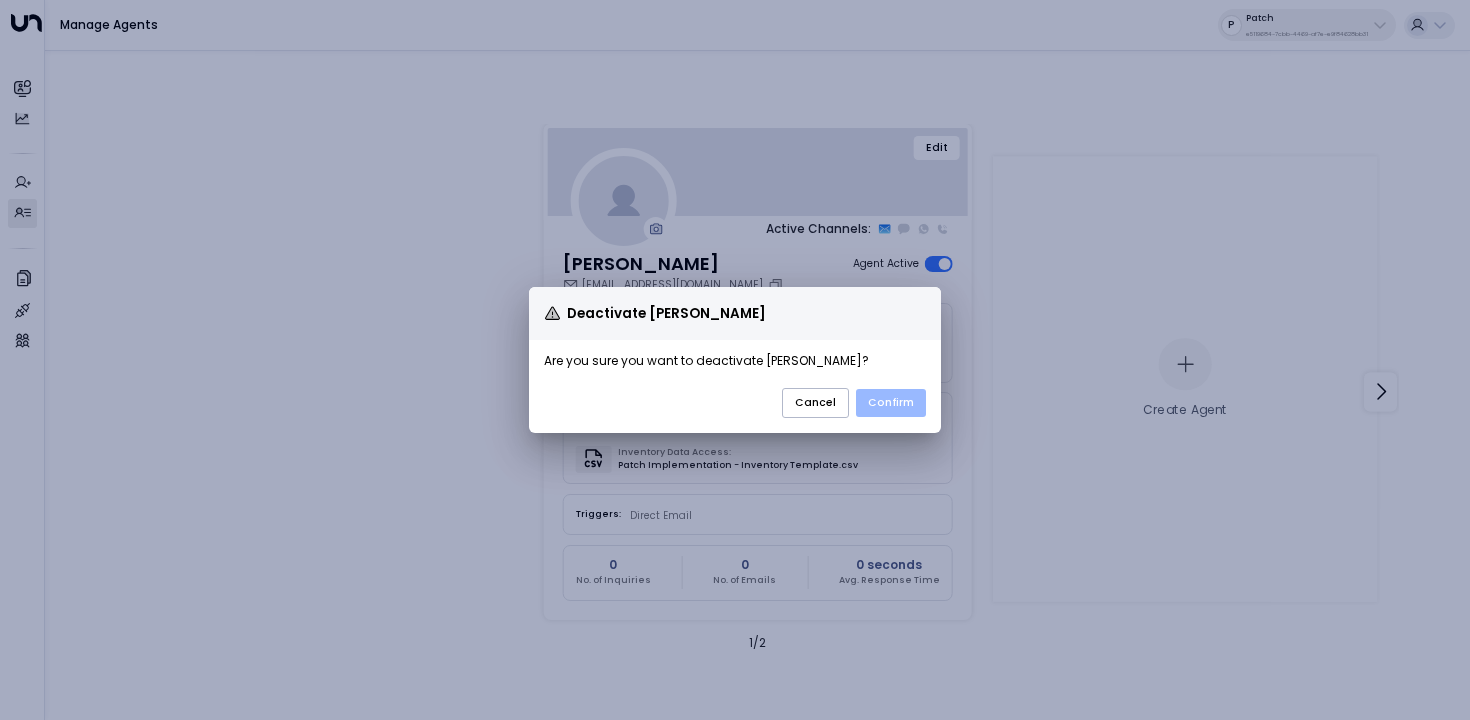 click on "Confirm" at bounding box center (891, 403) 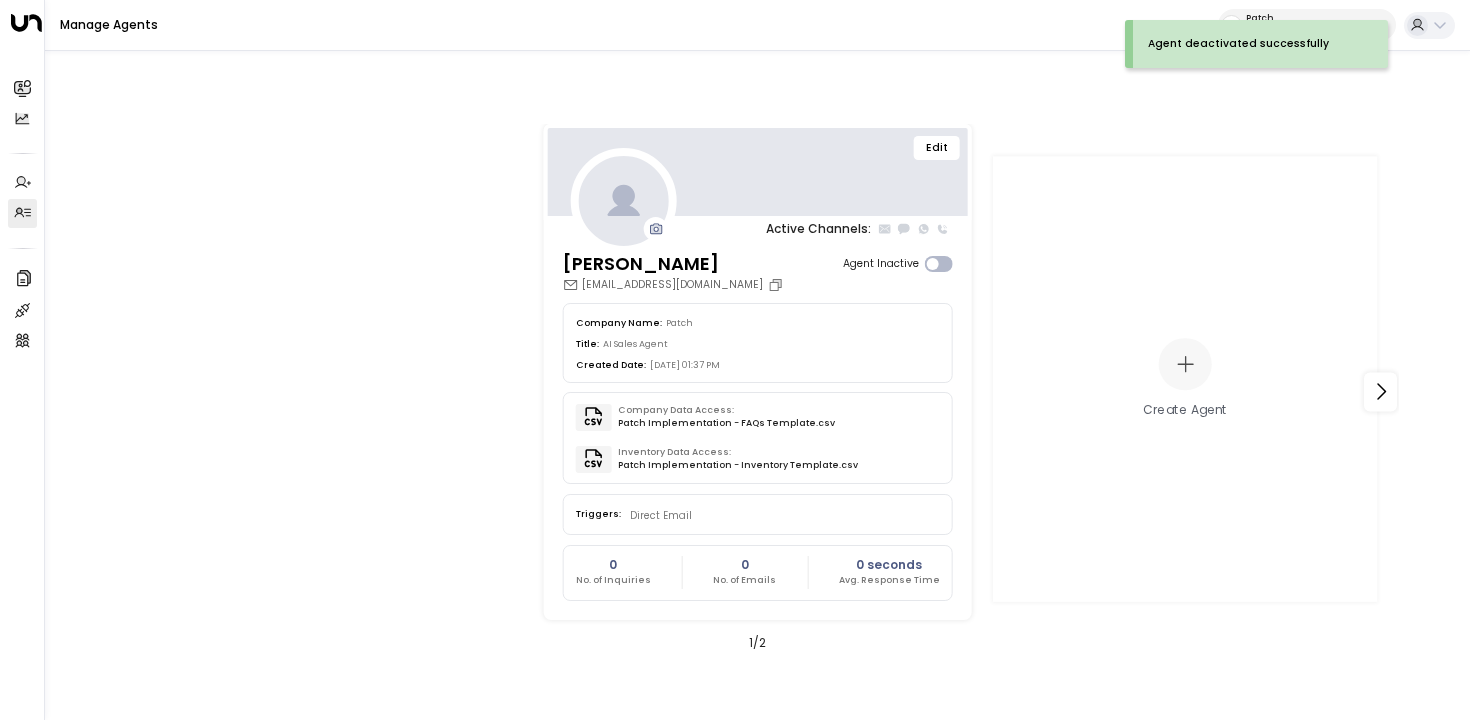 click on "Emma   uniti.test.agent.2@gmail.com Agent Inactive" at bounding box center (758, 271) 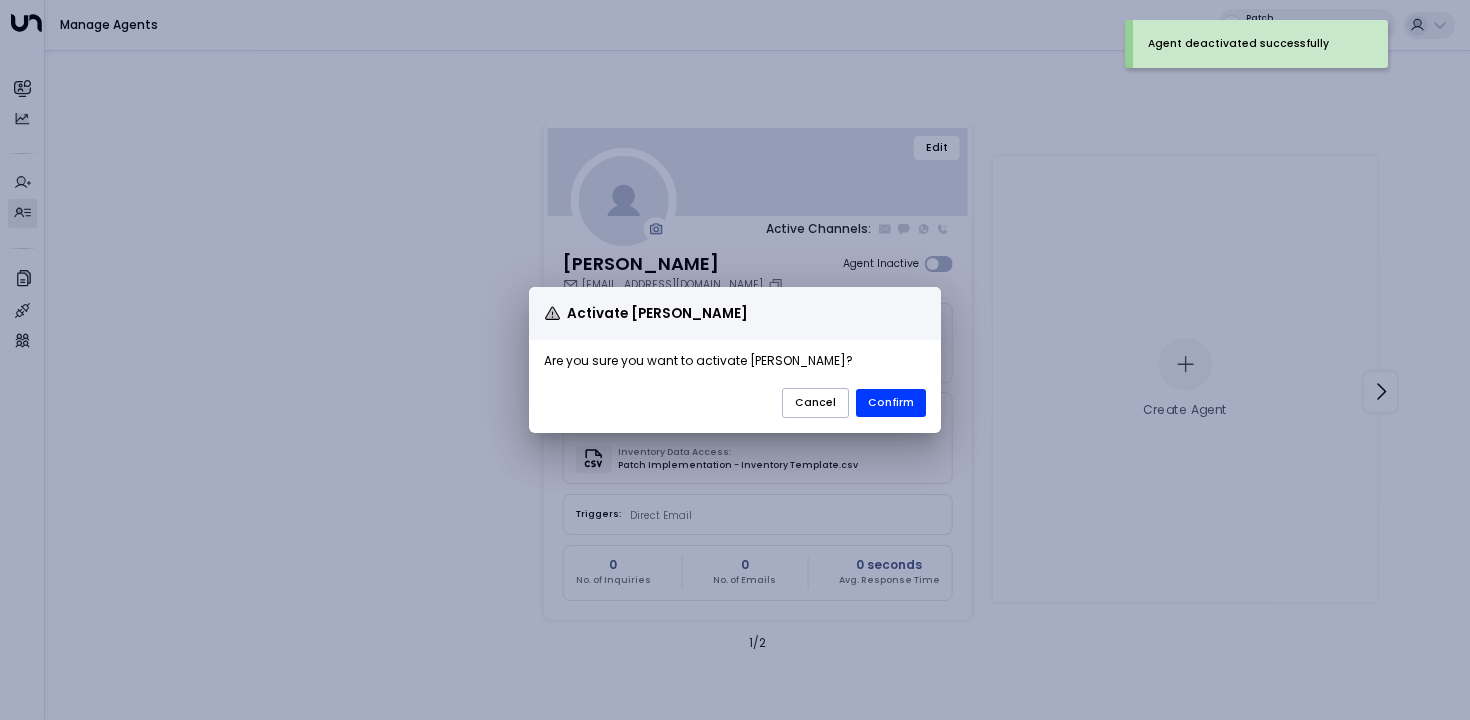 click on "Are you sure you want to   activate   Emma ?" at bounding box center (735, 364) 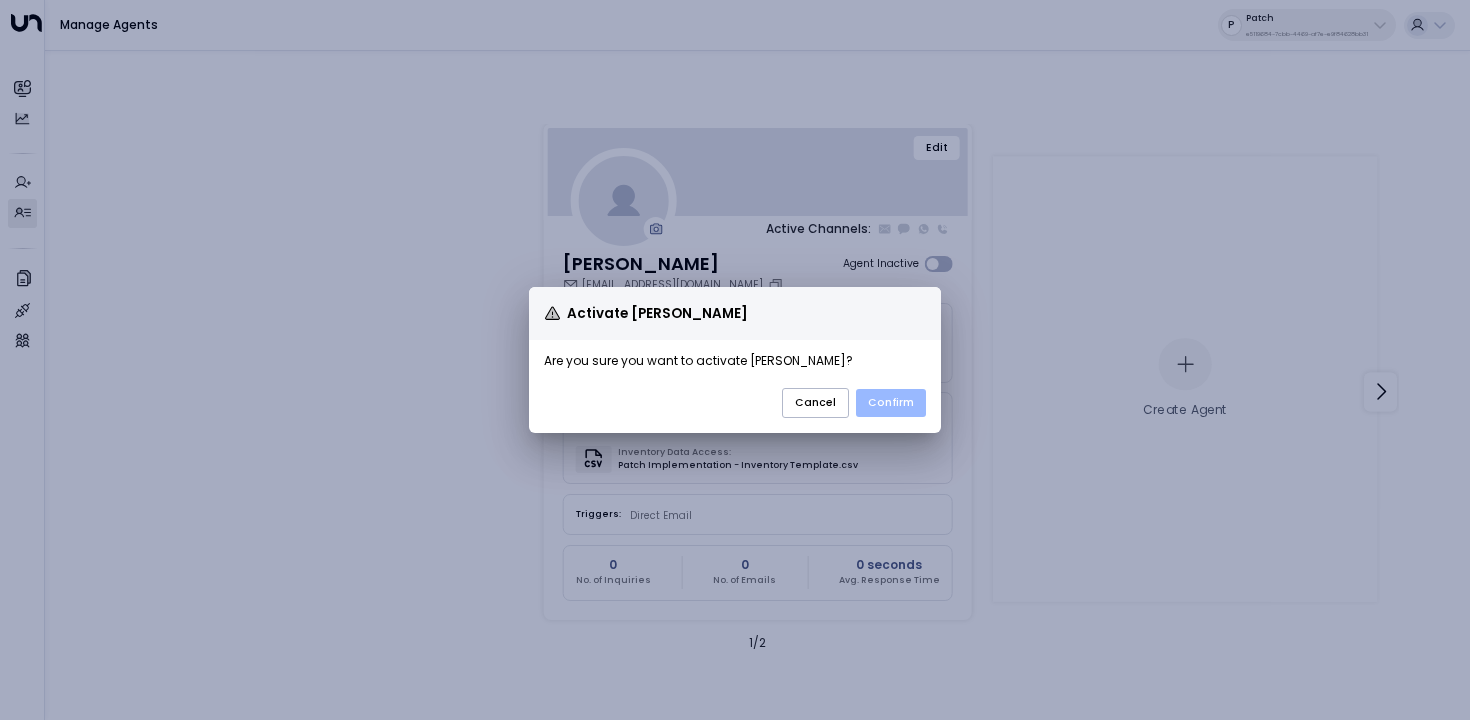 click on "Confirm" at bounding box center (891, 403) 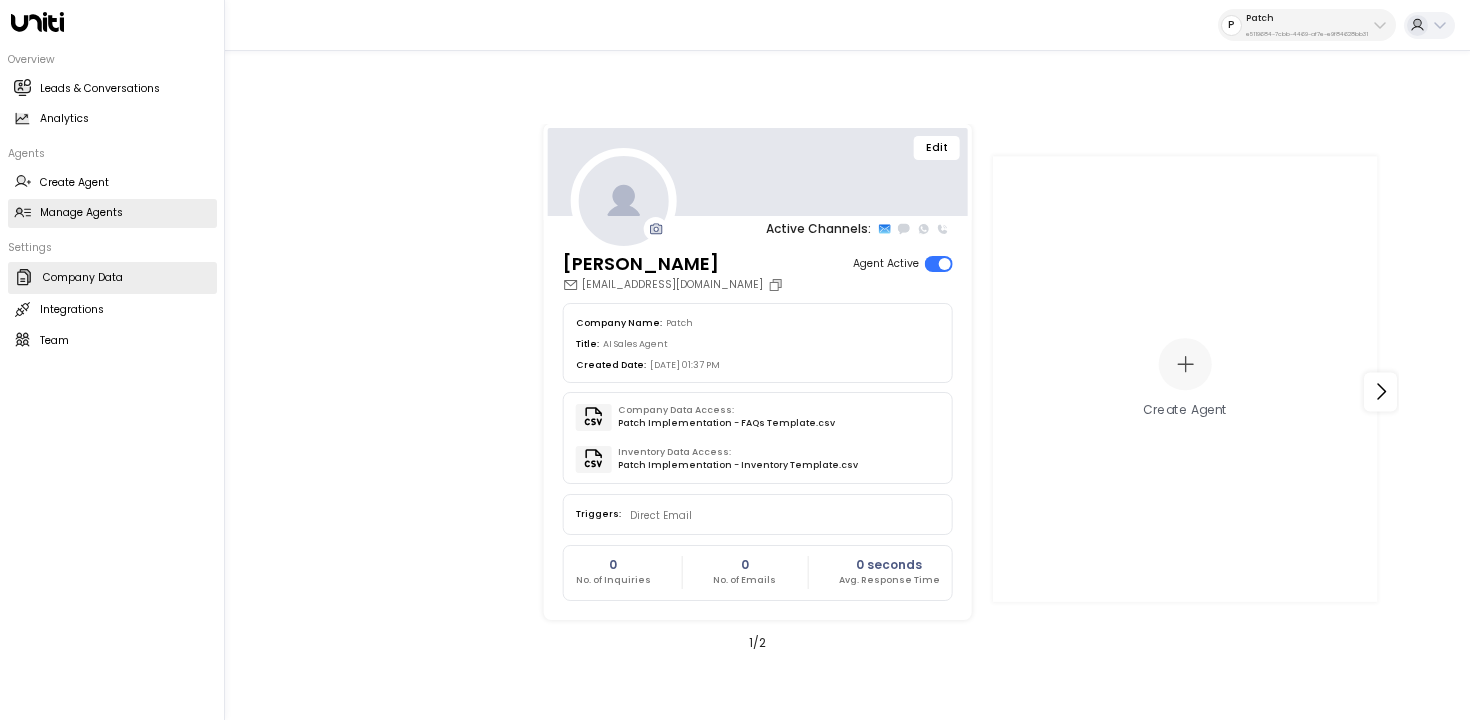 click 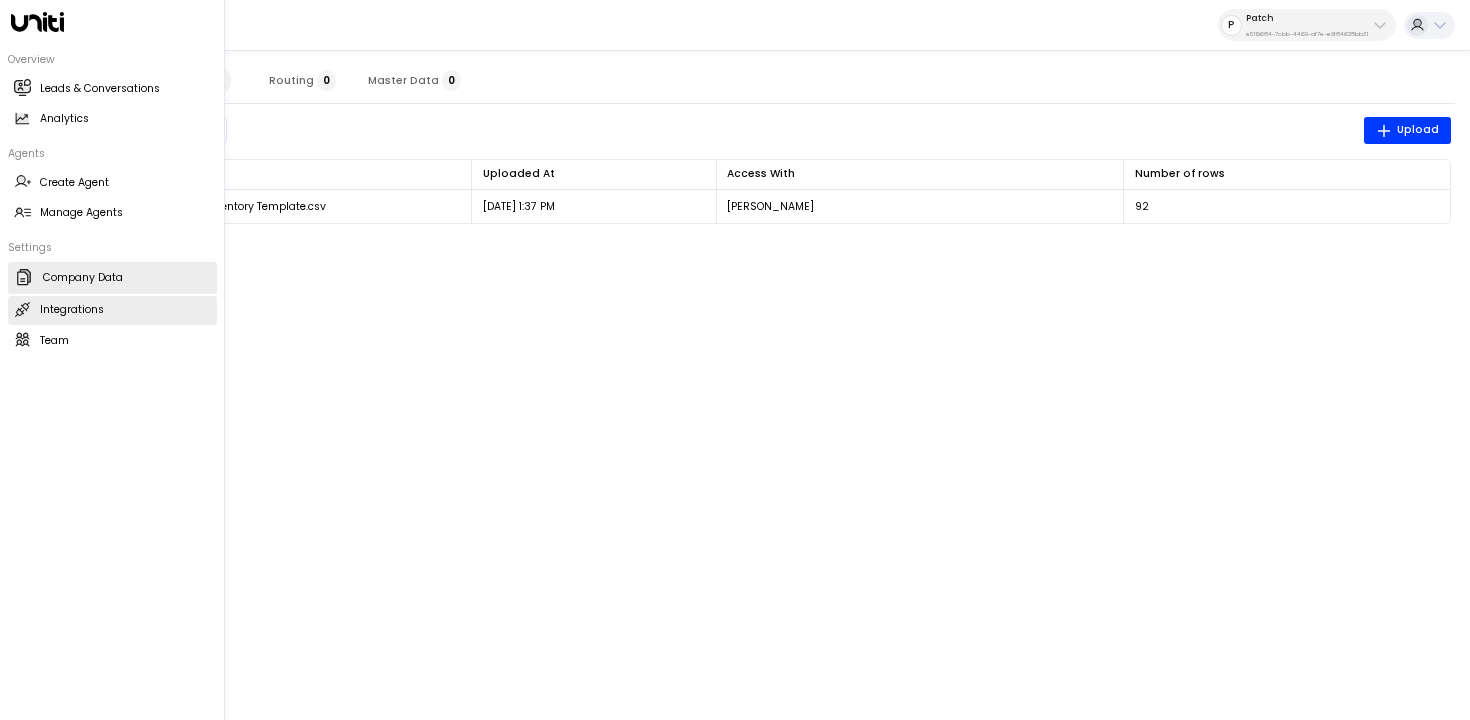 click 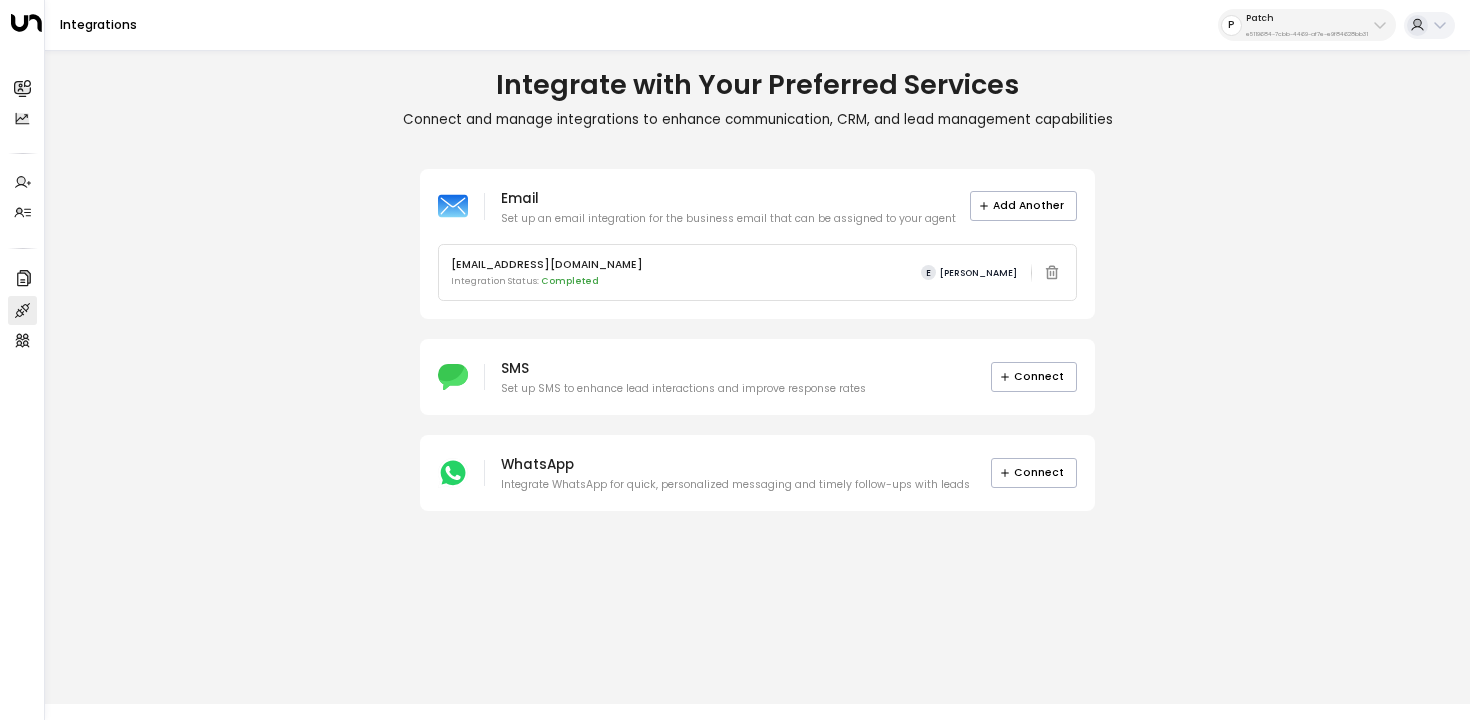 drag, startPoint x: 651, startPoint y: 256, endPoint x: 448, endPoint y: 254, distance: 203.00986 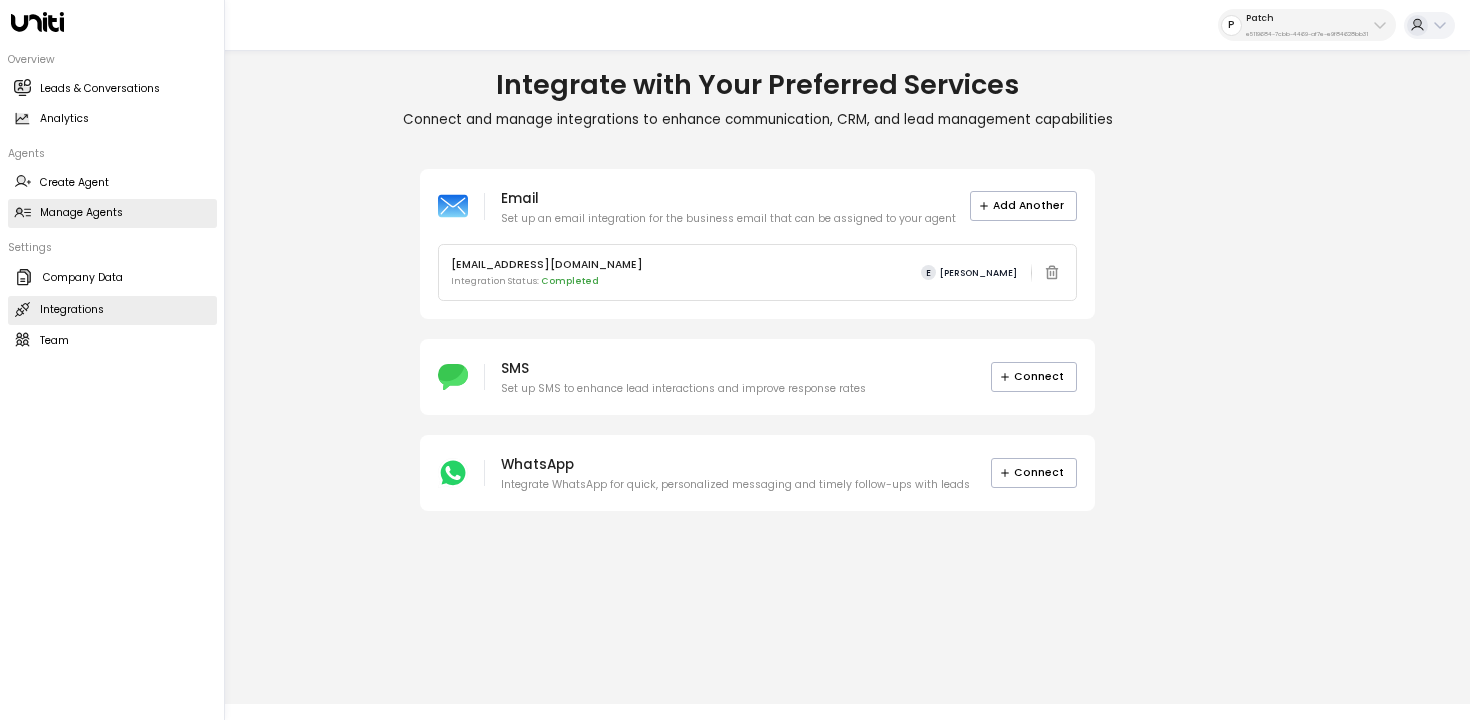 click on "Manage Agents" at bounding box center (81, 213) 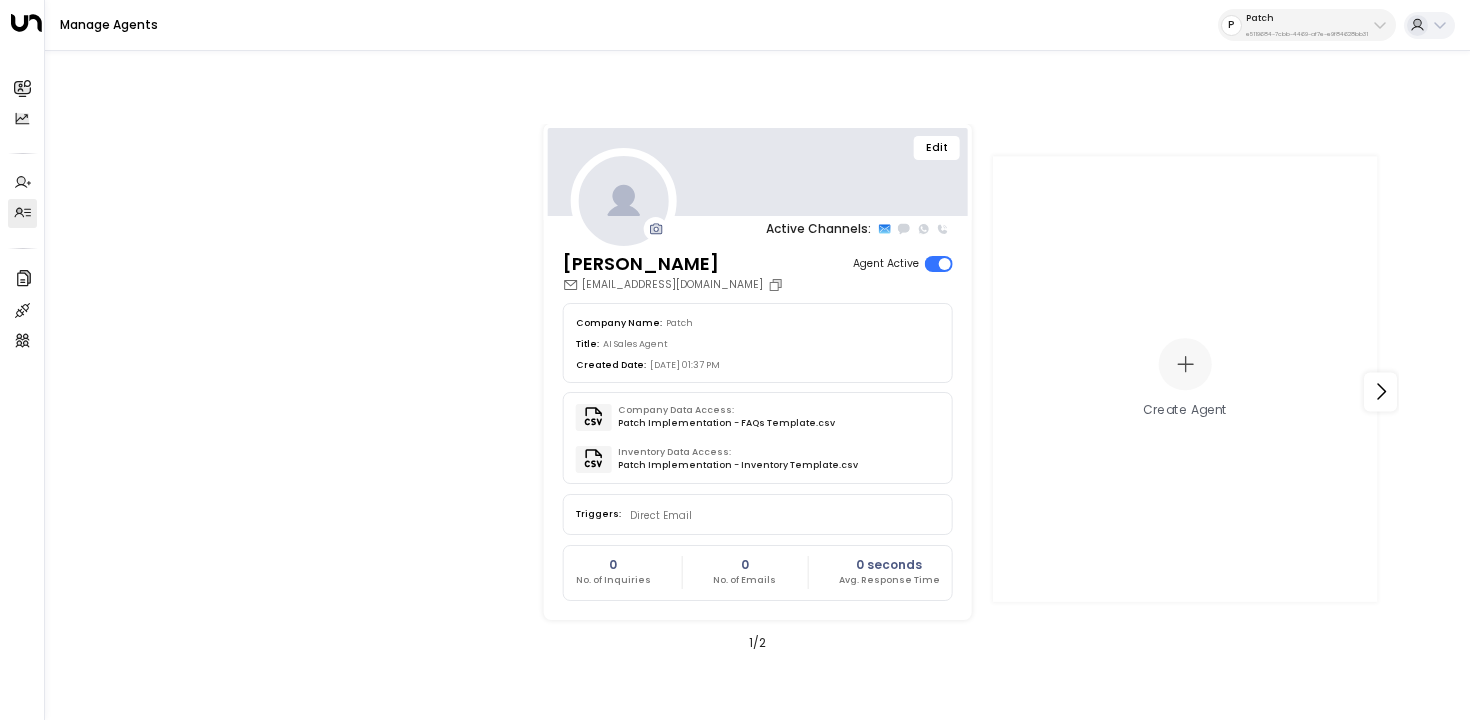 click on "Edit" at bounding box center (937, 148) 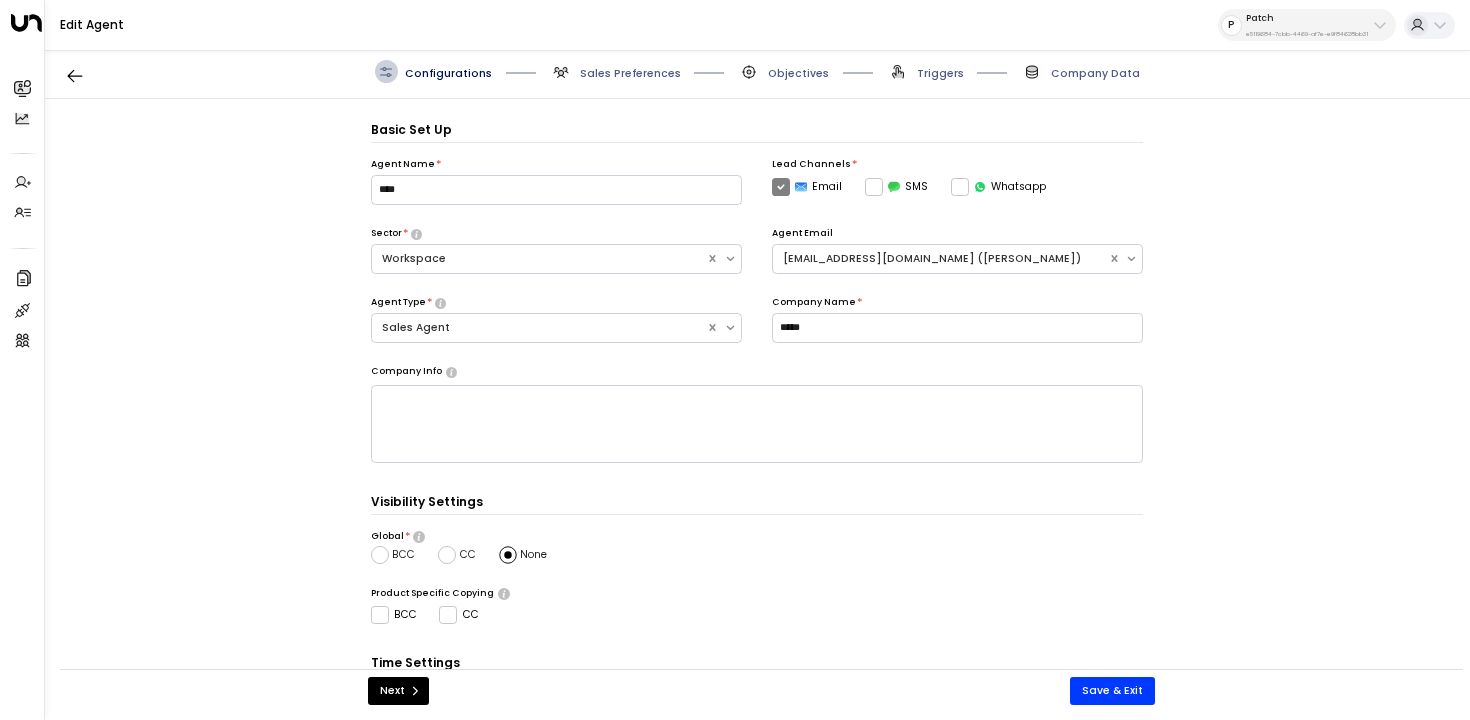 scroll, scrollTop: 22, scrollLeft: 0, axis: vertical 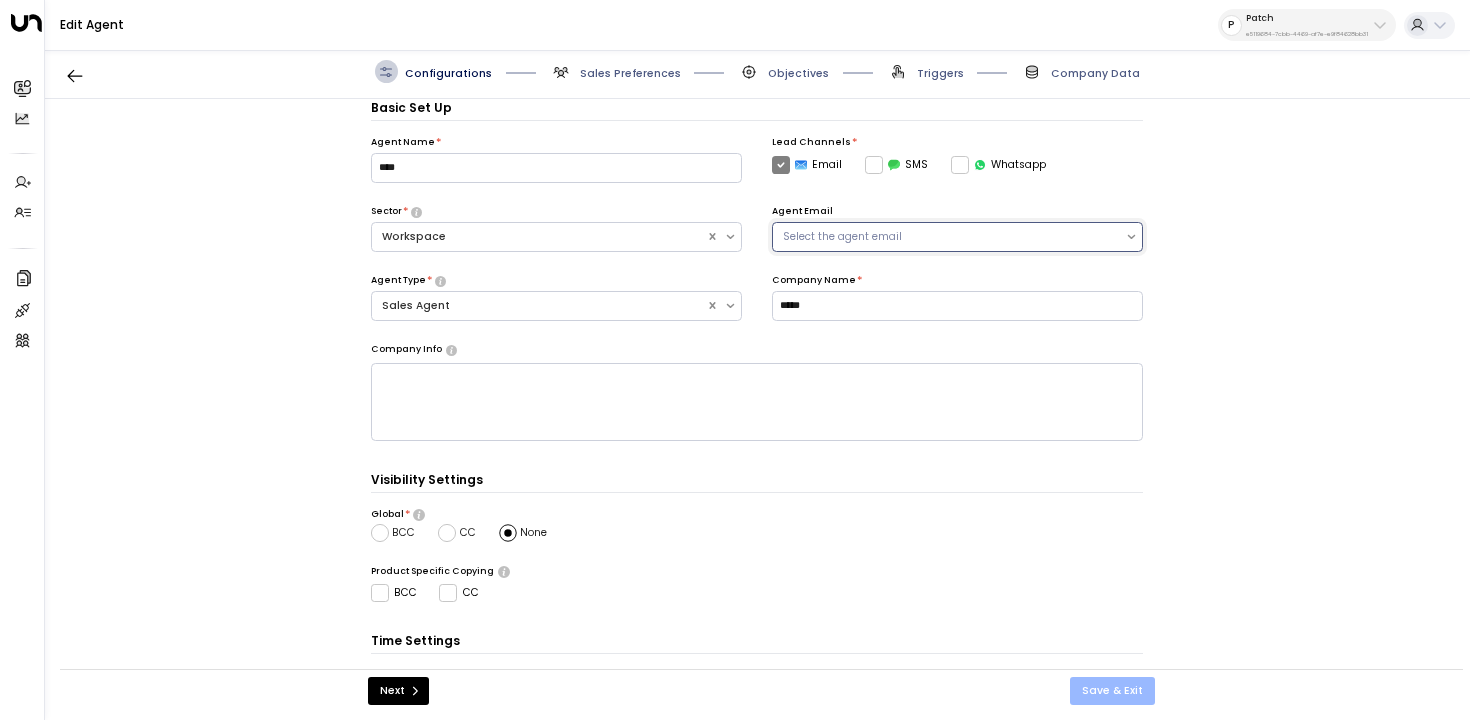 click on "Save & Exit" at bounding box center [1112, 691] 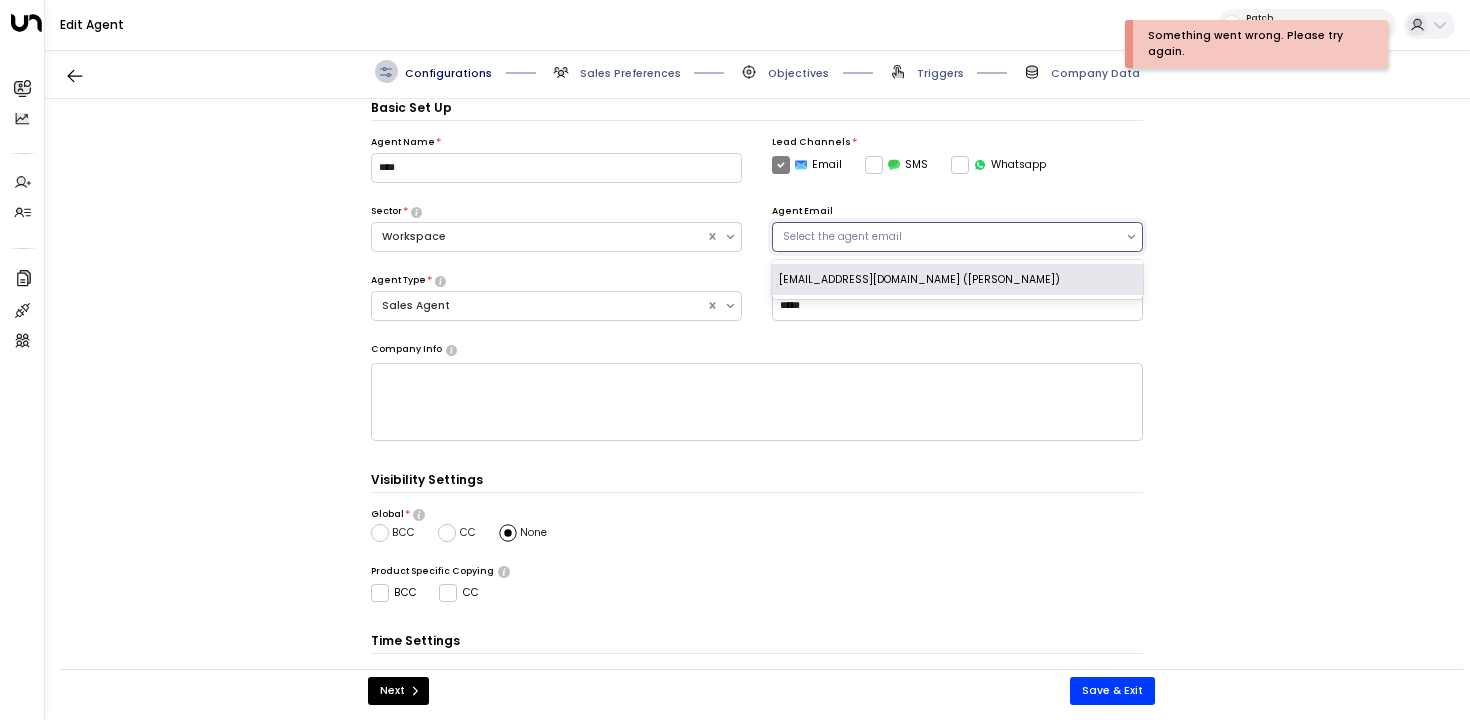 click on "Select the agent email" at bounding box center (949, 237) 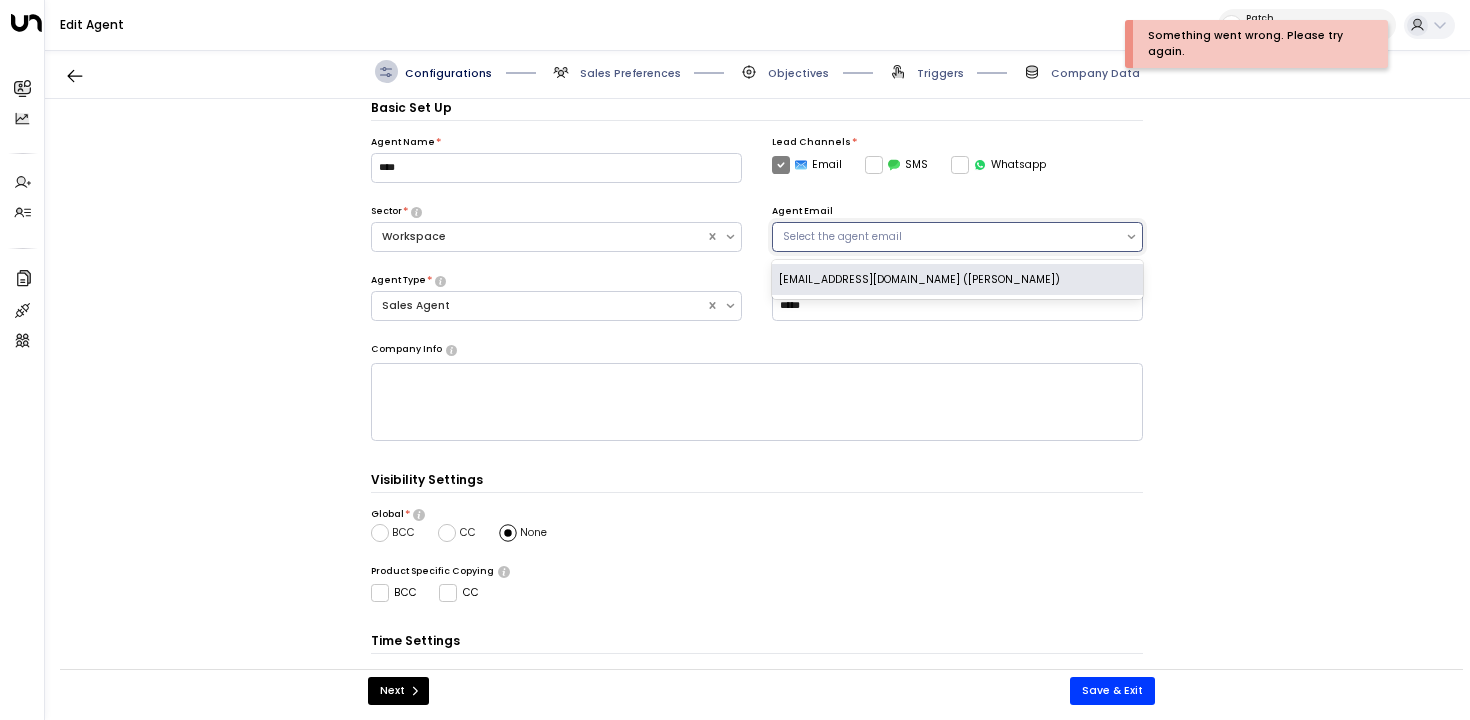 click on "Lead Channels *       Email       SMS       Whatsapp" at bounding box center (957, 170) 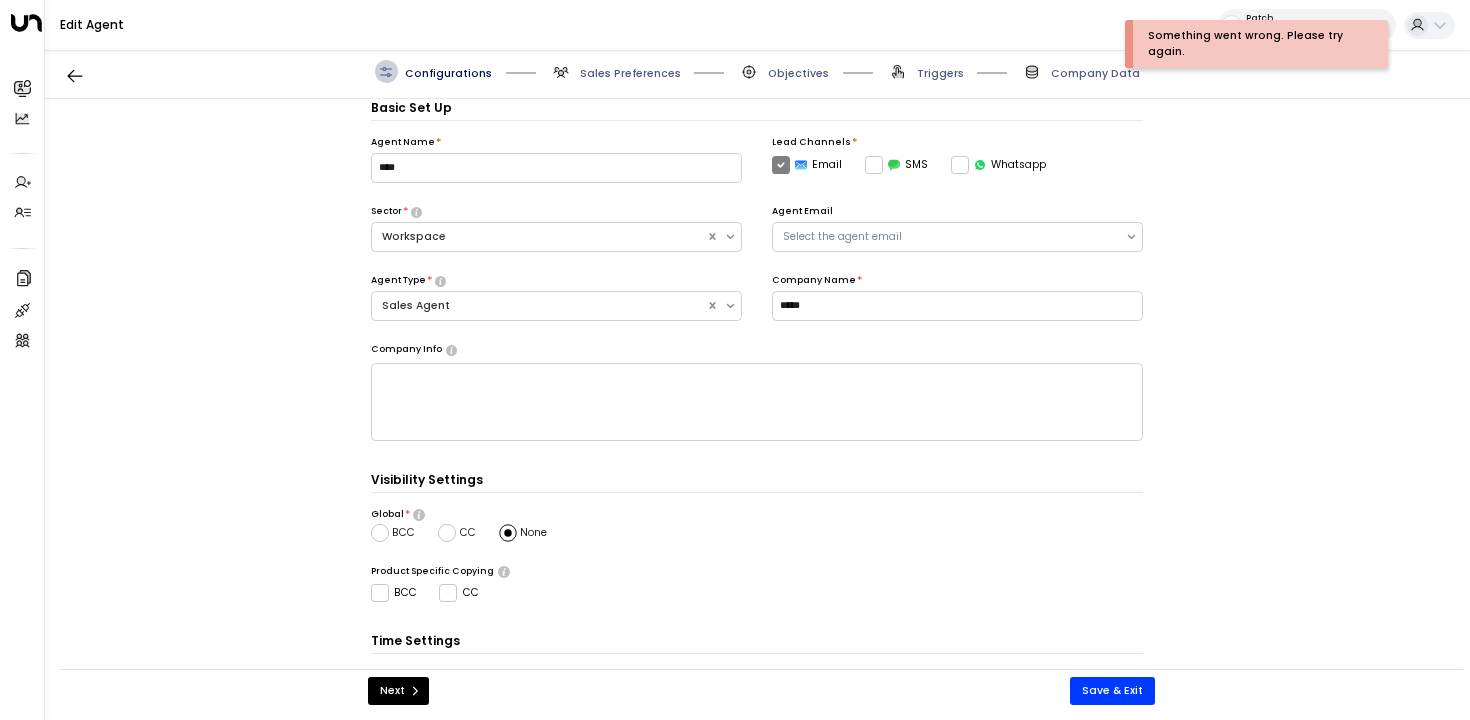 scroll, scrollTop: 128, scrollLeft: 0, axis: vertical 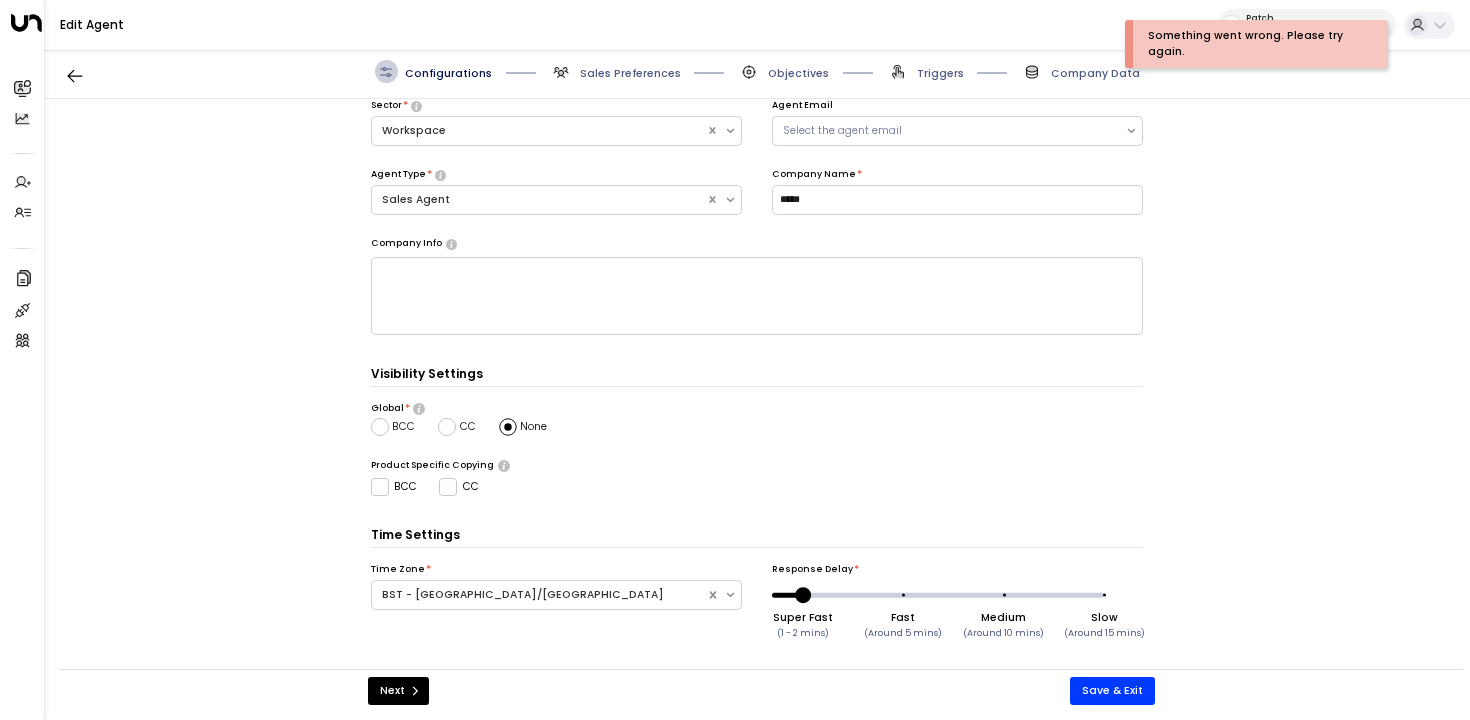 click on "Next Save & Exit" at bounding box center [761, 691] 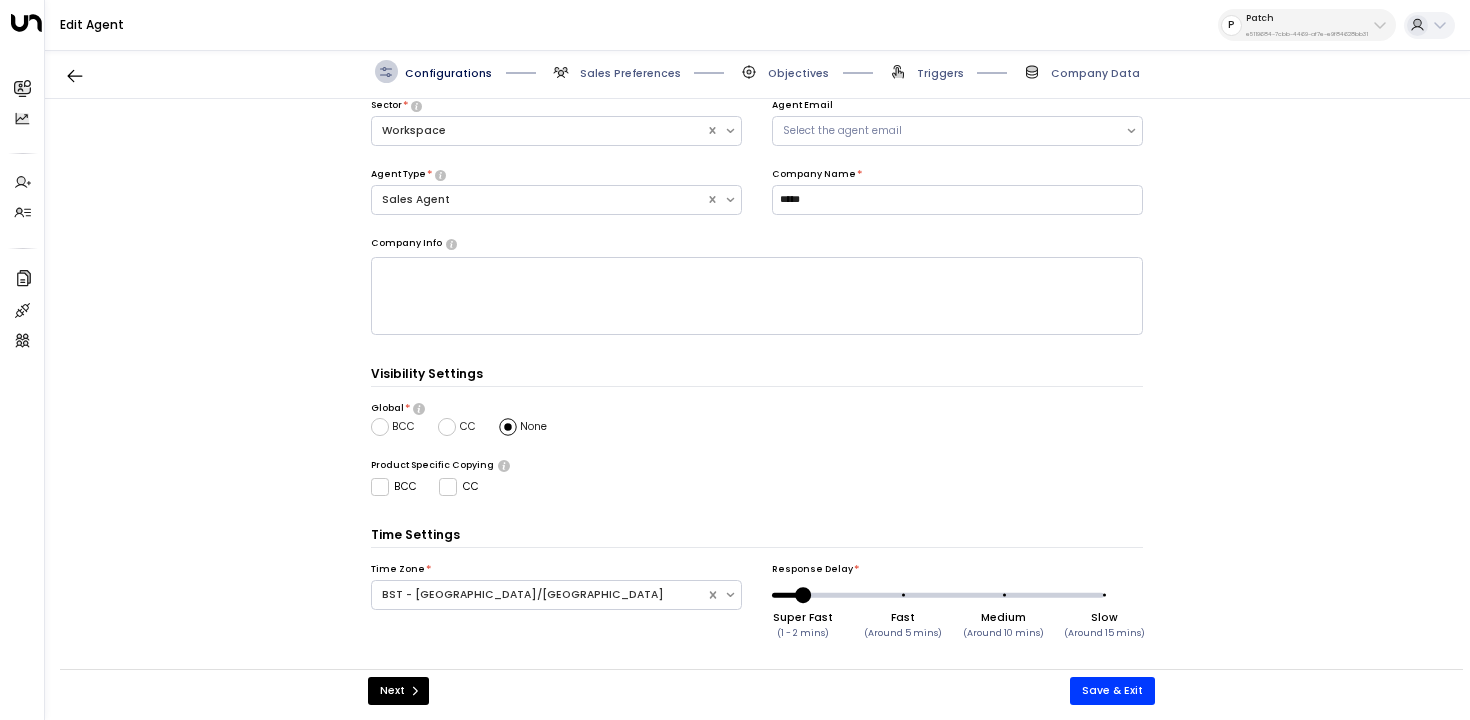scroll, scrollTop: 0, scrollLeft: 0, axis: both 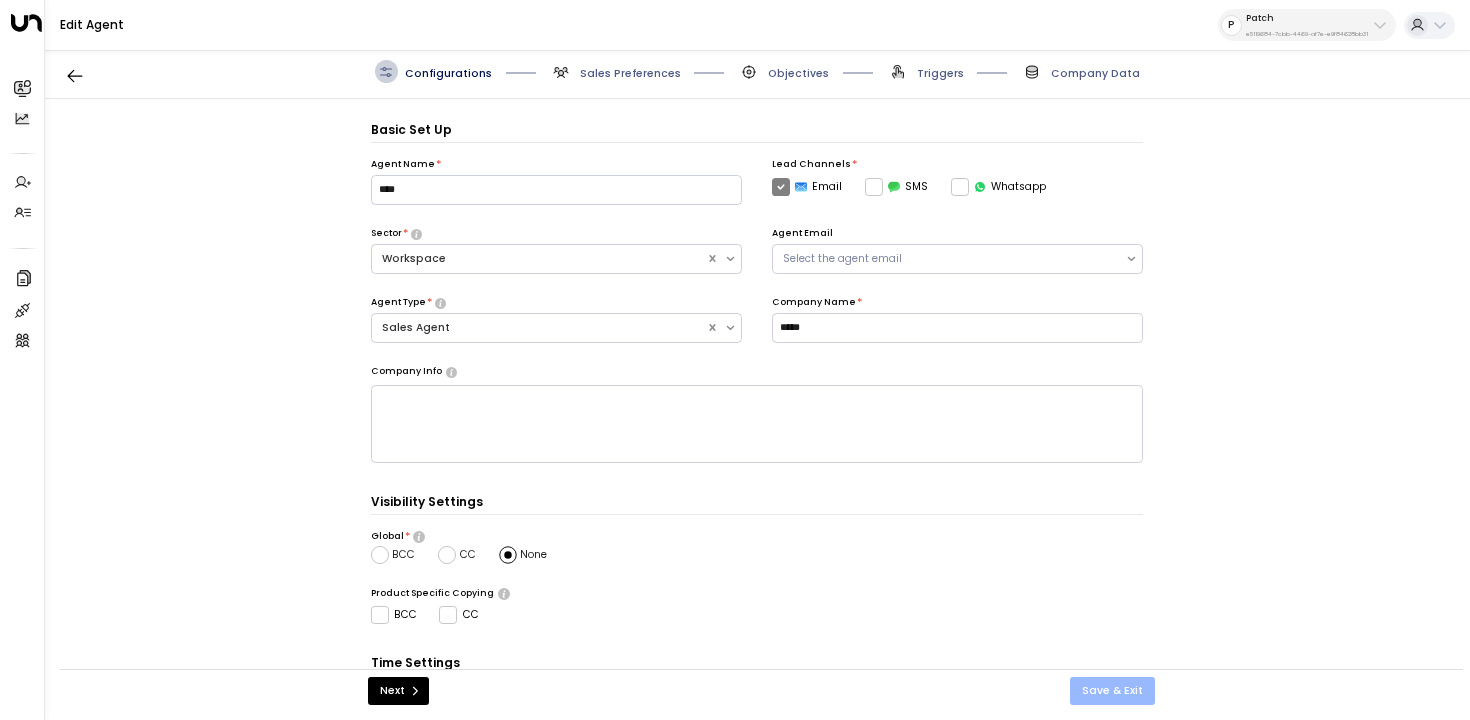 click on "Save & Exit" at bounding box center (1112, 691) 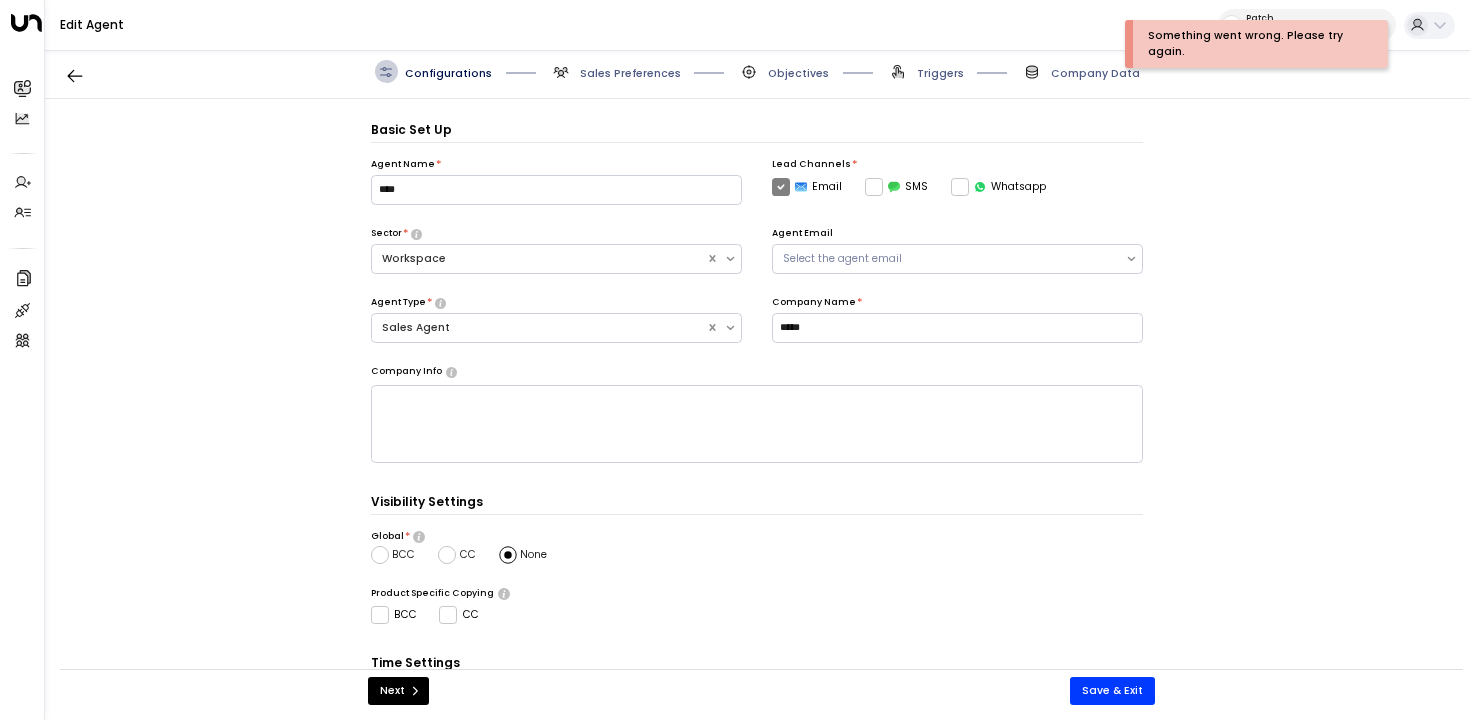 click on "Email" at bounding box center (807, 187) 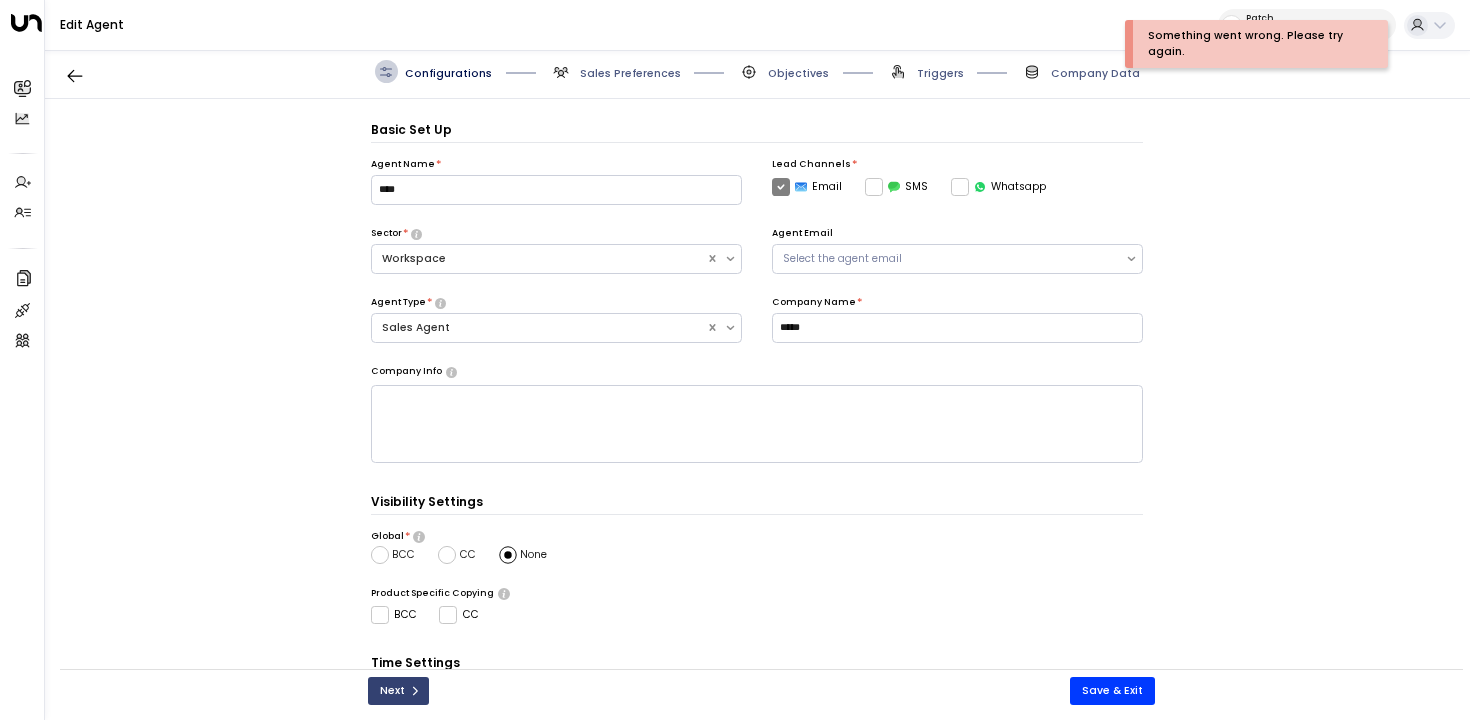 click on "Next" at bounding box center (398, 691) 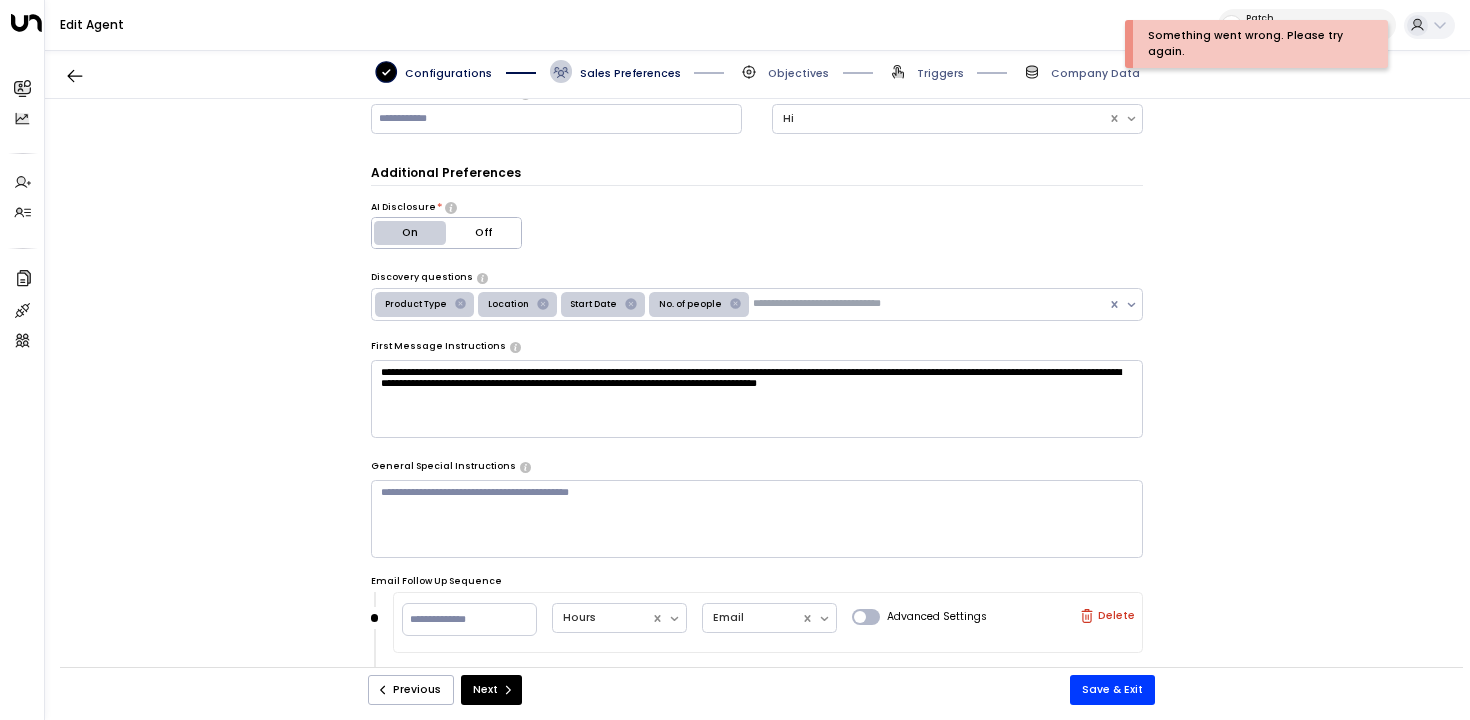 scroll, scrollTop: 575, scrollLeft: 0, axis: vertical 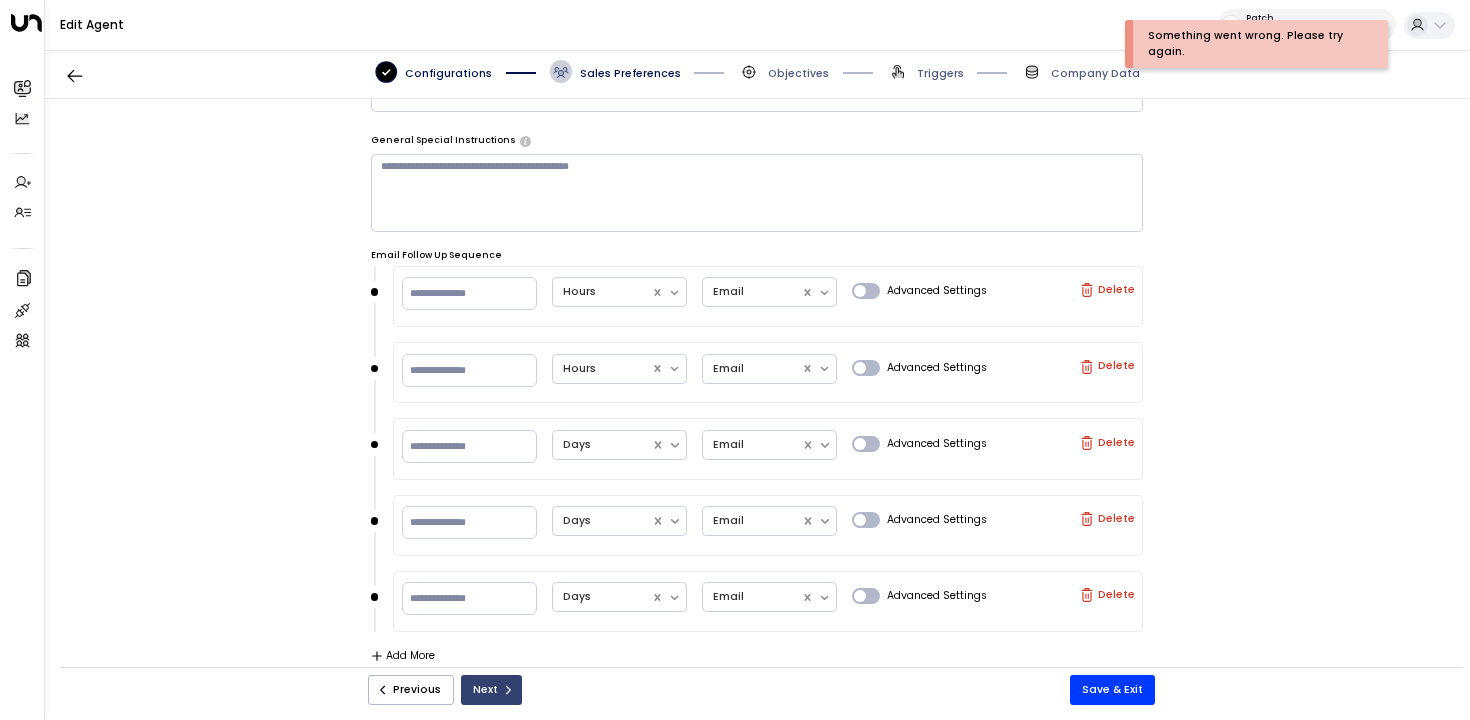 click on "Next" at bounding box center (491, 690) 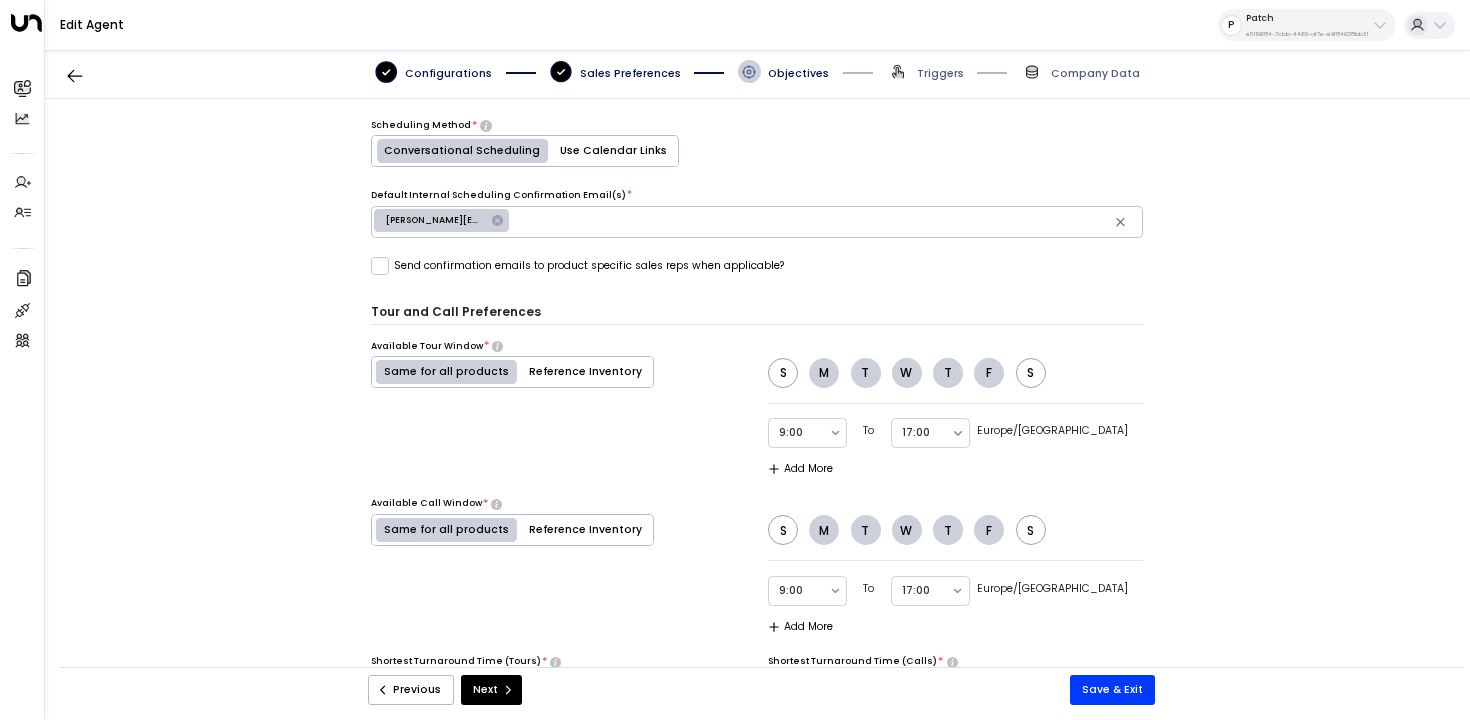 scroll, scrollTop: 1023, scrollLeft: 0, axis: vertical 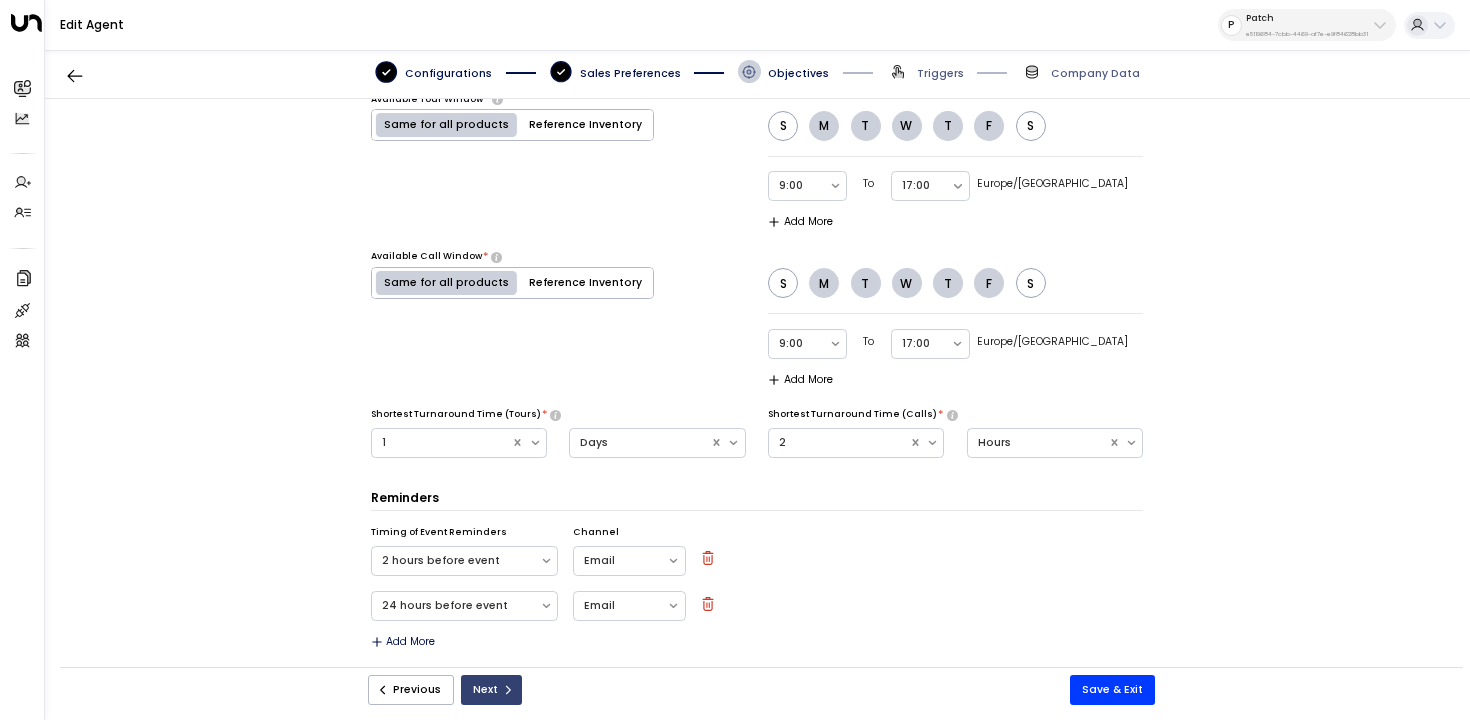 click on "Next" at bounding box center (491, 690) 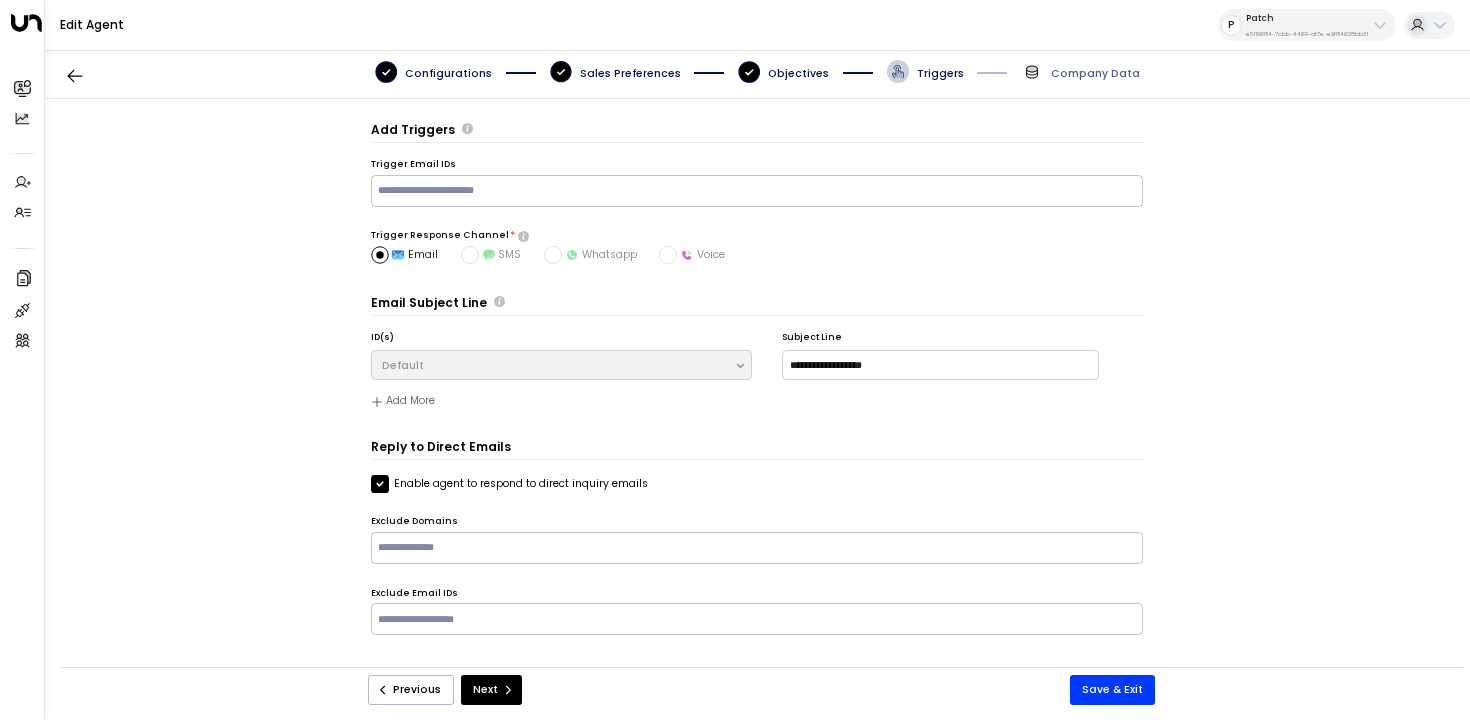scroll, scrollTop: 0, scrollLeft: 0, axis: both 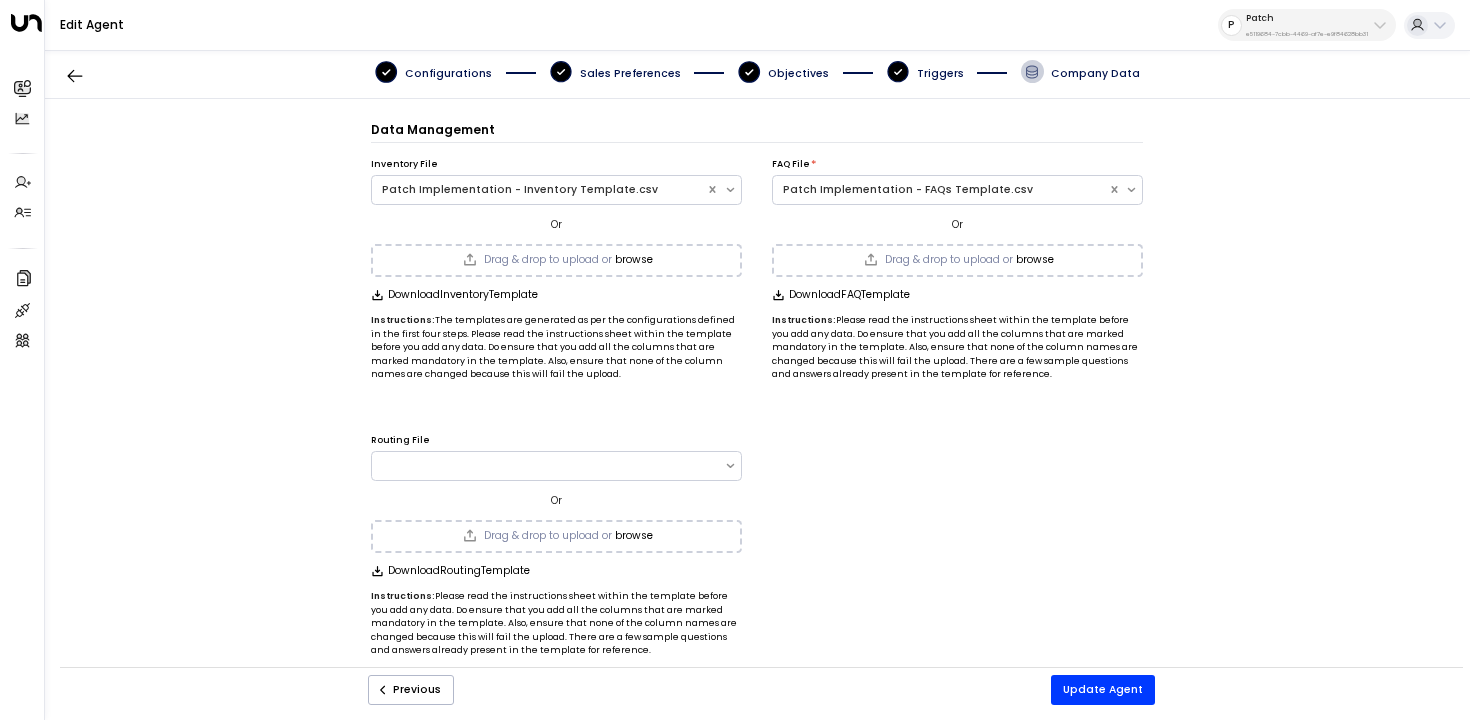 click on "Previous Update Agent" at bounding box center (762, 690) 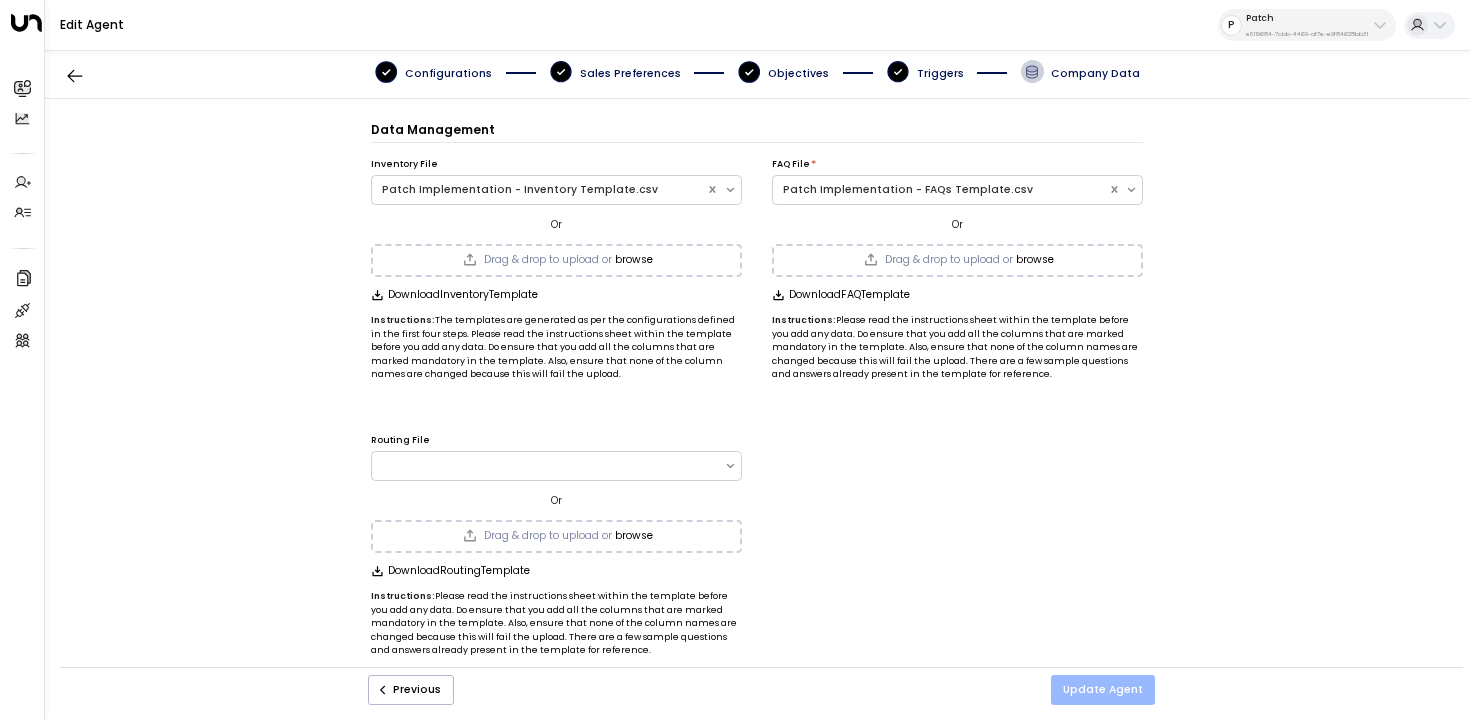 click on "Update Agent" at bounding box center (1103, 690) 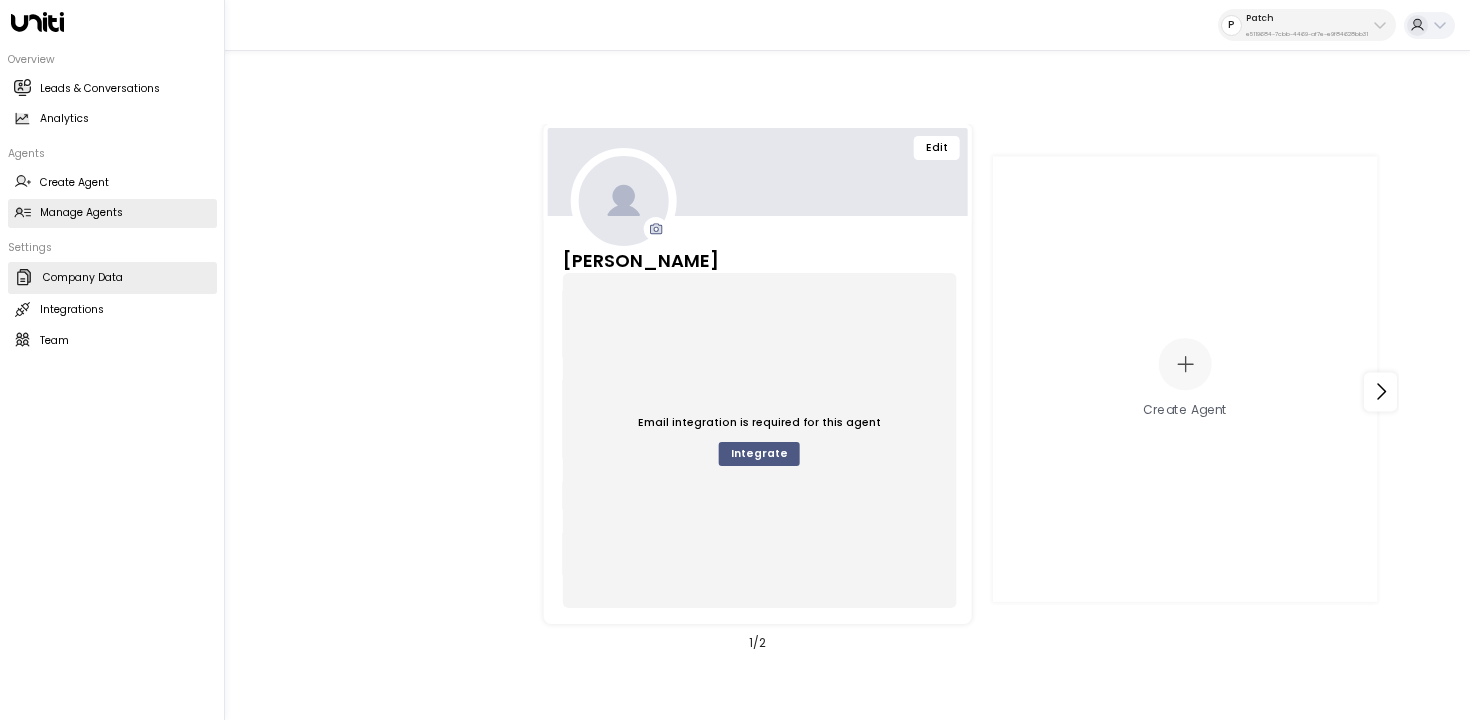 click 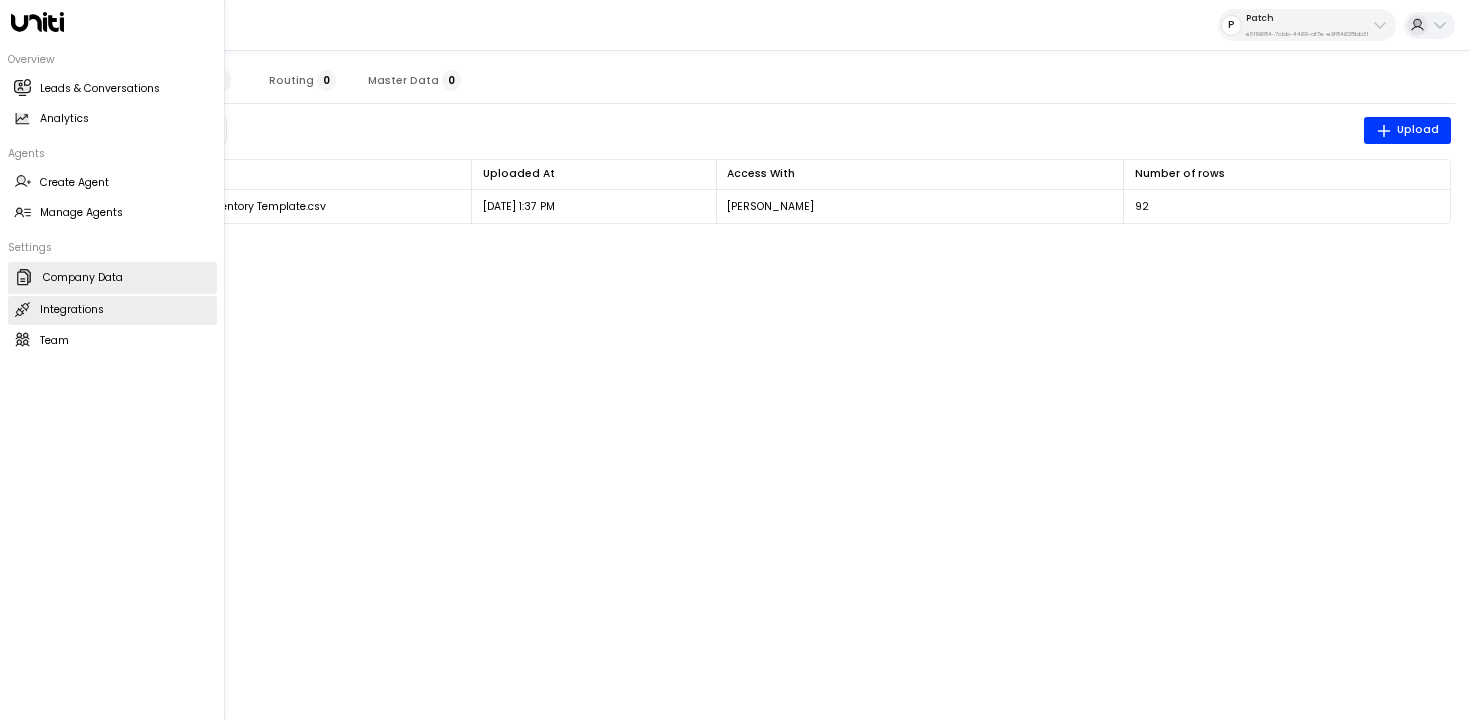 click on "Integrations" at bounding box center [72, 310] 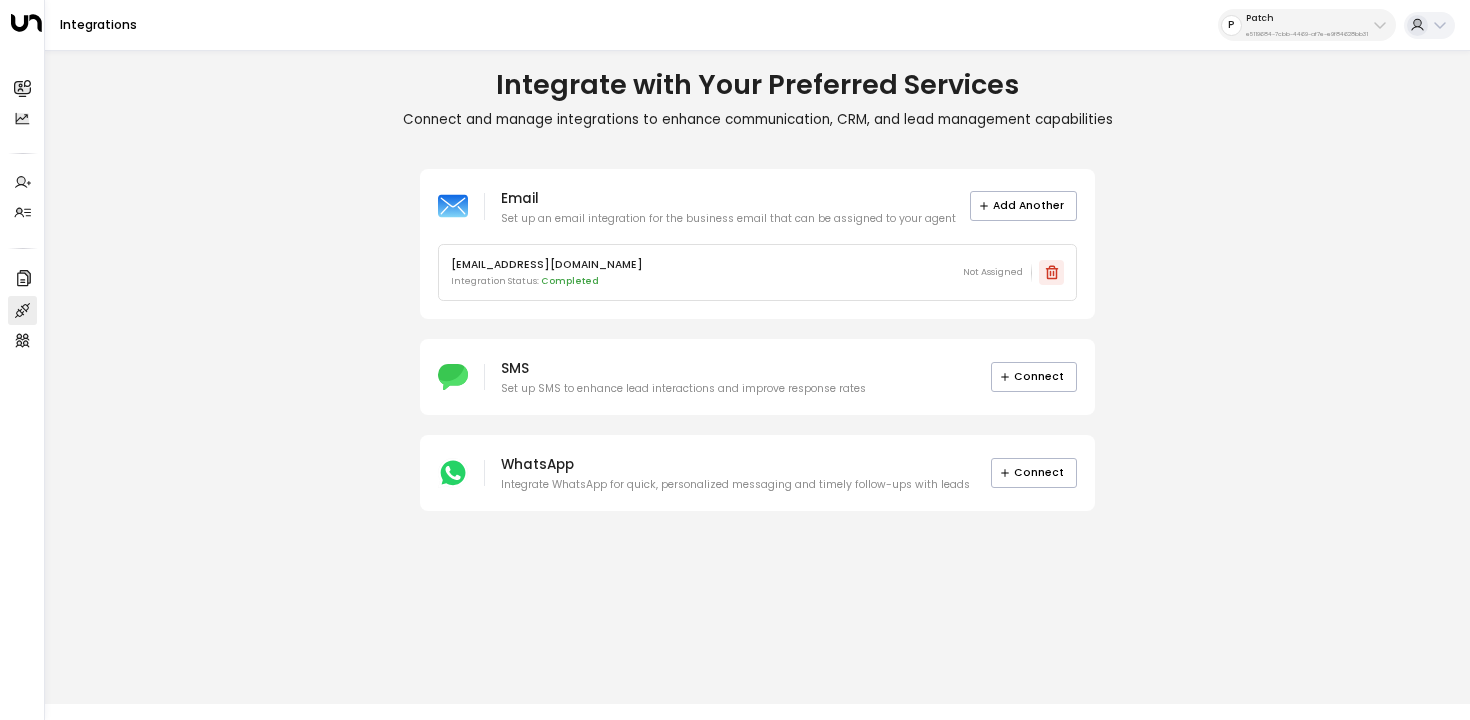click 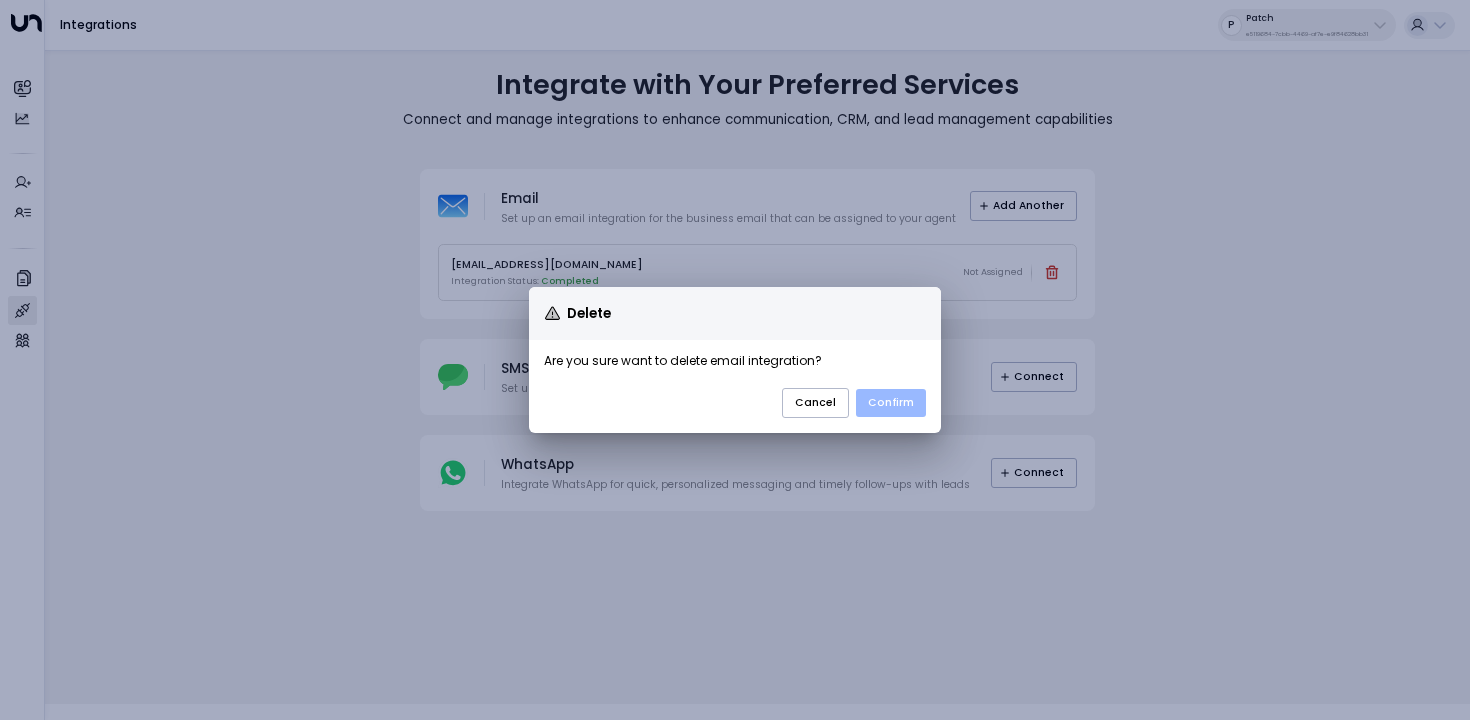 click on "Confirm" at bounding box center [891, 403] 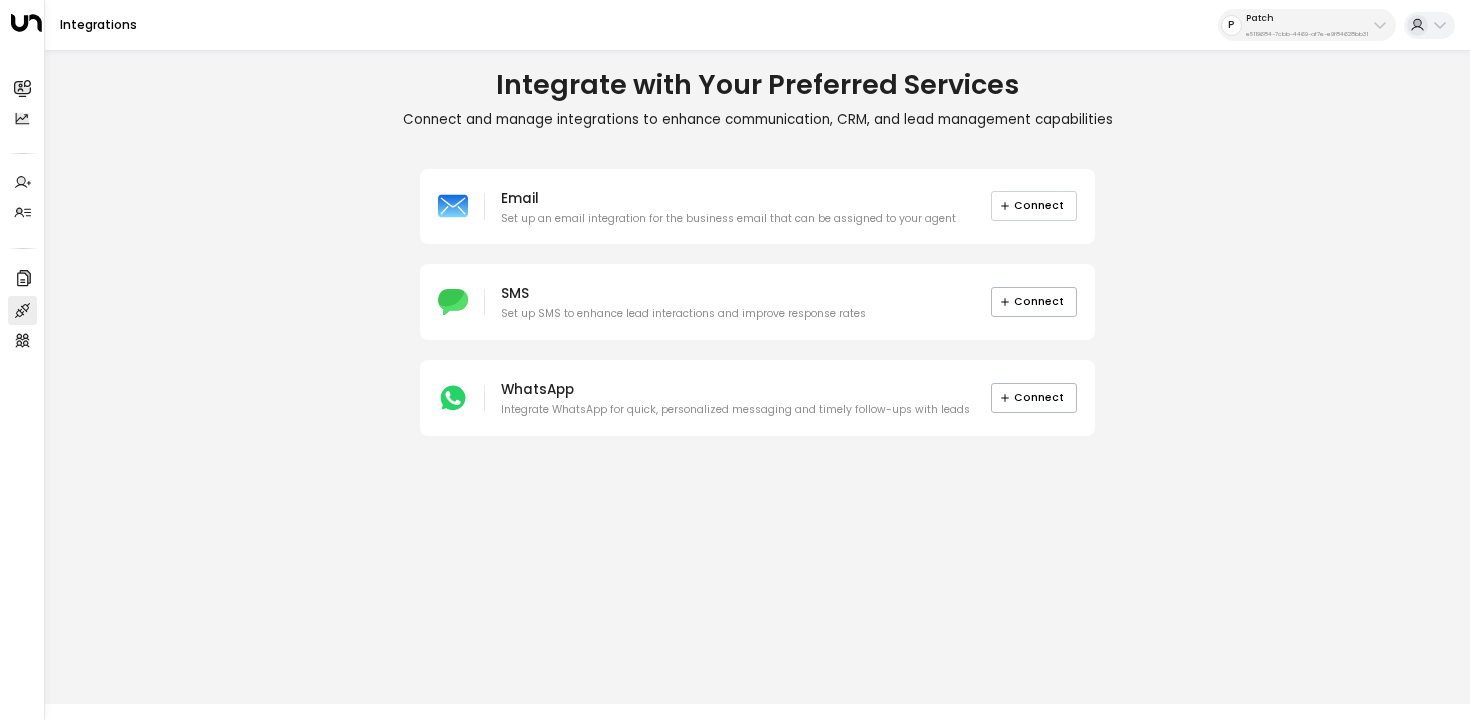 click on "Connect" at bounding box center (1034, 206) 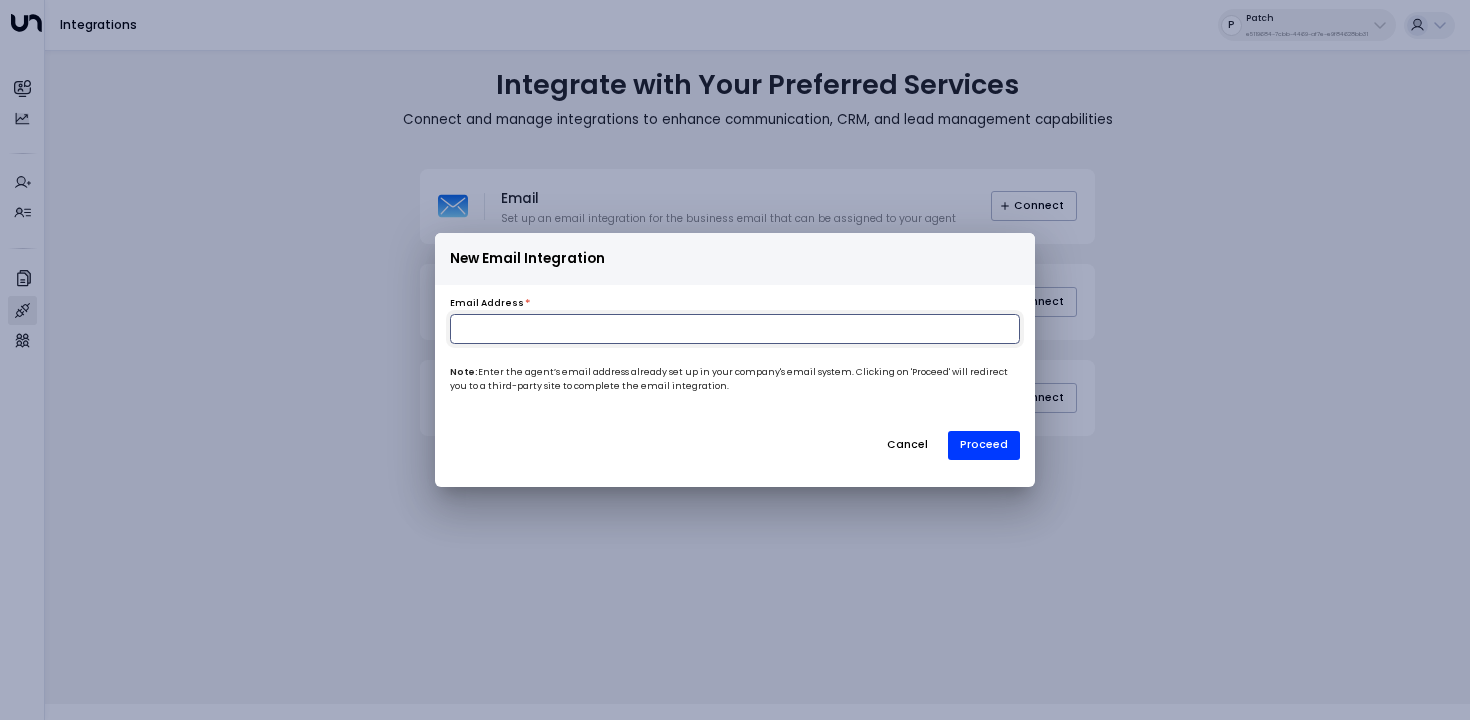 click at bounding box center [735, 329] 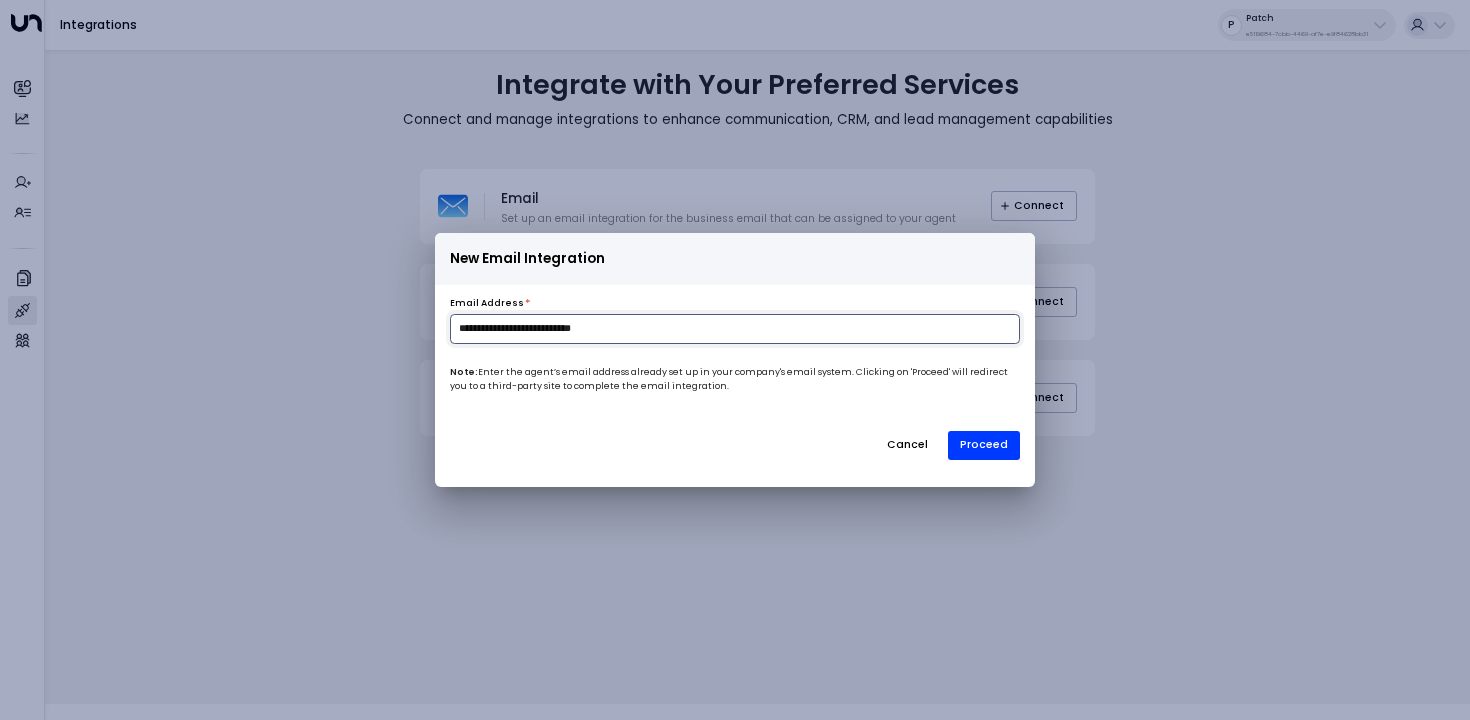 type on "**********" 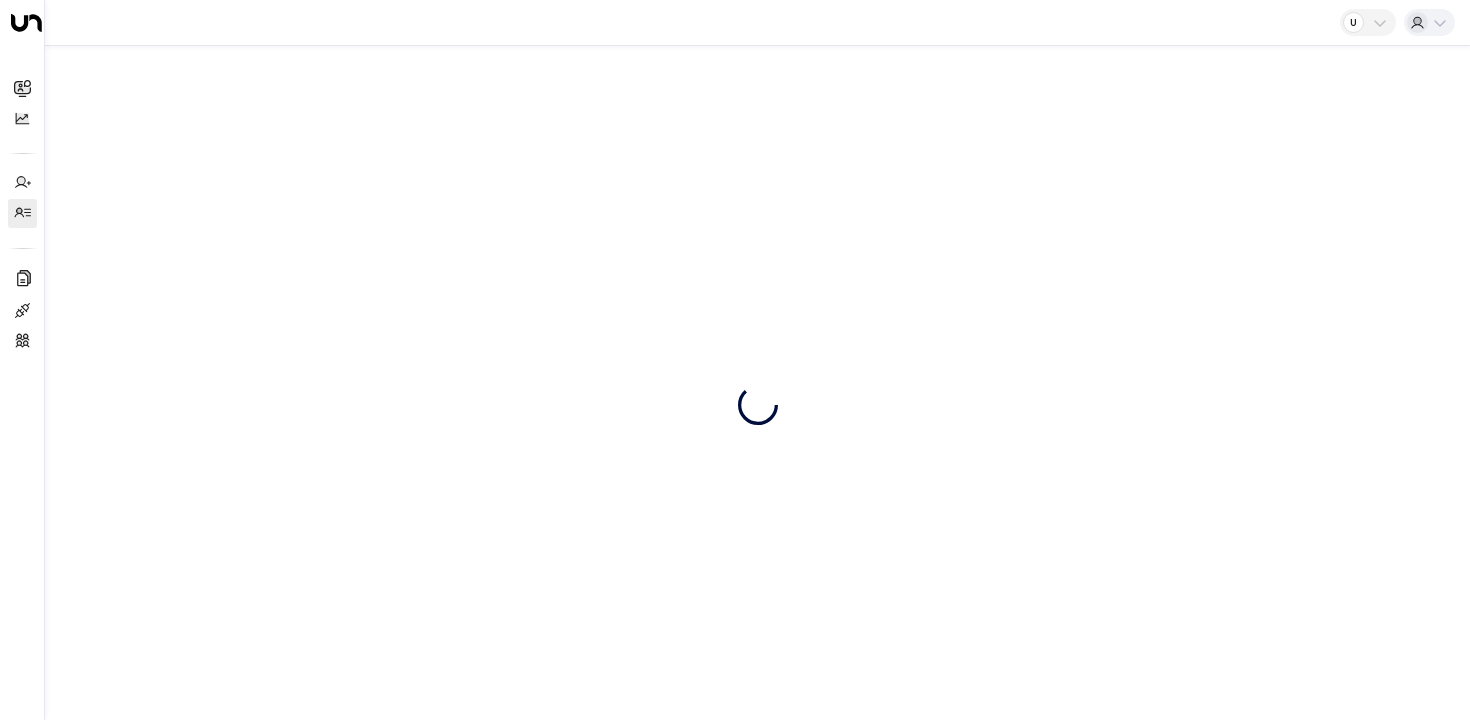 scroll, scrollTop: 0, scrollLeft: 0, axis: both 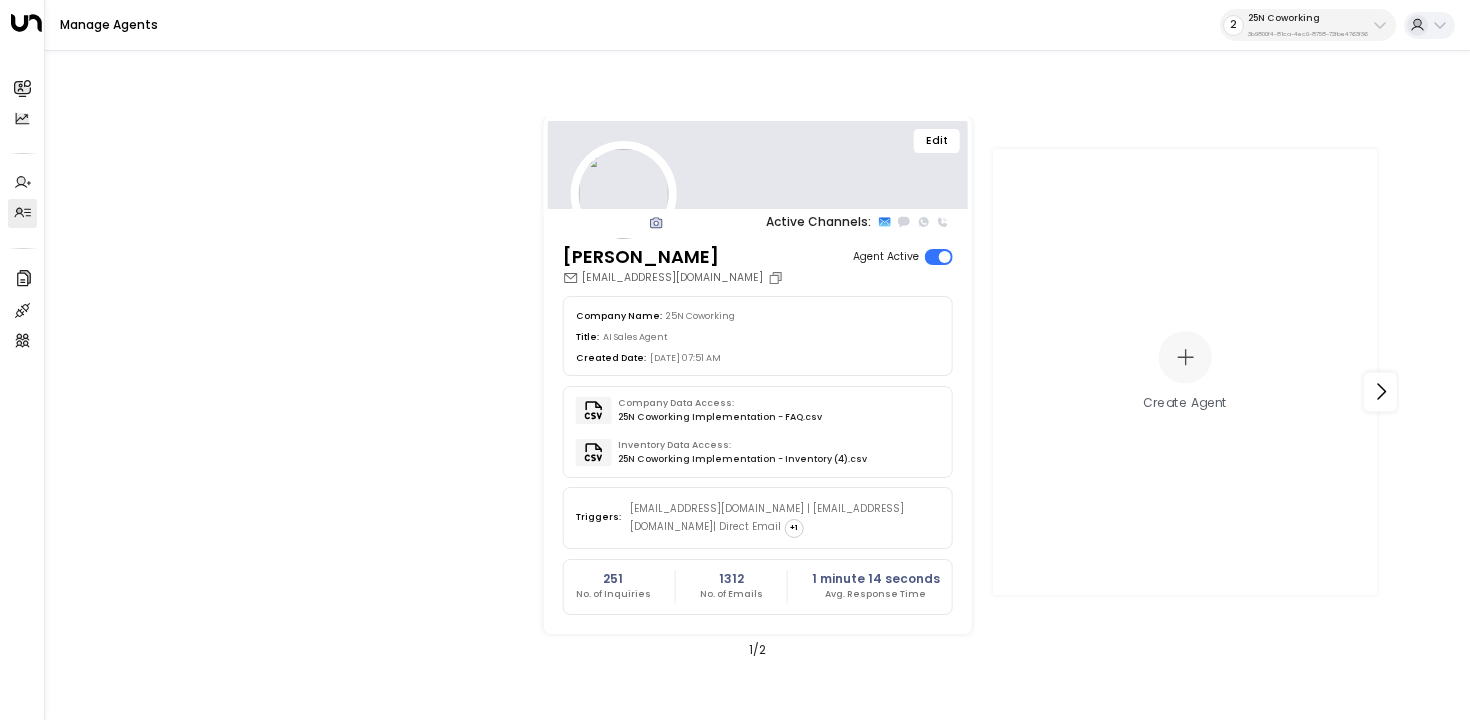 click on "25N Coworking" at bounding box center [1308, 18] 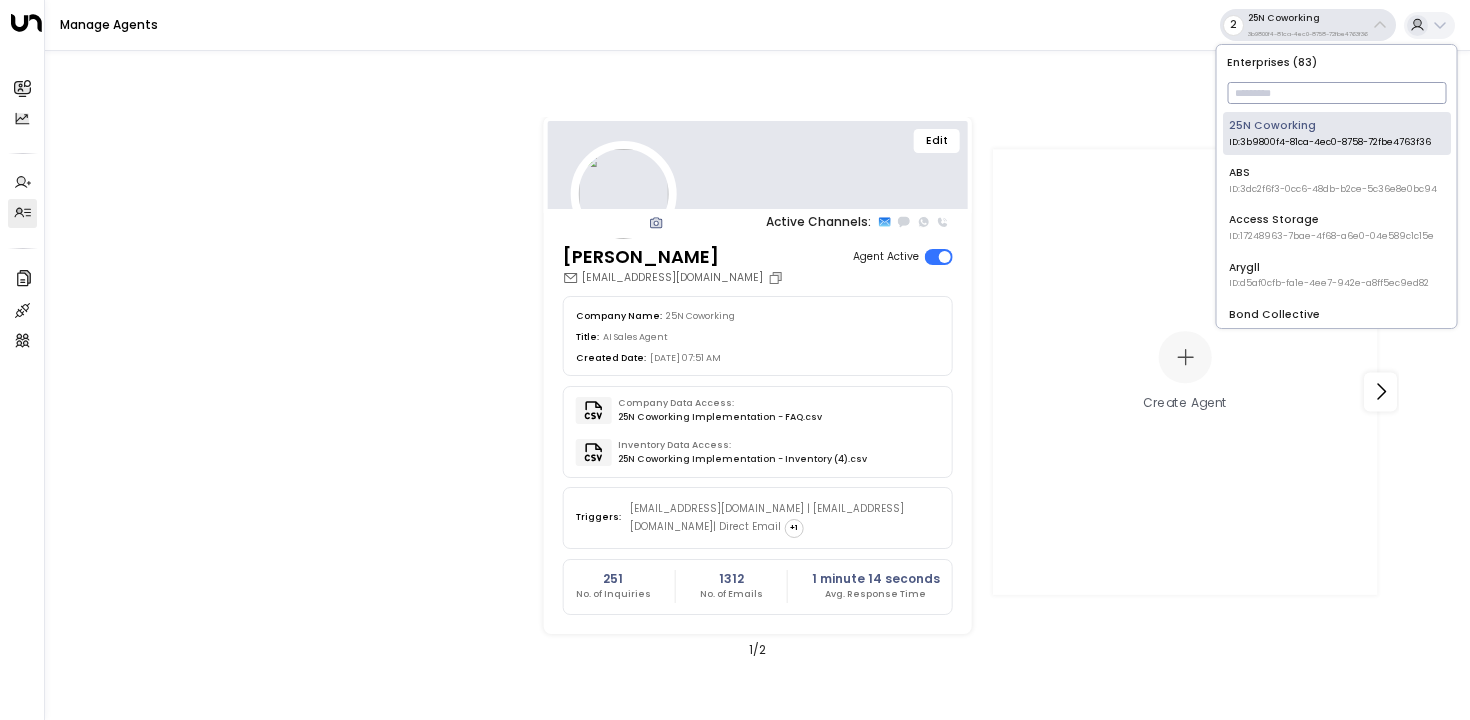 click at bounding box center (1336, 93) 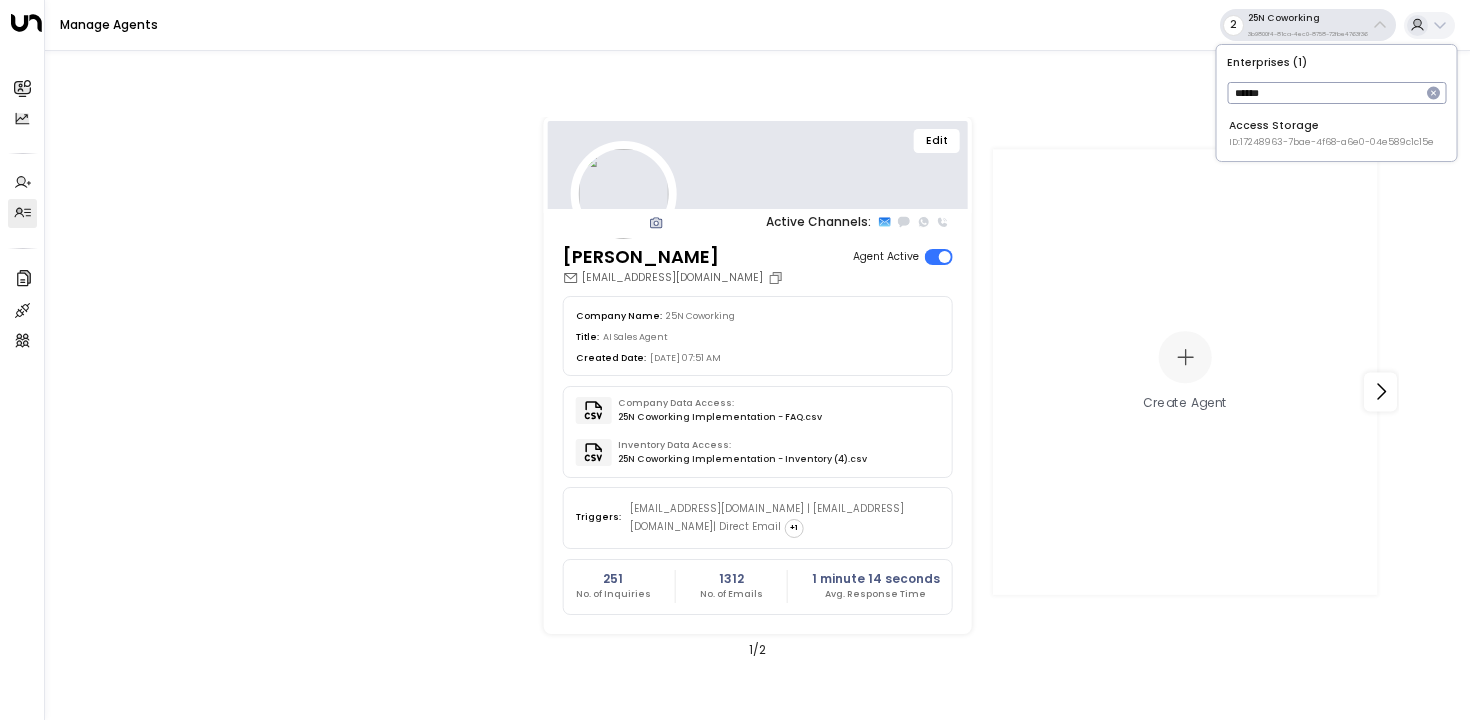 type on "******" 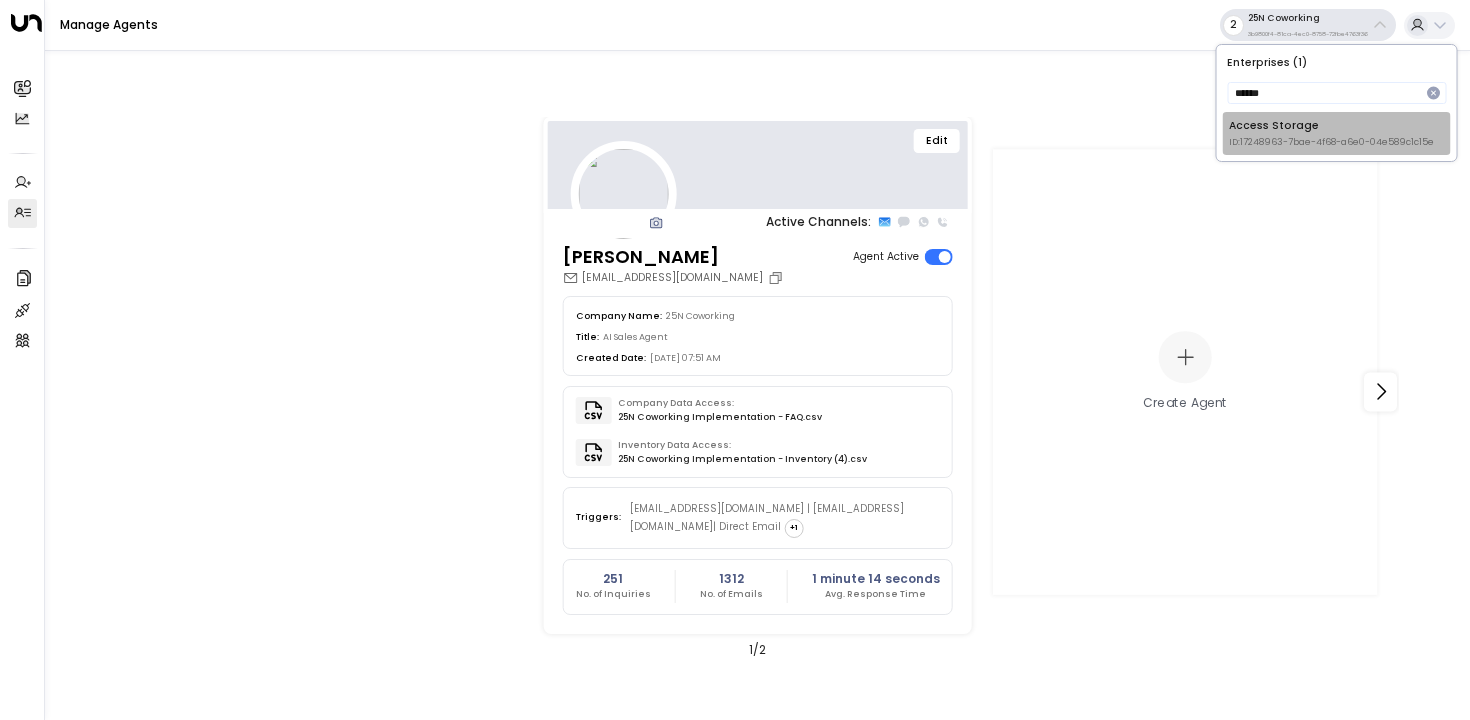 click on "Access Storage ID:  17248963-7bae-4f68-a6e0-04e589c1c15e" at bounding box center [1331, 133] 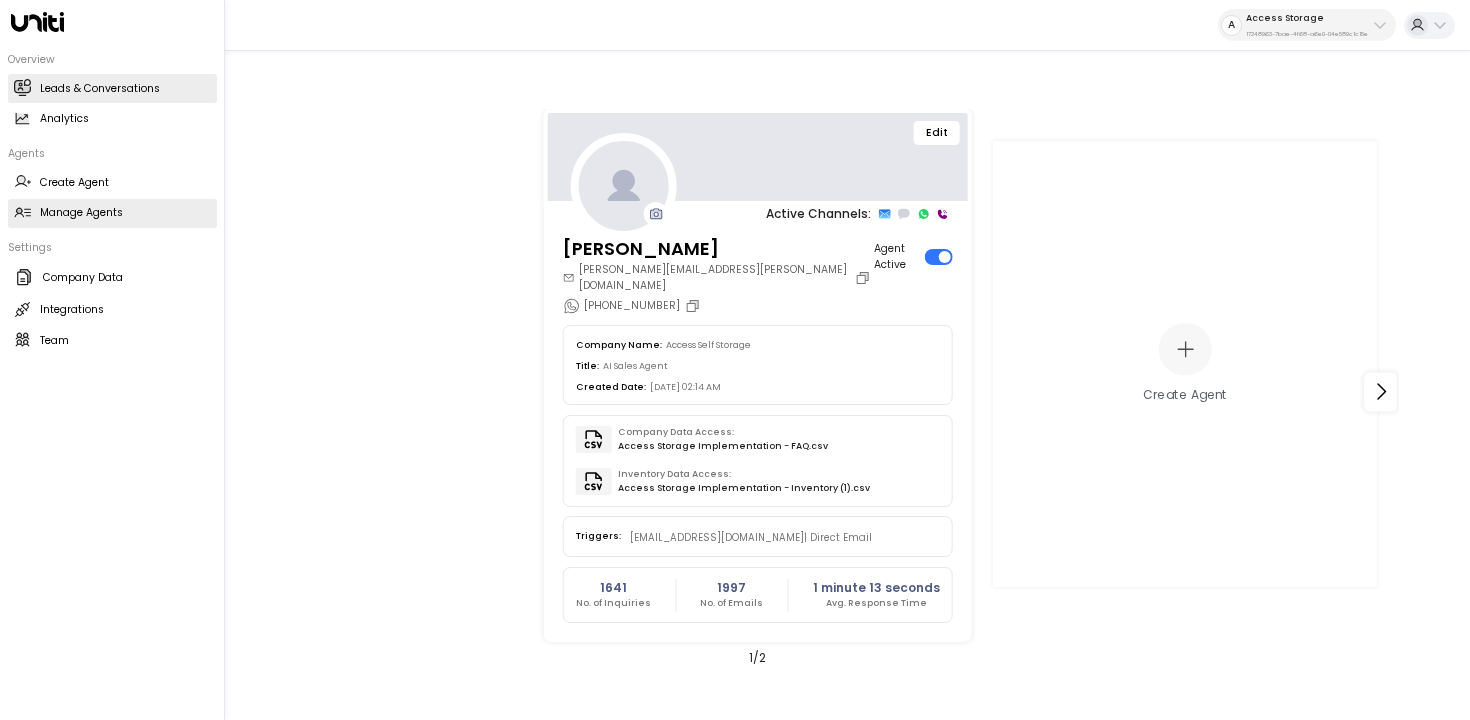 click on "Leads & Conversations" at bounding box center [100, 89] 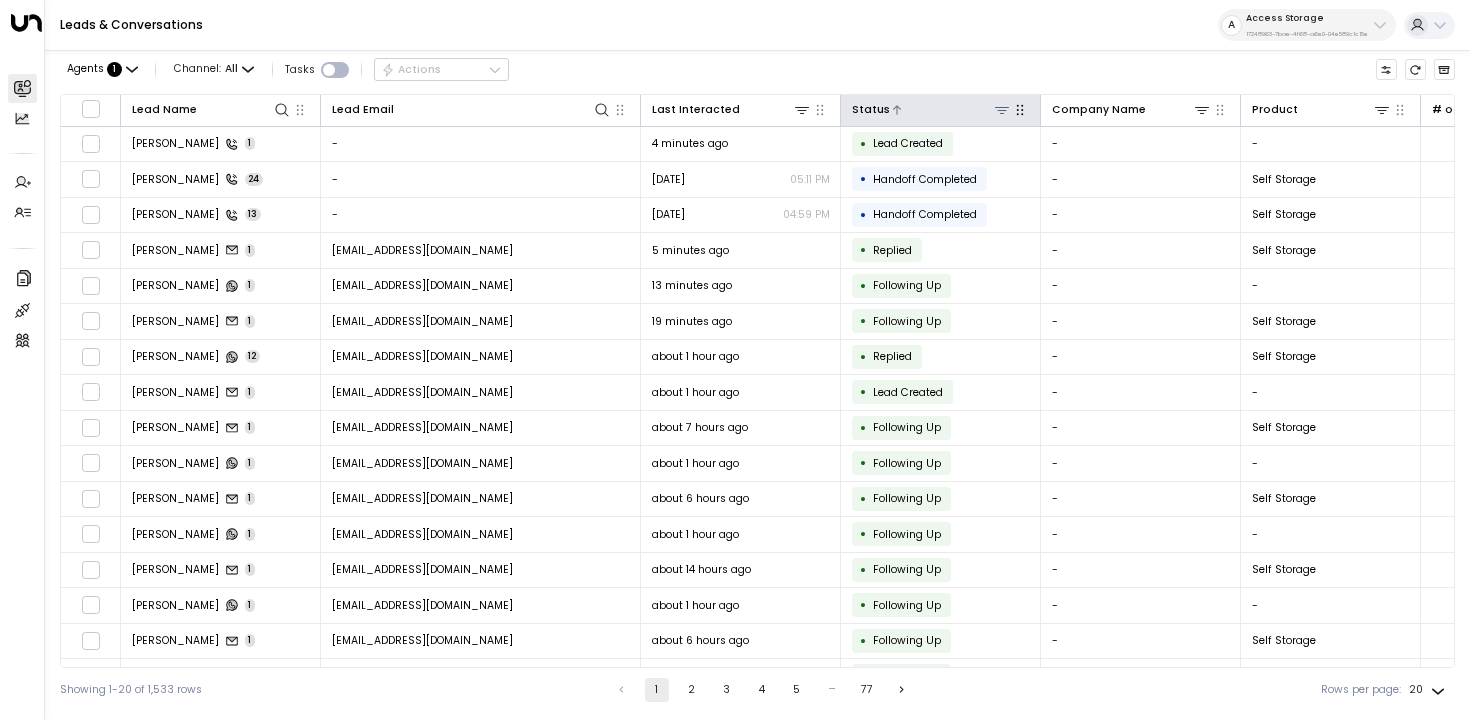 click 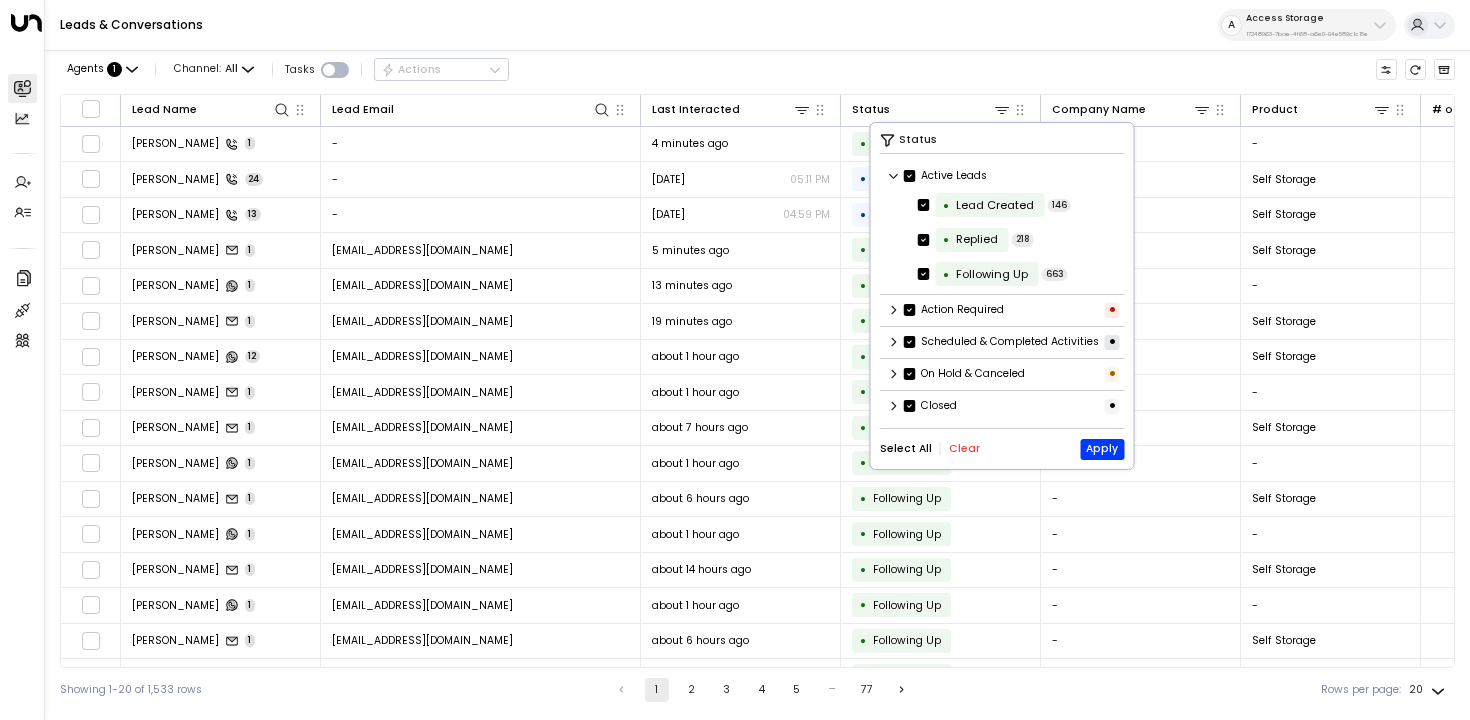click on "Clear" at bounding box center [964, 449] 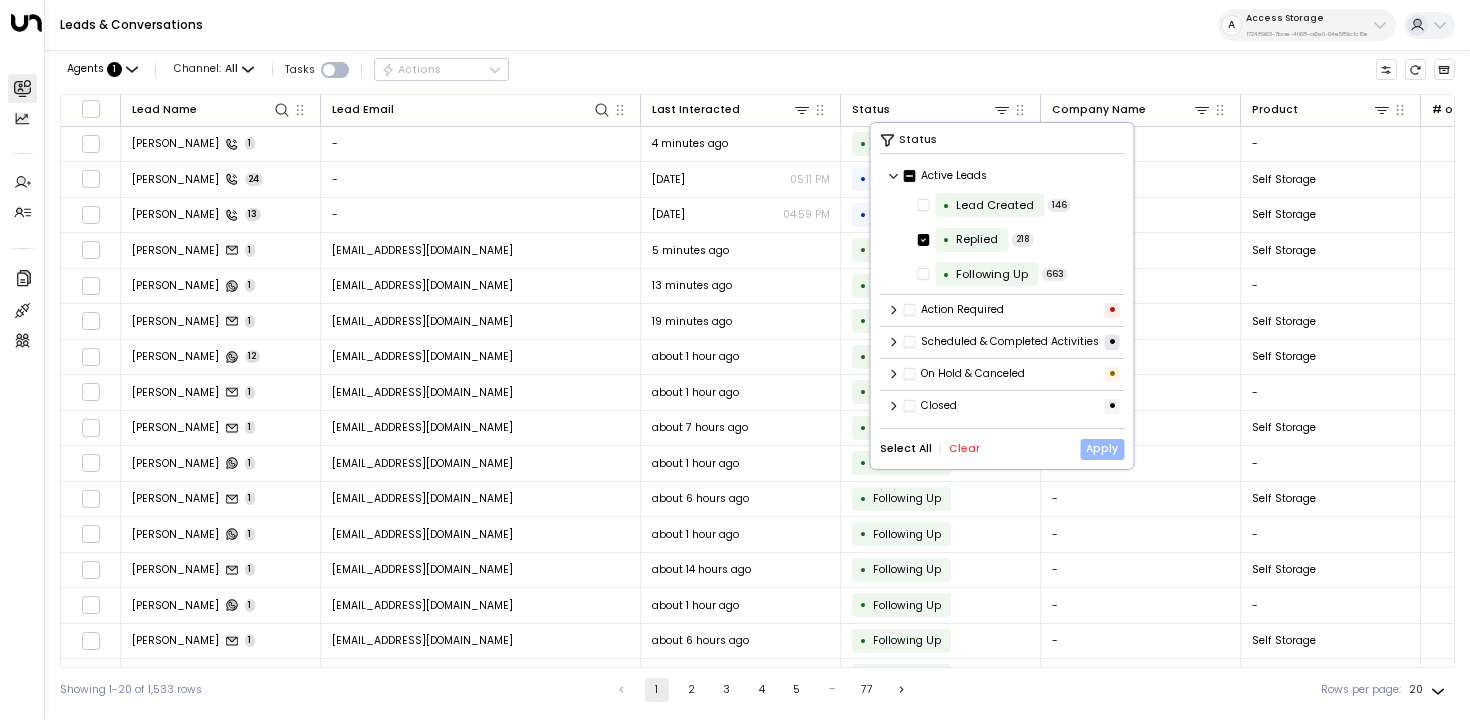 click on "Apply" at bounding box center (1102, 449) 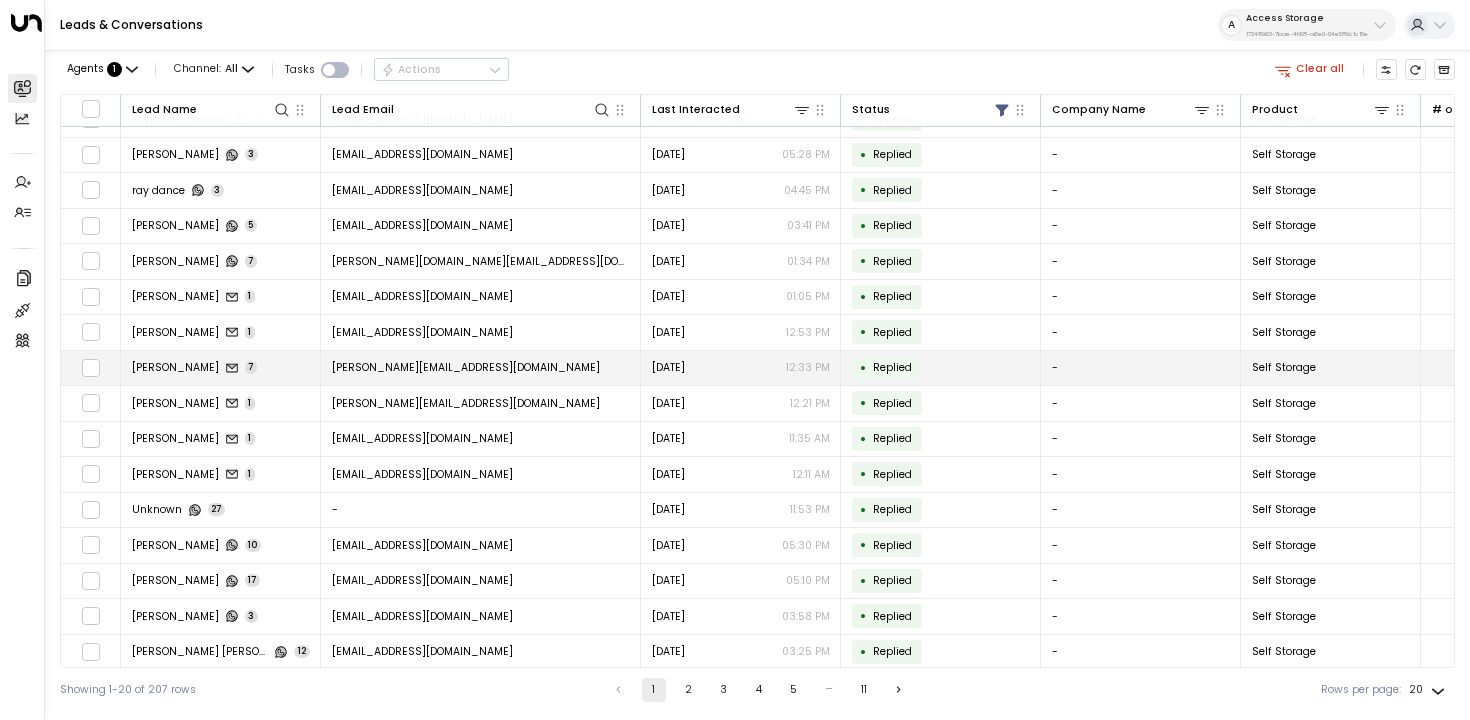 scroll, scrollTop: 174, scrollLeft: 0, axis: vertical 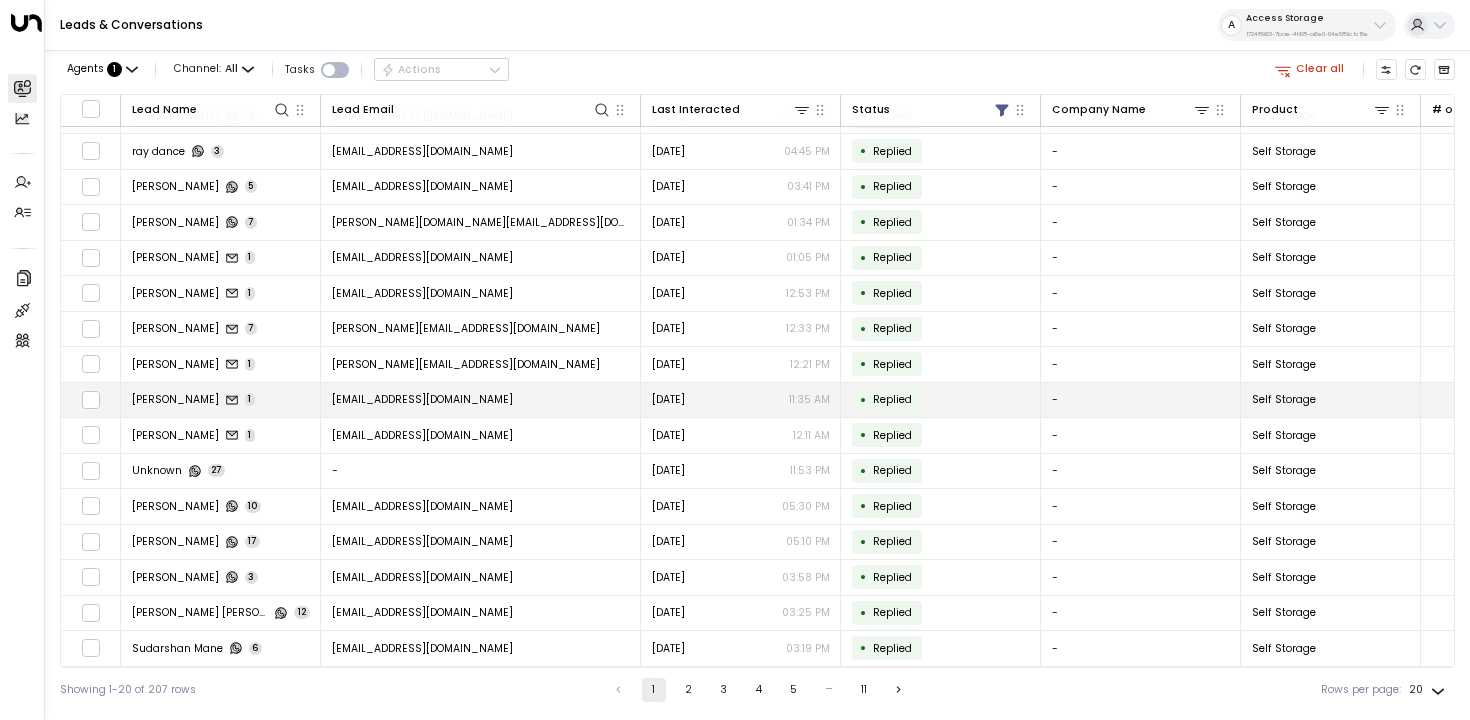 click on "Yesterday" at bounding box center (668, 399) 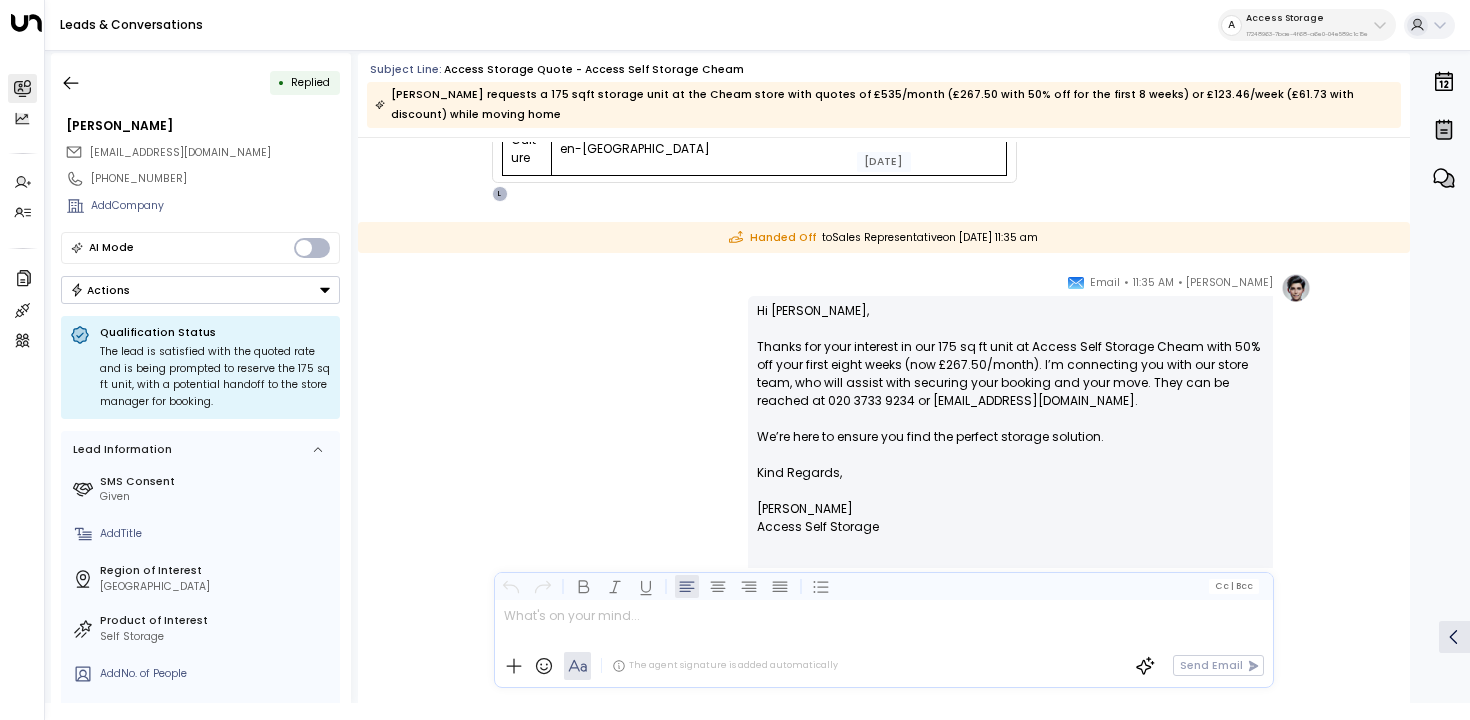 scroll, scrollTop: 863, scrollLeft: 0, axis: vertical 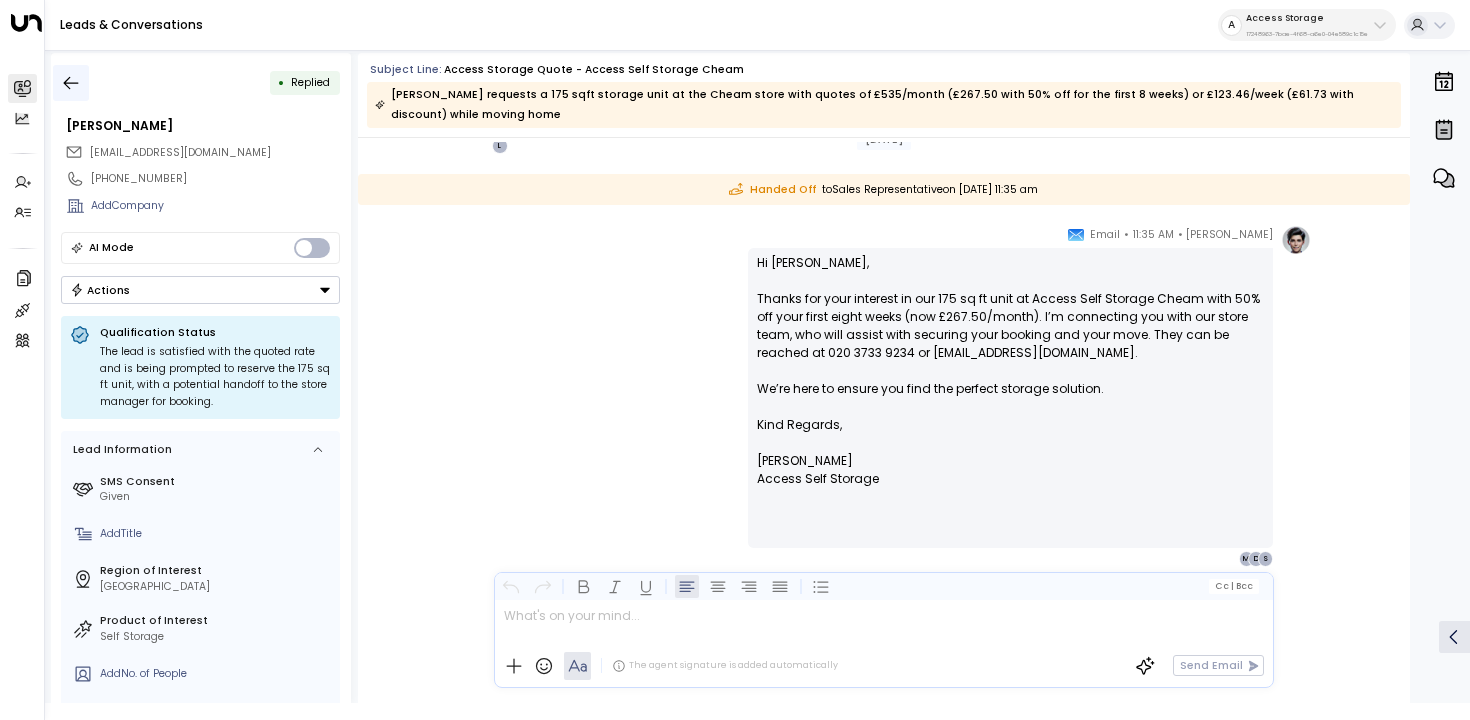 click at bounding box center [71, 83] 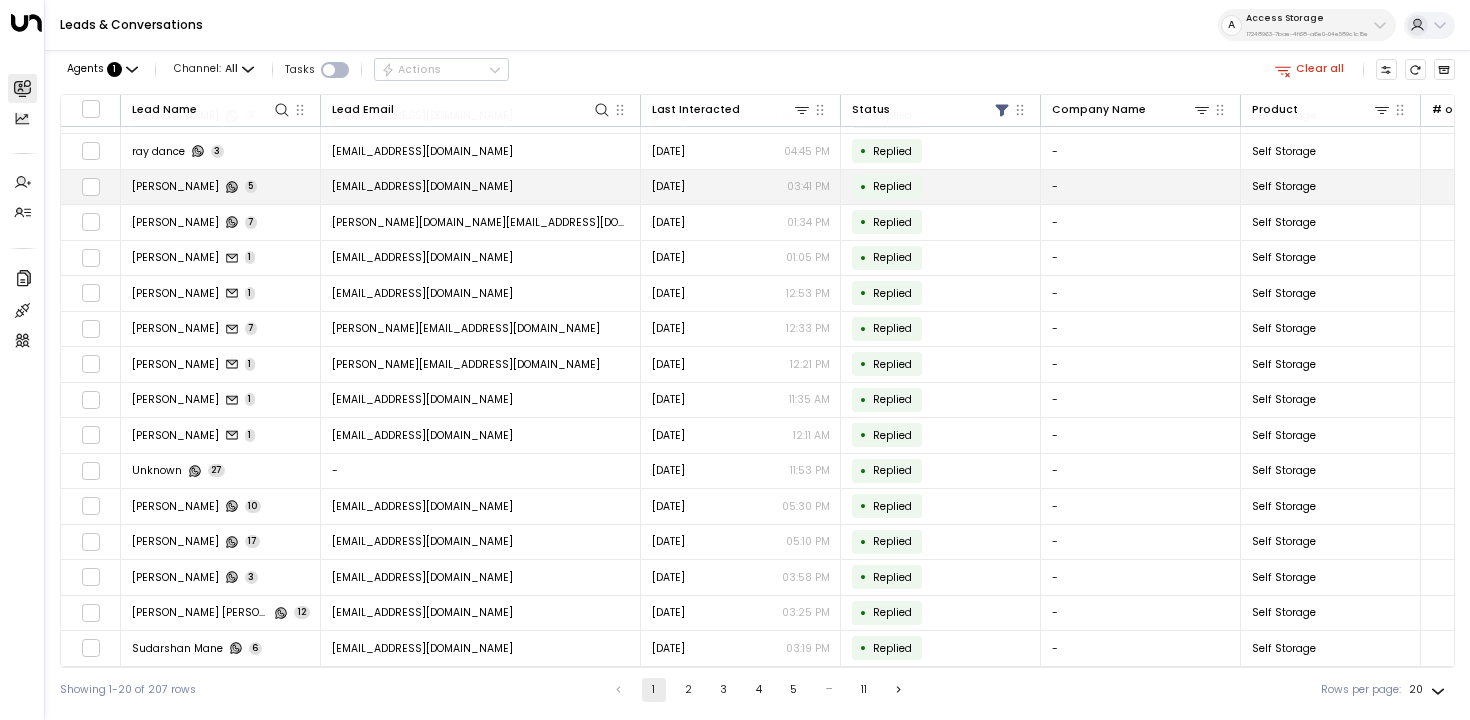 scroll, scrollTop: 0, scrollLeft: 0, axis: both 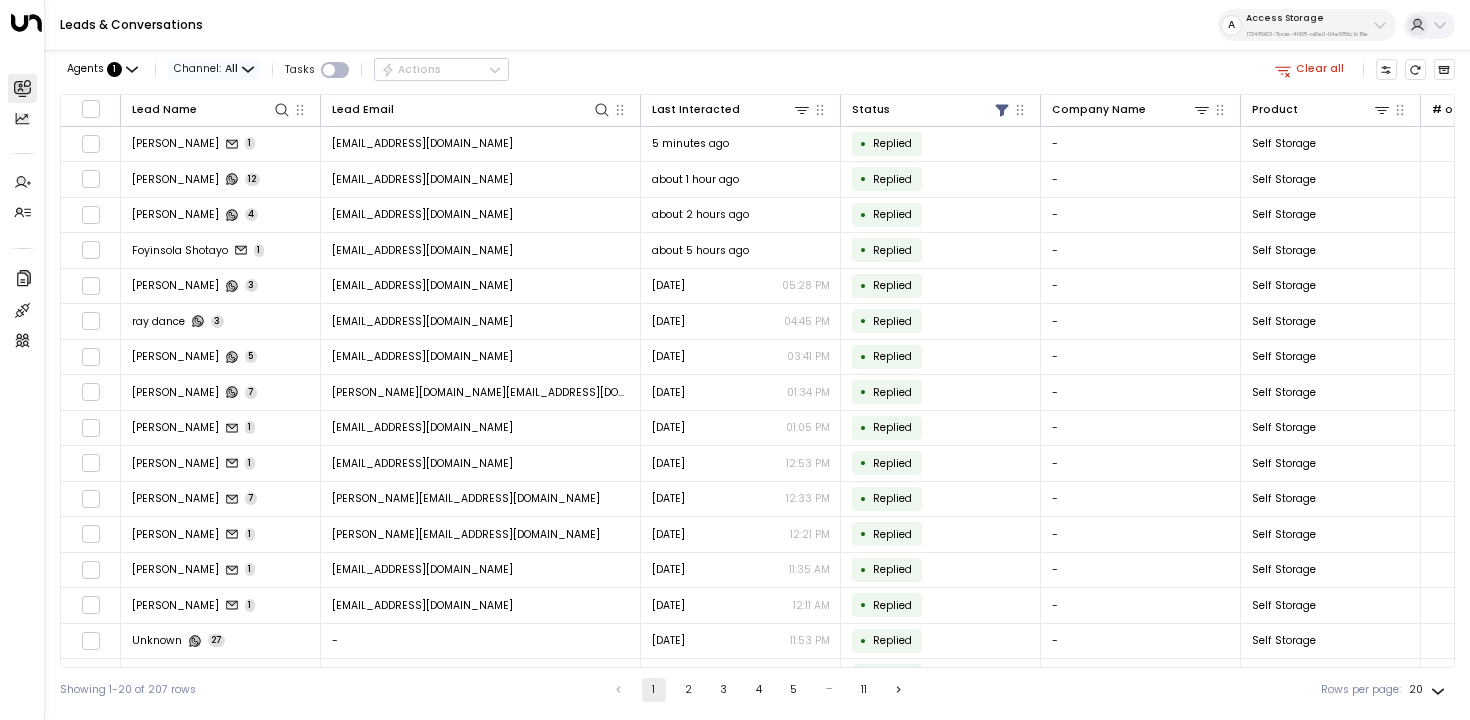 click 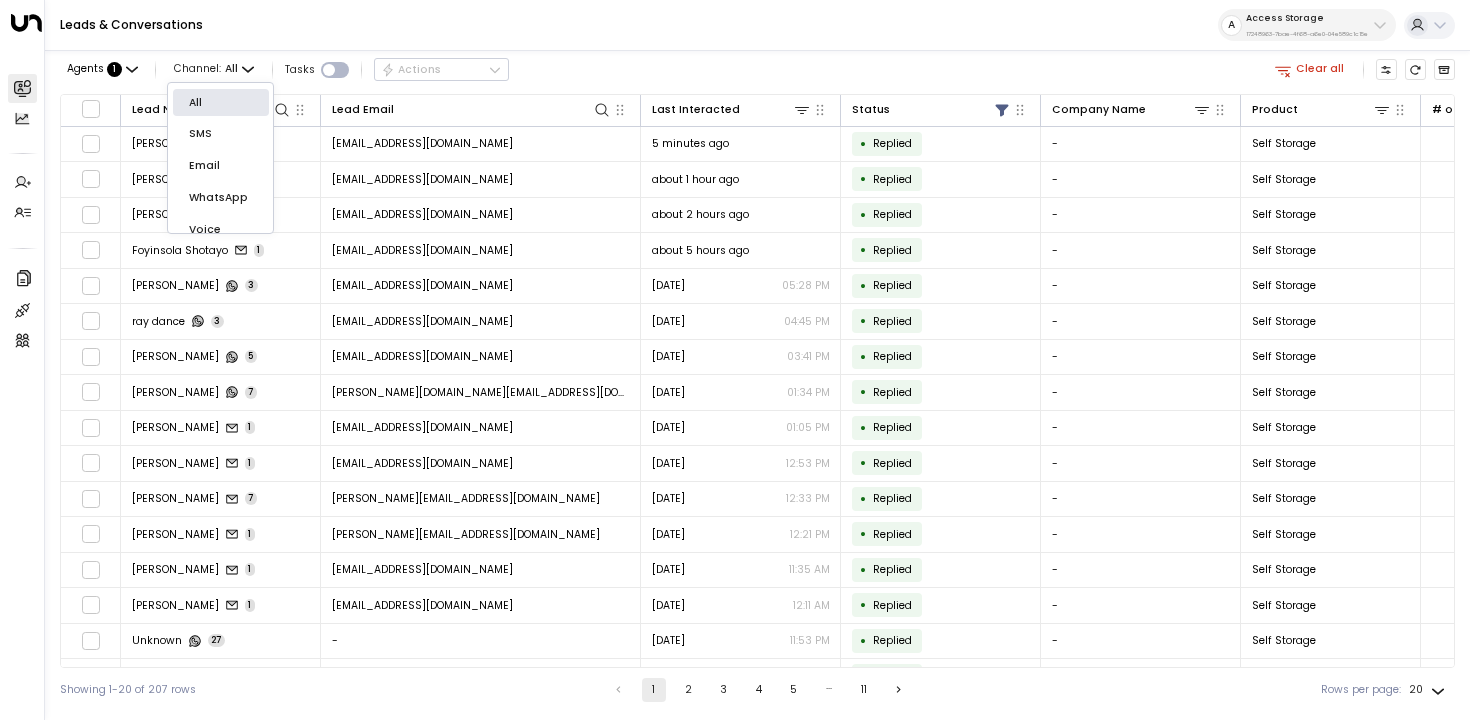 click on "Email" at bounding box center [221, 166] 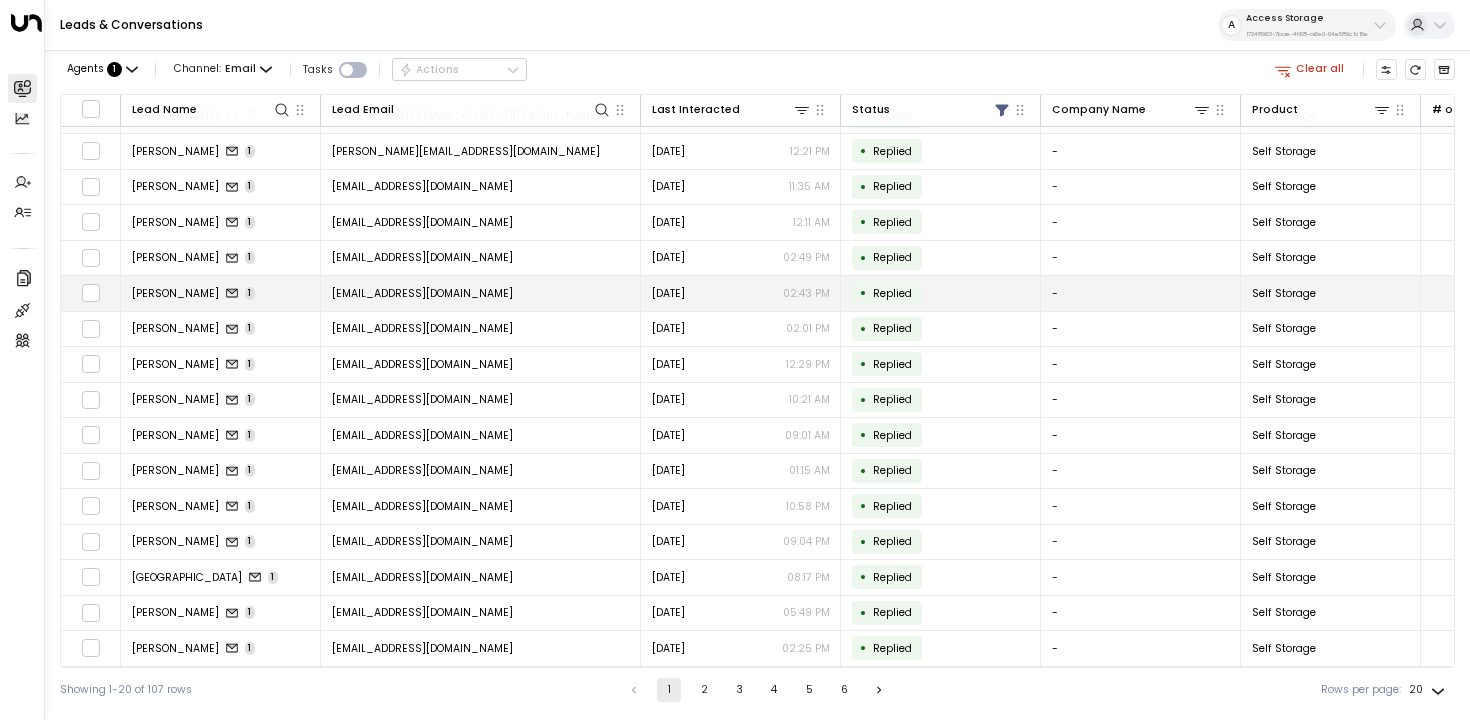 scroll, scrollTop: 174, scrollLeft: 0, axis: vertical 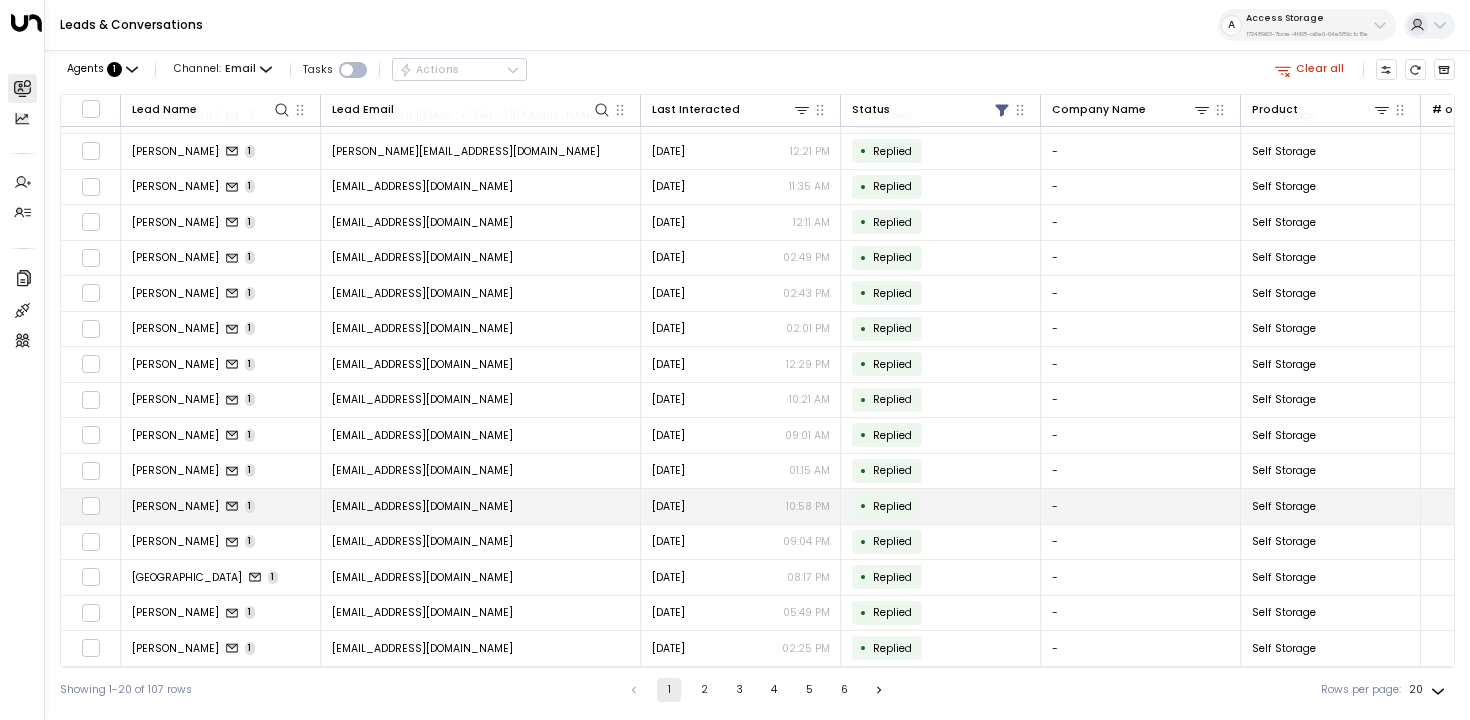 click on "Avp-ox@live.co.uk" at bounding box center [422, 506] 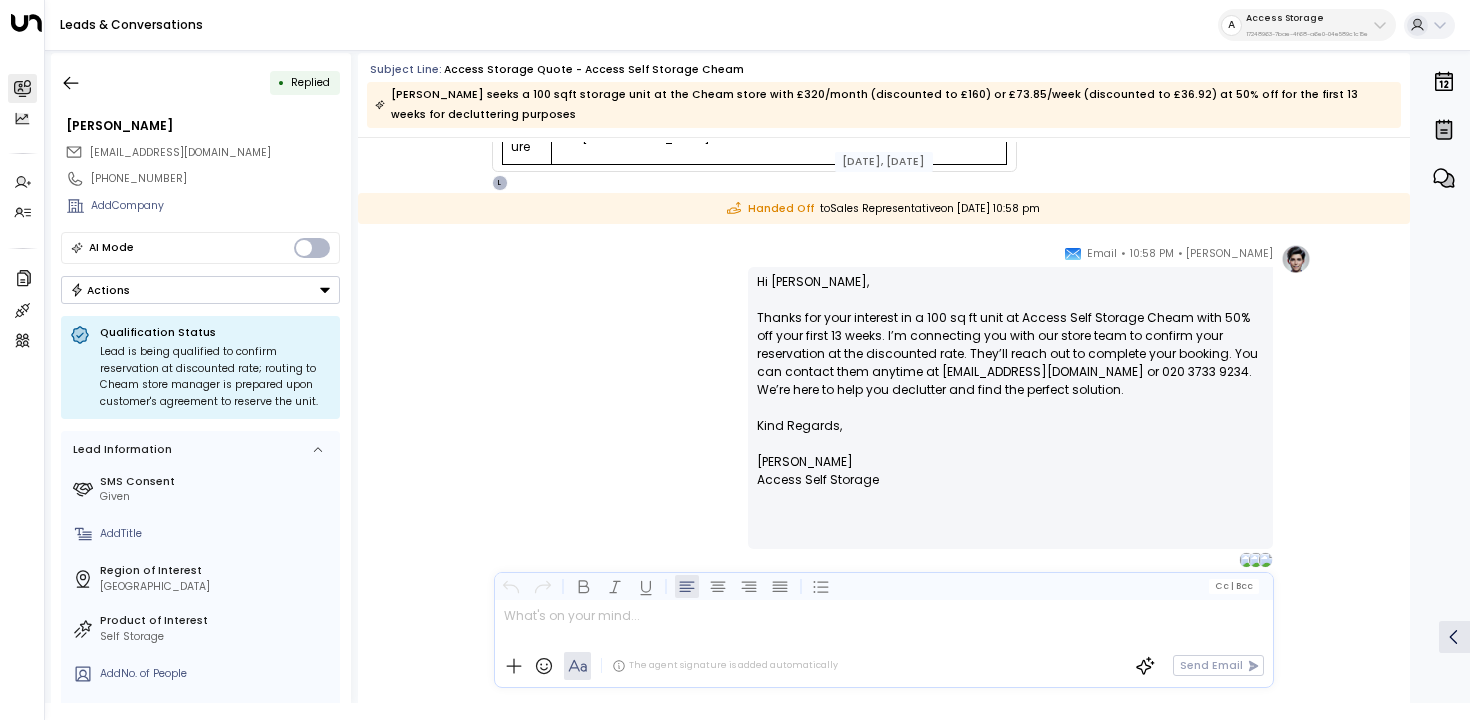 scroll, scrollTop: 827, scrollLeft: 0, axis: vertical 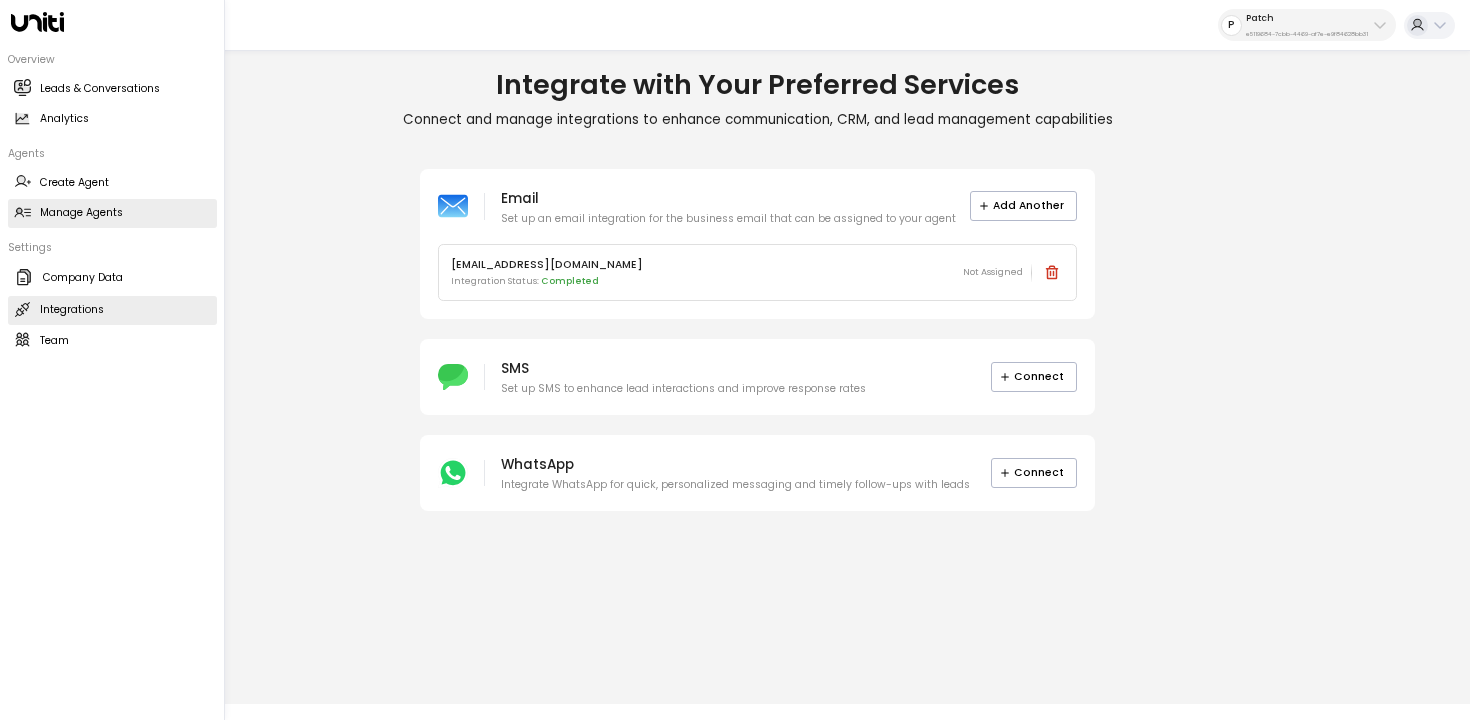 click on "Manage Agents" at bounding box center [81, 213] 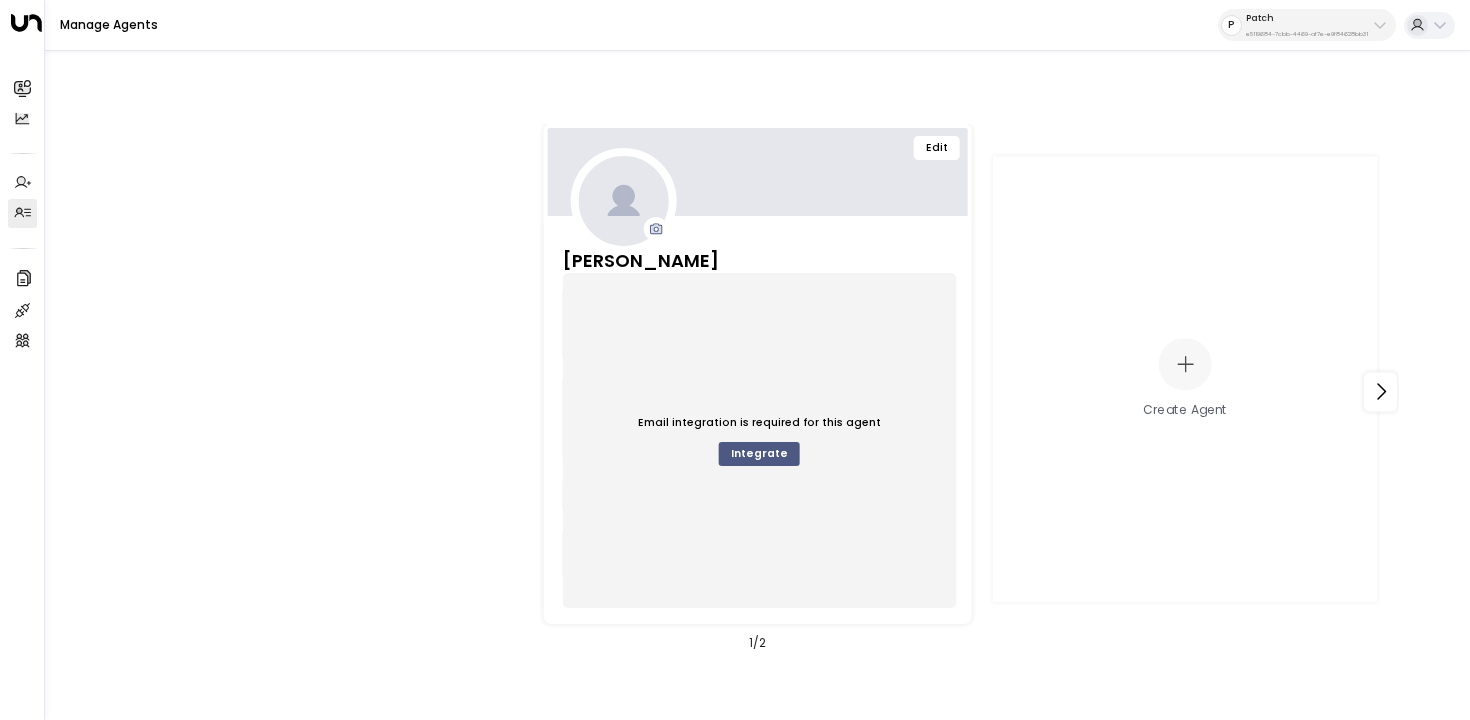 click on "Integrate" at bounding box center (759, 454) 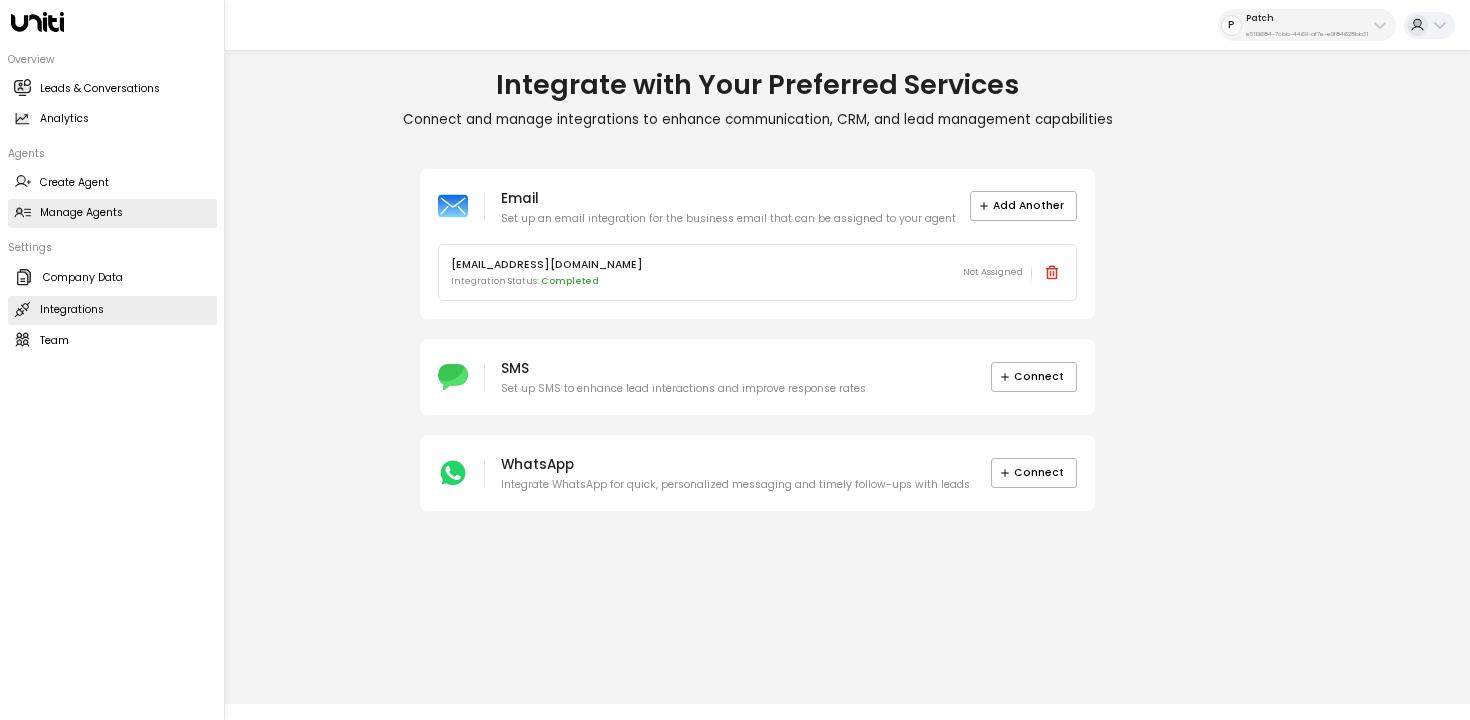 click on "Manage Agents Manage Agents" at bounding box center [112, 213] 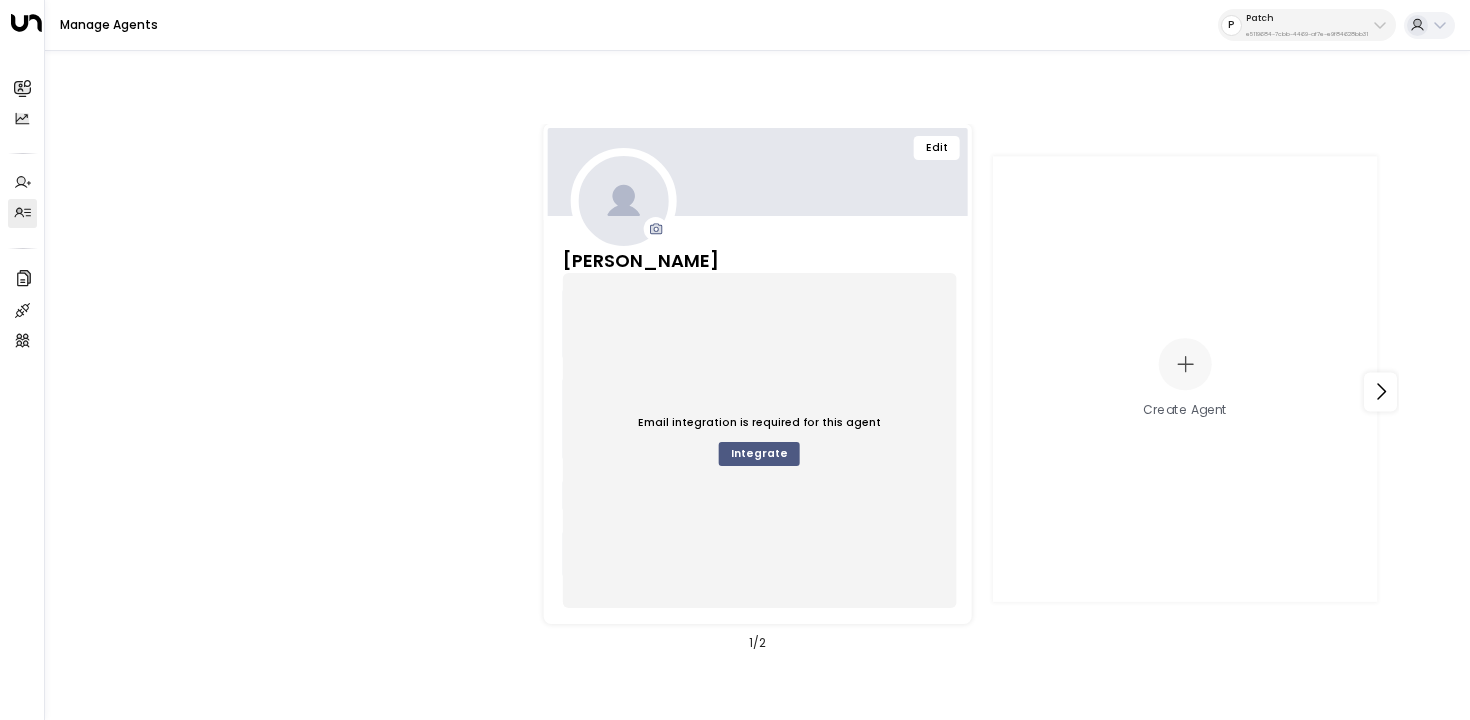 click on "Integrate" at bounding box center [759, 454] 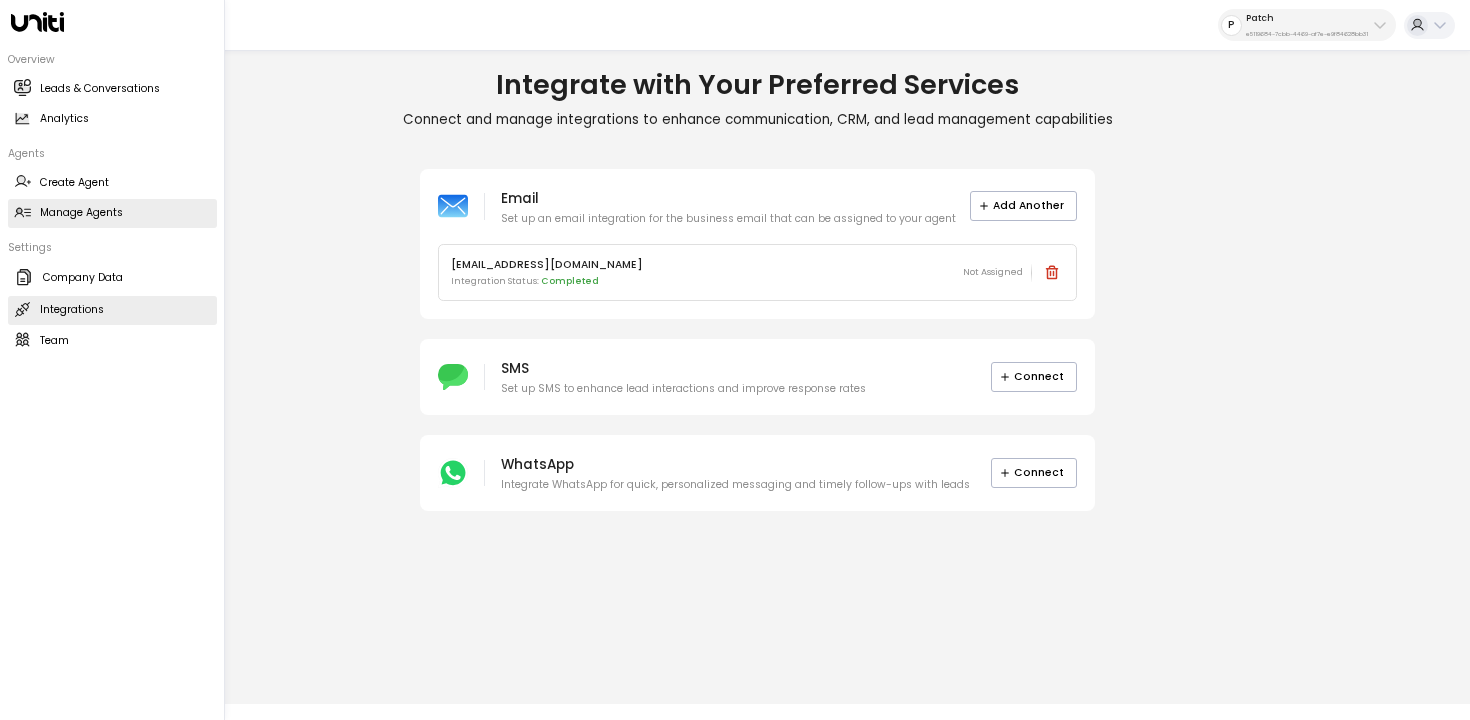 click 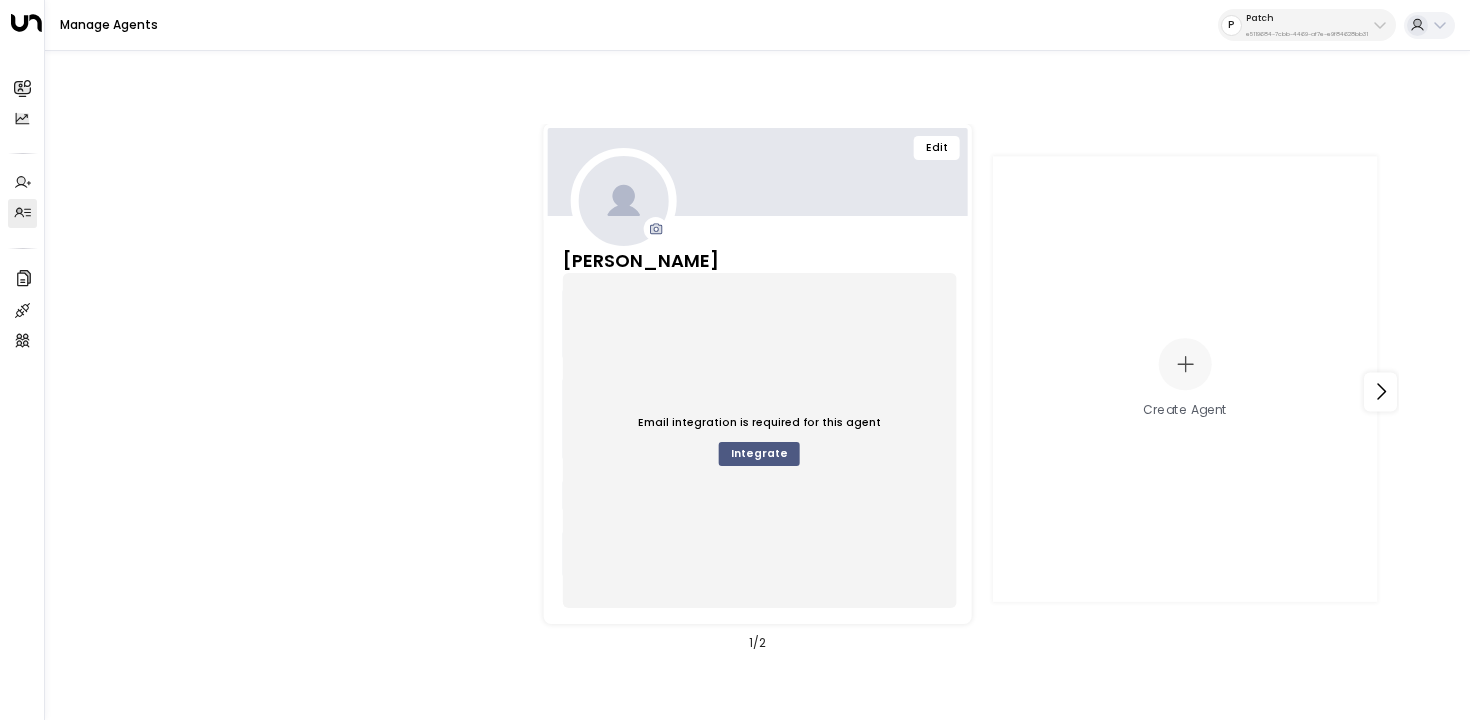click on "Edit" at bounding box center (757, 172) 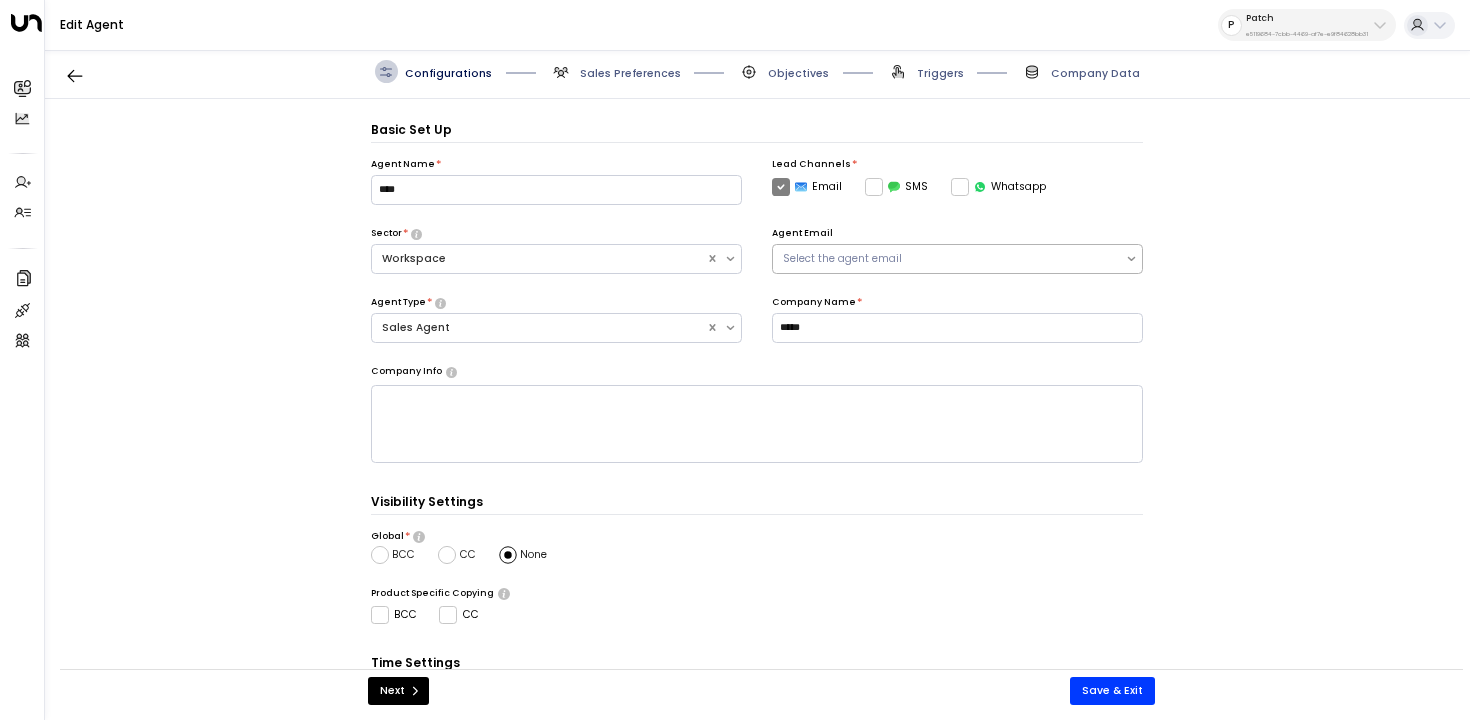 scroll, scrollTop: 22, scrollLeft: 0, axis: vertical 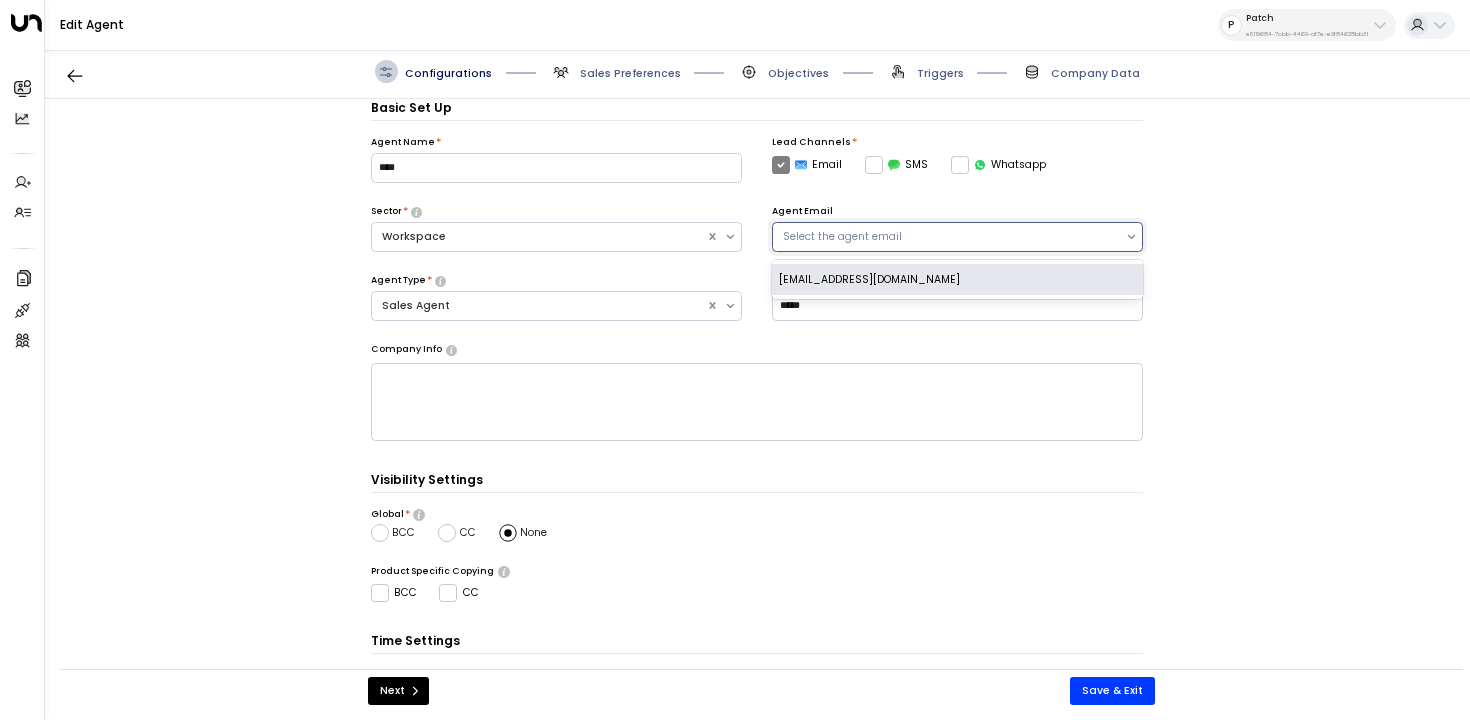 click on "Select the agent email" at bounding box center (949, 237) 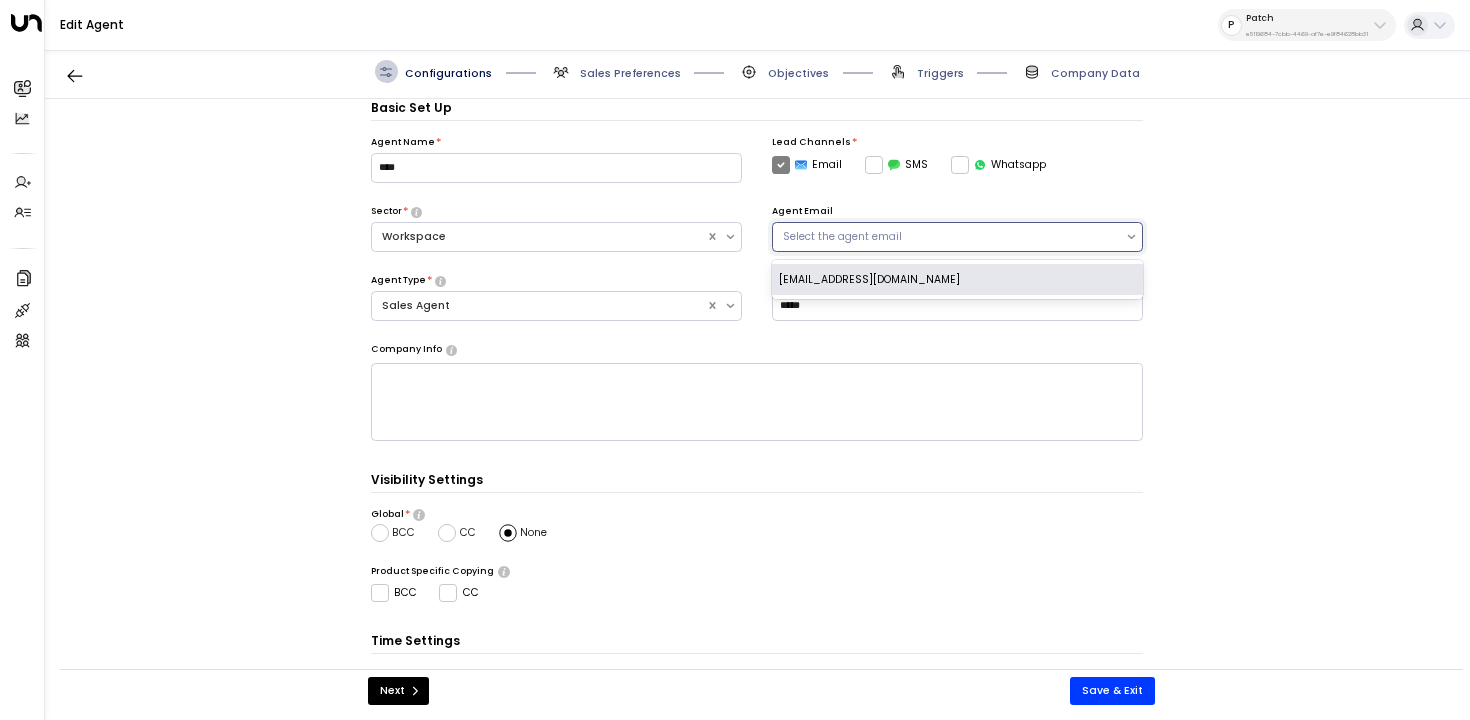 click on "[EMAIL_ADDRESS][DOMAIN_NAME]" at bounding box center (957, 280) 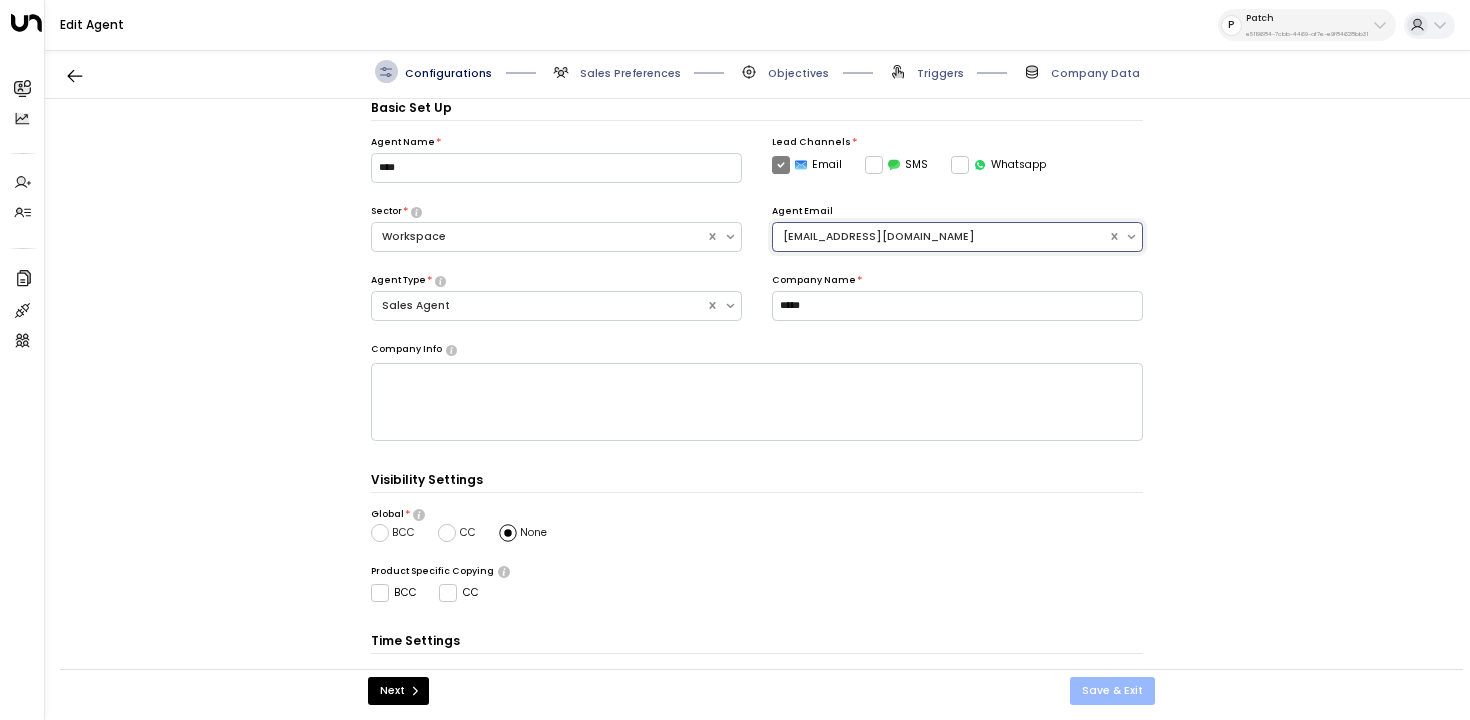click on "Save & Exit" at bounding box center [1112, 691] 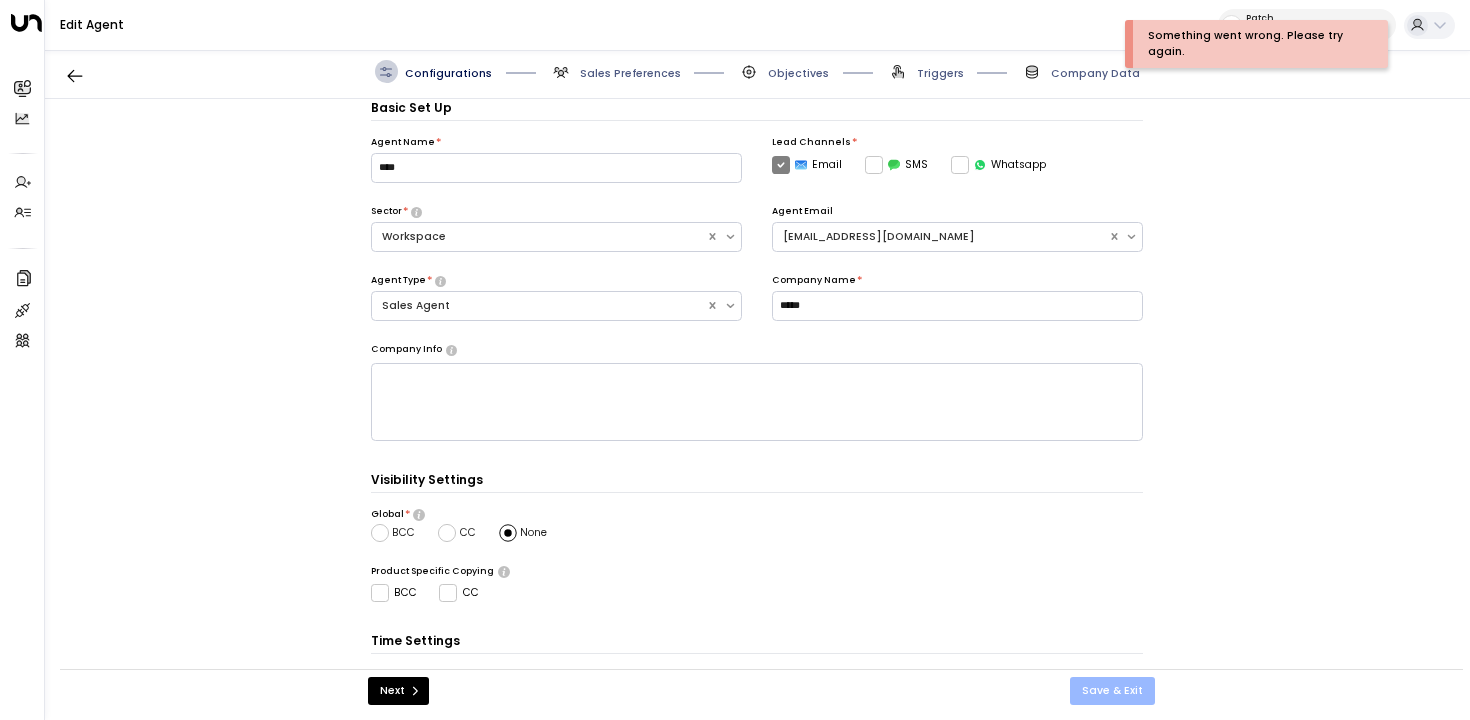 click on "Save & Exit" at bounding box center [1112, 691] 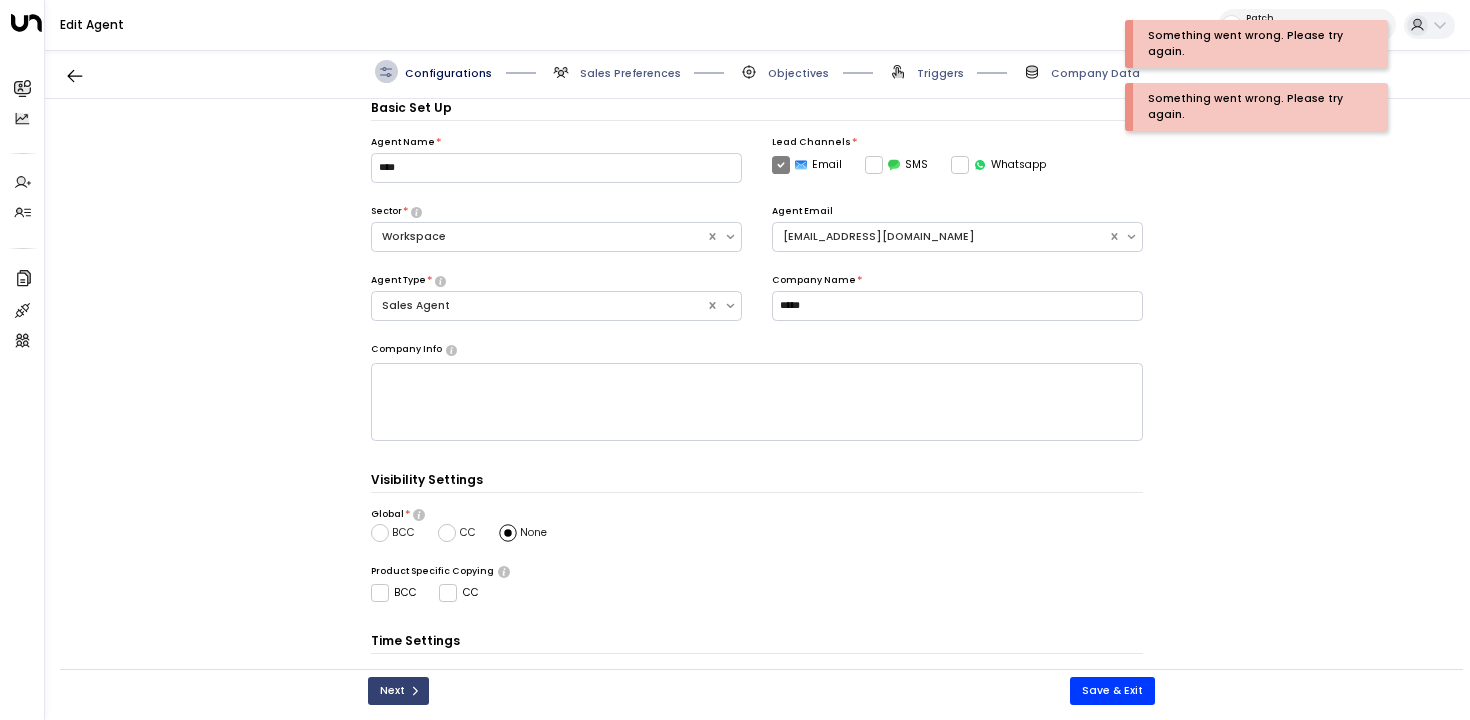 click on "Next" at bounding box center (398, 691) 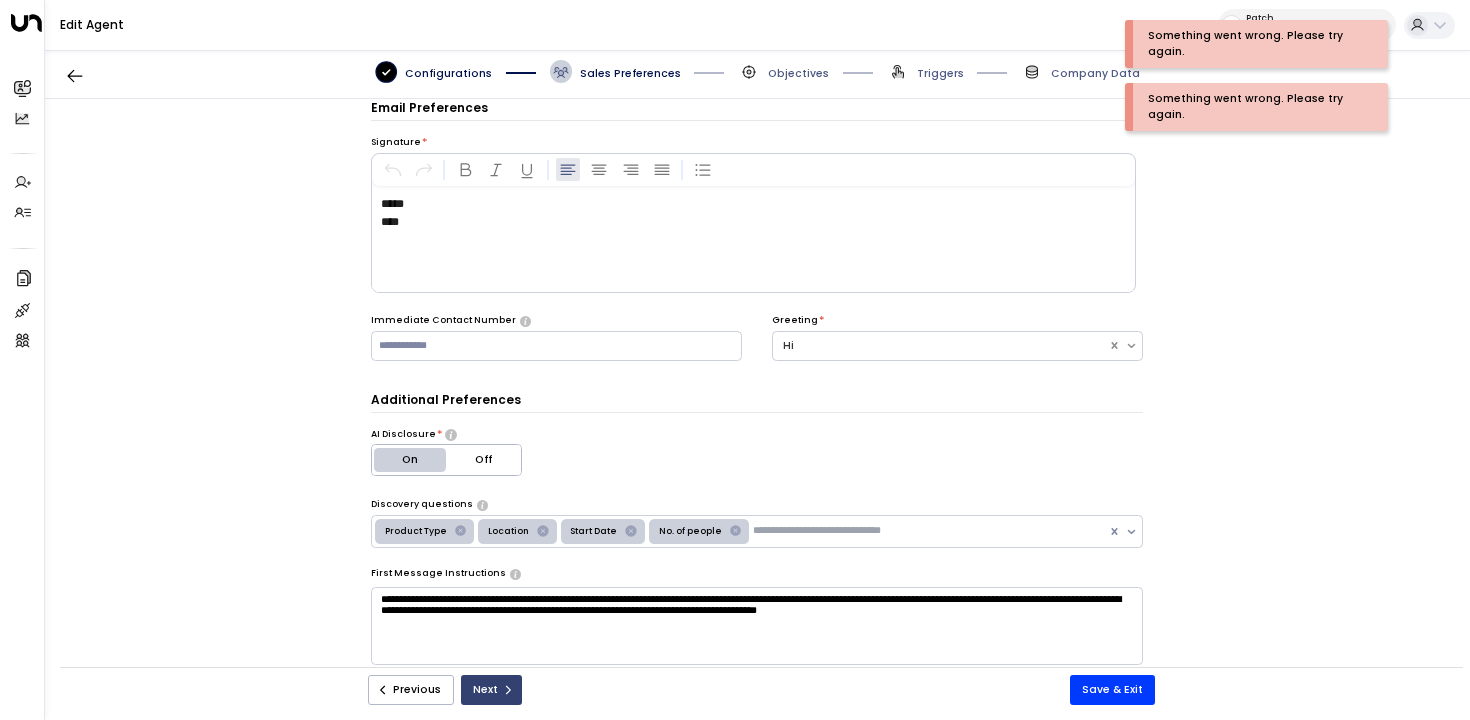 click on "Next" at bounding box center [491, 690] 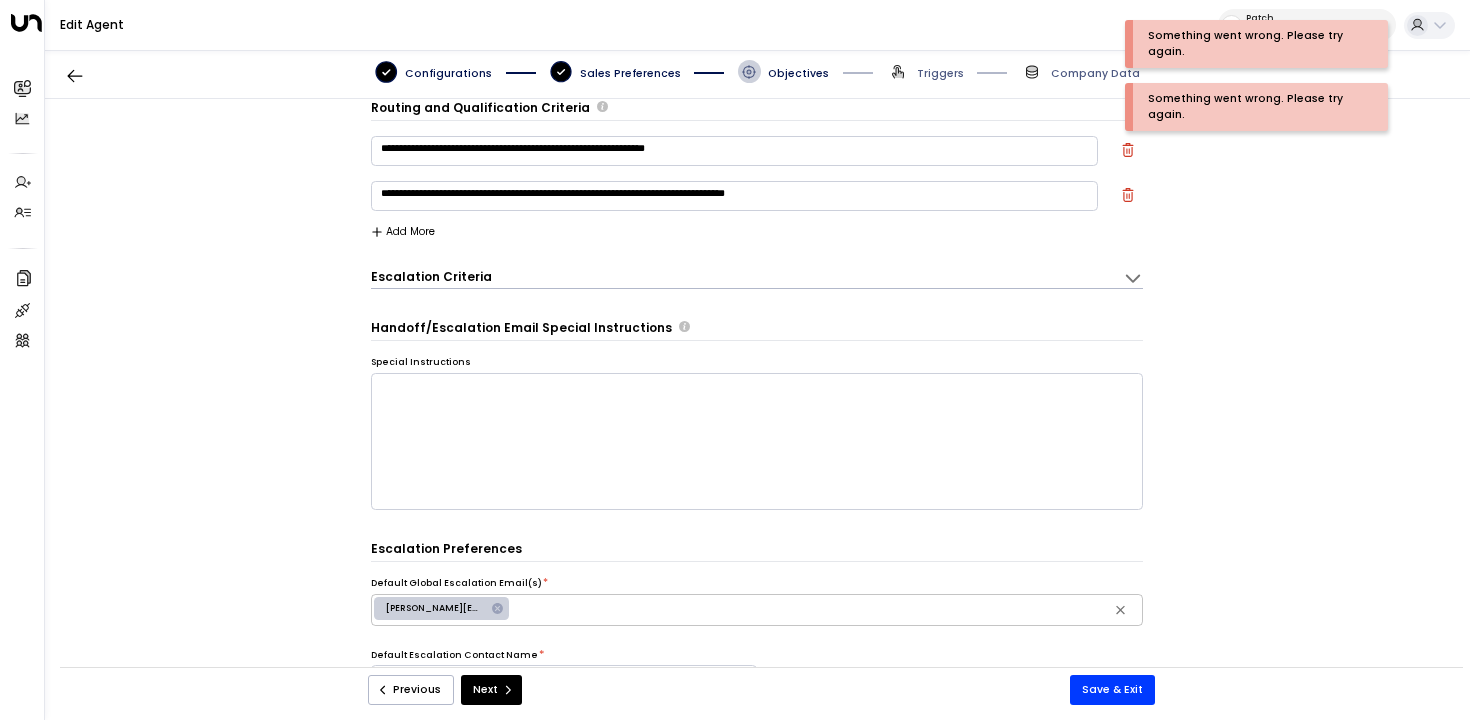 click on "Next" at bounding box center (491, 690) 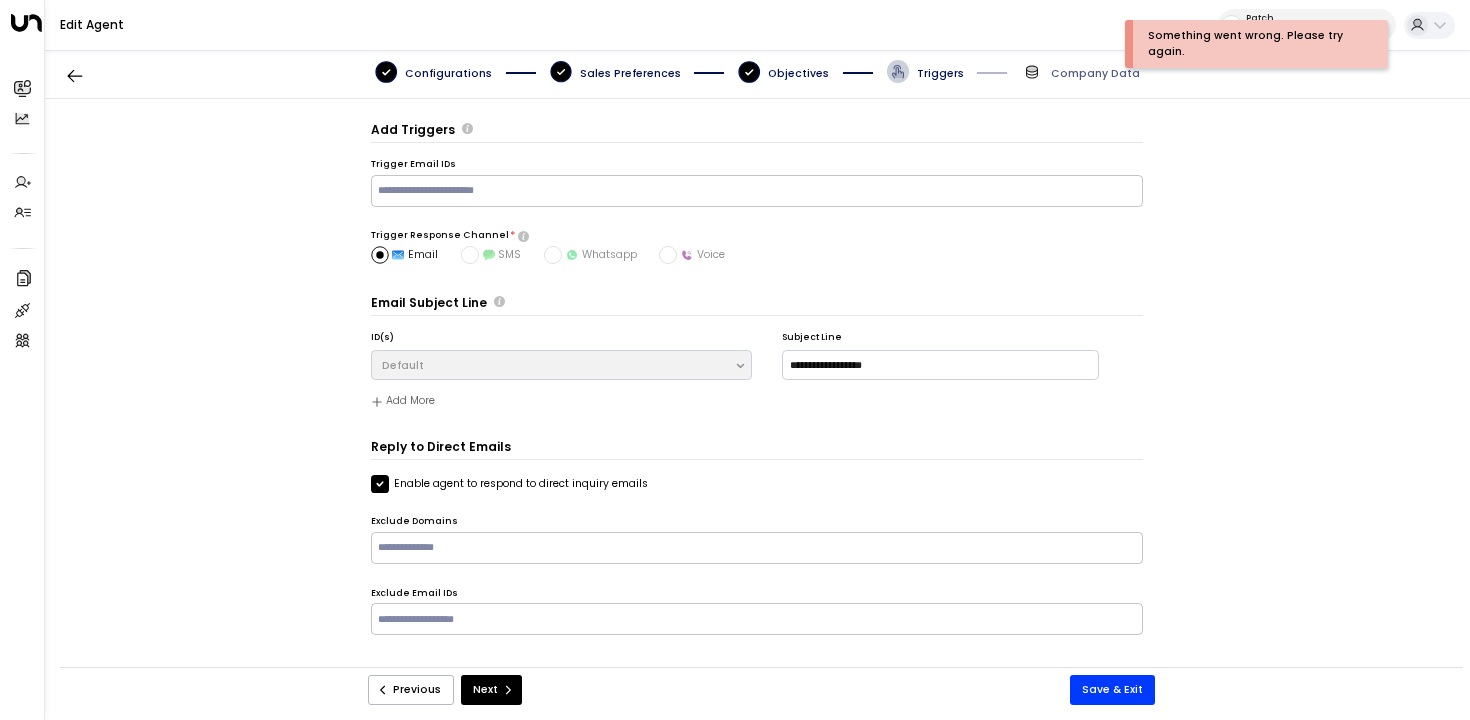 scroll, scrollTop: 0, scrollLeft: 0, axis: both 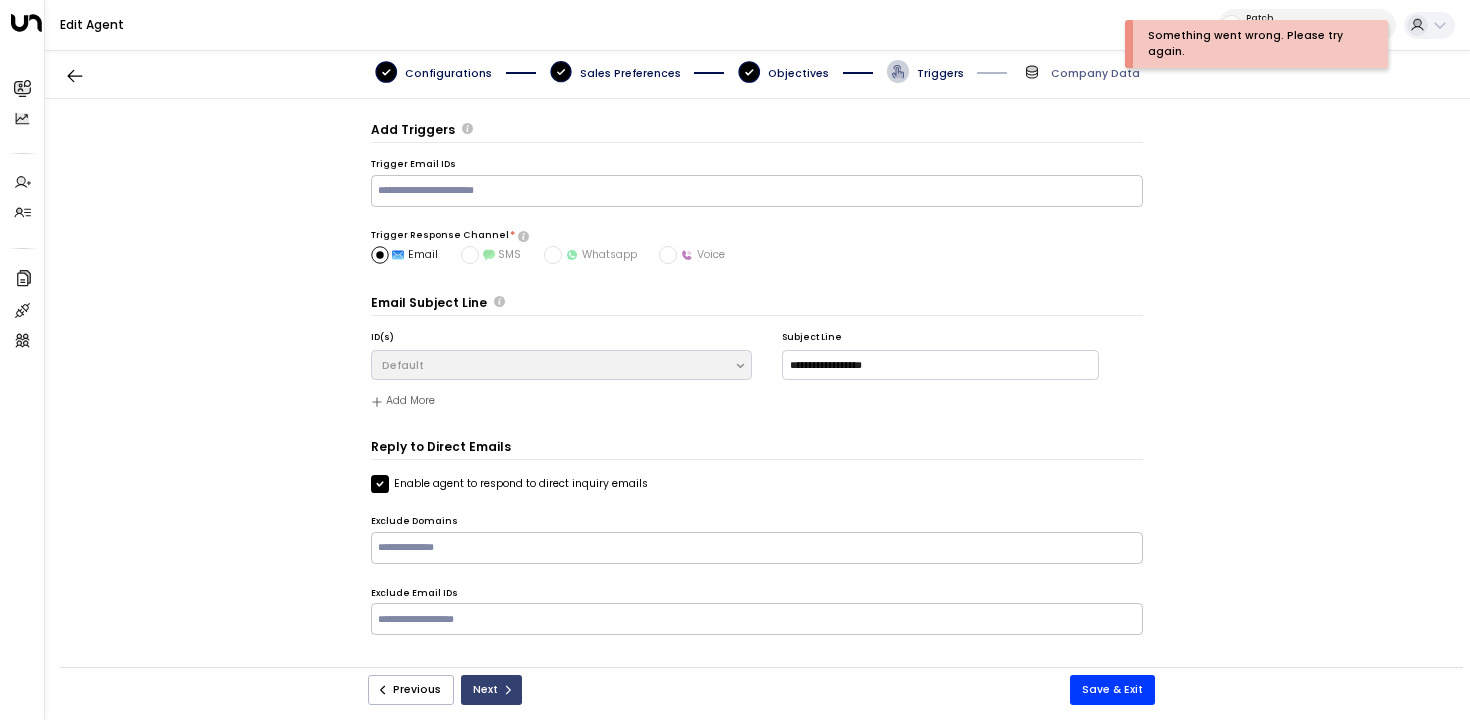 click on "Next" at bounding box center [491, 690] 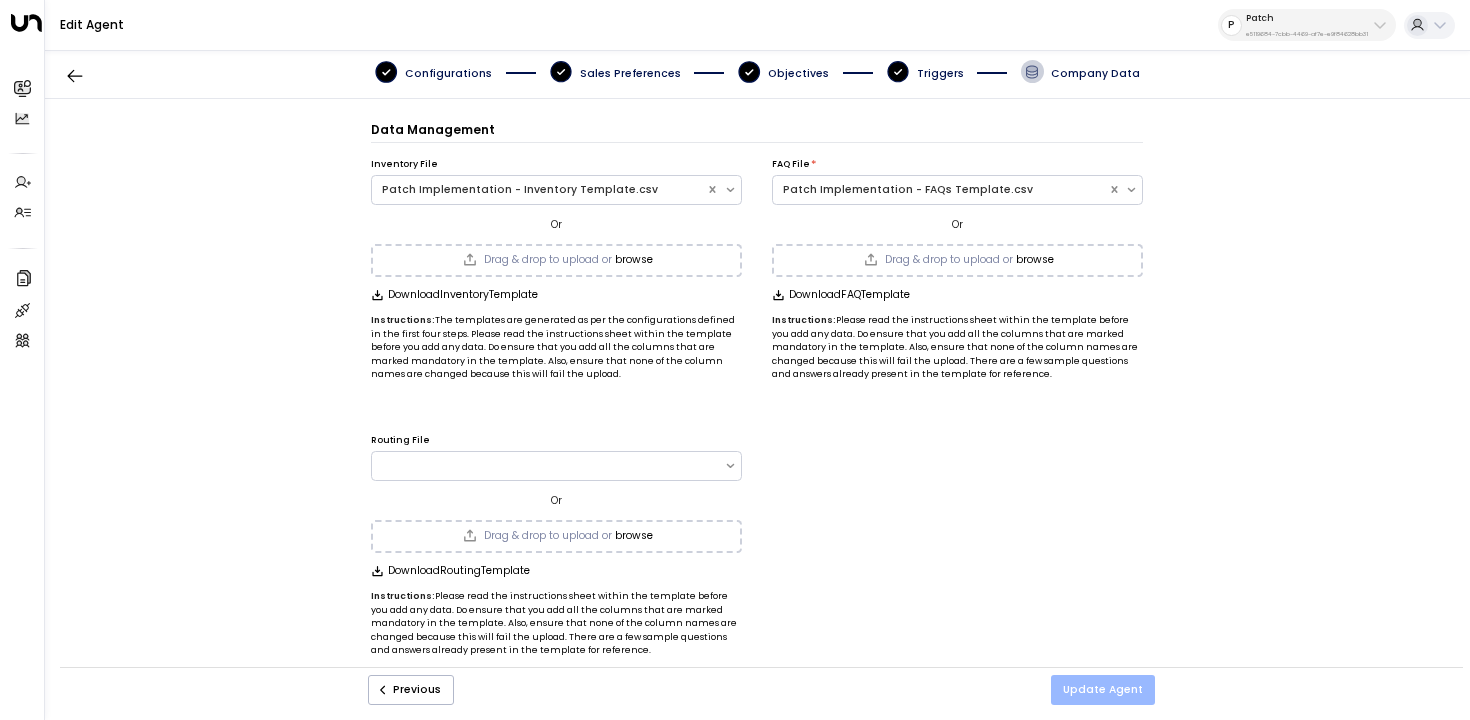 click on "Update Agent" at bounding box center [1103, 690] 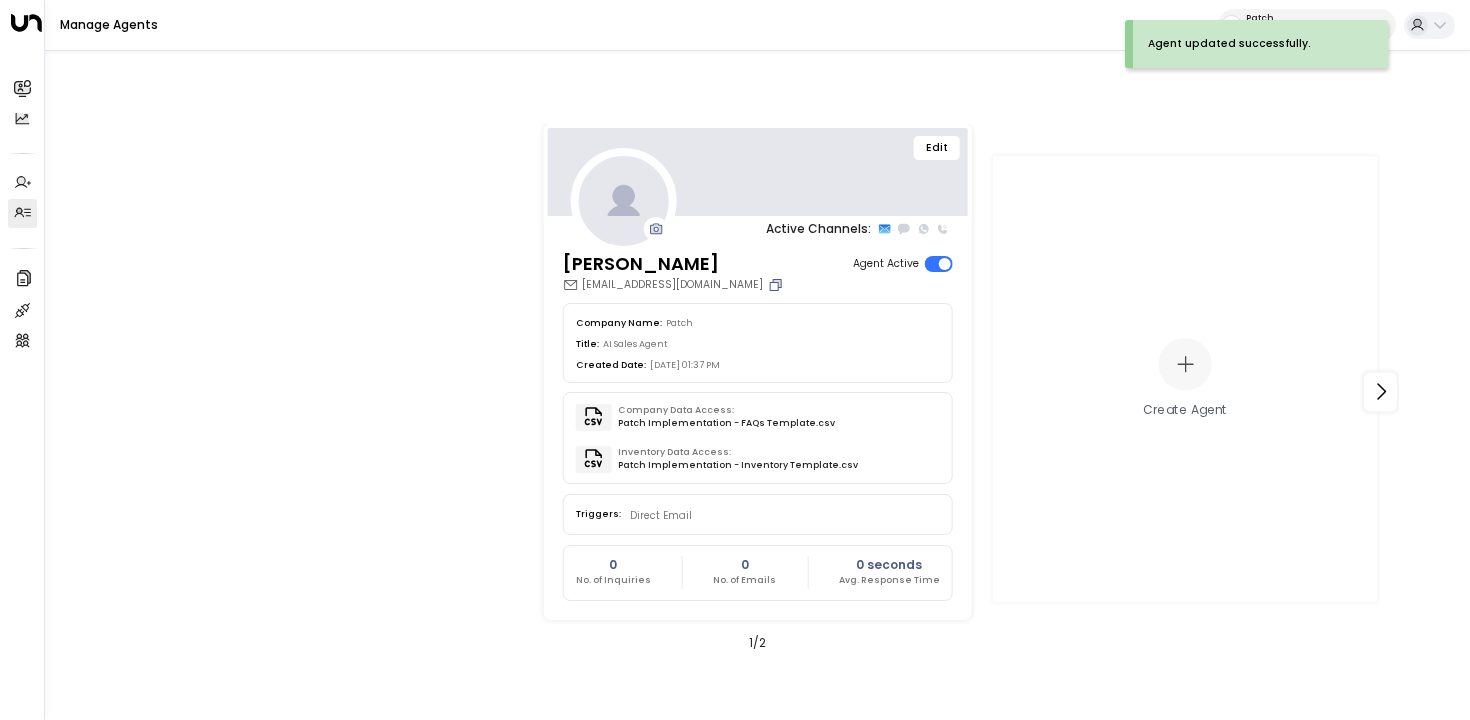 click 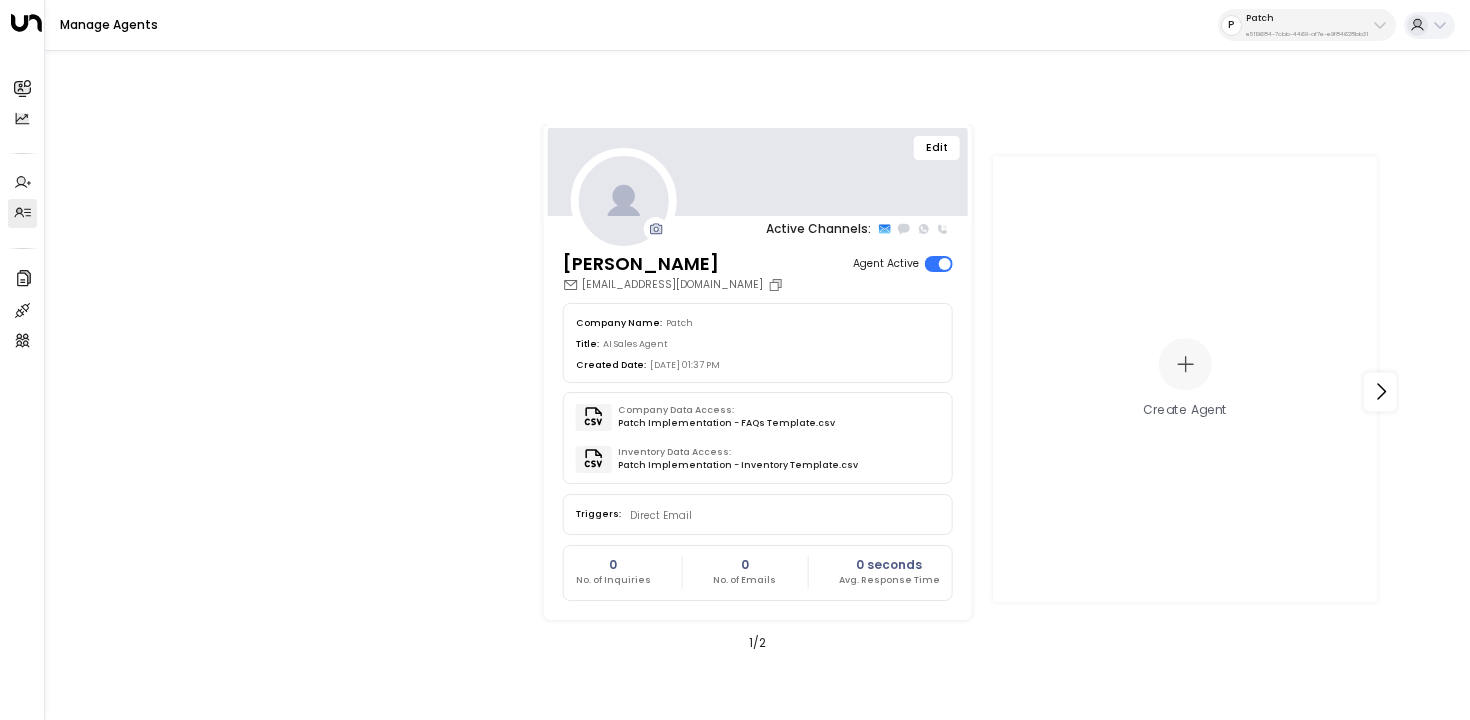 click on "Edit Active Channels: Emma   uniti.test.agent.2@gmail.com Agent Active Company Name: Patch Title: AI Sales Agent Created Date: 07/02/2025, 01:37 PM Company Data Access: Patch Implementation - FAQs Template.csv Inventory Data Access: Patch Implementation - Inventory Template.csv Triggers: Direct Email 0 No. of Inquiries 0 No. of Emails 0 seconds Avg. Response Time Create Agent 1  /  2" at bounding box center (757, 392) 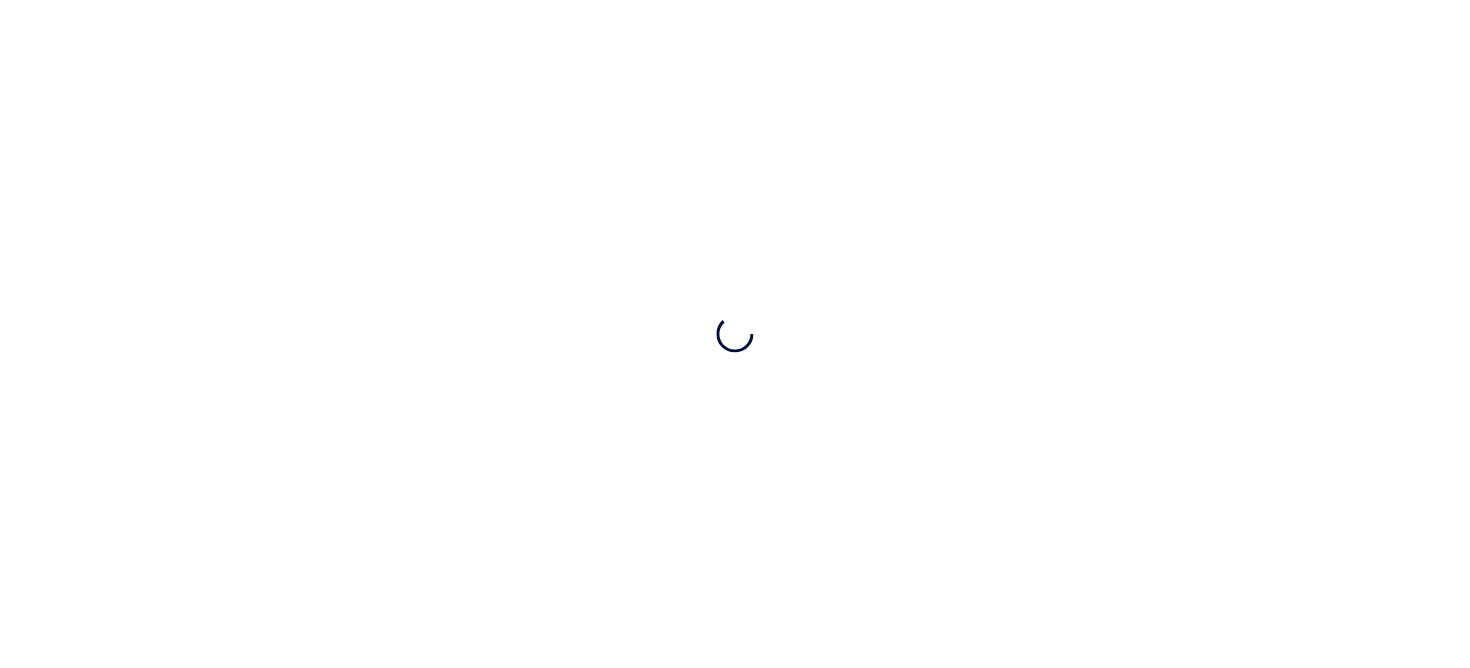 scroll, scrollTop: 0, scrollLeft: 0, axis: both 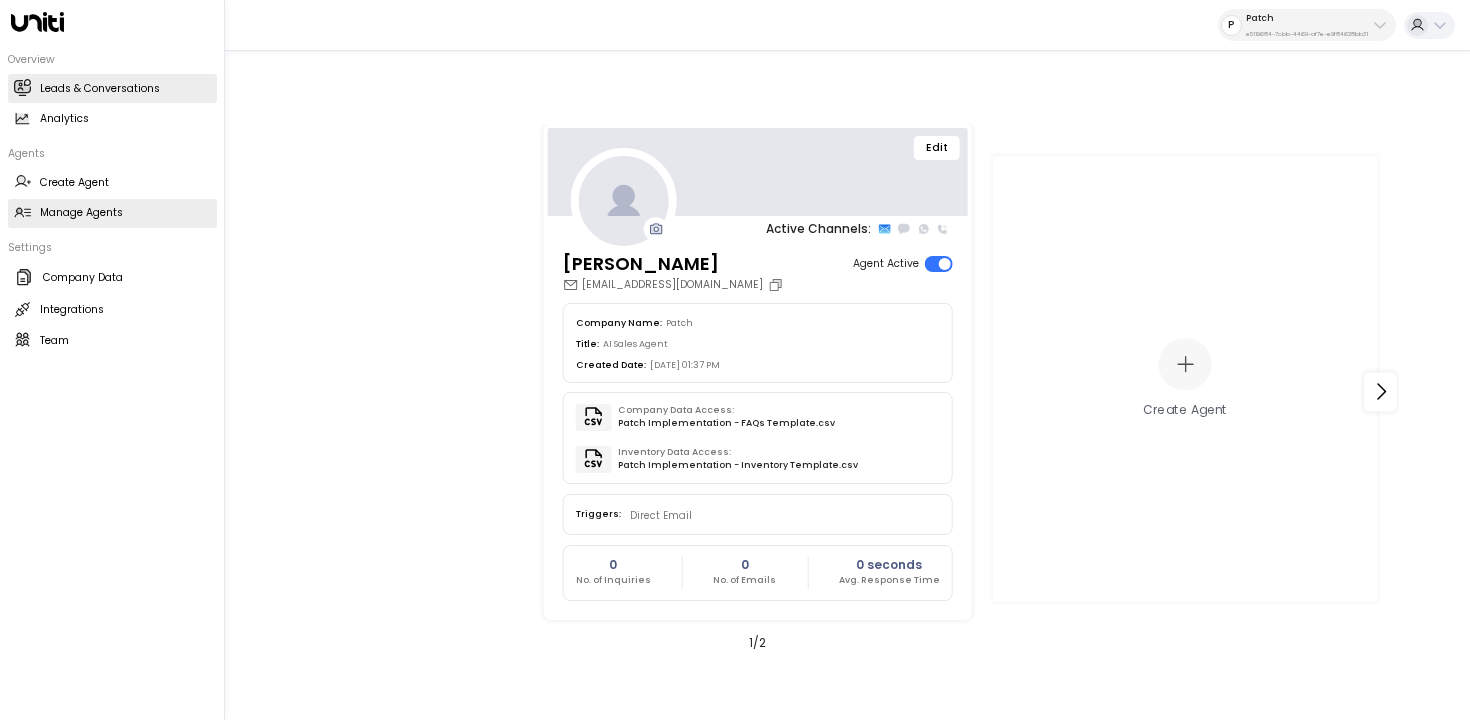 click on "Leads & Conversations Leads & Conversations" at bounding box center (112, 88) 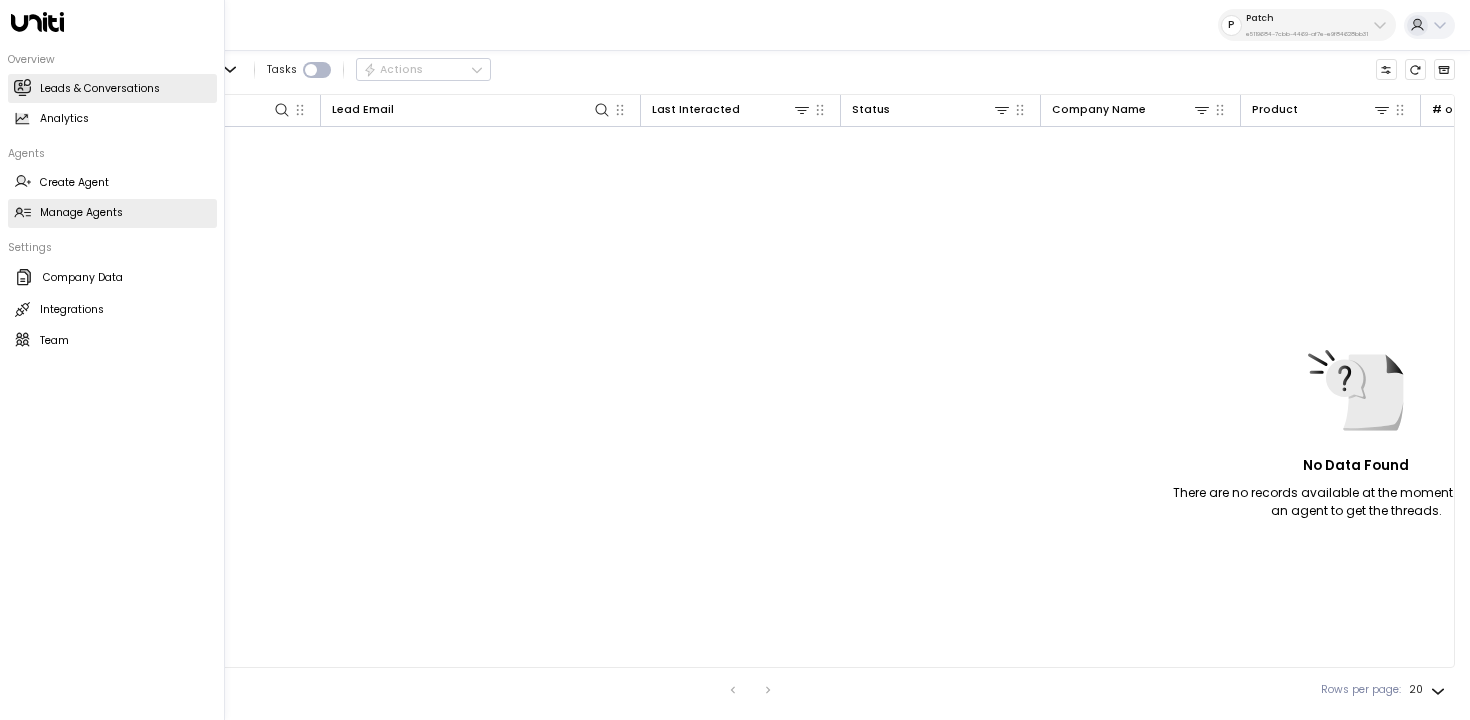 click on "Manage Agents Manage Agents" at bounding box center [112, 213] 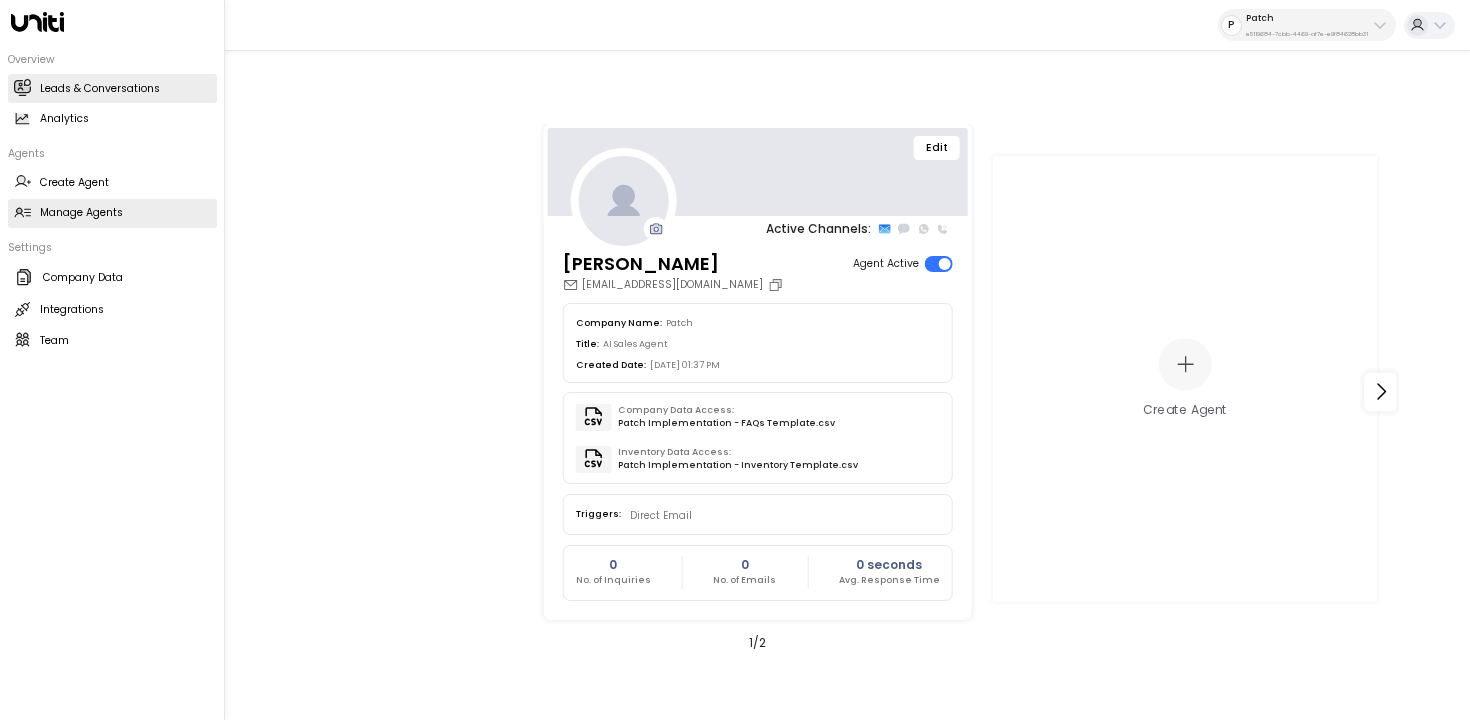 click on "Leads & Conversations Leads & Conversations" at bounding box center [112, 88] 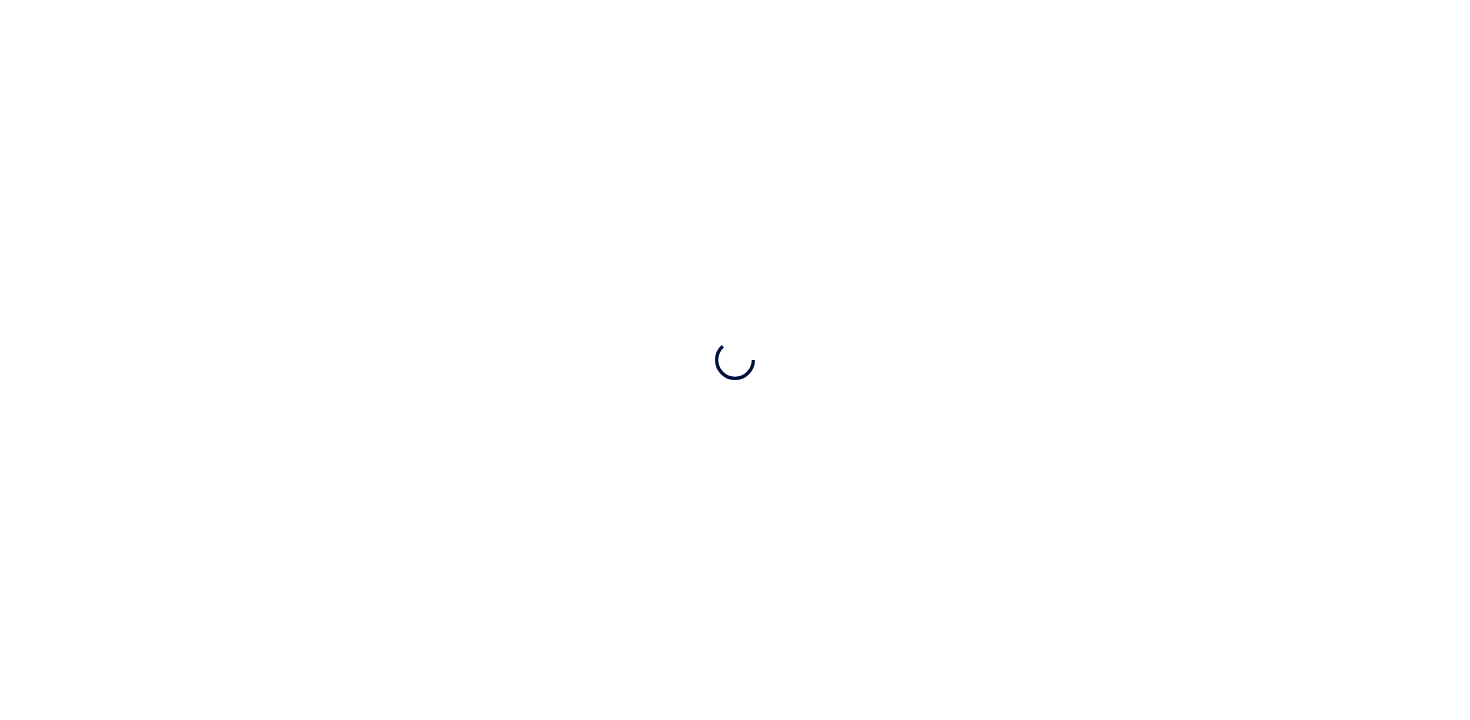 scroll, scrollTop: 0, scrollLeft: 0, axis: both 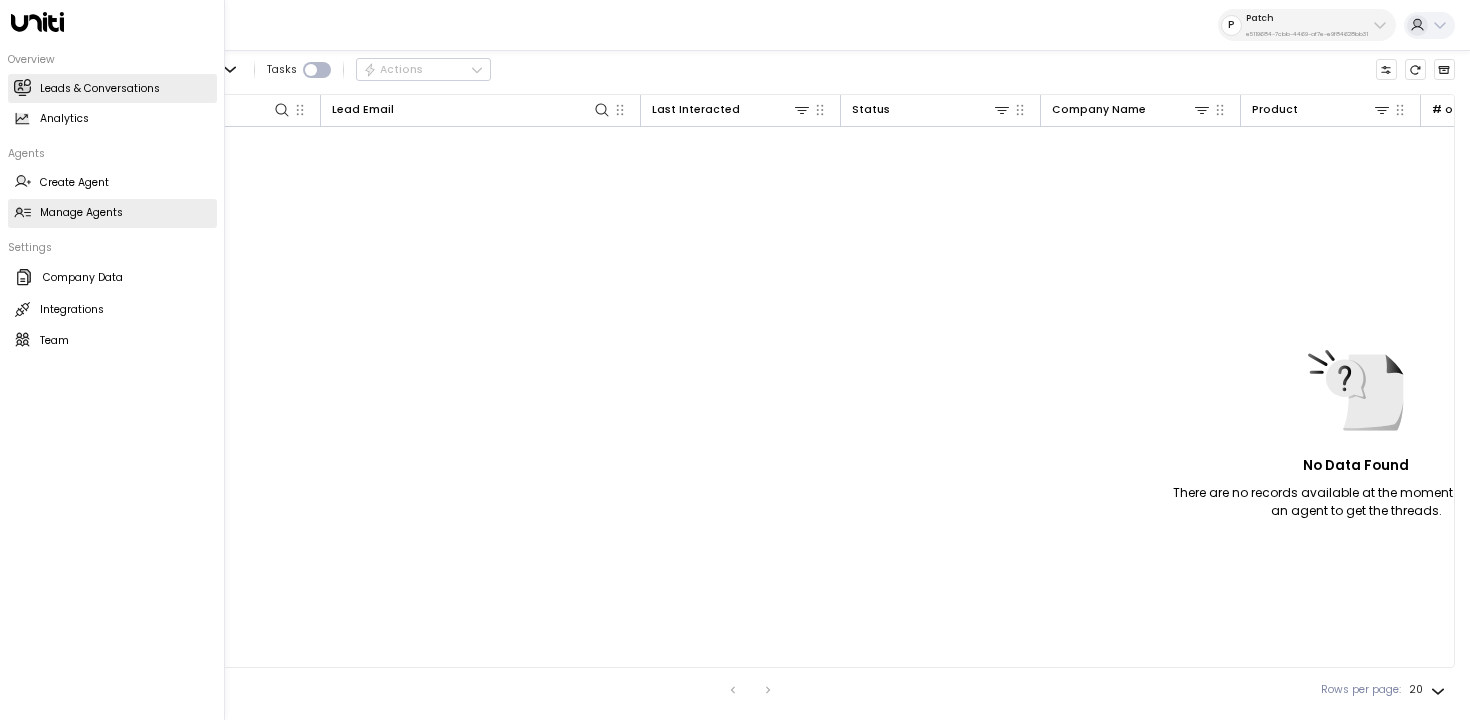 click on "Manage Agents" at bounding box center [81, 213] 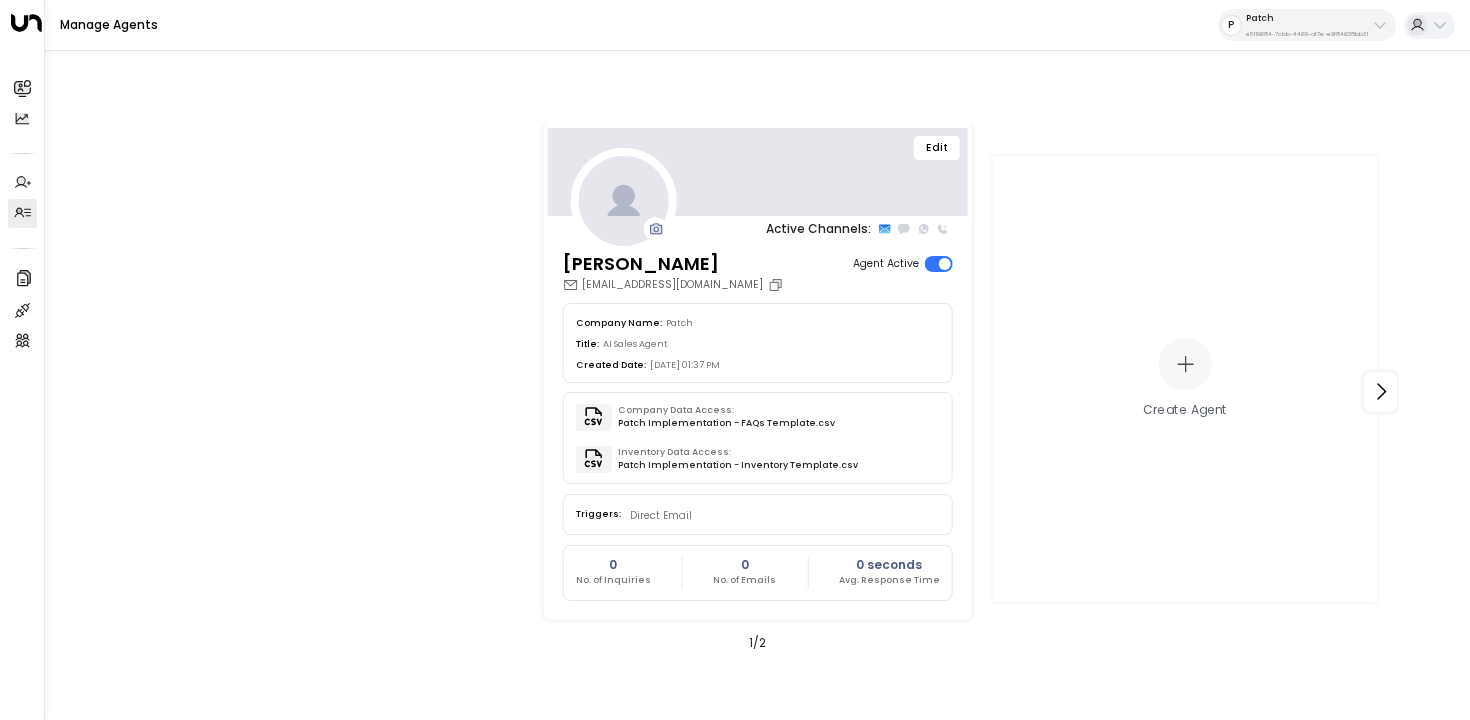 click on "Edit" at bounding box center (937, 148) 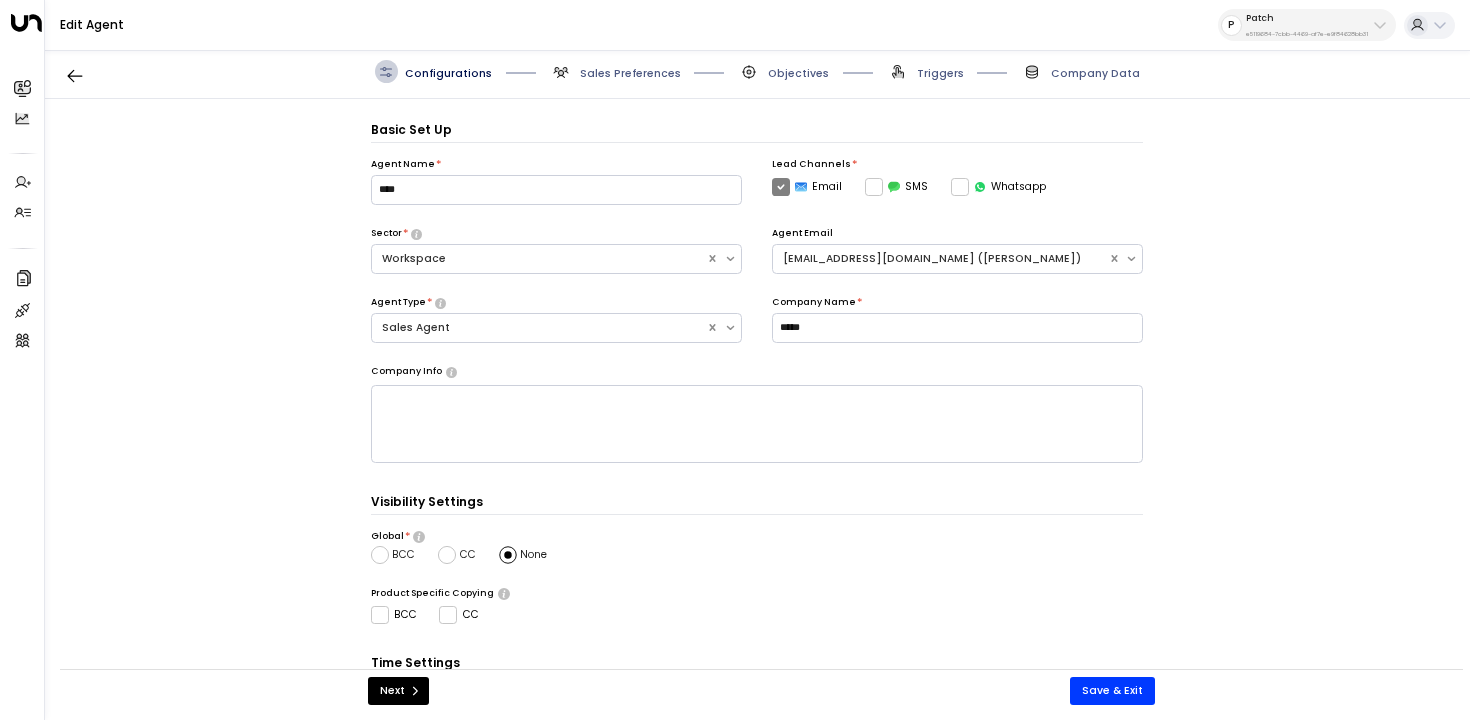 scroll, scrollTop: 22, scrollLeft: 0, axis: vertical 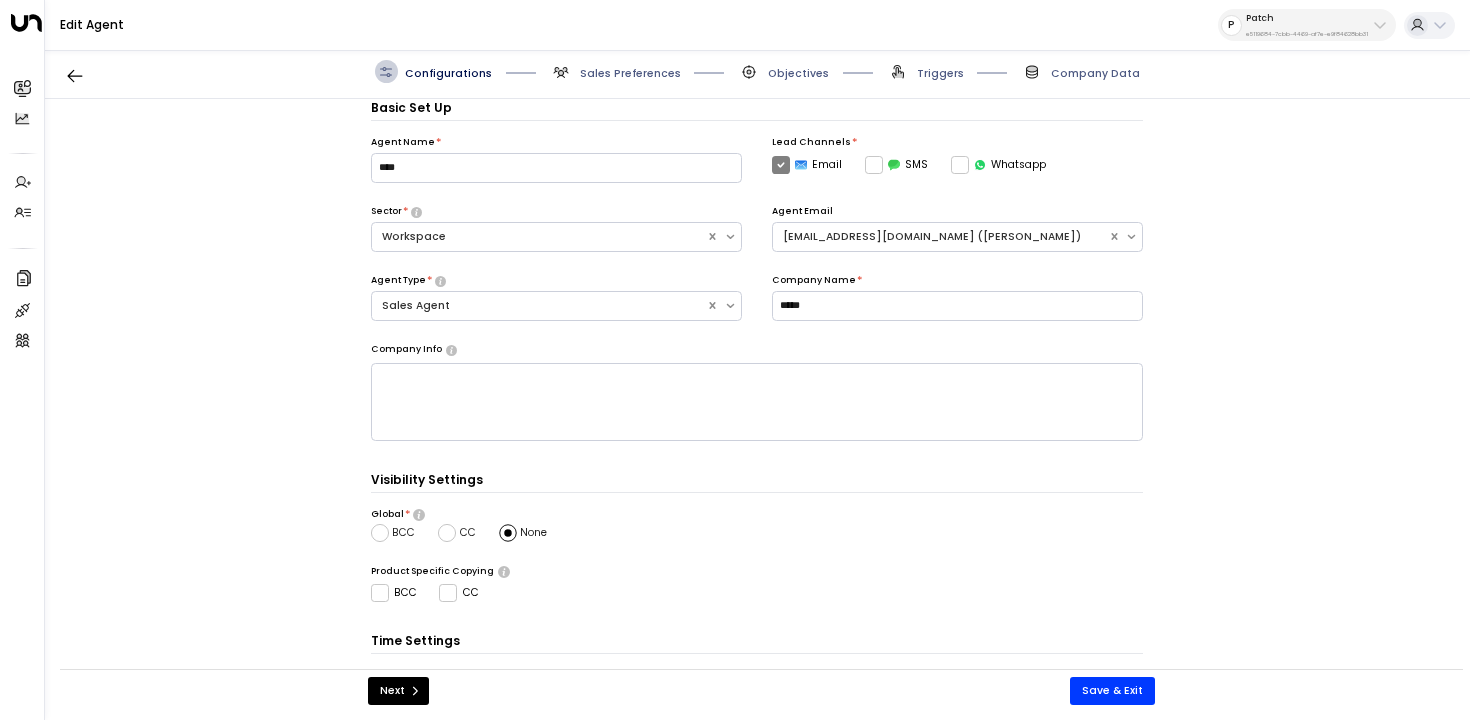 click on "Basic Set Up Agent Name * **** Lead Channels *       Email       SMS       Whatsapp Sector   * Workspace Agent Email   [EMAIL_ADDRESS][DOMAIN_NAME] ([PERSON_NAME]) Agent Type   * Sales Agent Company Name * ***** Company Info * ​ Visibility Settings Global *   BCC   CC   None Product Specific Copying       BCC       CC Time Settings Time Zone   * BST - [GEOGRAPHIC_DATA]/[GEOGRAPHIC_DATA] Response Delay * Super Fast   (1 - 2 mins) Fast   (Around 5 mins) Medium   (Around 10 mins) Slow   (Around 15 mins) Next Save & Exit" at bounding box center [757, 433] 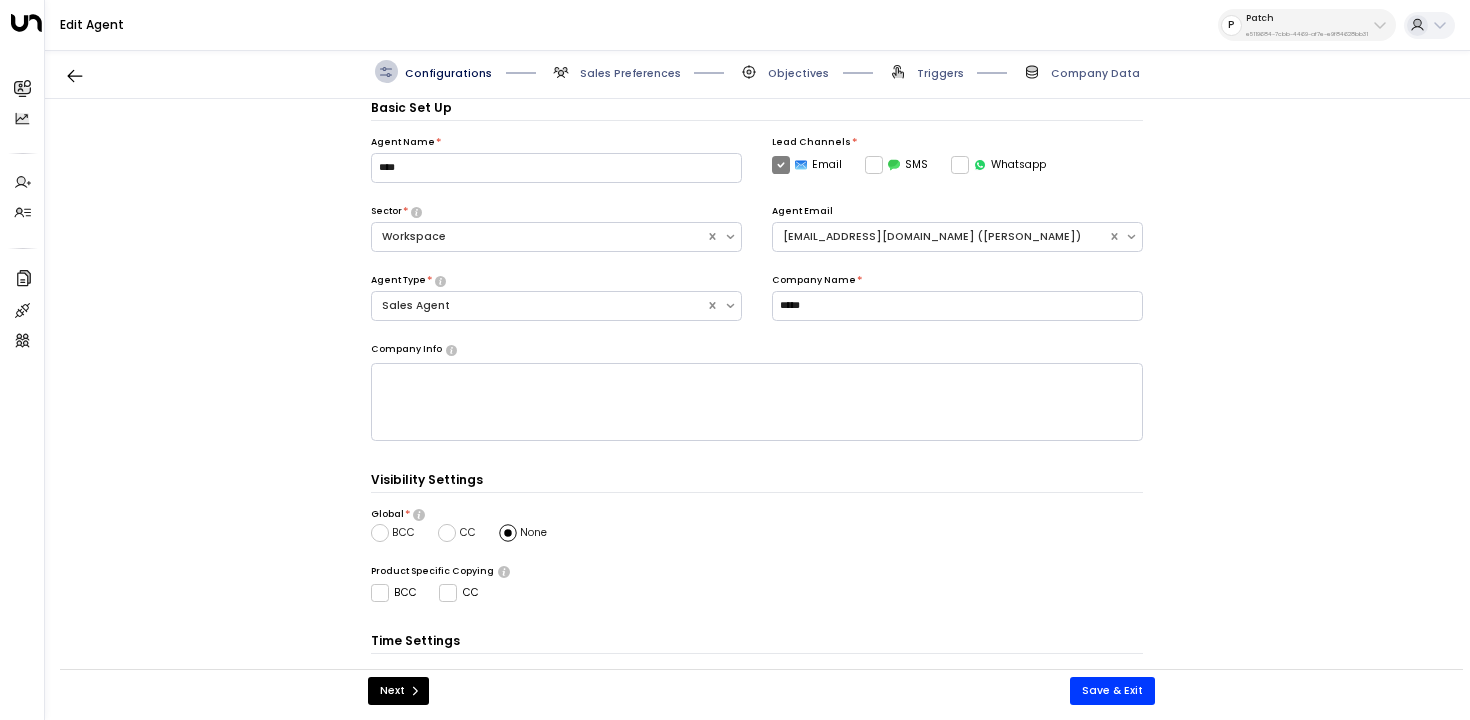 click at bounding box center [757, 402] 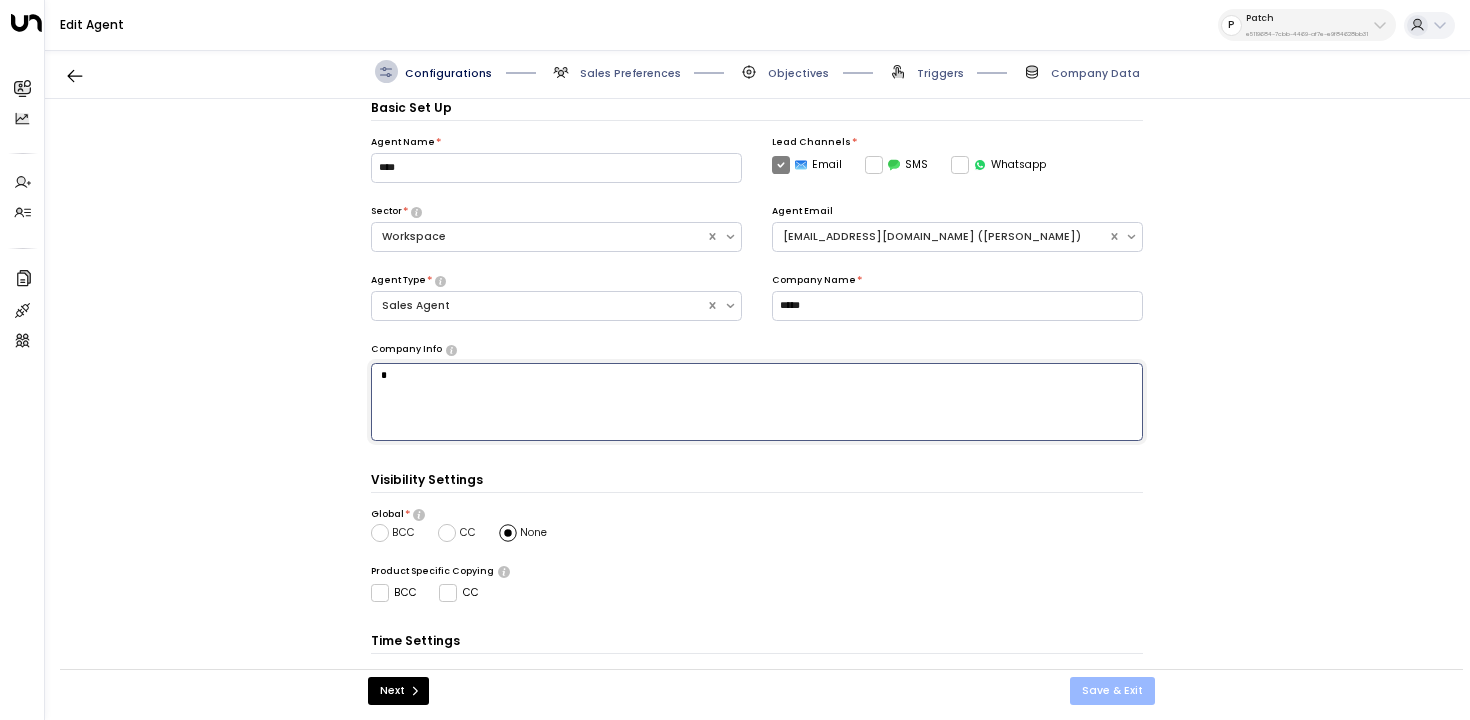 type on "*" 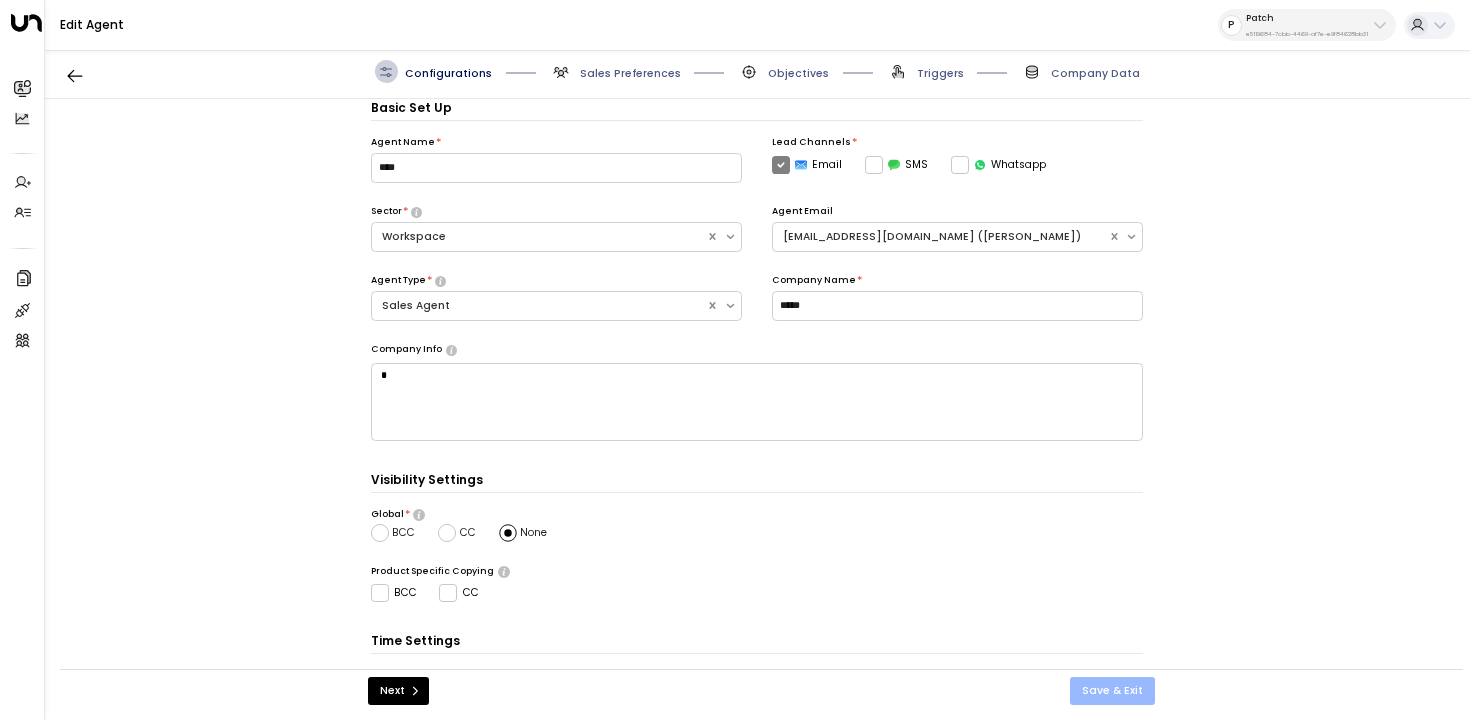 click on "Save & Exit" at bounding box center (1112, 691) 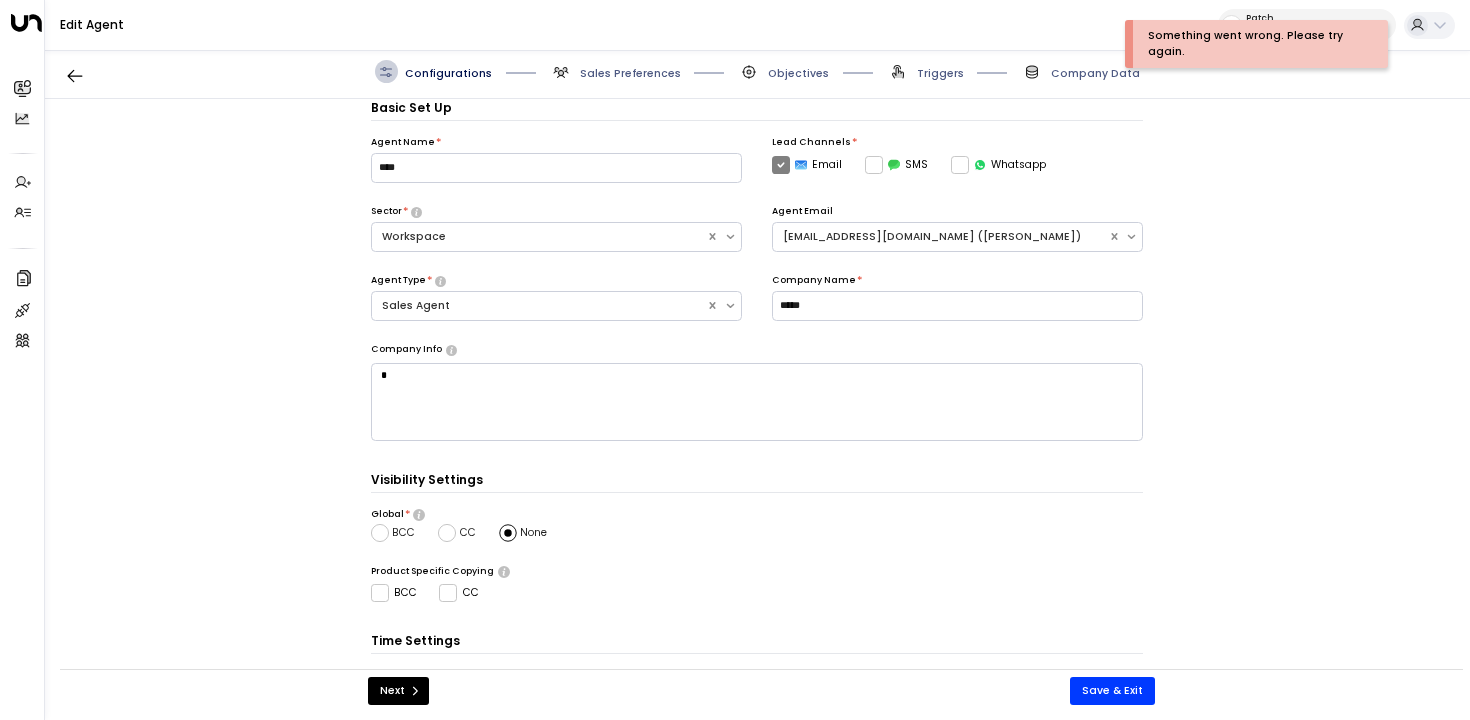 click on "Basic Set Up Agent Name * **** Lead Channels *       Email       SMS       Whatsapp Sector   * Workspace Agent Email   [EMAIL_ADDRESS][DOMAIN_NAME] ([PERSON_NAME]) Agent Type   * Sales Agent Company Name * ***** Company Info * * ​ Visibility Settings Global *   BCC   CC   None Product Specific Copying       BCC       CC Time Settings Time Zone   * BST - [GEOGRAPHIC_DATA]/[GEOGRAPHIC_DATA] Response Delay * Super Fast   (1 - 2 mins) Fast   (Around 5 mins) Medium   (Around 10 mins) Slow   (Around 15 mins) Next Save & Exit" at bounding box center [757, 391] 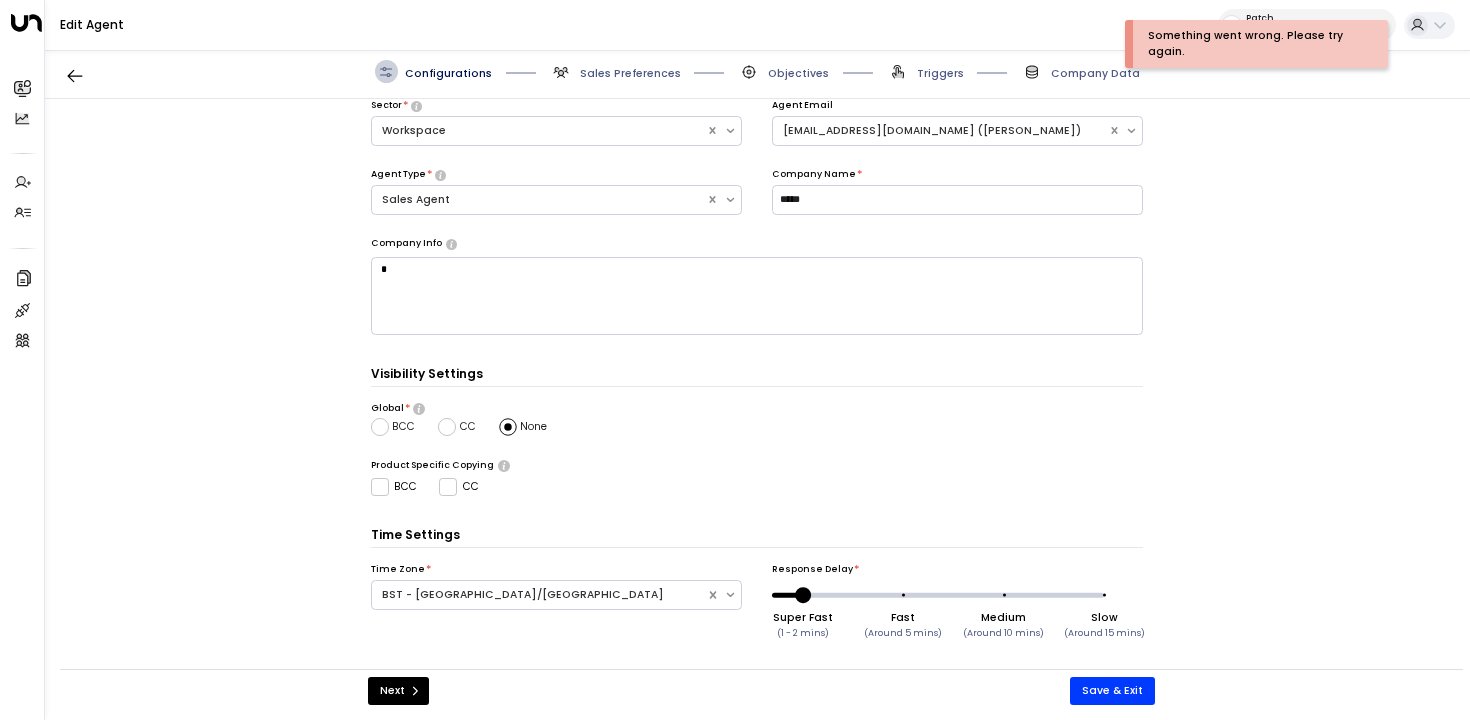 scroll, scrollTop: 0, scrollLeft: 0, axis: both 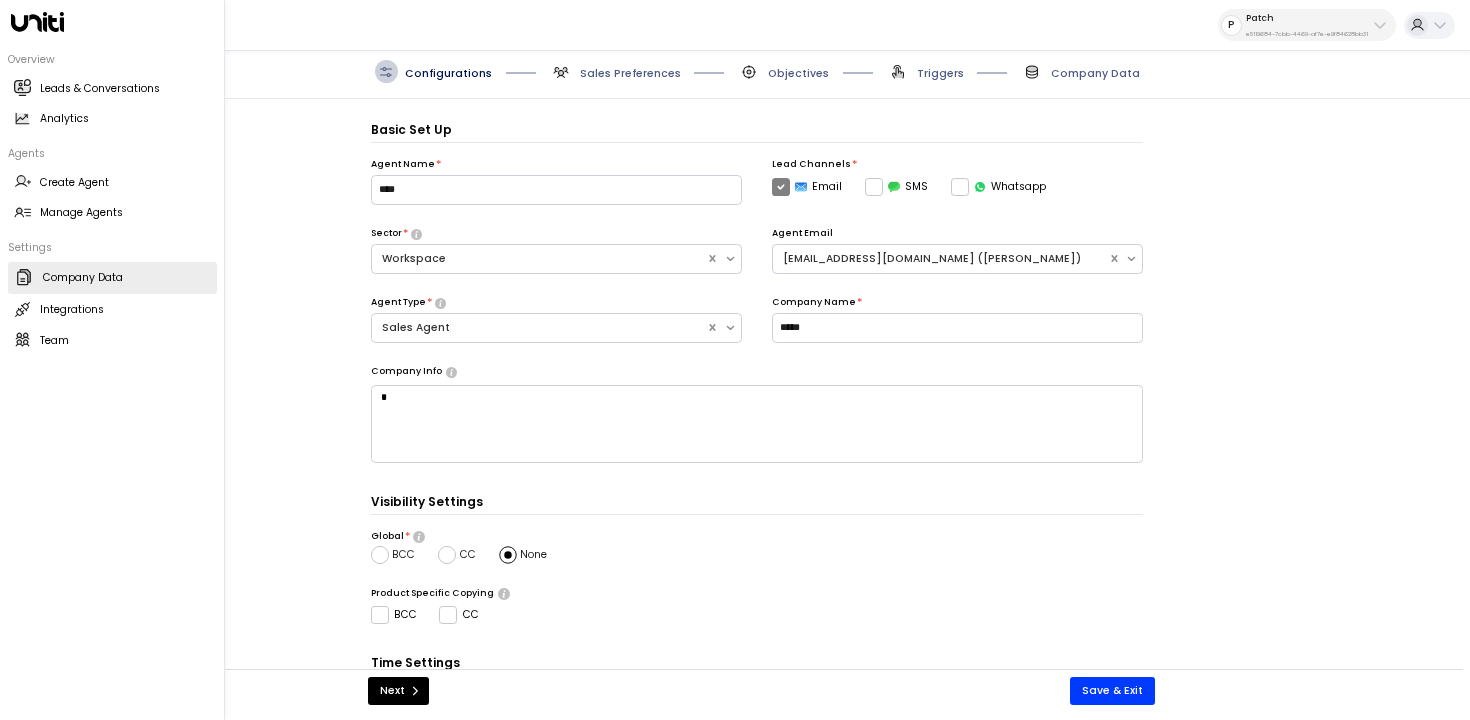 click on "Company Data" at bounding box center (83, 278) 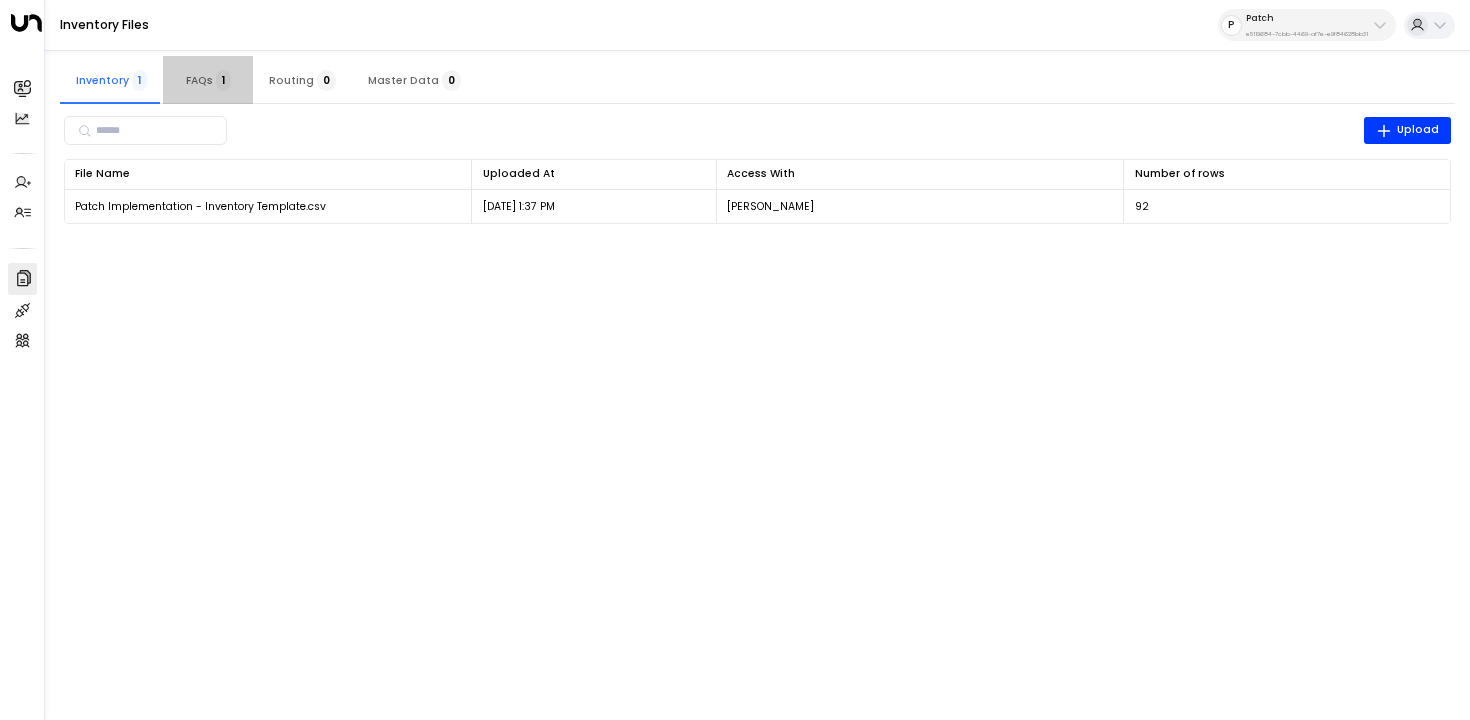 click on "FAQs   1" at bounding box center (208, 80) 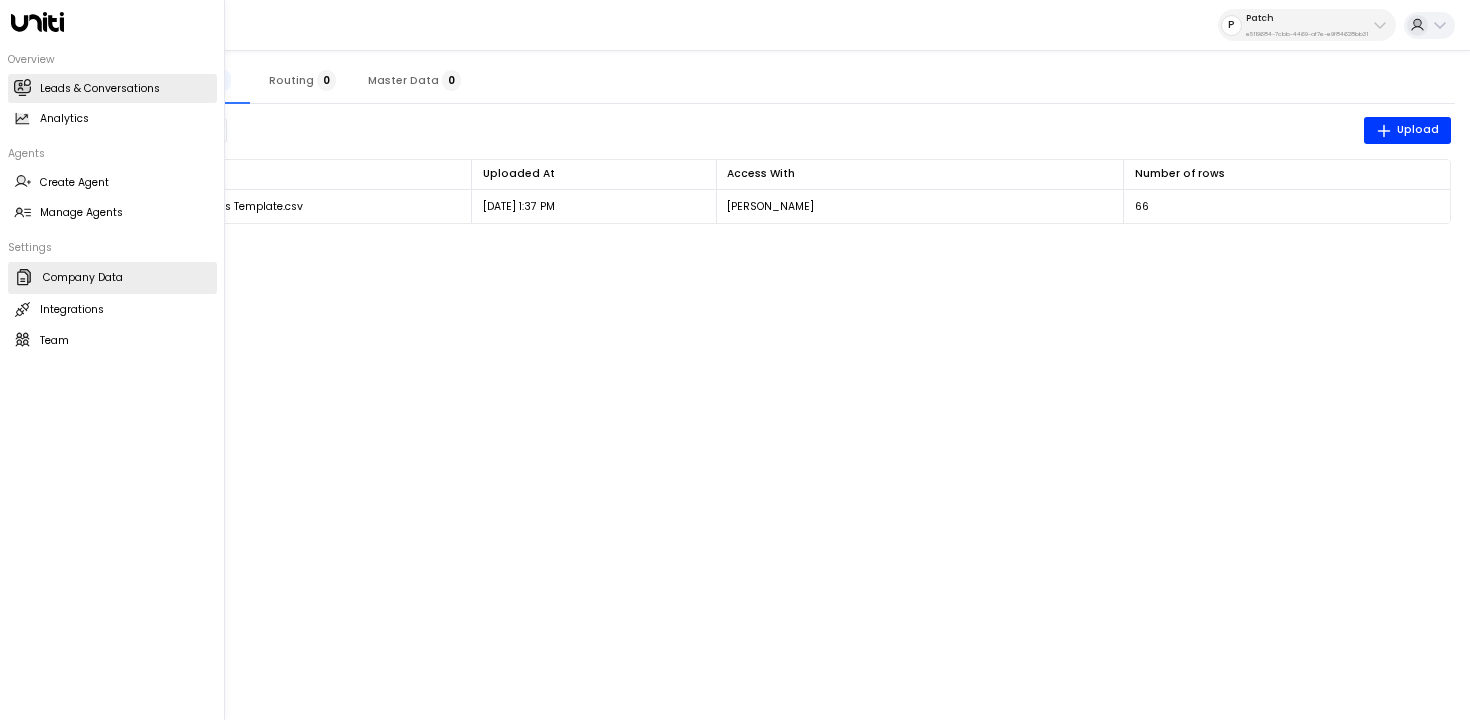 click on "Leads & Conversations" at bounding box center (100, 89) 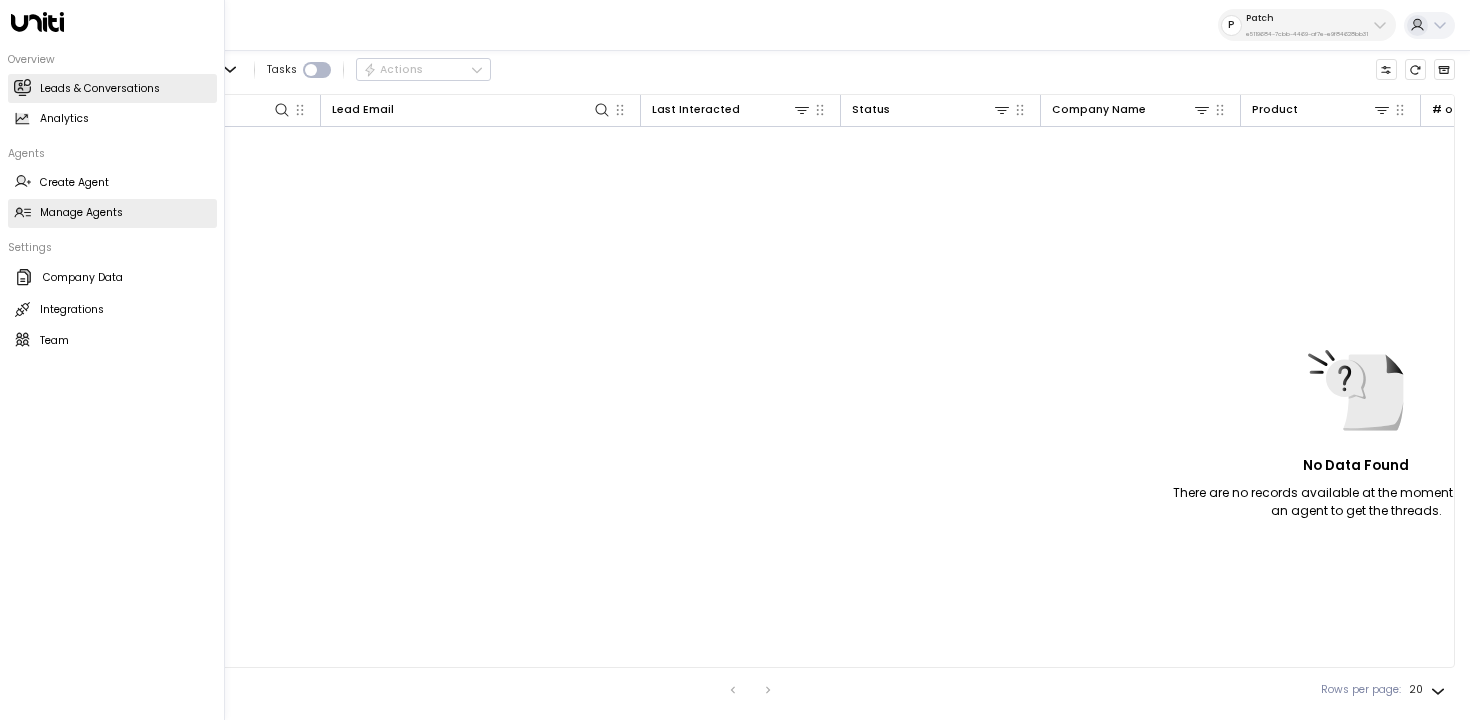 click on "Manage Agents Manage Agents" at bounding box center (112, 213) 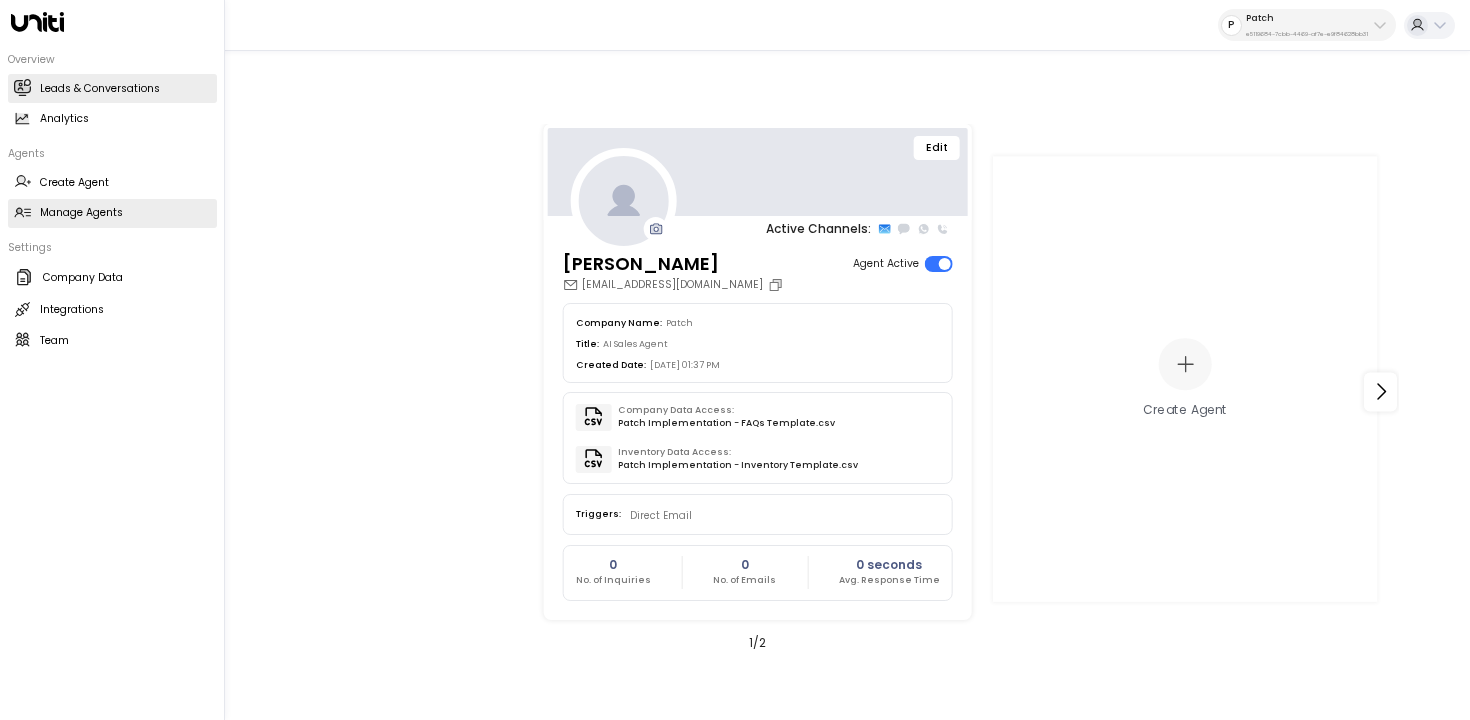 click on "Leads & Conversations Leads & Conversations" at bounding box center [112, 88] 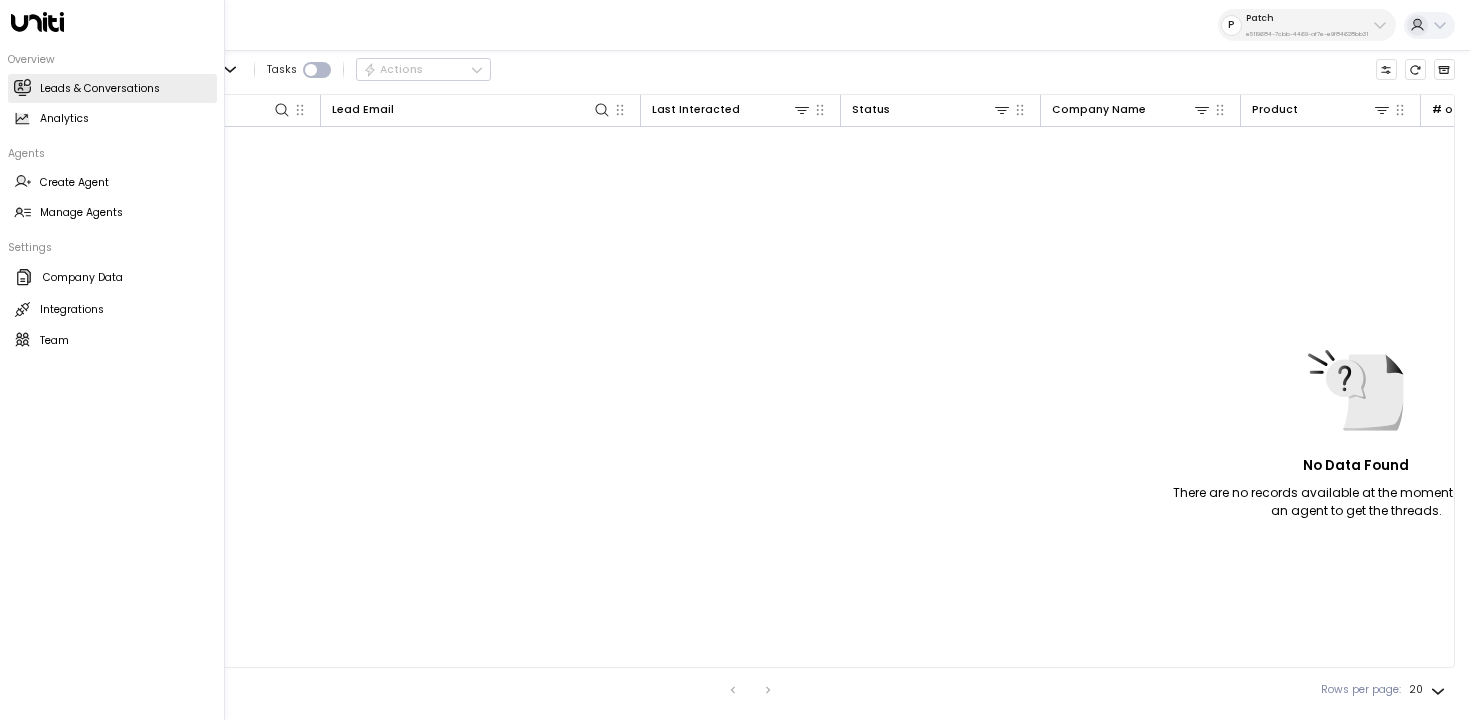 click on "Overview Leads & Conversations Leads & Conversations Analytics Analytics Agents Create Agent Create Agent Manage Agents Manage Agents Settings Company Data Company Data Integrations Integrations Team Team" at bounding box center (112, 198) 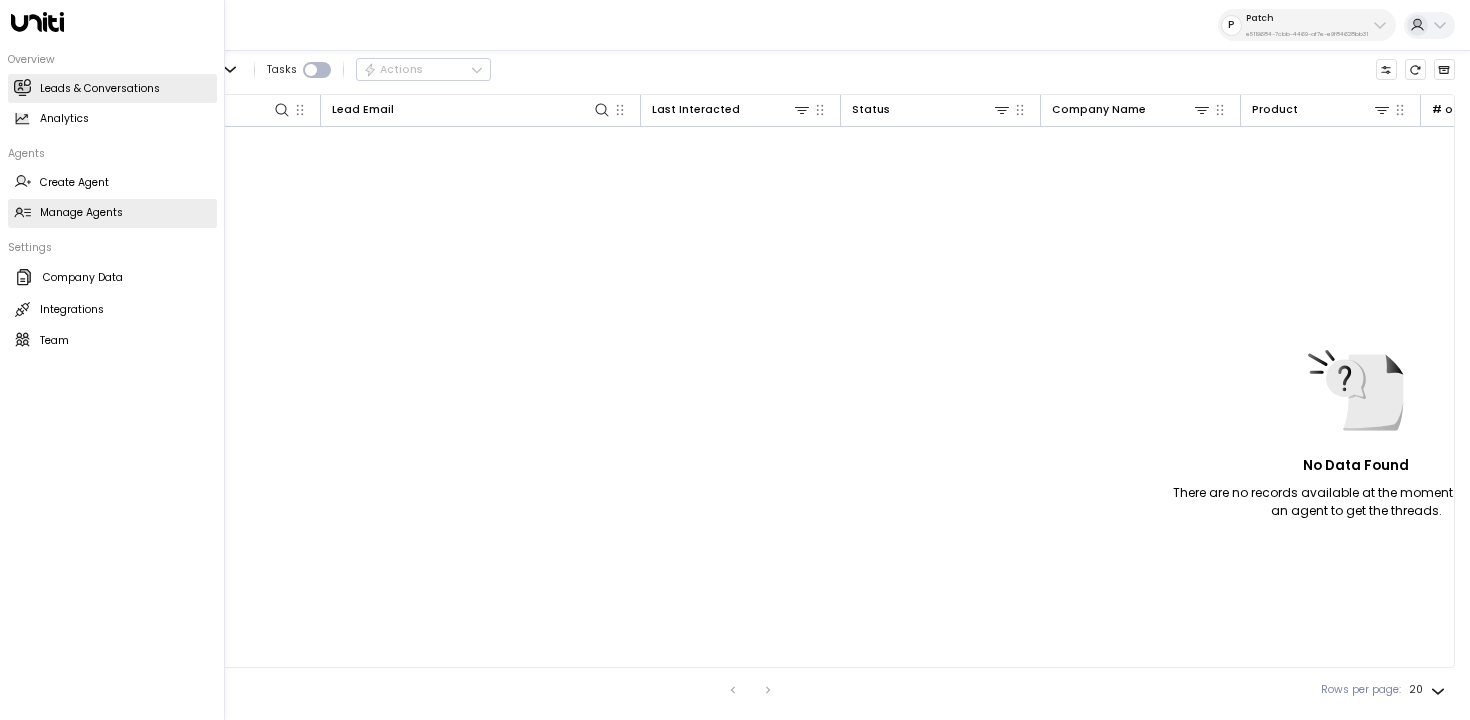 click on "Manage Agents Manage Agents" at bounding box center (112, 213) 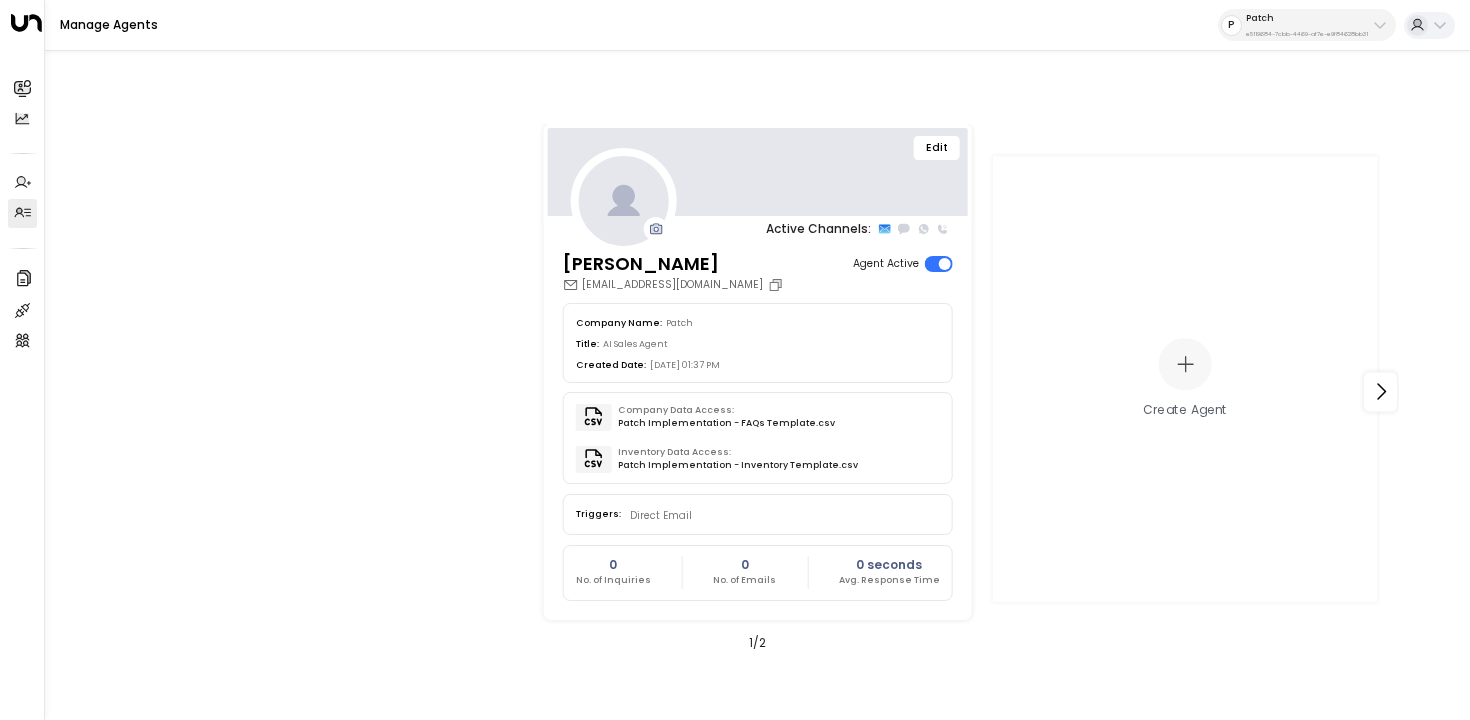 click on "Edit" at bounding box center [937, 148] 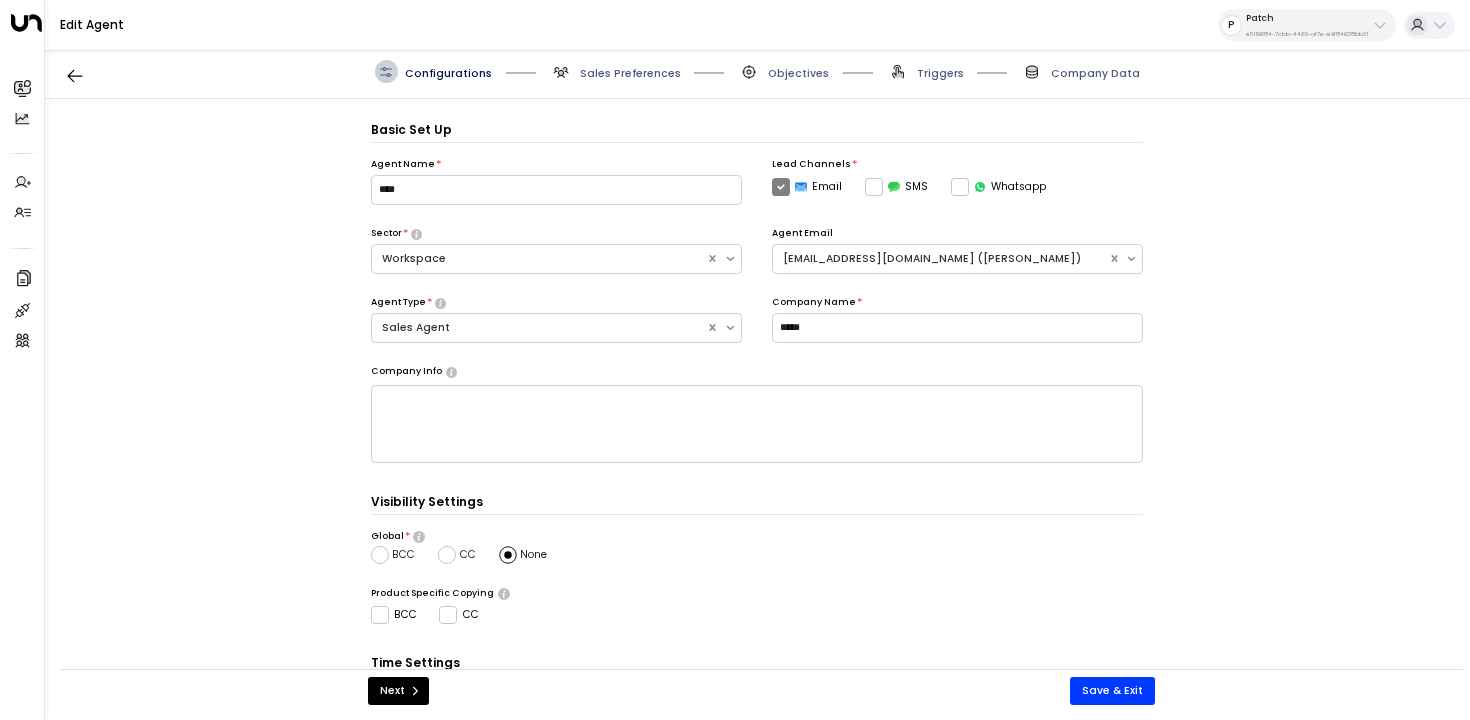 scroll, scrollTop: 22, scrollLeft: 0, axis: vertical 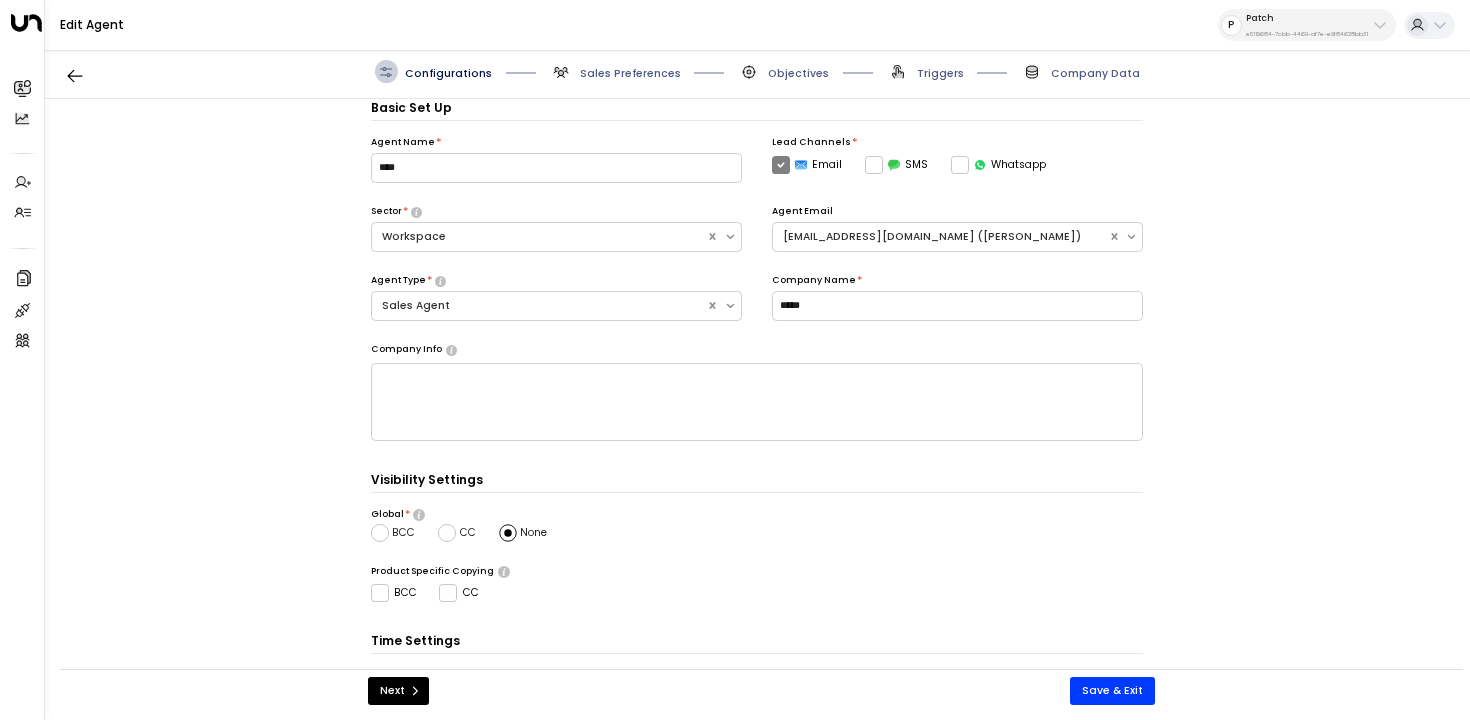 click on "Sales Preferences" at bounding box center [615, 71] 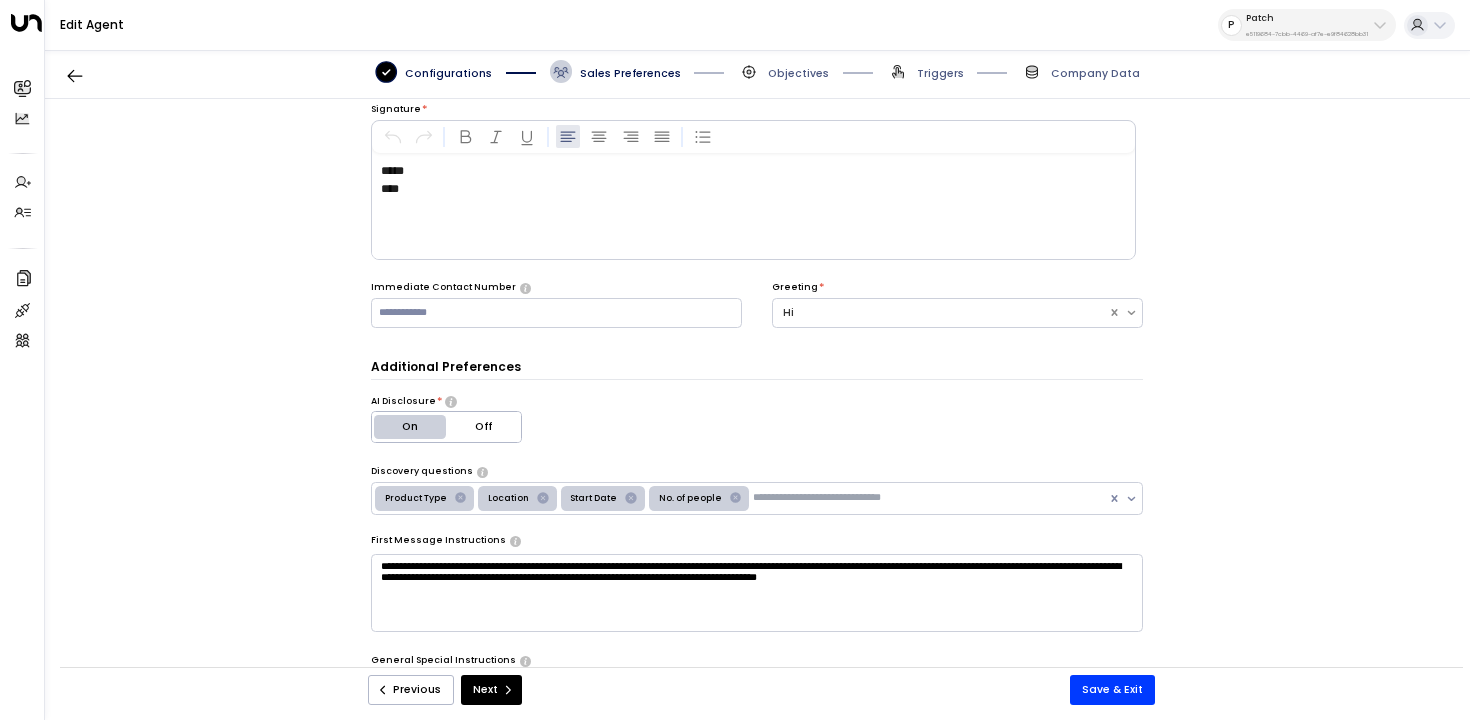 scroll, scrollTop: 73, scrollLeft: 0, axis: vertical 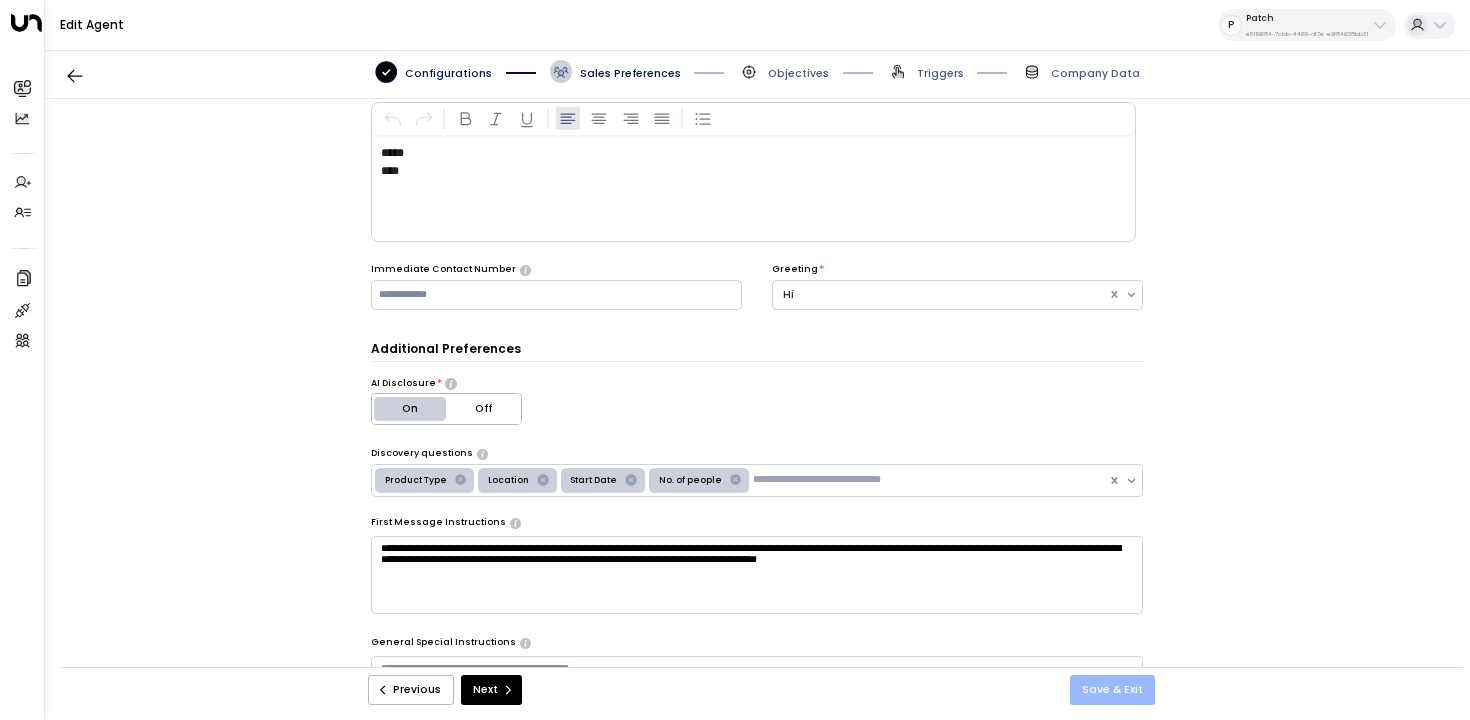 click on "Save & Exit" at bounding box center (1112, 690) 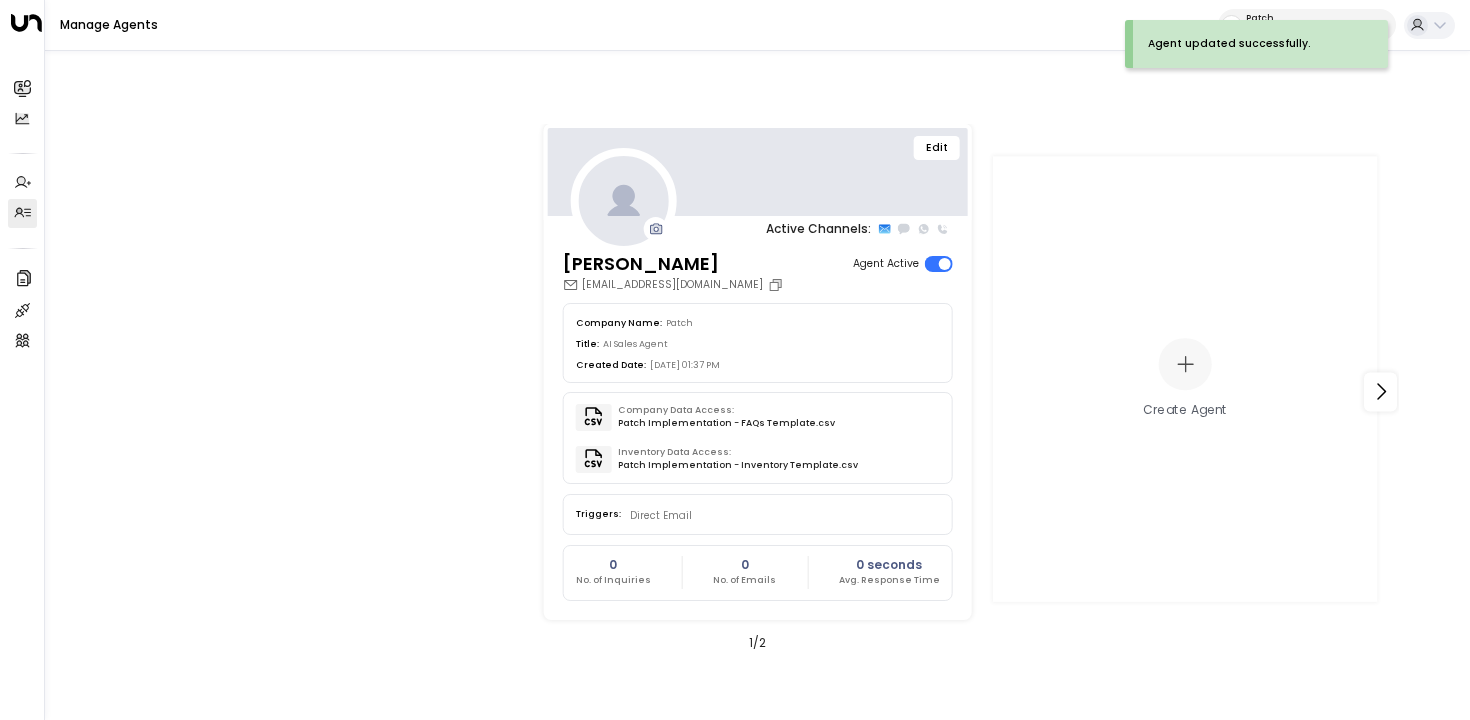 click on "Edit" at bounding box center [937, 148] 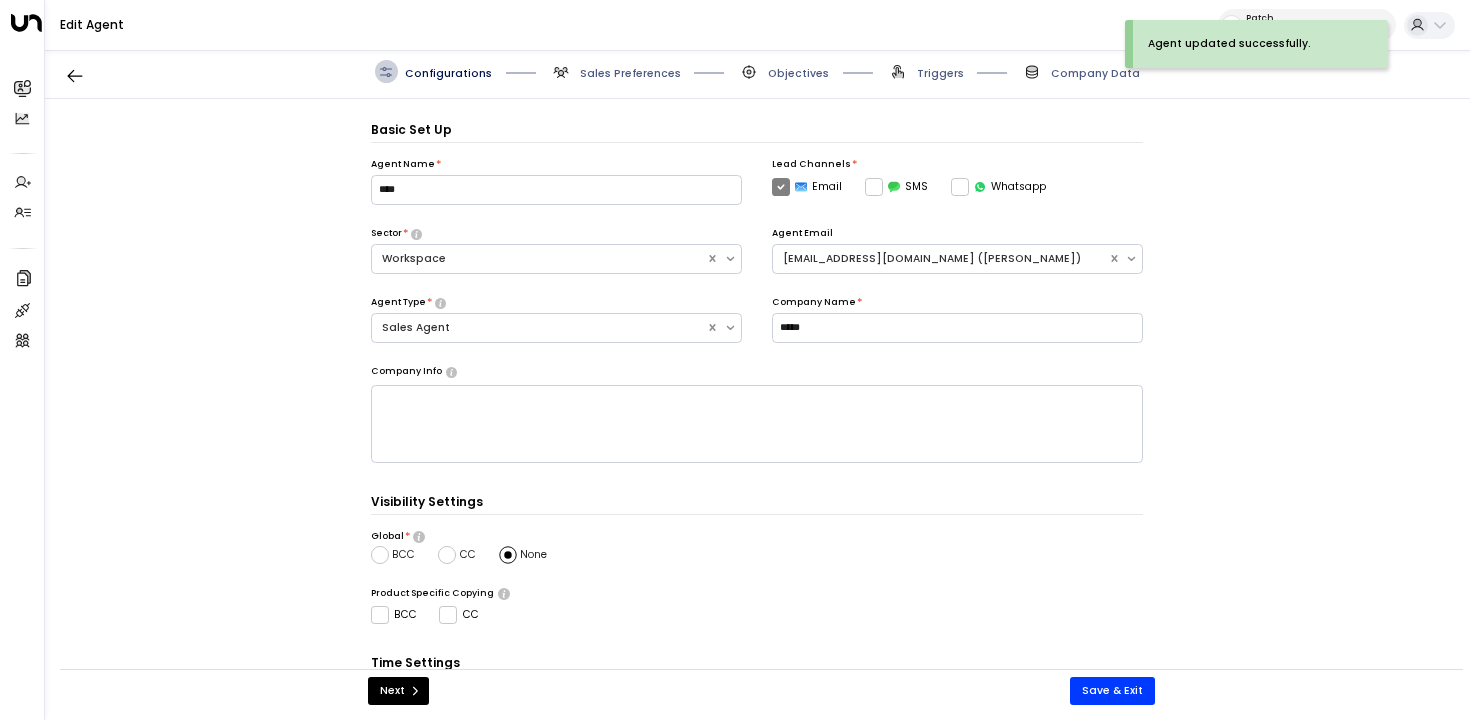 scroll, scrollTop: 22, scrollLeft: 0, axis: vertical 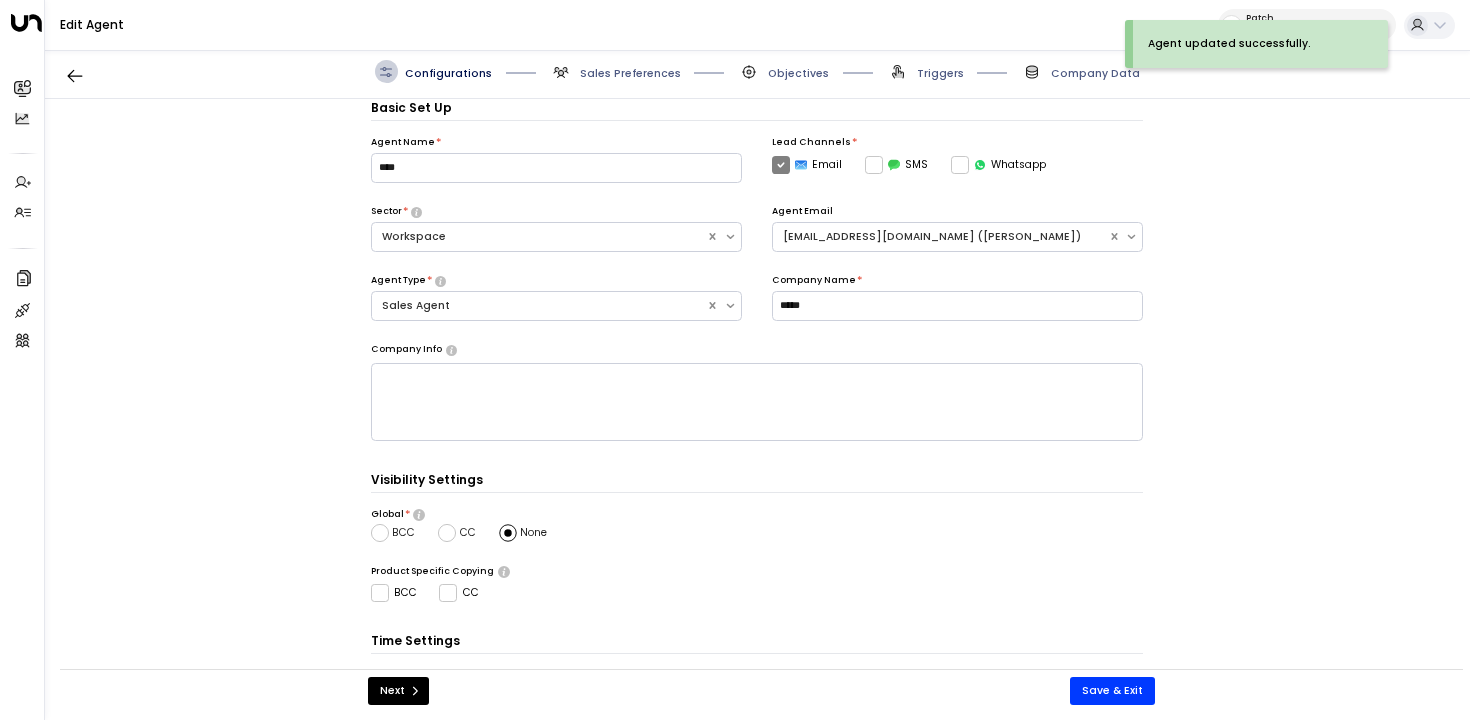 click on "Company Info" at bounding box center [757, 350] 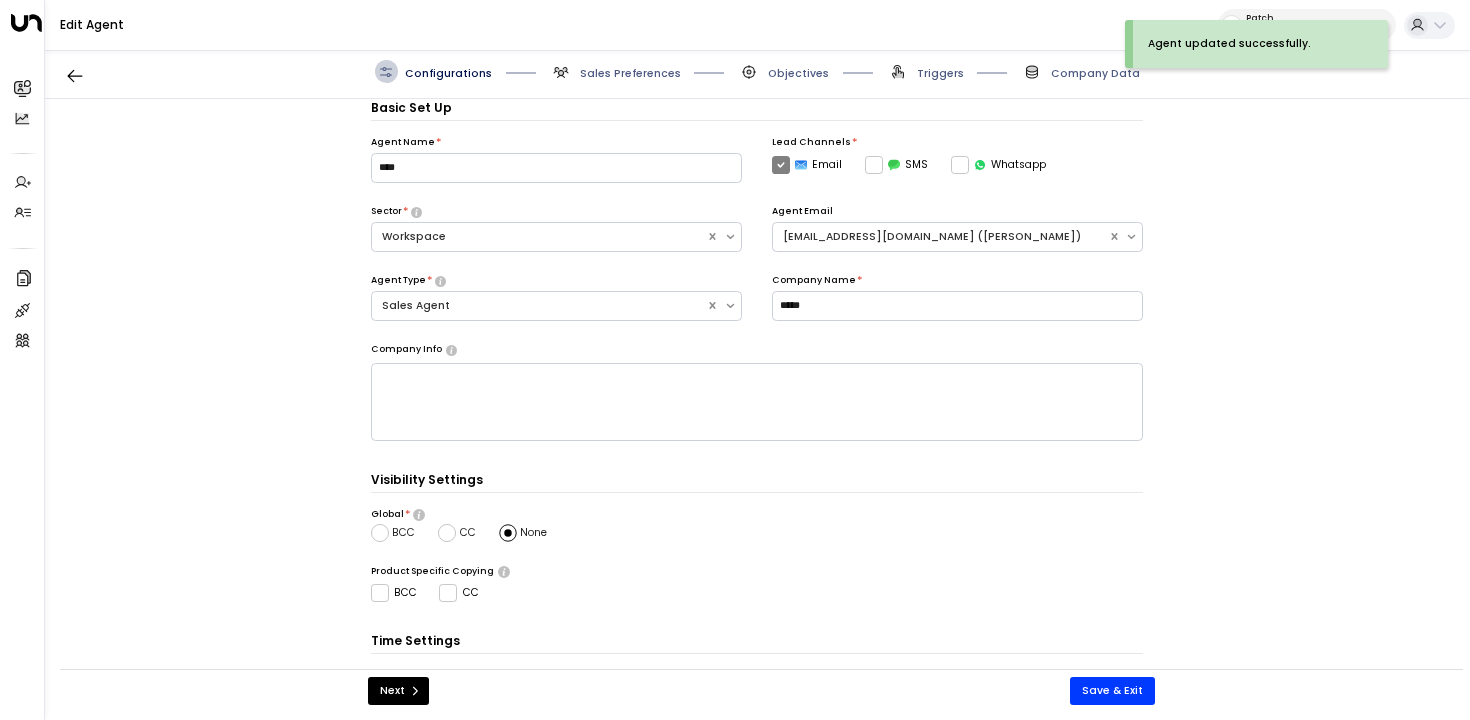 click at bounding box center [757, 402] 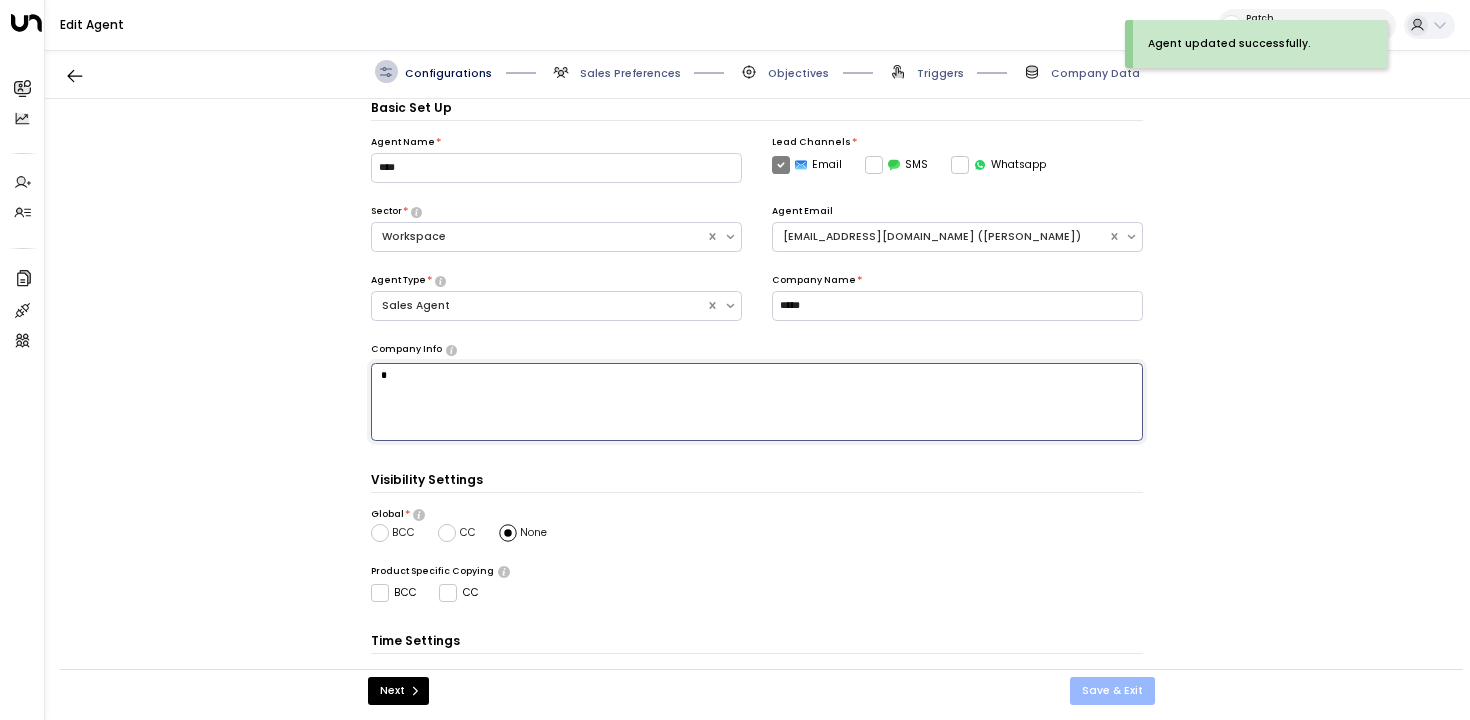 type on "*" 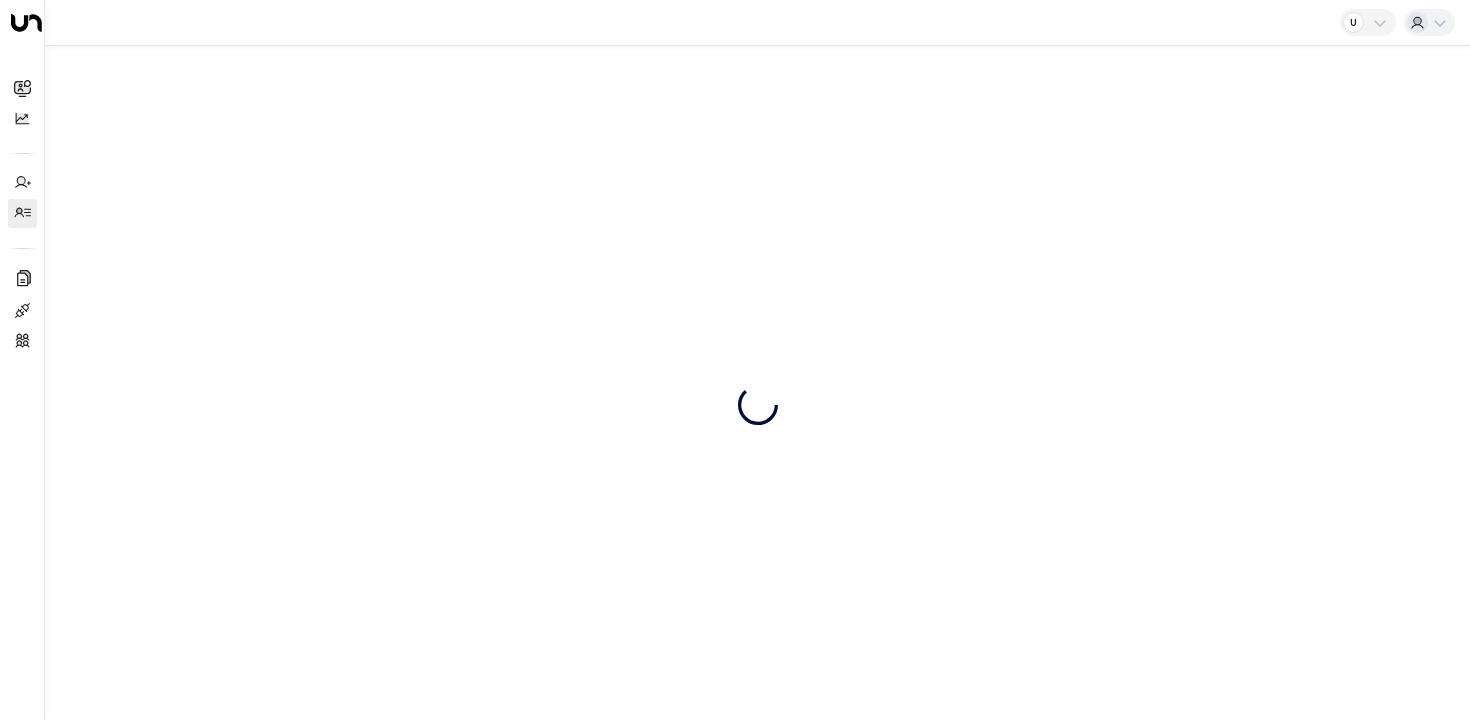 scroll, scrollTop: 0, scrollLeft: 0, axis: both 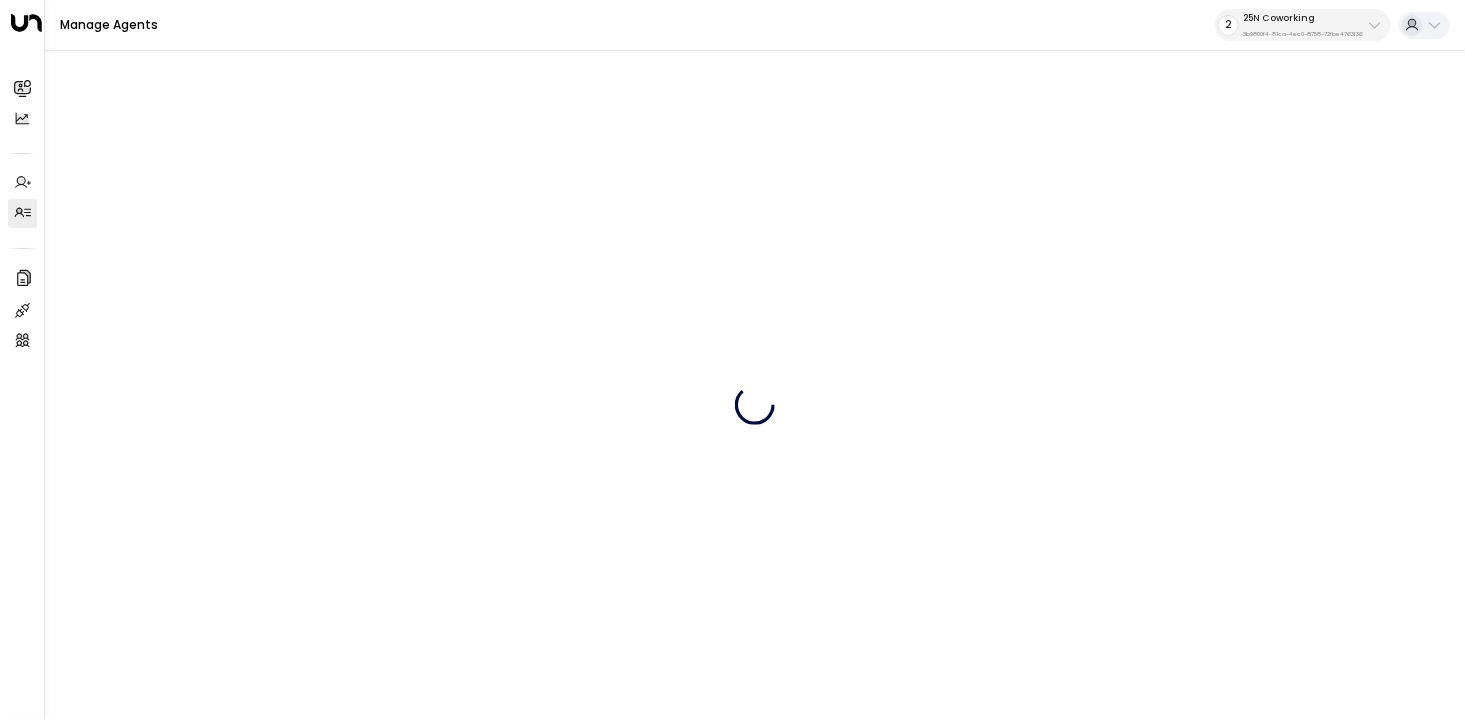click on "25N Coworking 3b9800f4-81ca-4ec0-8758-72fbe4763f36" at bounding box center (1303, 25) 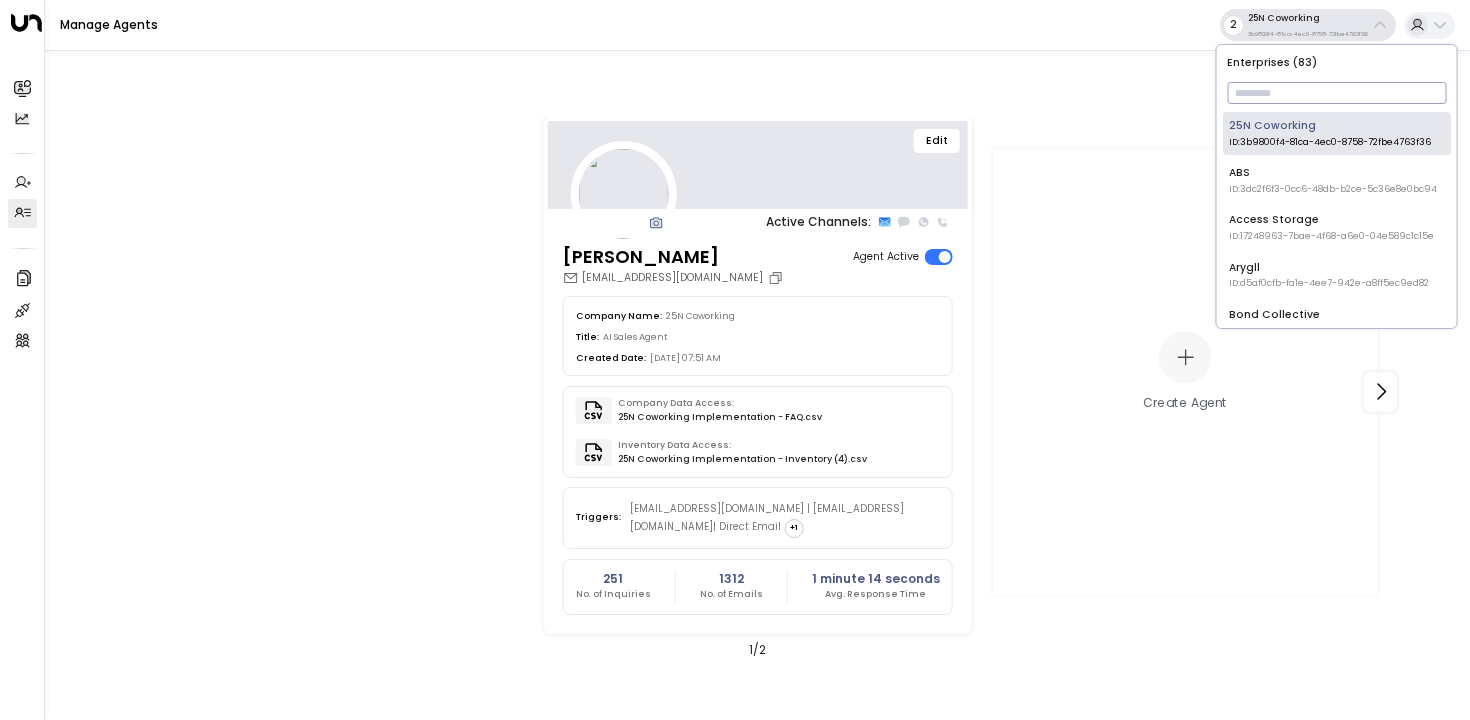click at bounding box center (1336, 93) 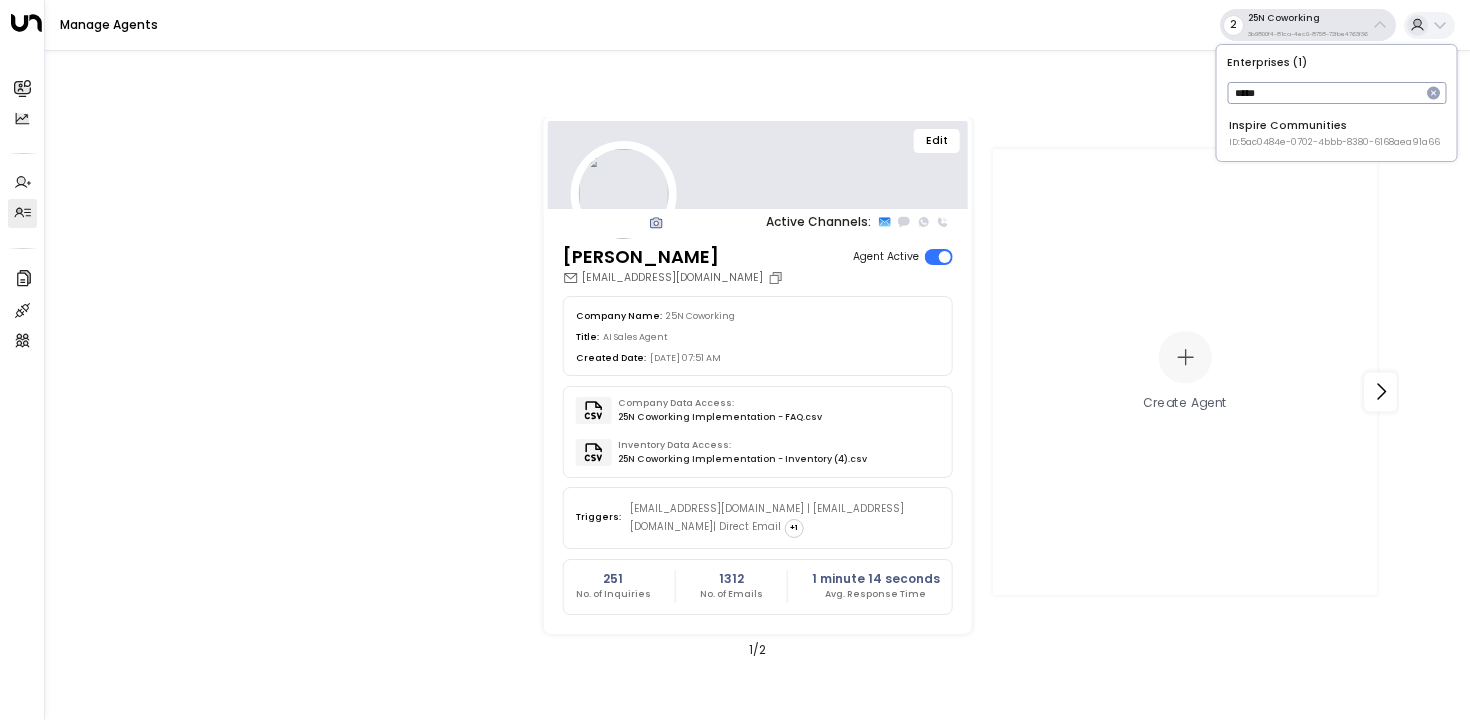 type on "*****" 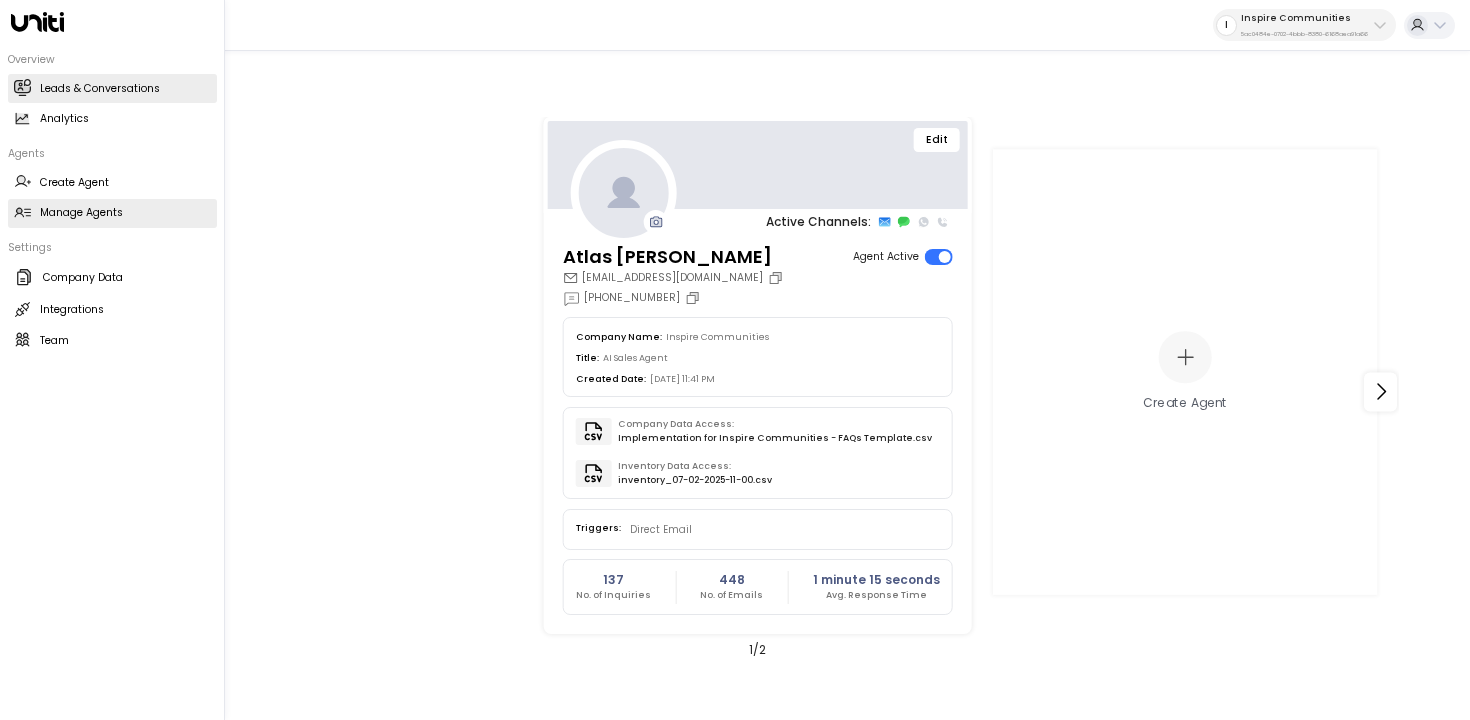 click 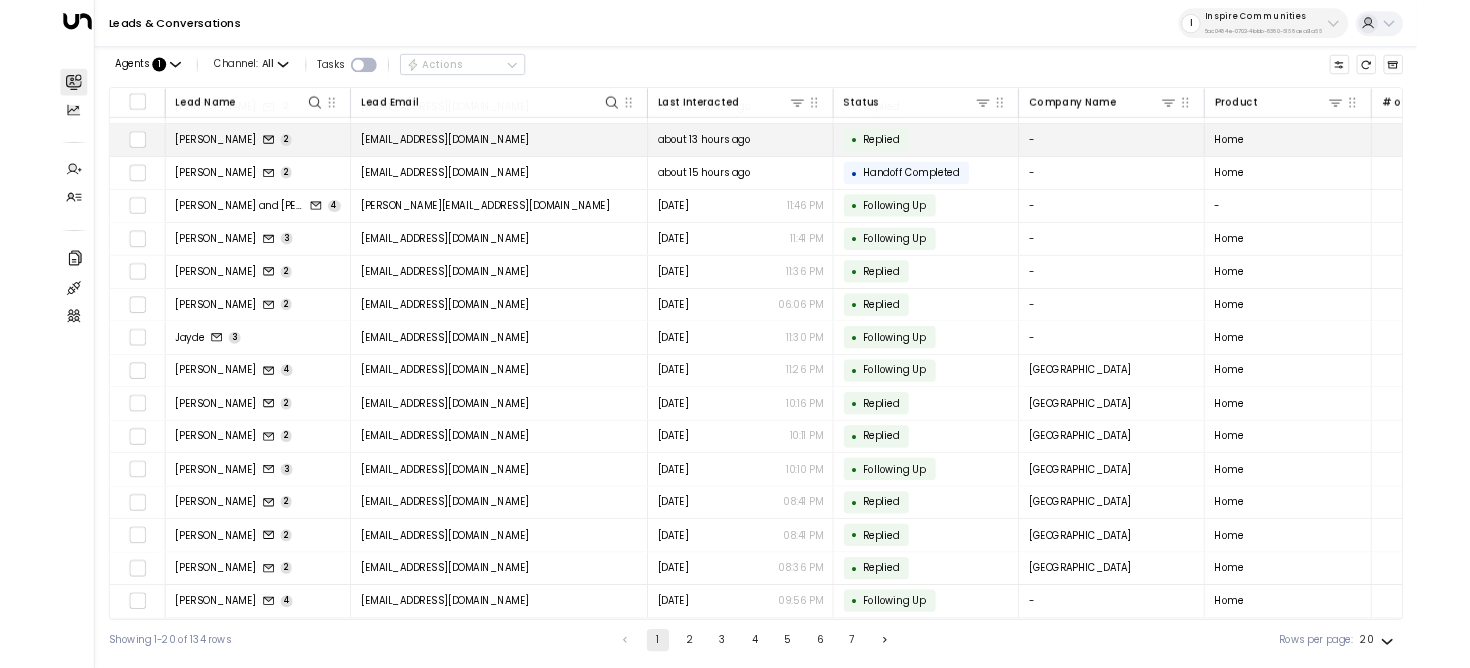 scroll, scrollTop: 0, scrollLeft: 0, axis: both 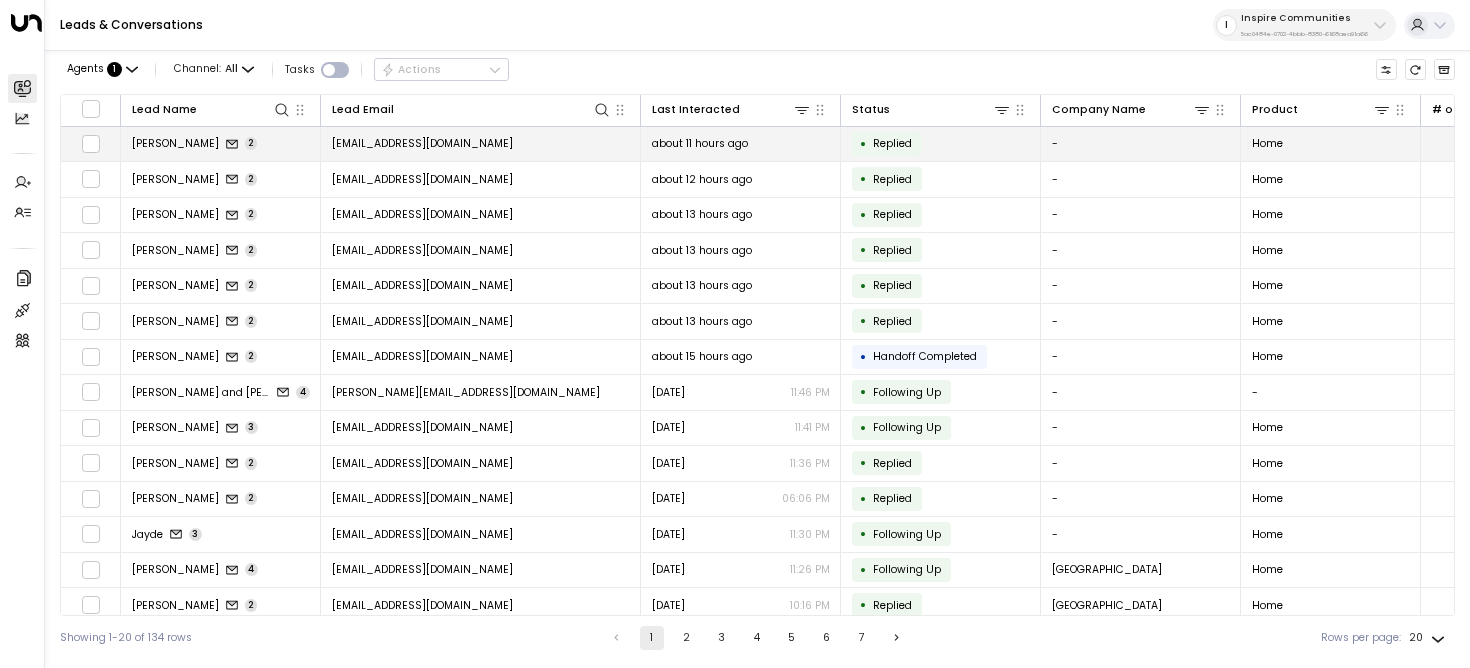 click on "[EMAIL_ADDRESS][DOMAIN_NAME]" at bounding box center [481, 144] 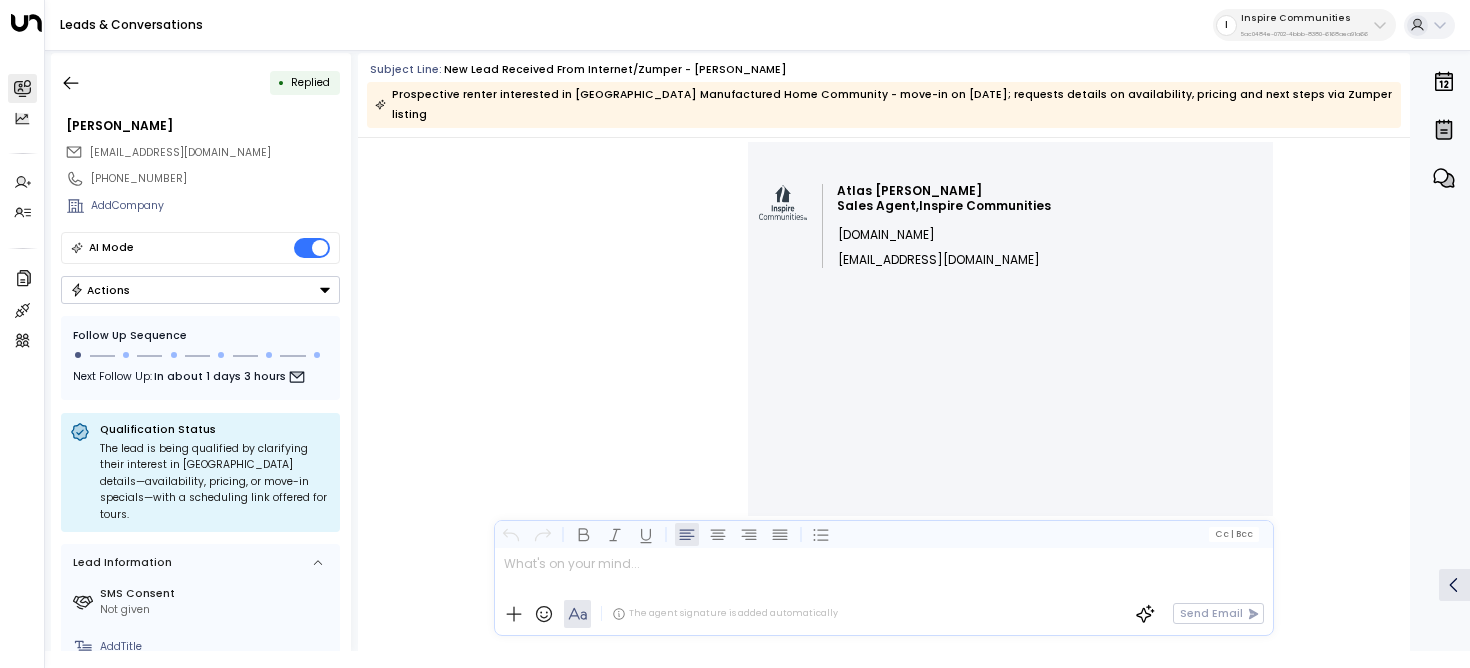 scroll, scrollTop: 1003, scrollLeft: 0, axis: vertical 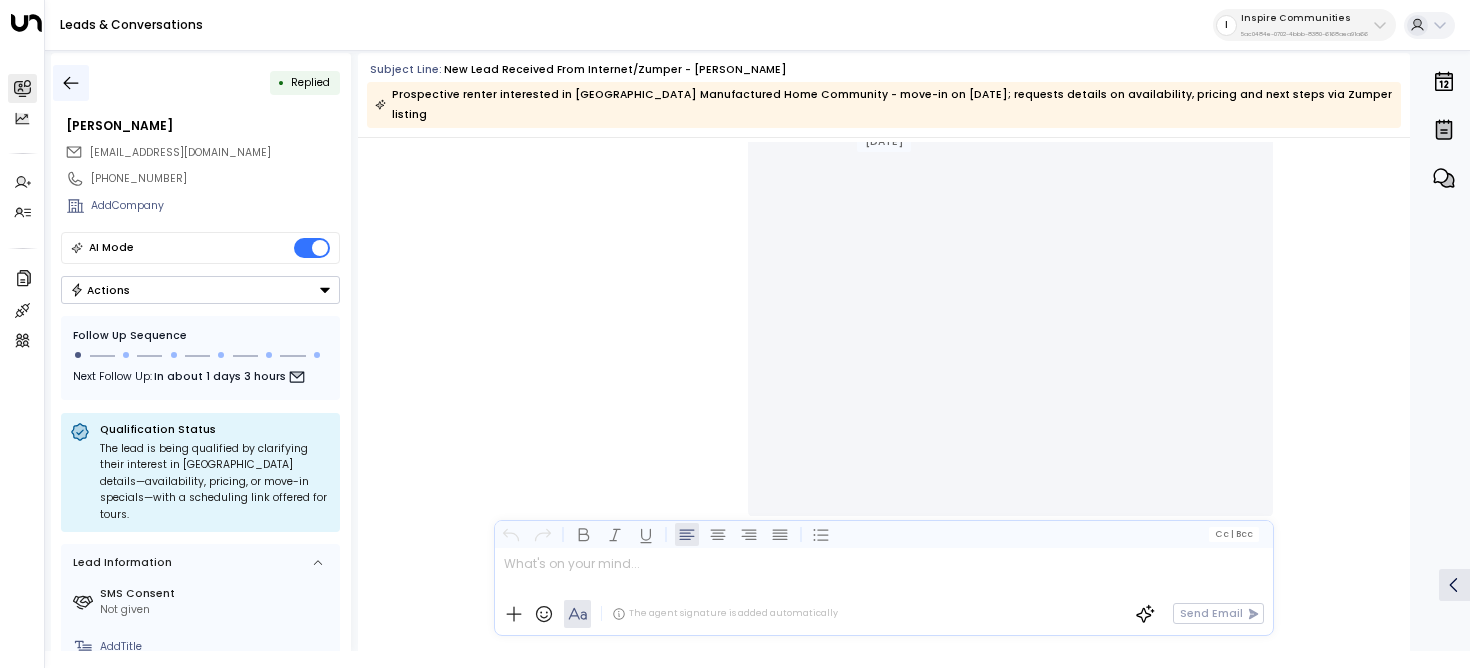 click at bounding box center (71, 83) 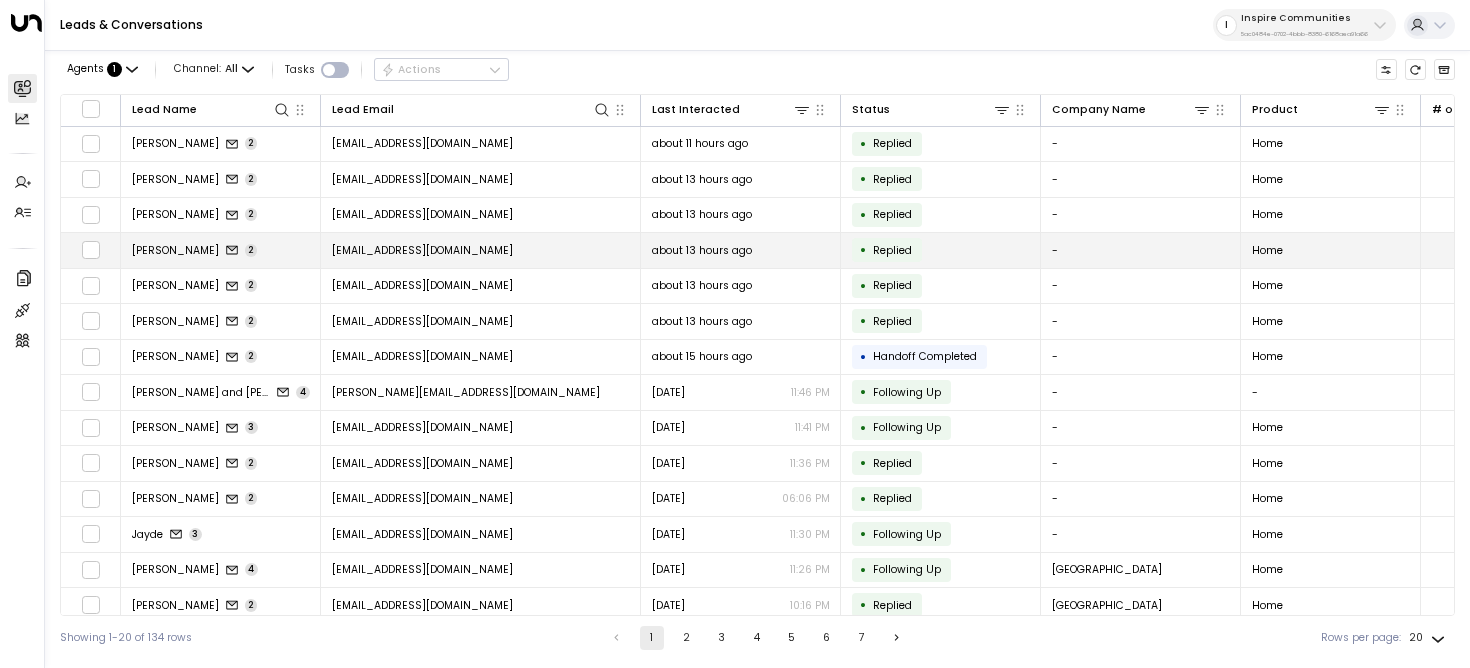 scroll, scrollTop: 226, scrollLeft: 0, axis: vertical 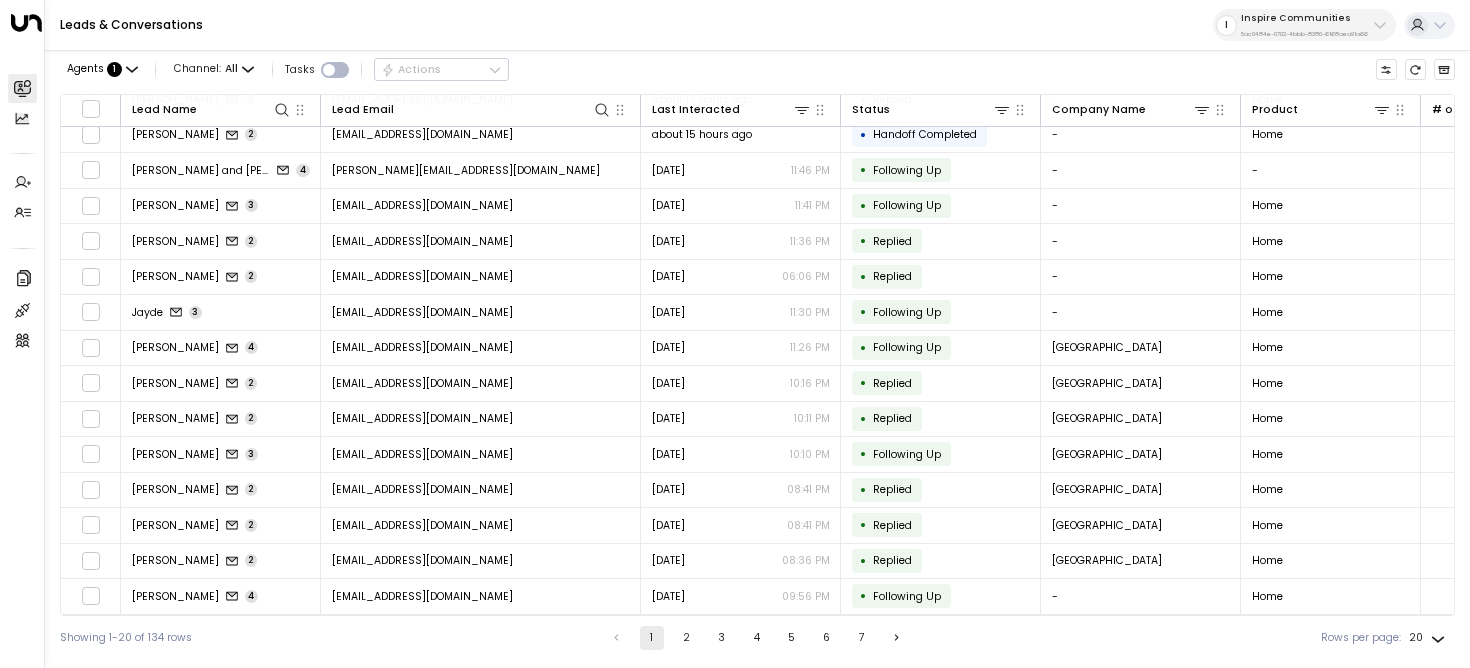 click on "2" at bounding box center [687, 638] 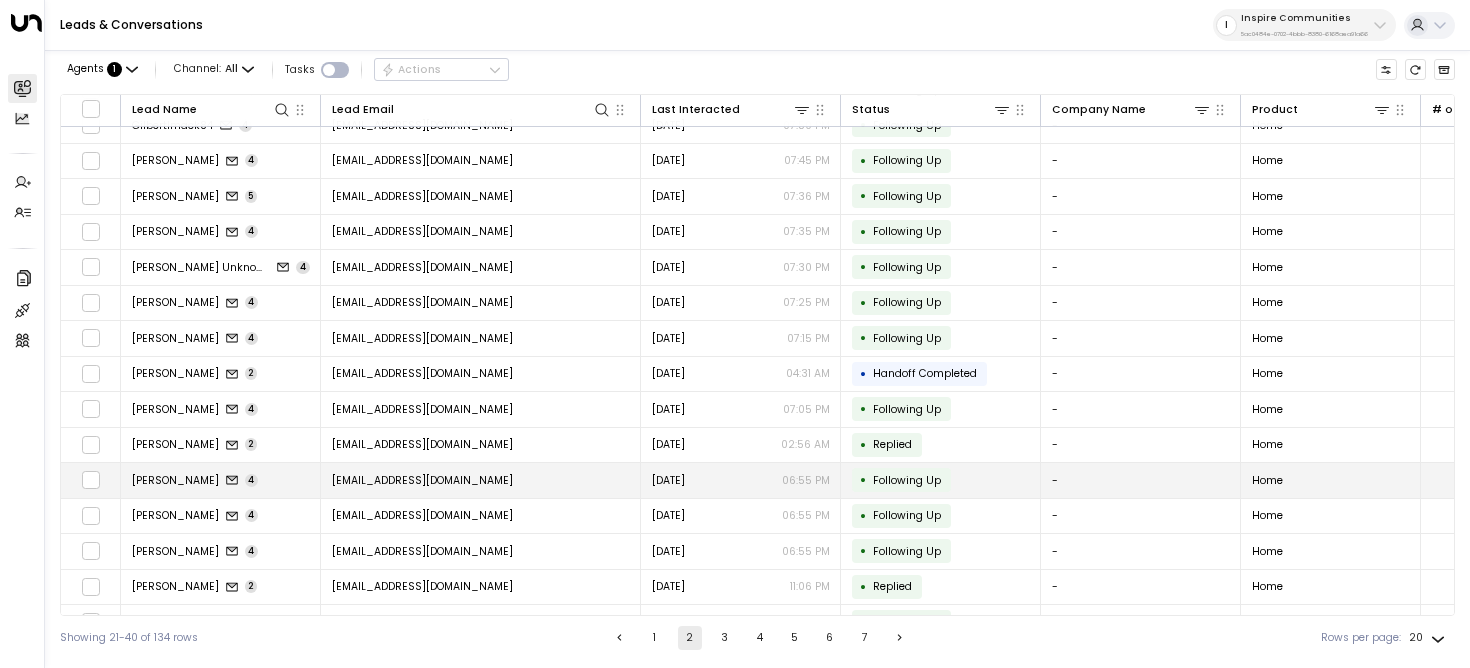 scroll, scrollTop: 226, scrollLeft: 0, axis: vertical 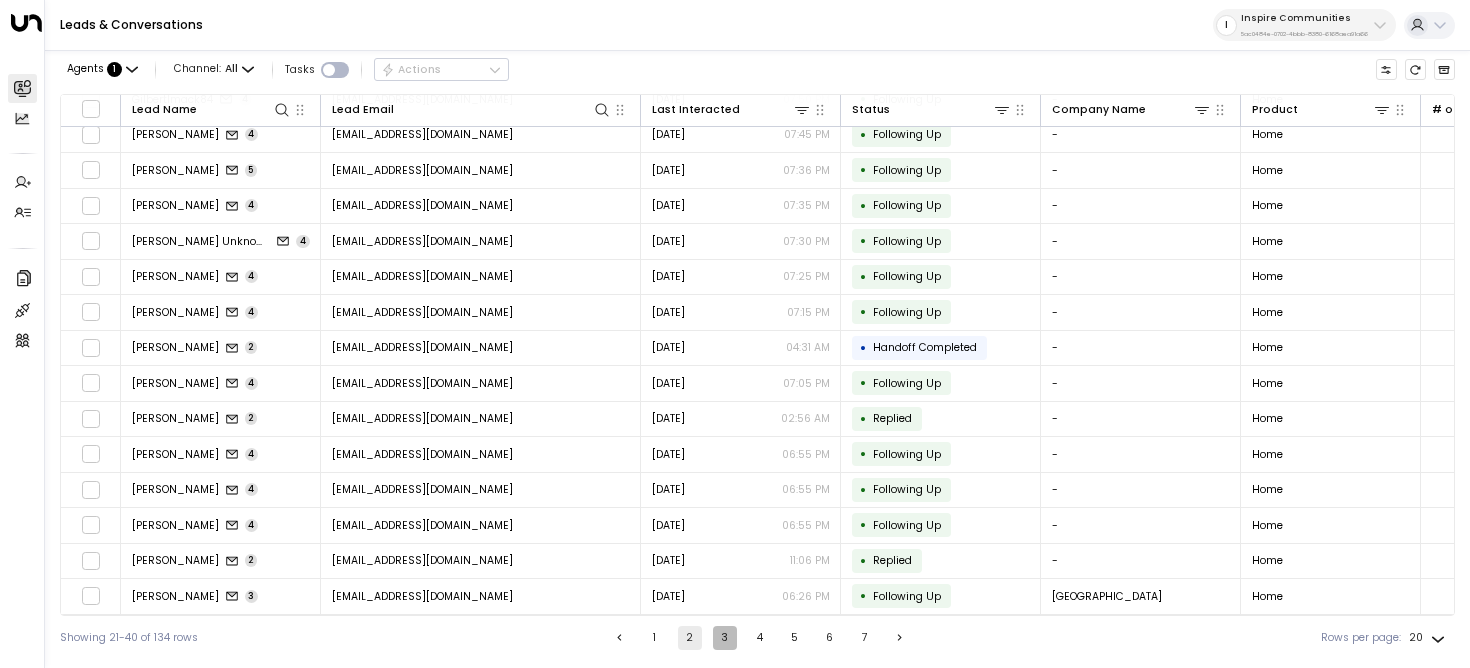 click on "3" at bounding box center [725, 638] 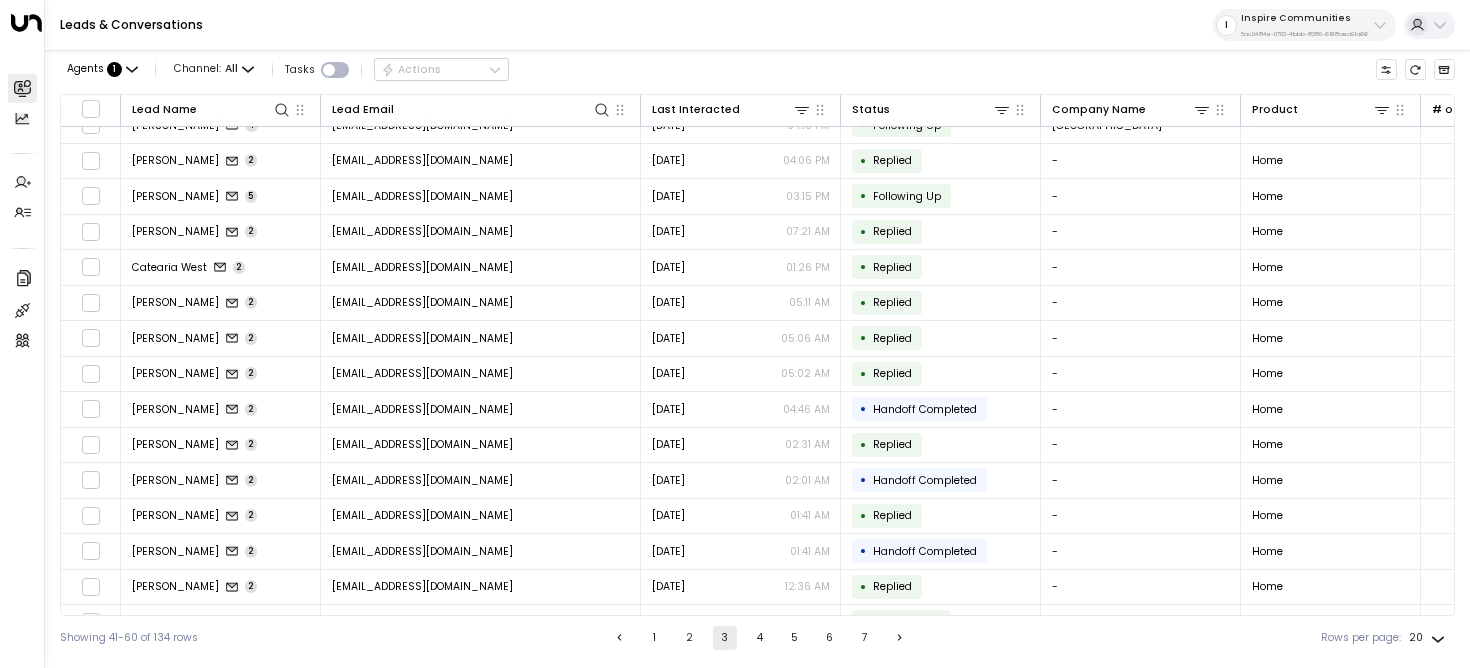 scroll, scrollTop: 226, scrollLeft: 0, axis: vertical 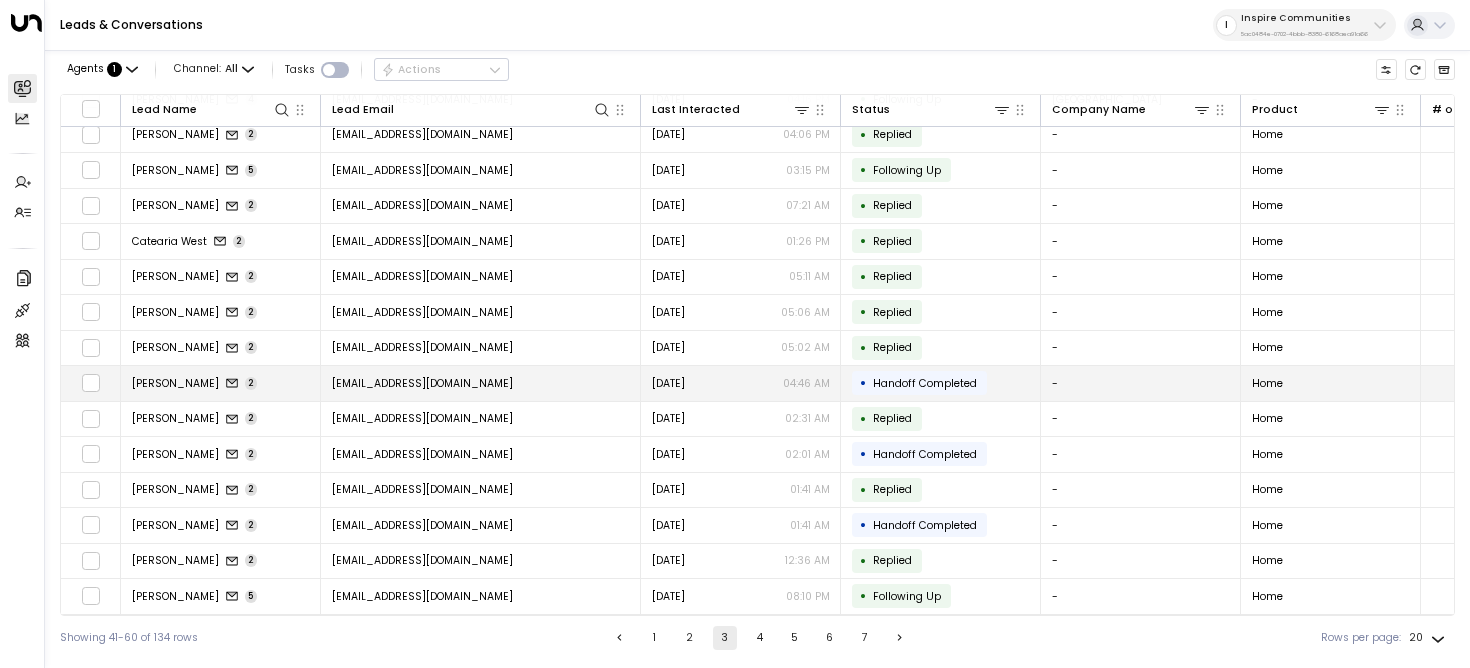 click on "tyanaarbuthnot53@gmail.com" at bounding box center (481, 383) 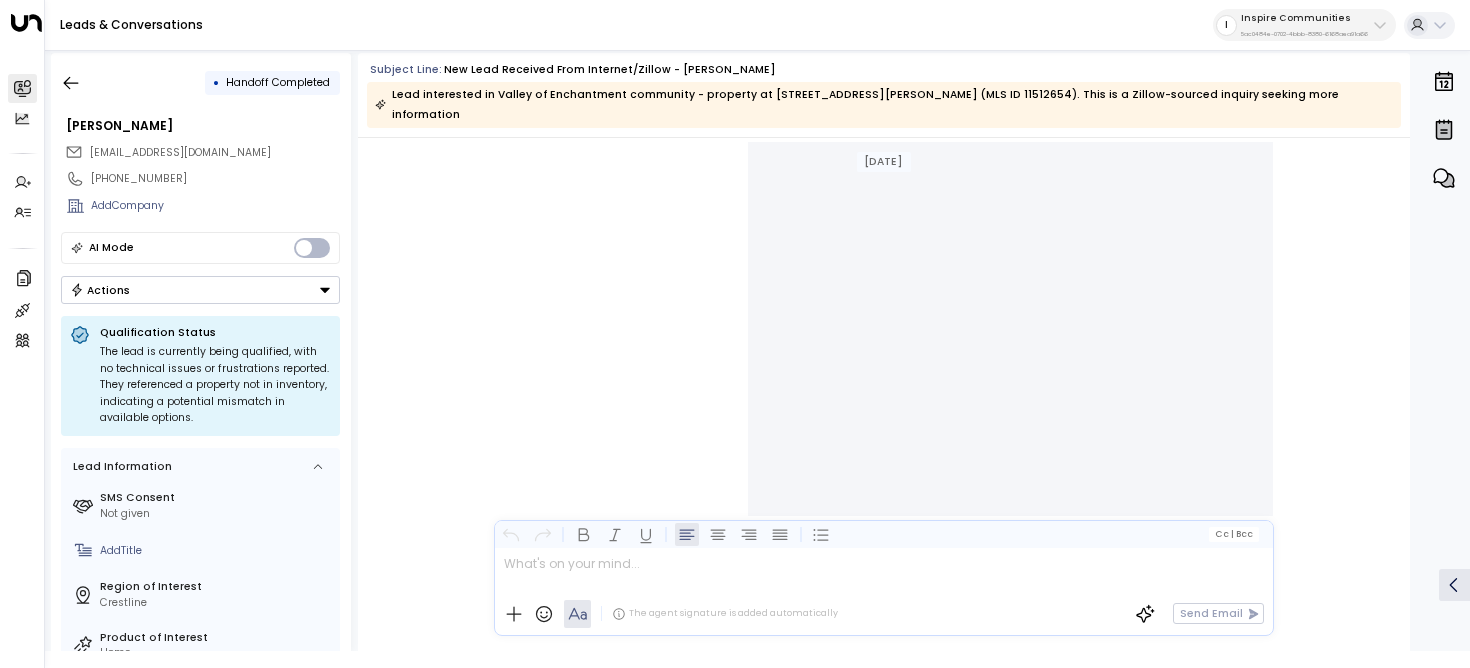 scroll, scrollTop: 0, scrollLeft: 0, axis: both 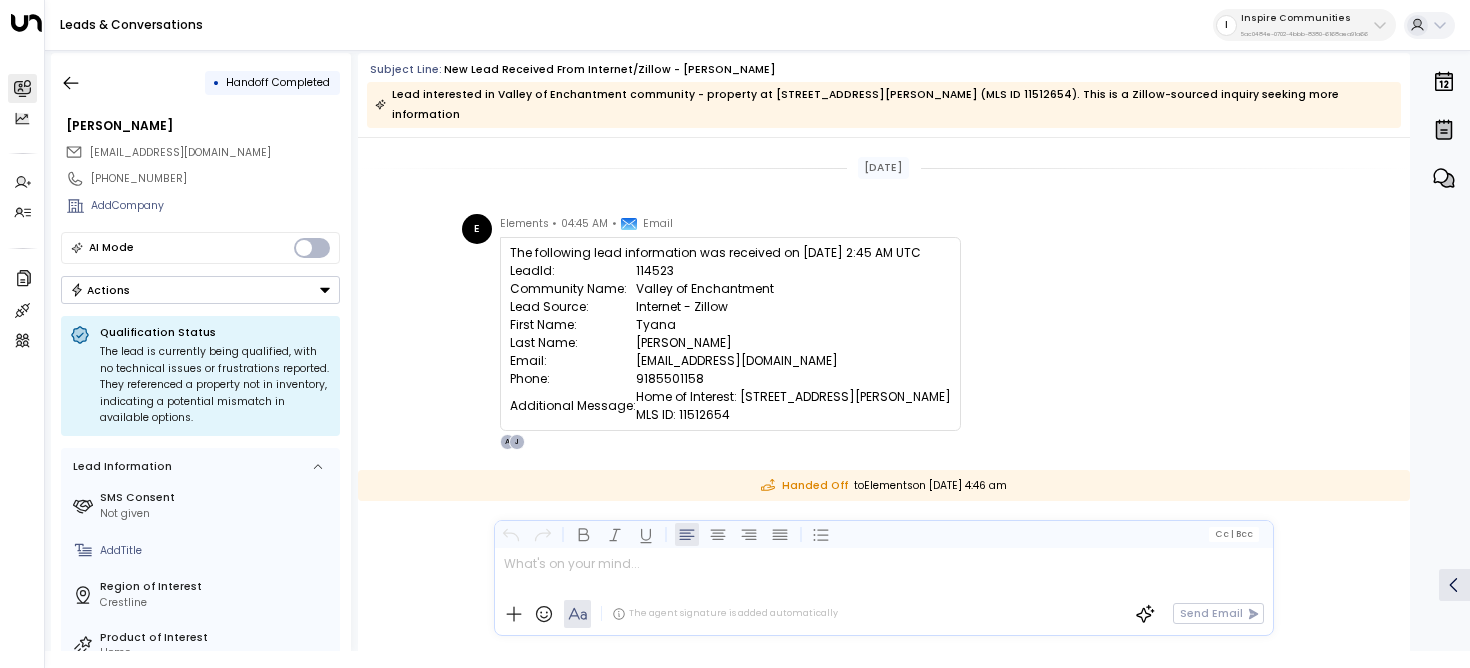 click on "Inspire Communities" at bounding box center (1304, 18) 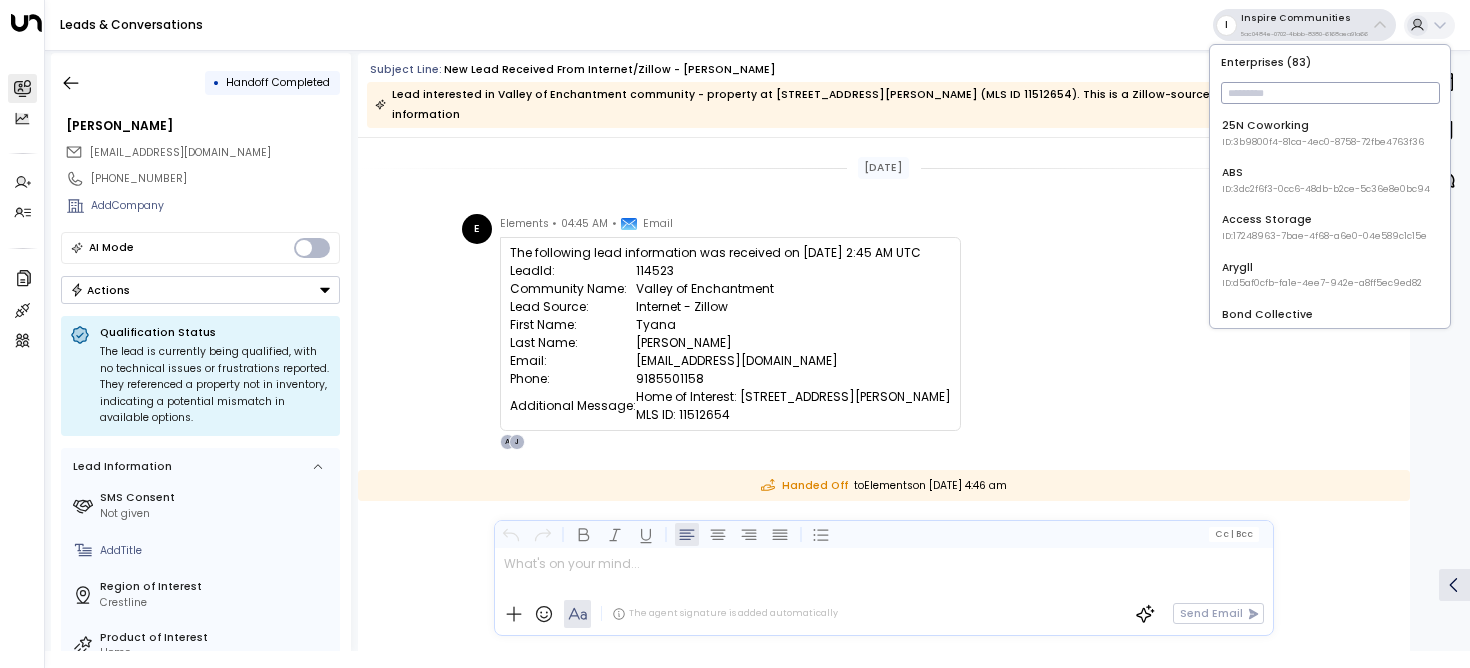 click at bounding box center (1330, 93) 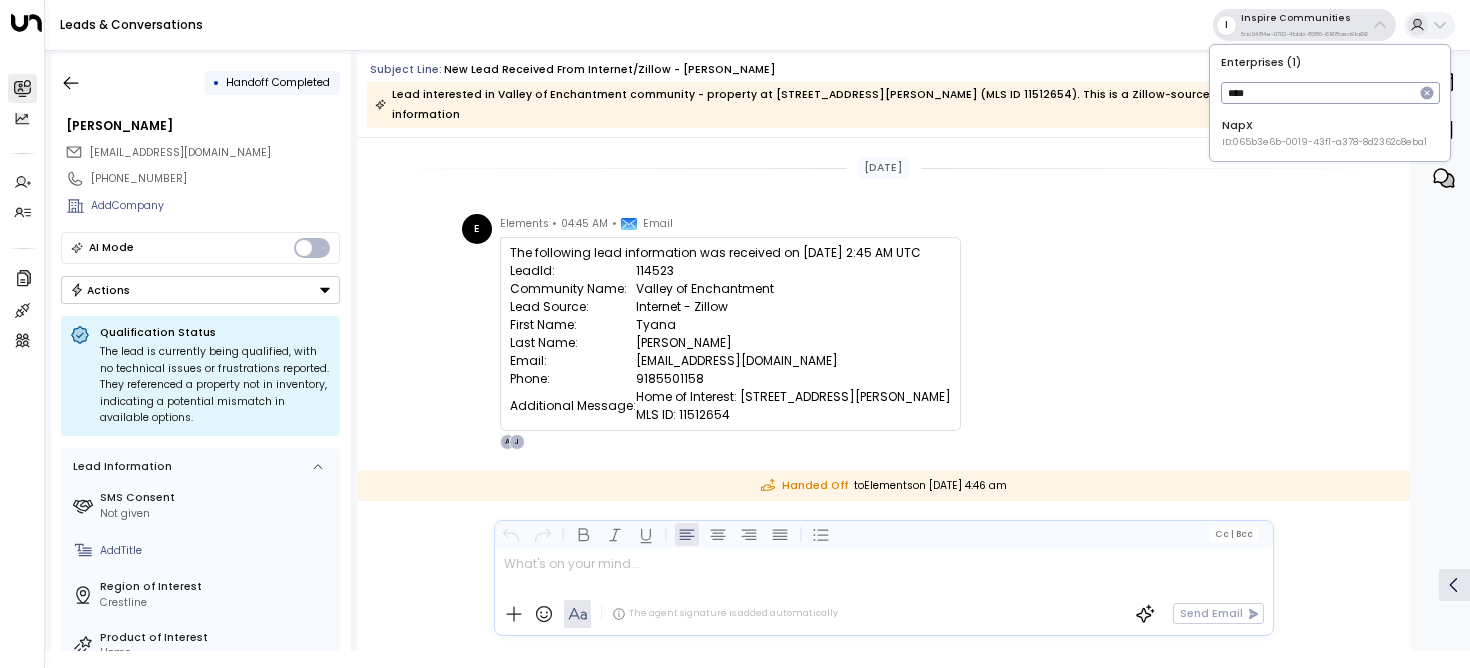 type on "****" 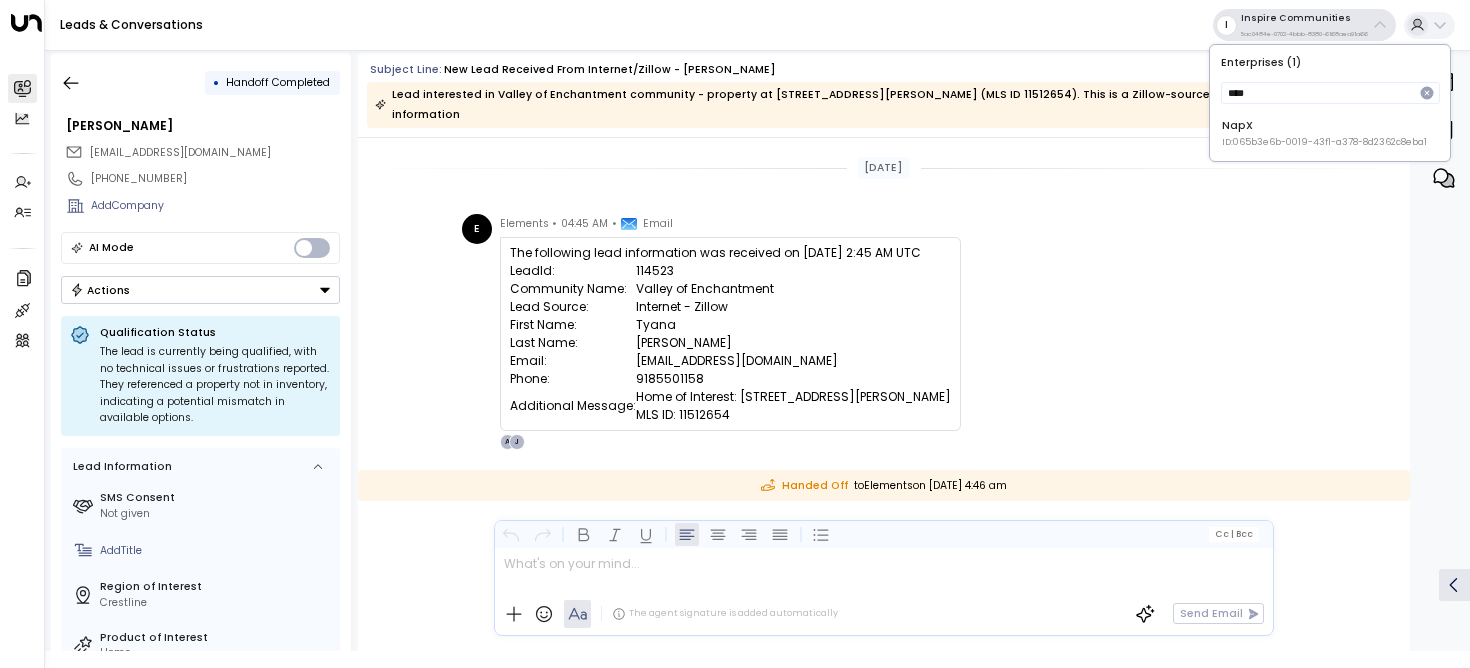 click on "ID:  065b3e6b-0019-43f1-a378-8d2362c8eba1" at bounding box center (1324, 143) 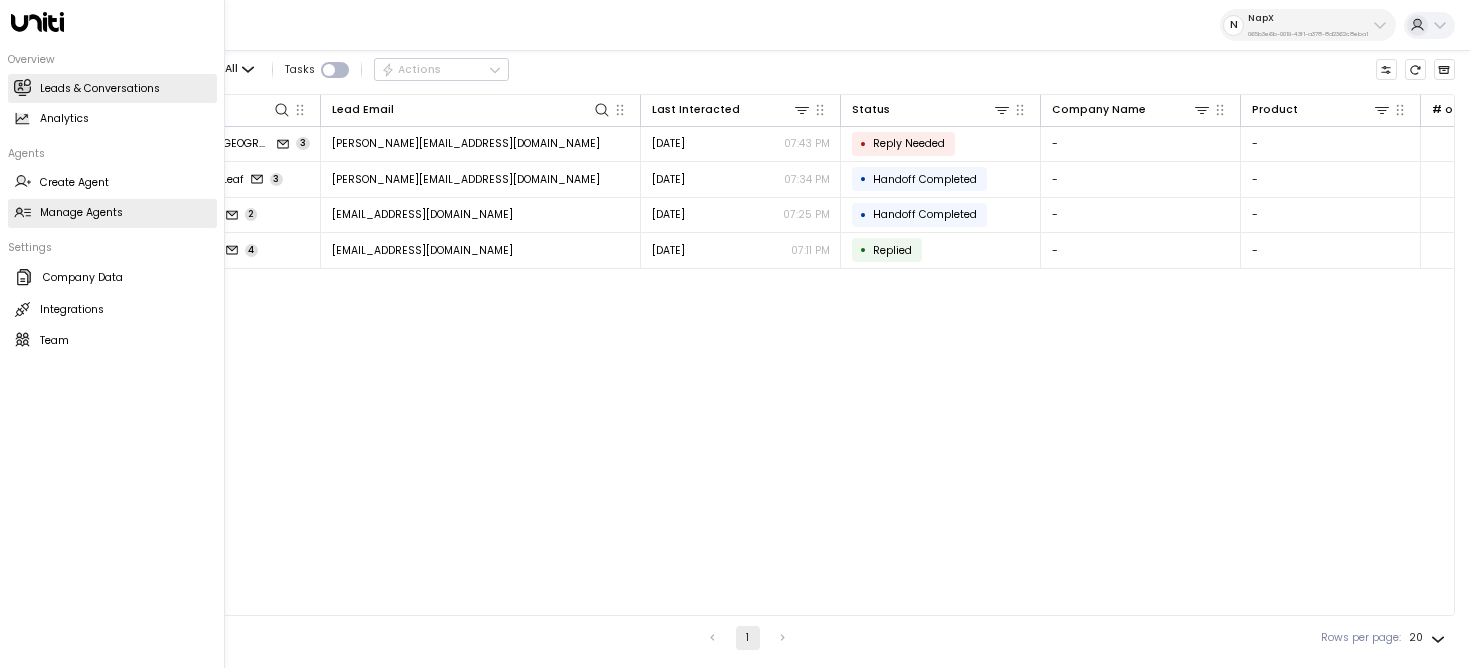 click on "Manage Agents" at bounding box center (81, 213) 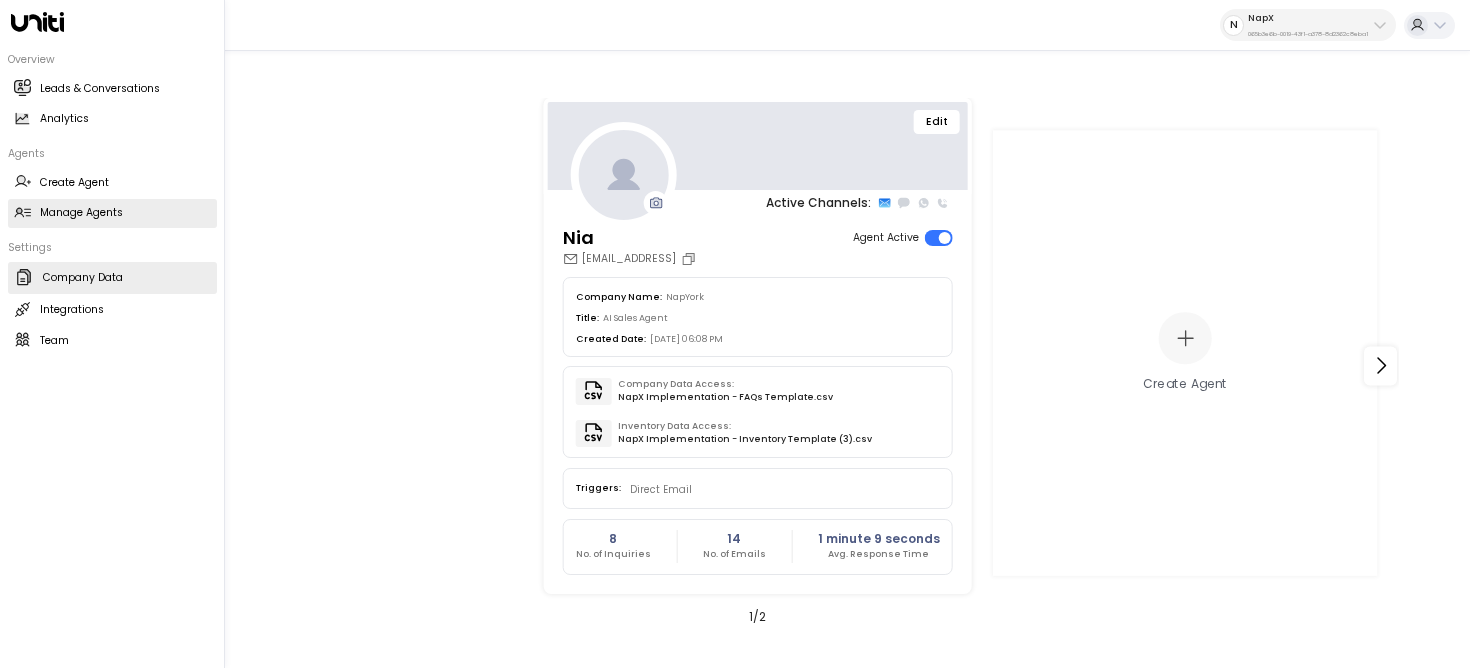 click on "Company Data Company Data" at bounding box center (112, 278) 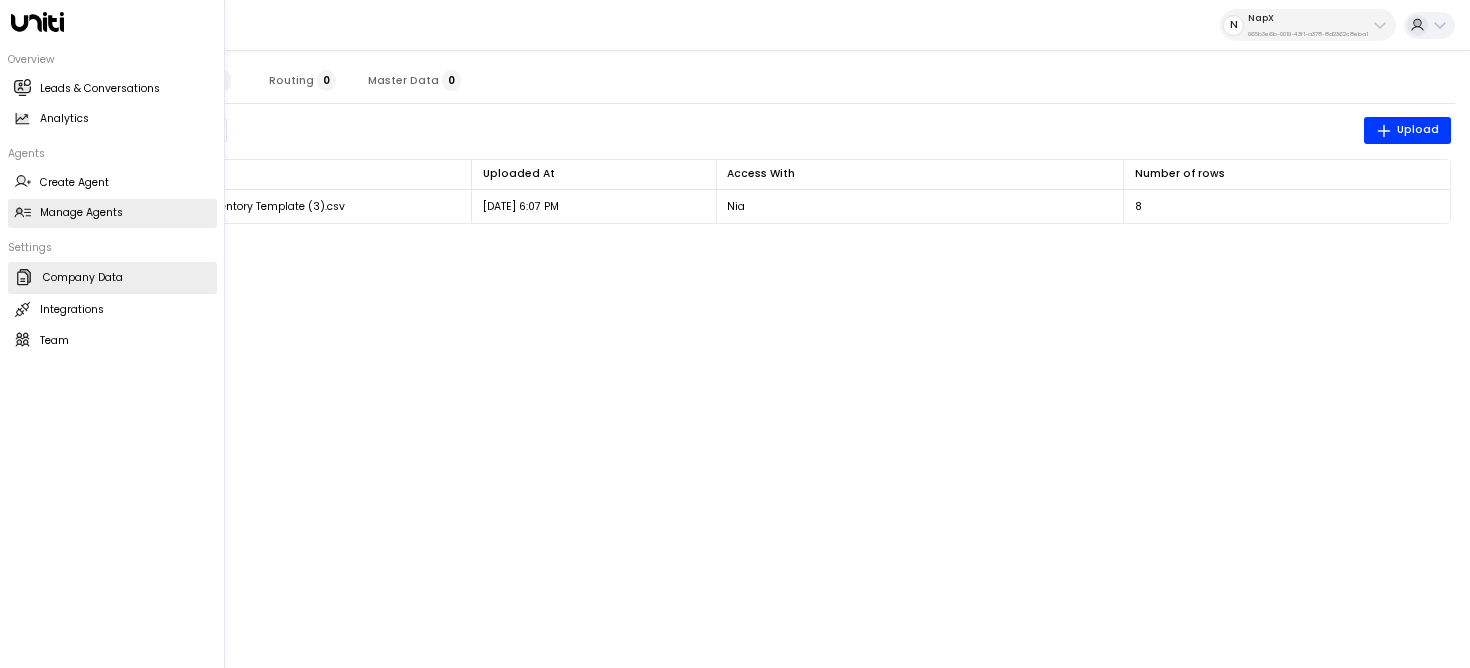 click on "Manage Agents" at bounding box center (81, 213) 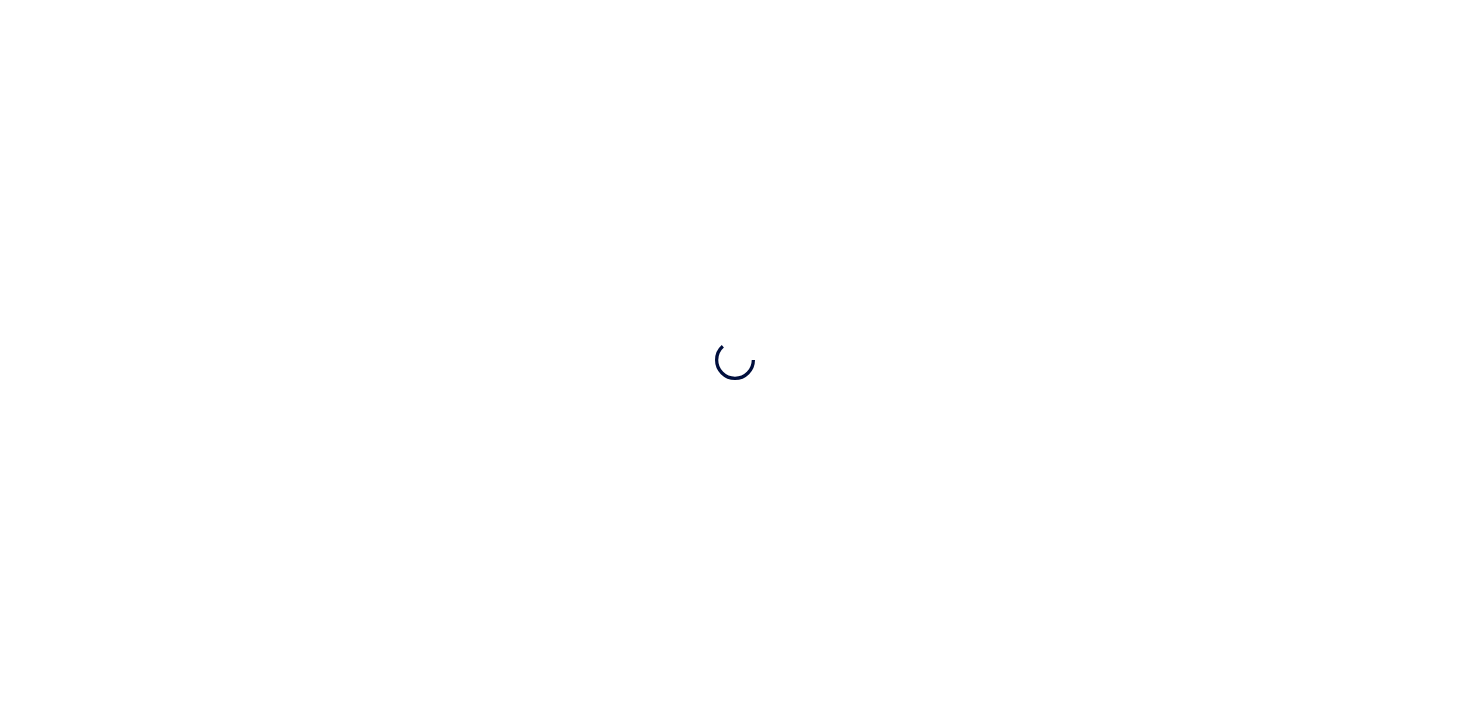 scroll, scrollTop: 0, scrollLeft: 0, axis: both 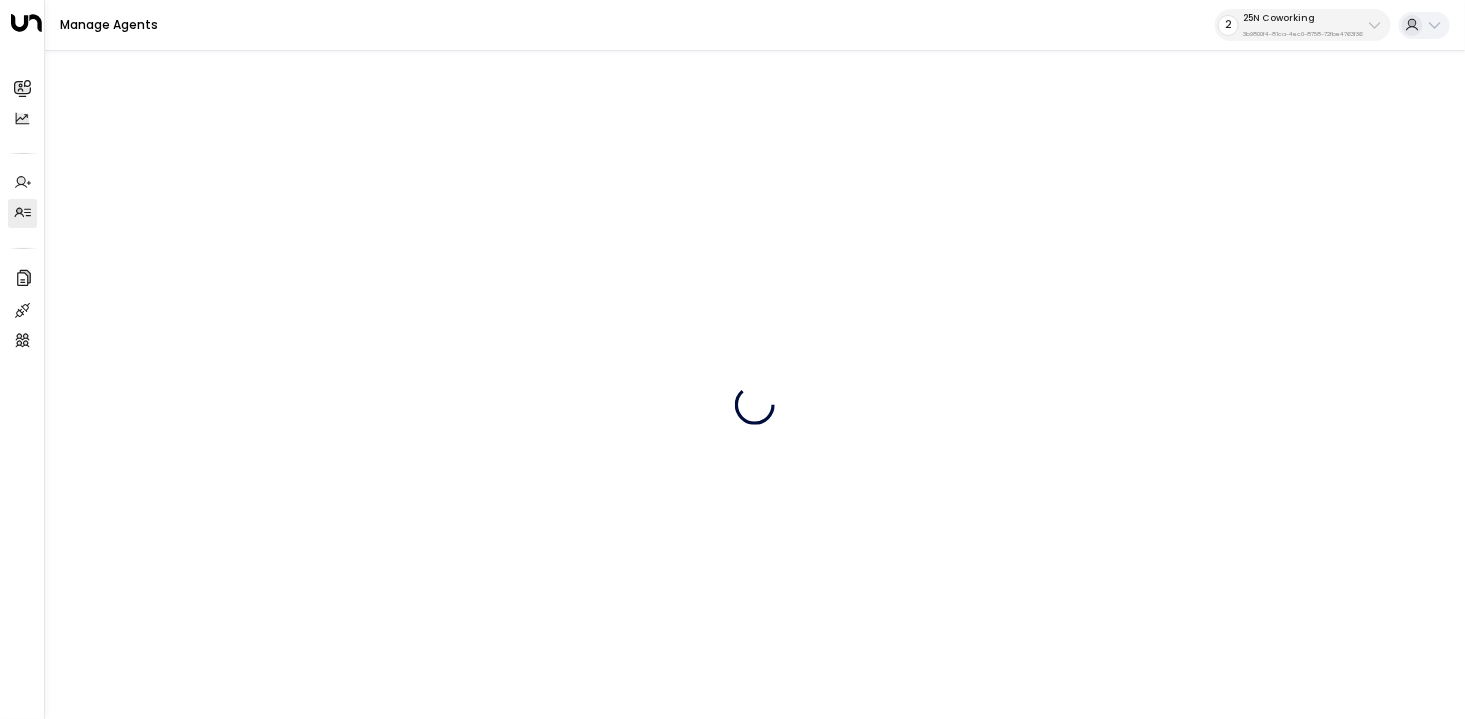 click on "25N Coworking" at bounding box center (1303, 18) 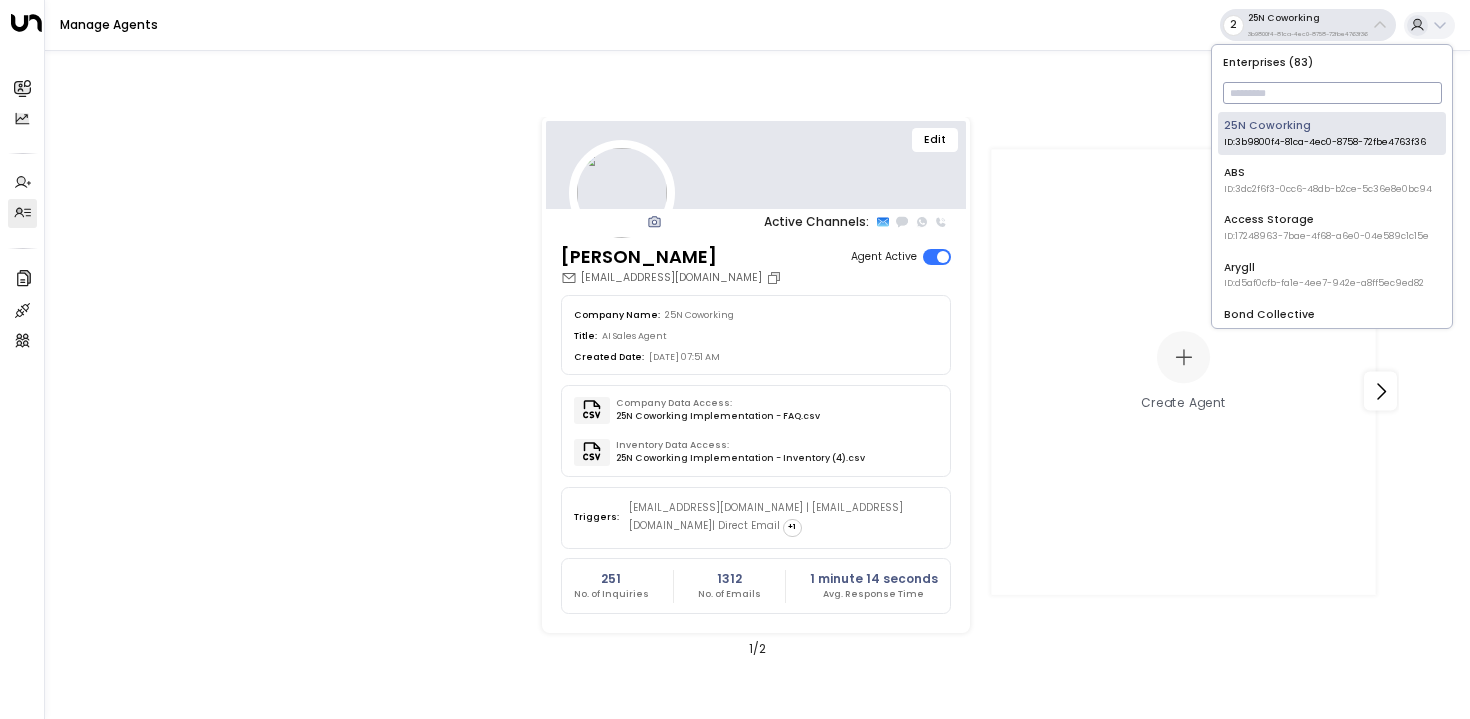 click at bounding box center (1332, 93) 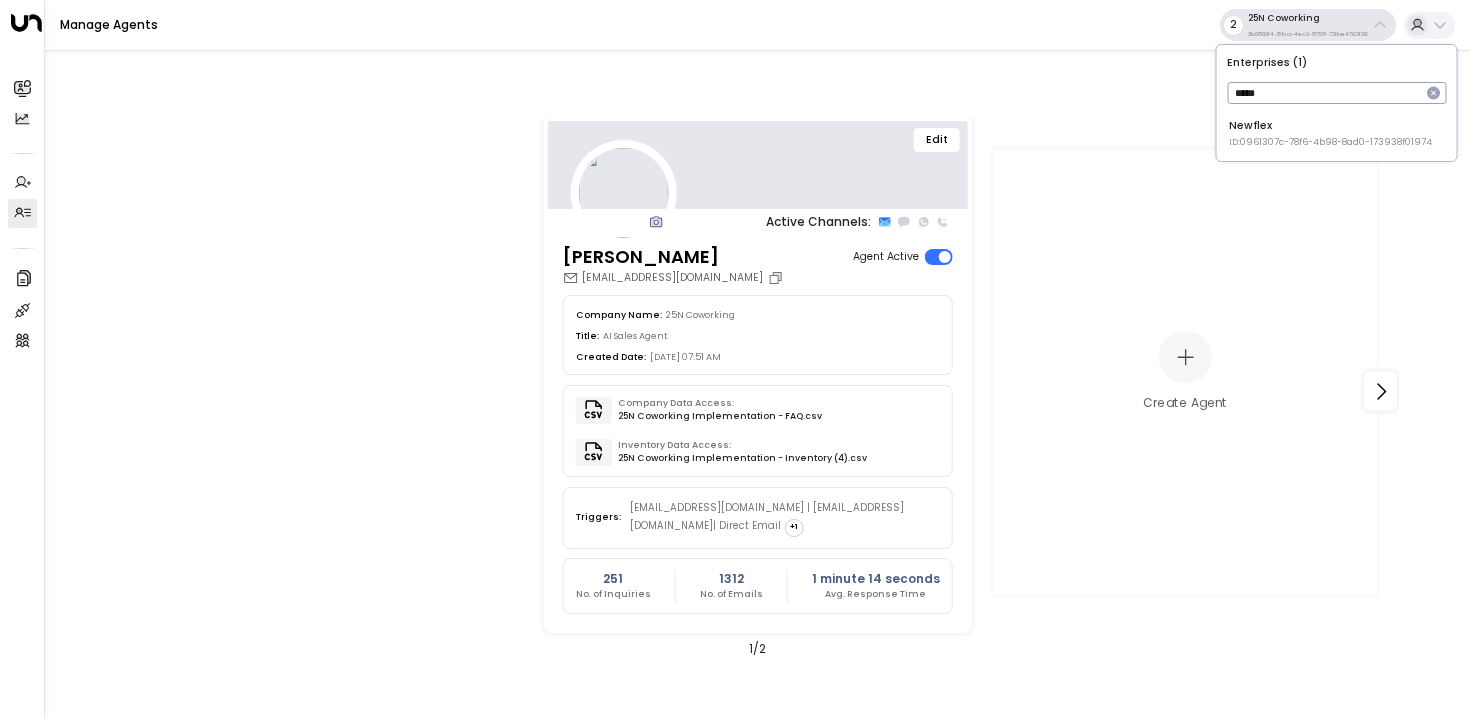 type on "*****" 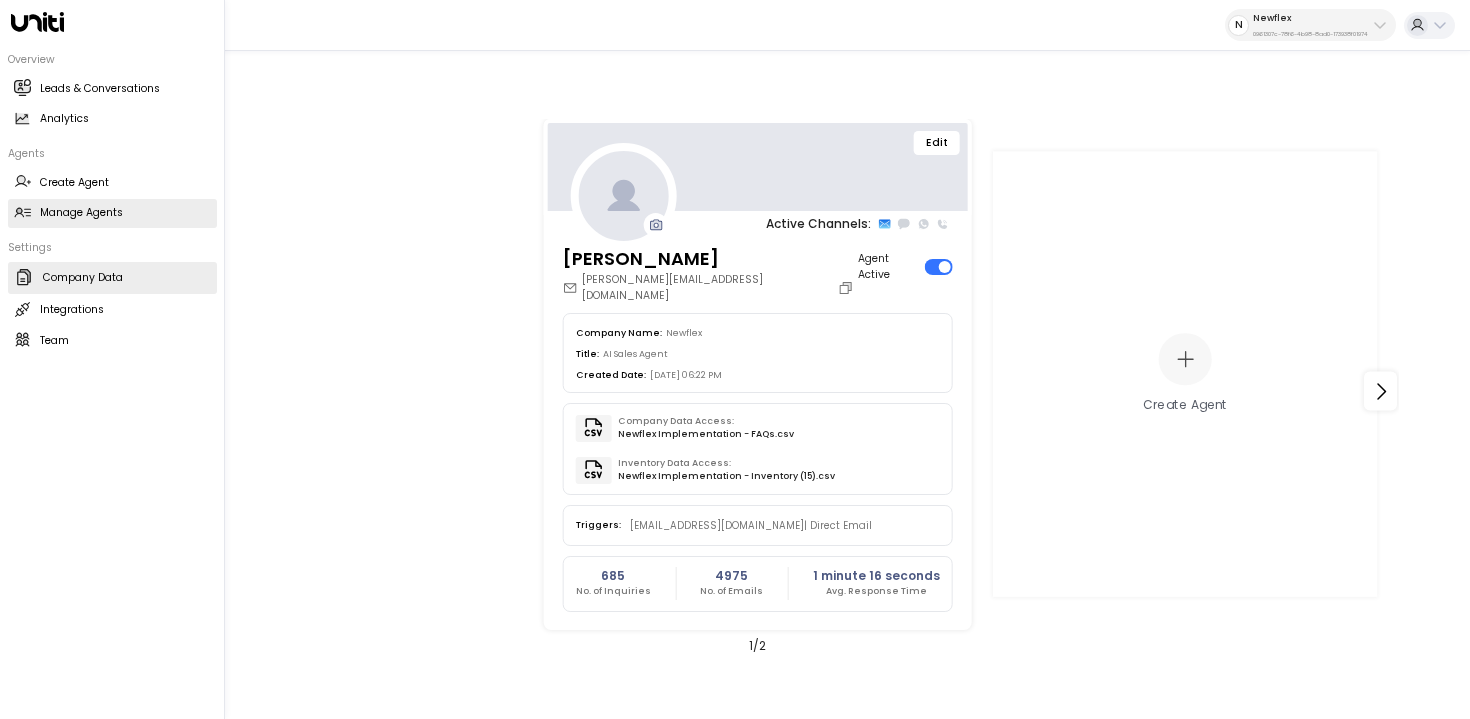 click 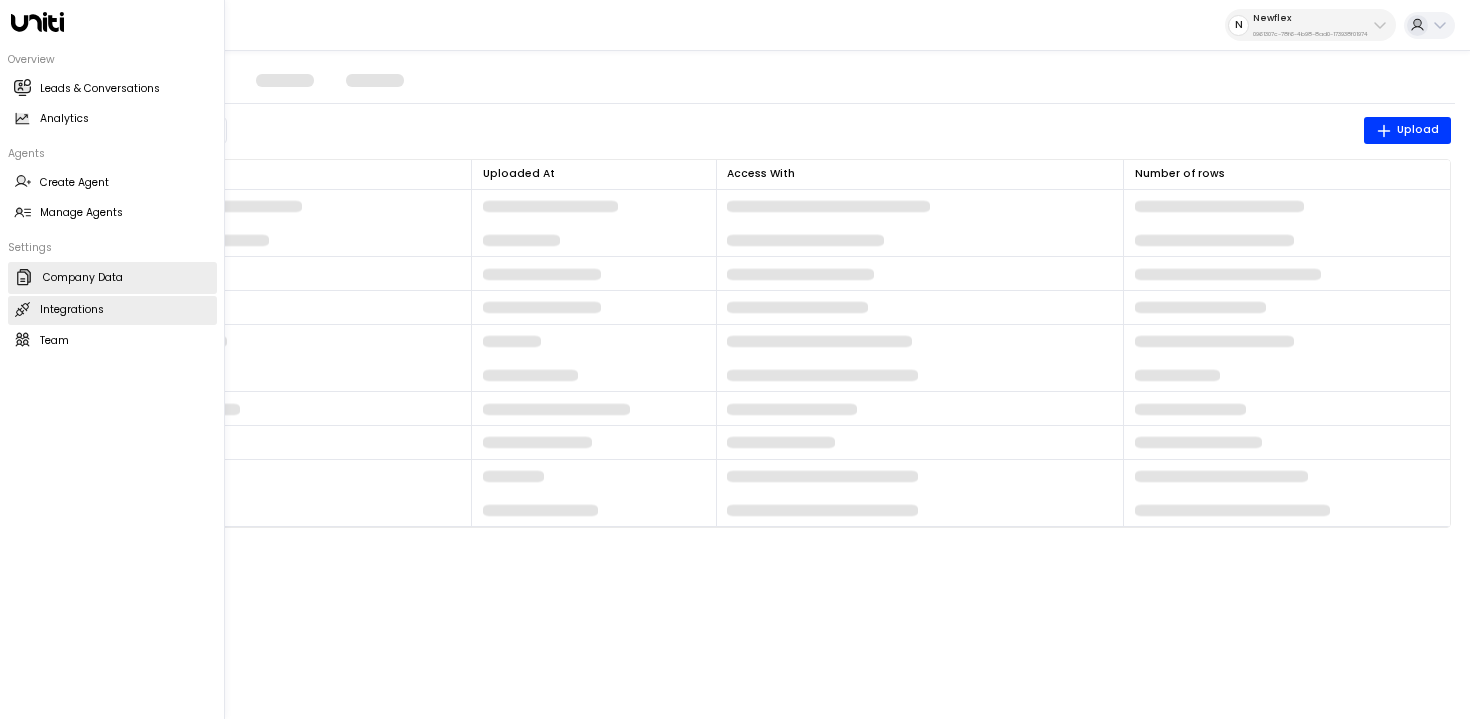click on "Integrations" at bounding box center (72, 310) 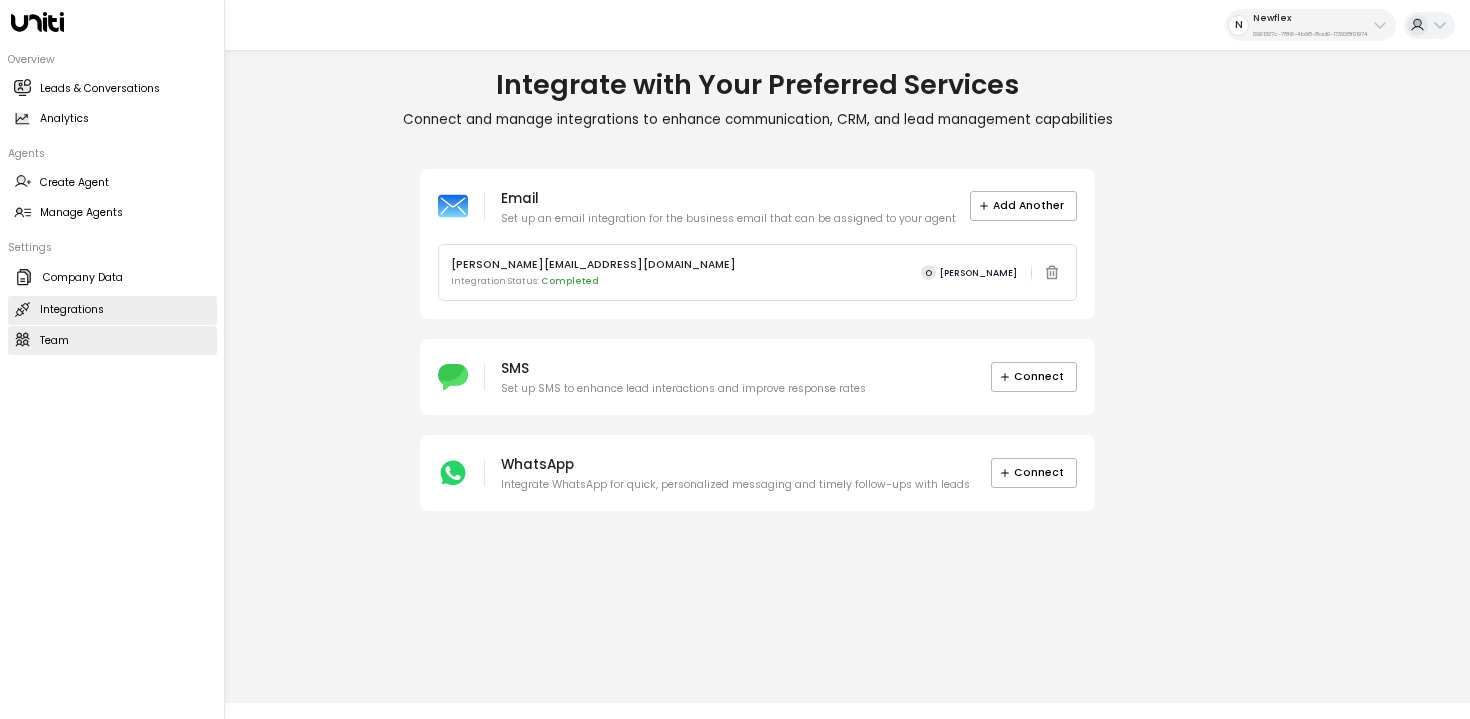 click on "Team Team" at bounding box center (112, 340) 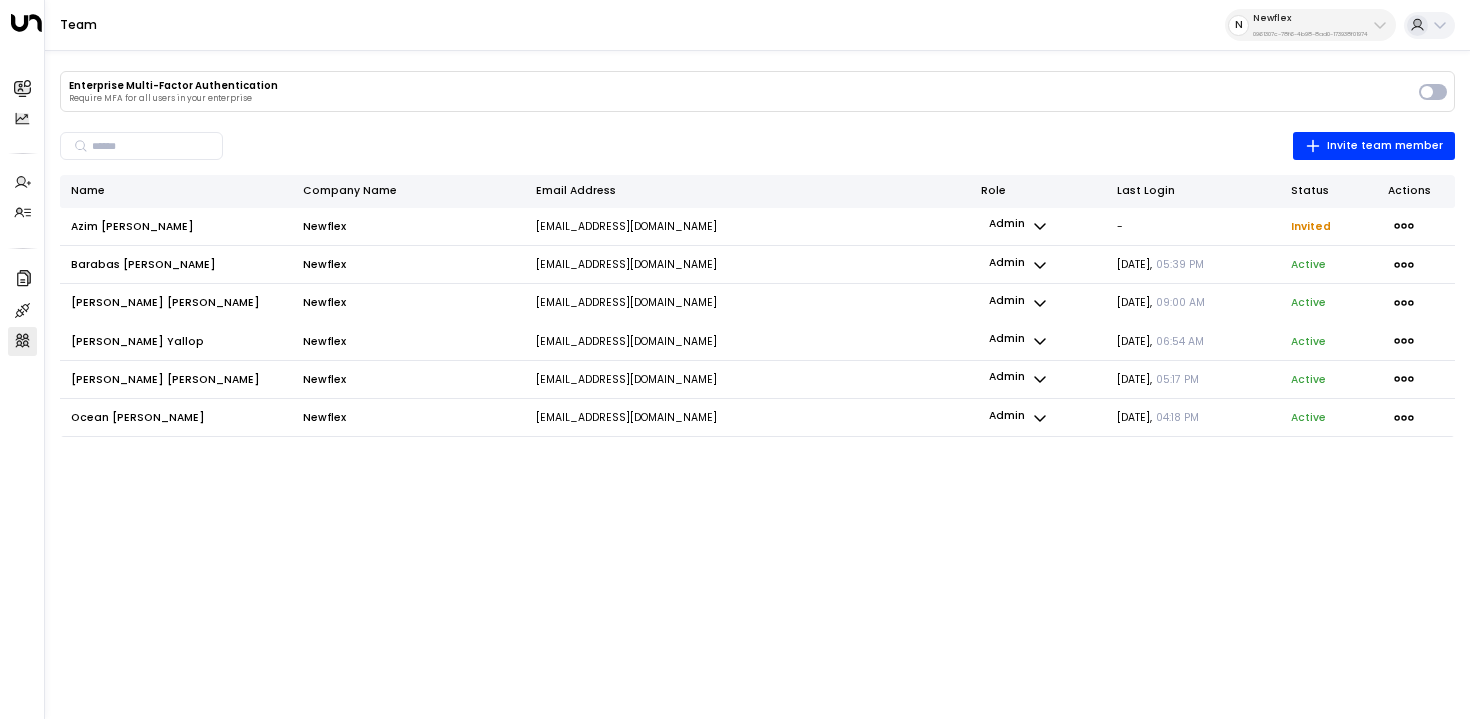 click on "Newflex" at bounding box center [1310, 18] 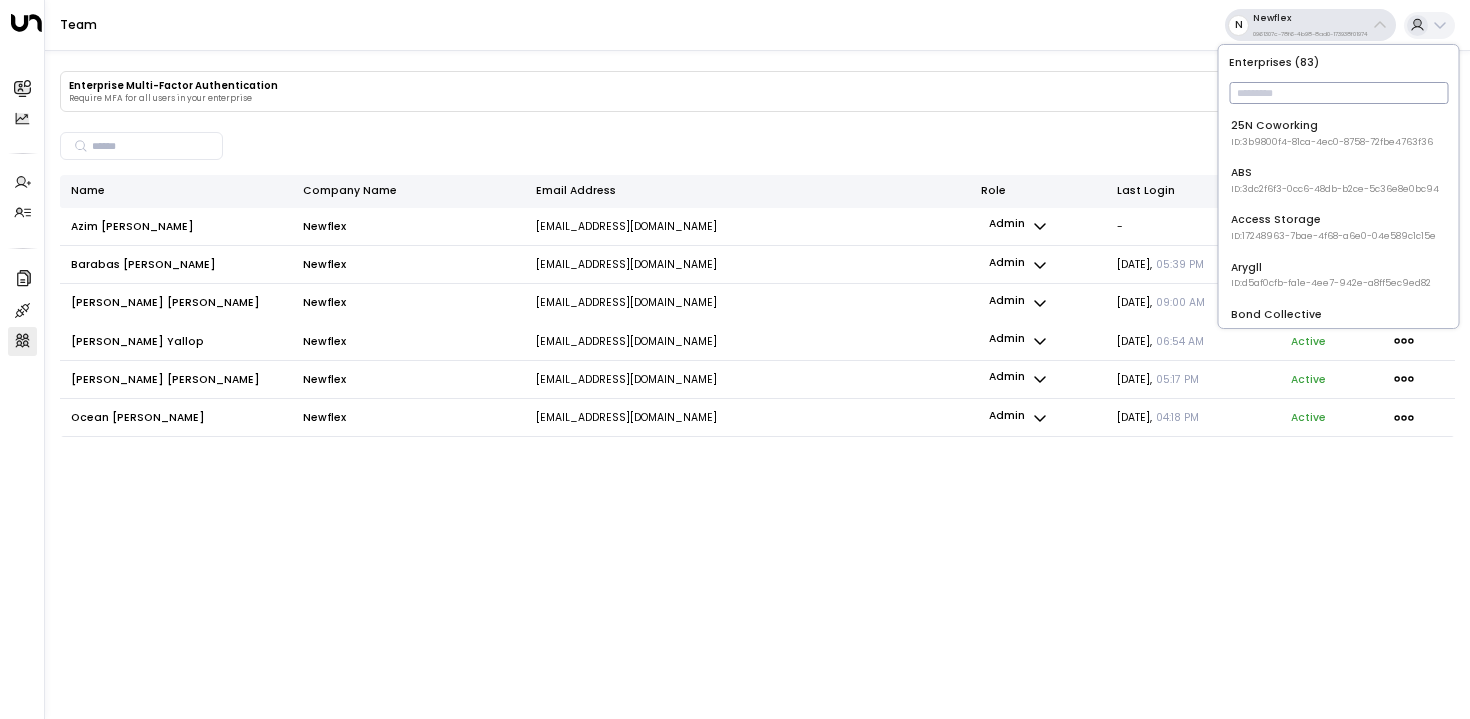 click at bounding box center (1338, 93) 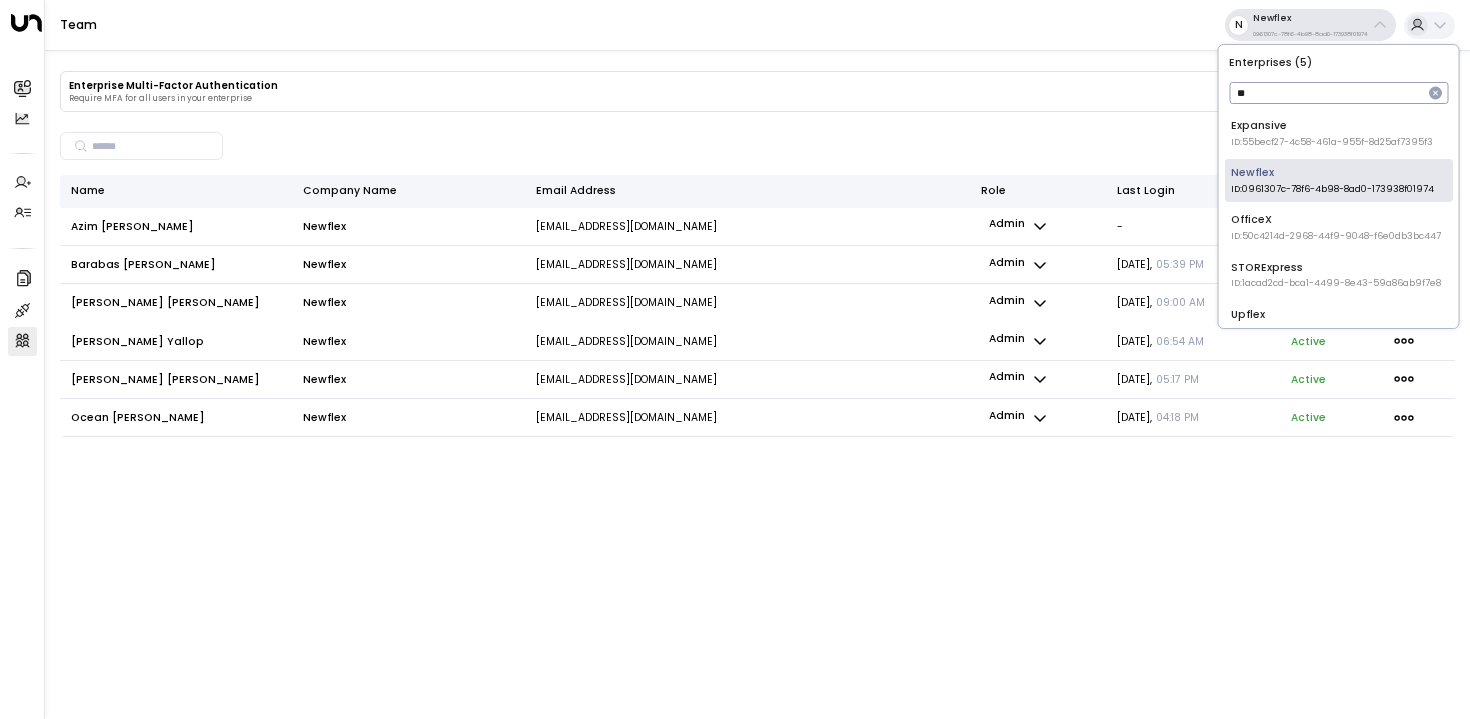 type on "*" 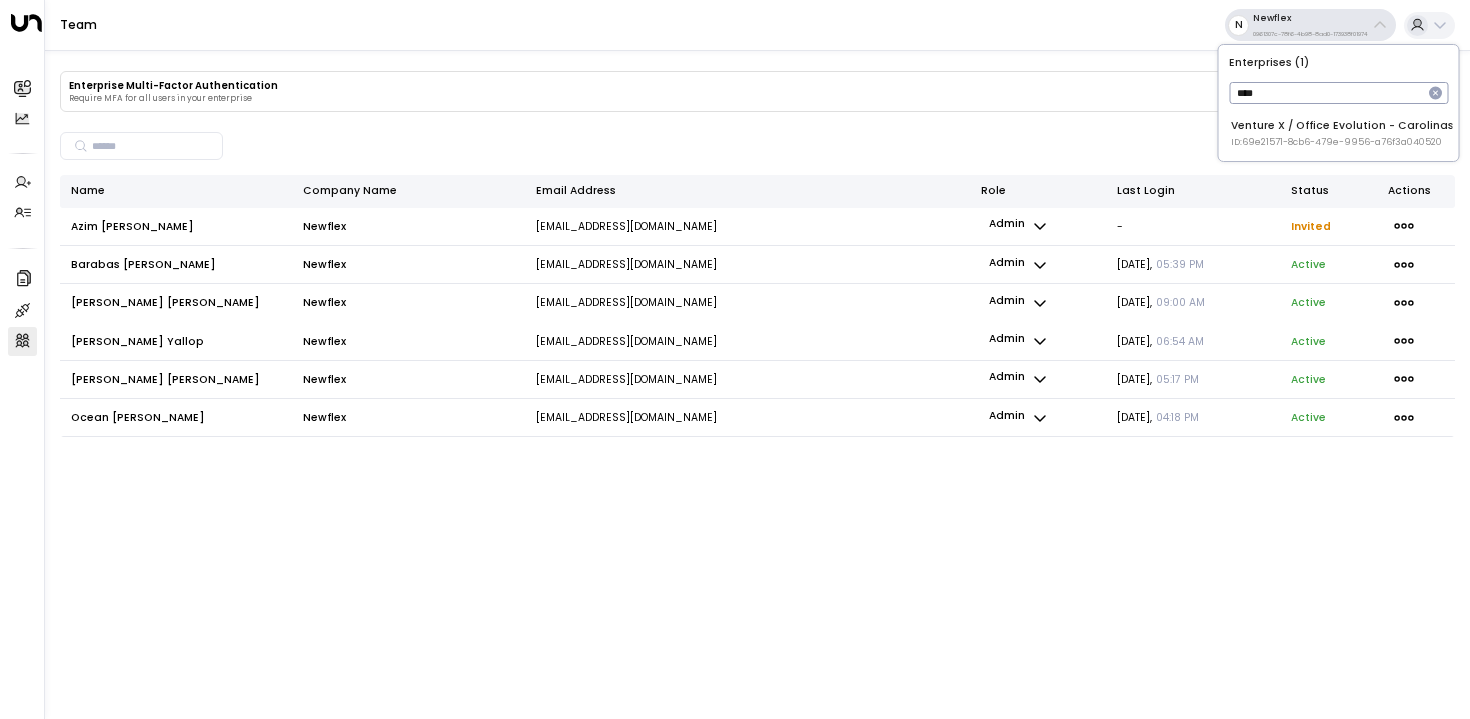 type on "****" 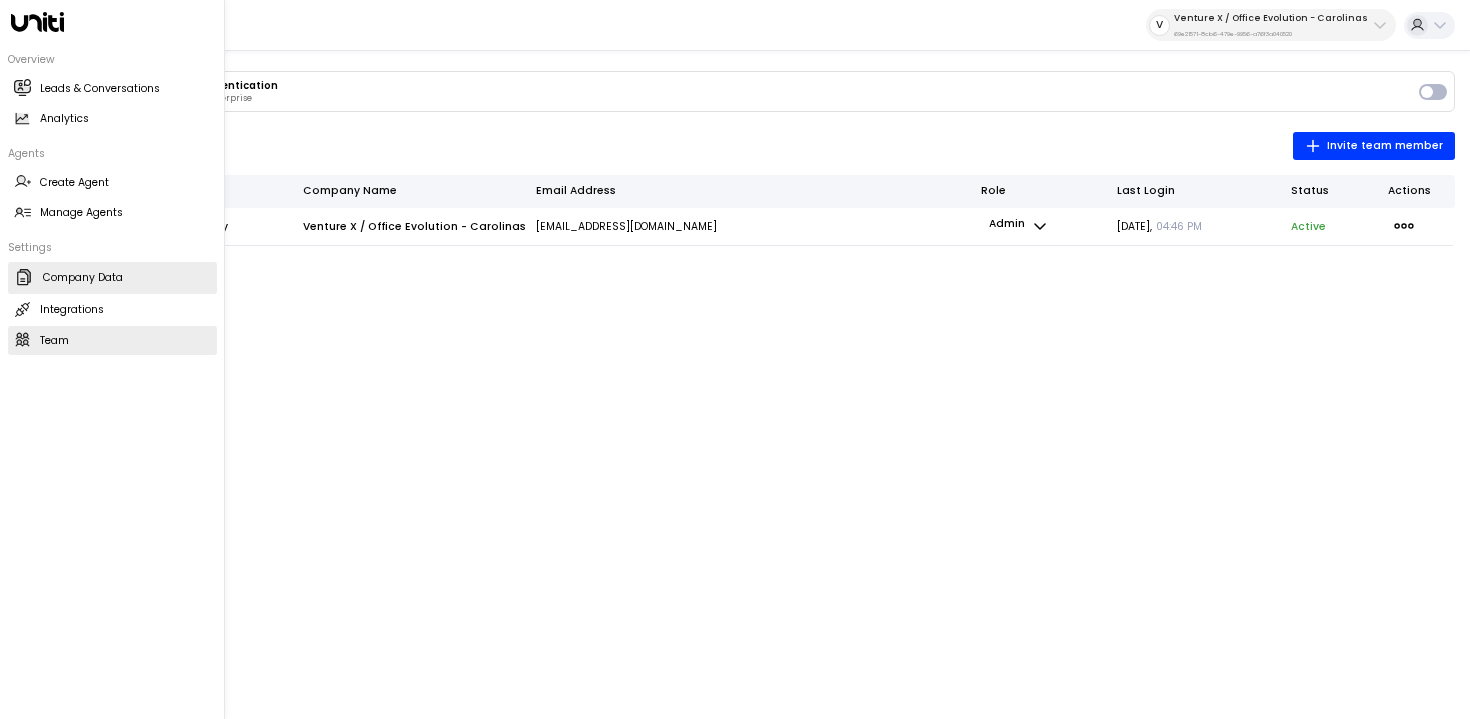click 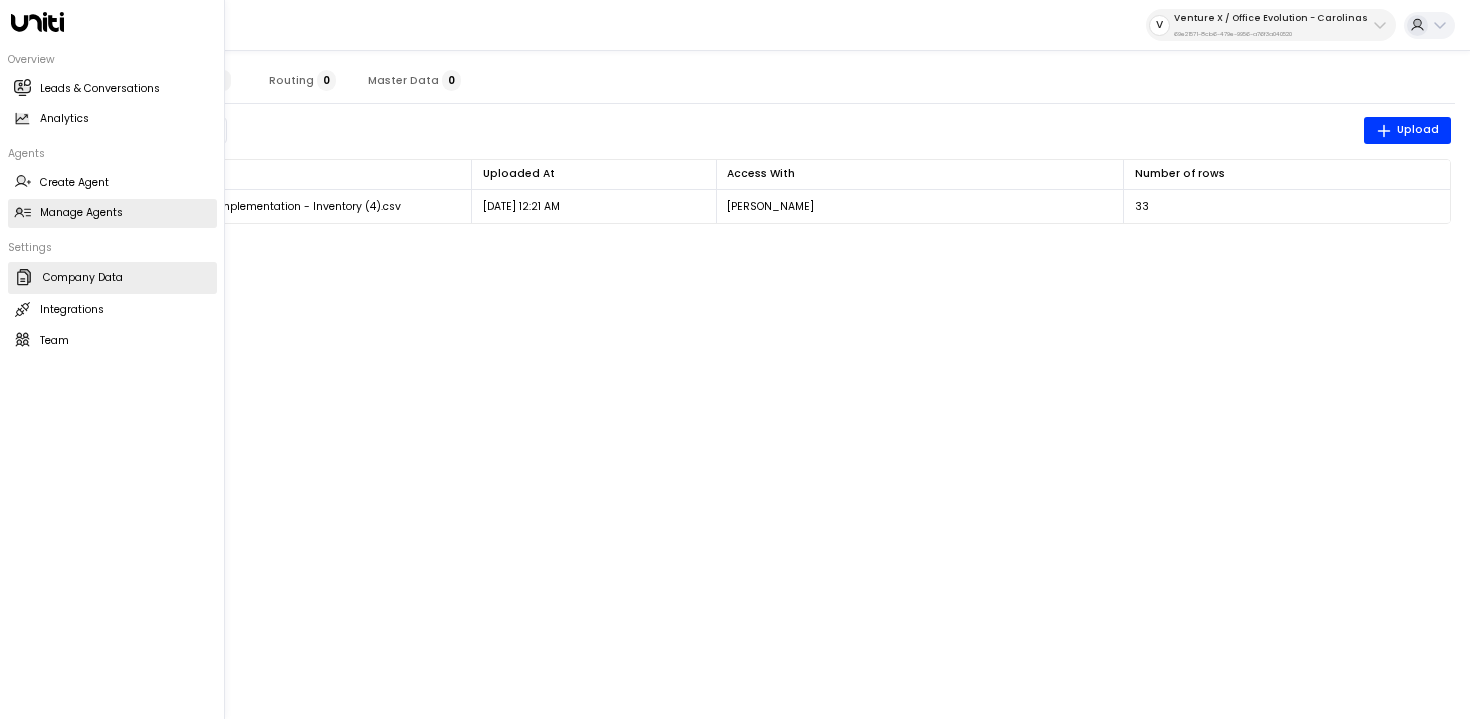 click on "Manage Agents" at bounding box center [81, 213] 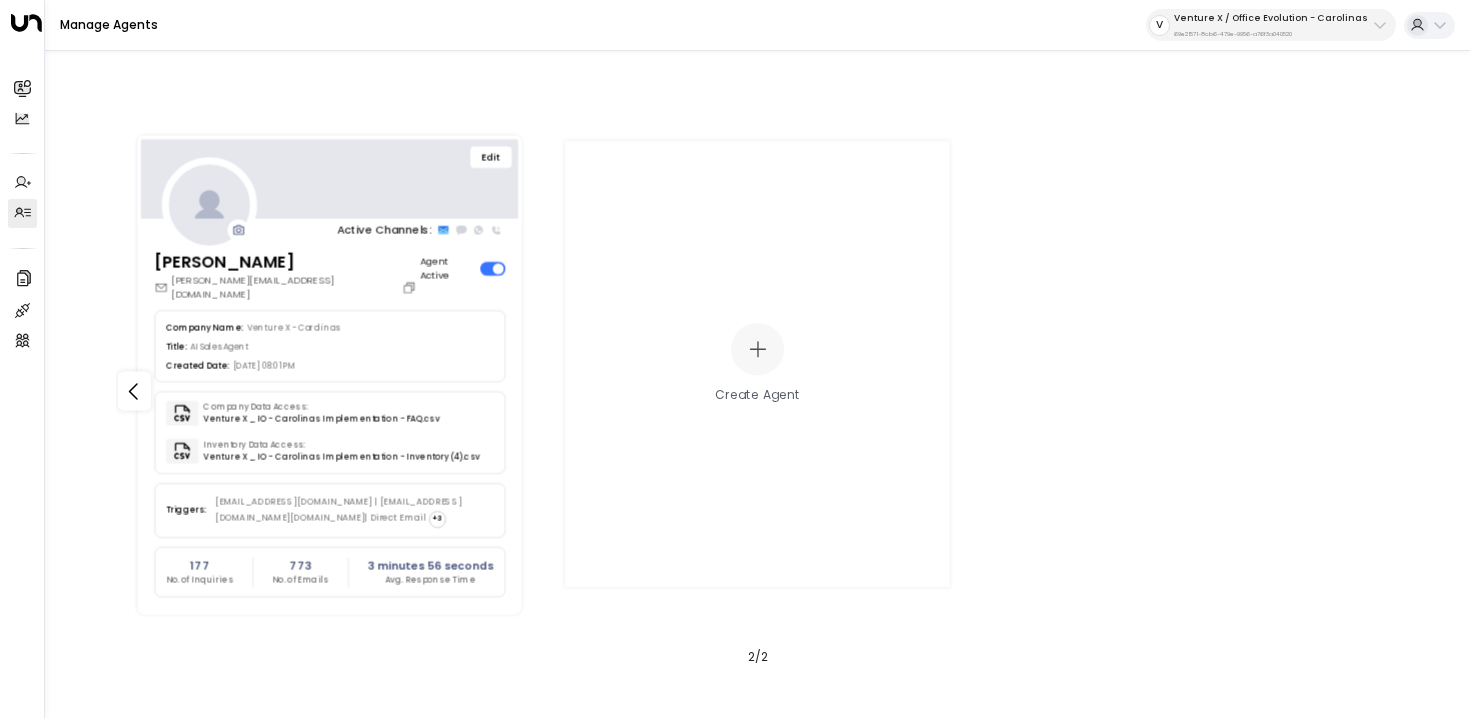 click on "Edit" at bounding box center [491, 157] 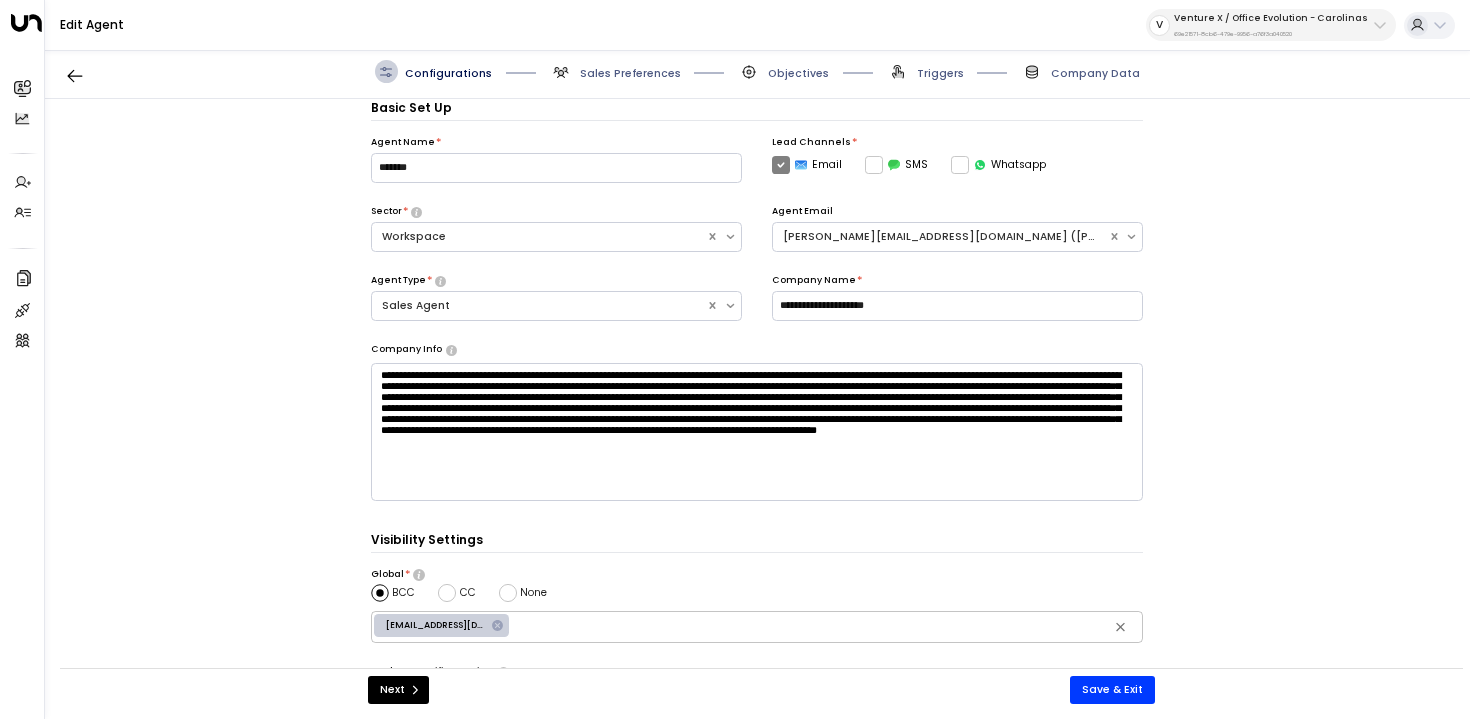 scroll, scrollTop: 229, scrollLeft: 0, axis: vertical 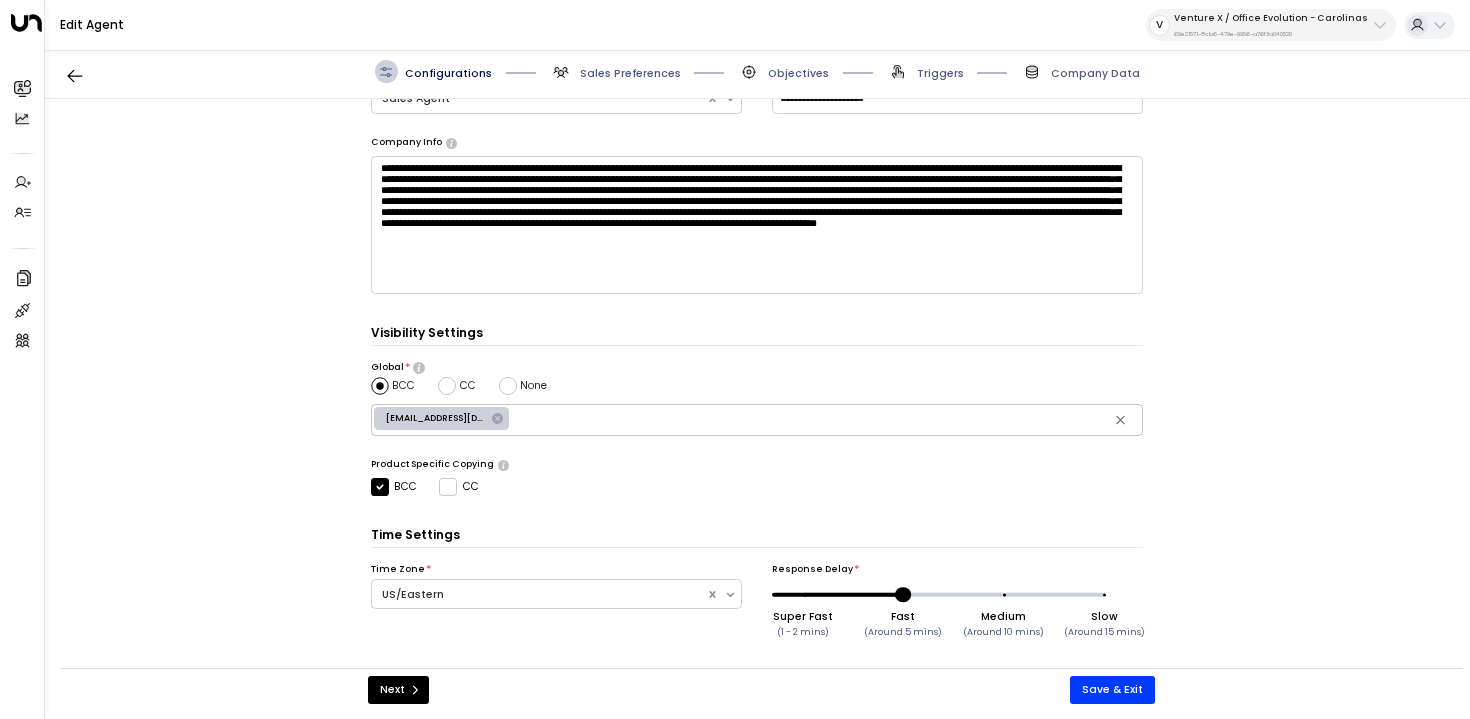 click on "Sales Preferences" at bounding box center [630, 73] 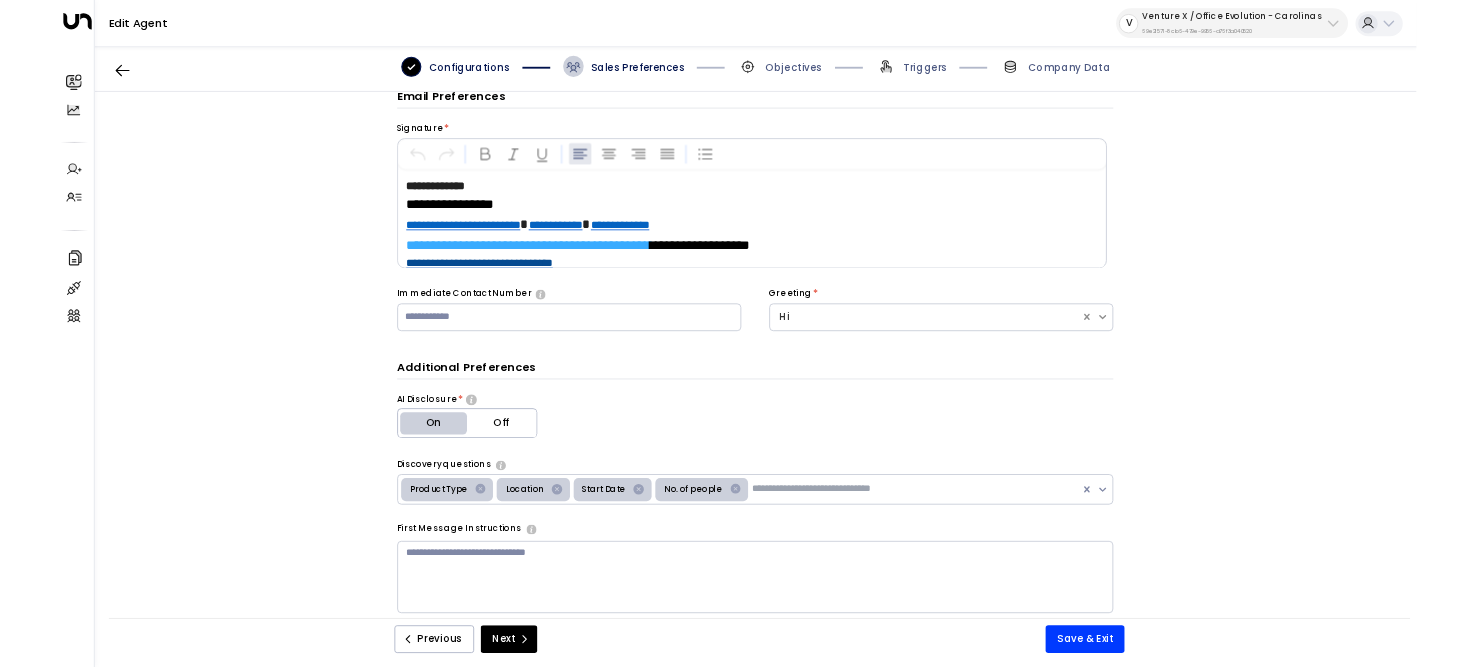scroll, scrollTop: 605, scrollLeft: 0, axis: vertical 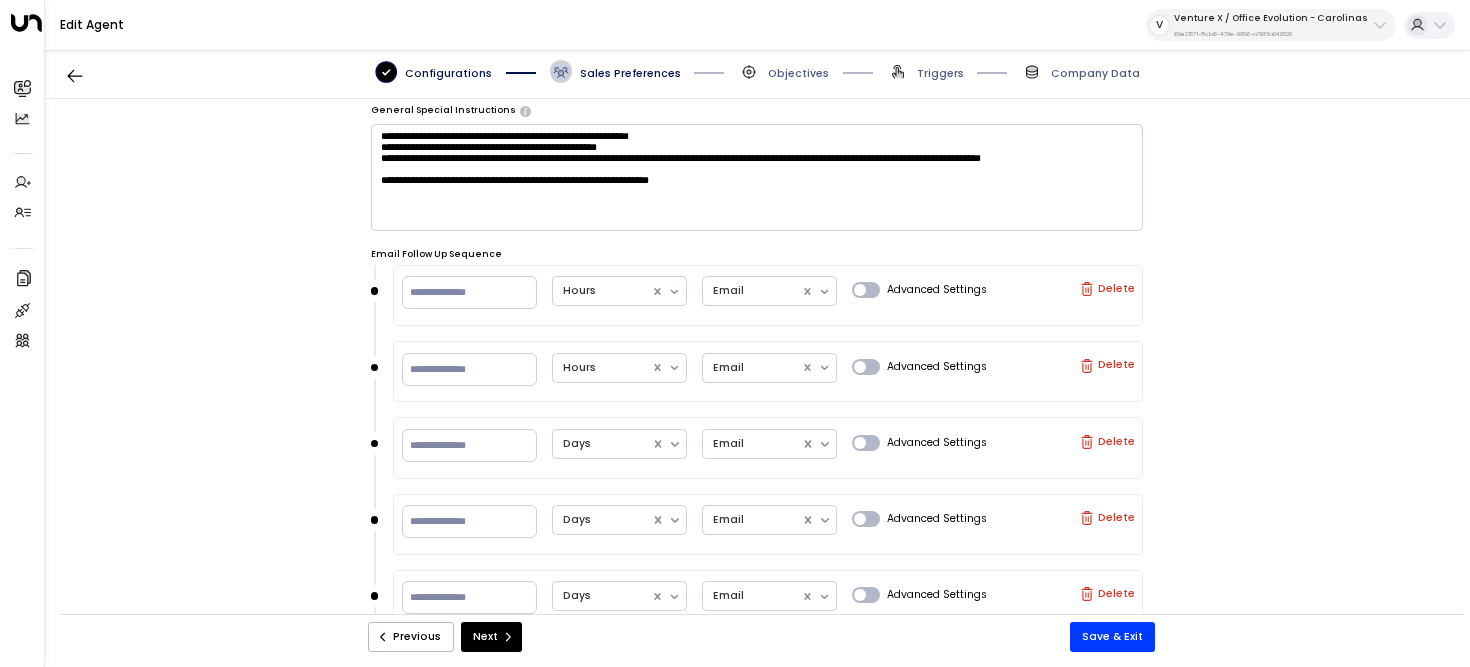 click on "Advanced Settings" at bounding box center [920, 368] 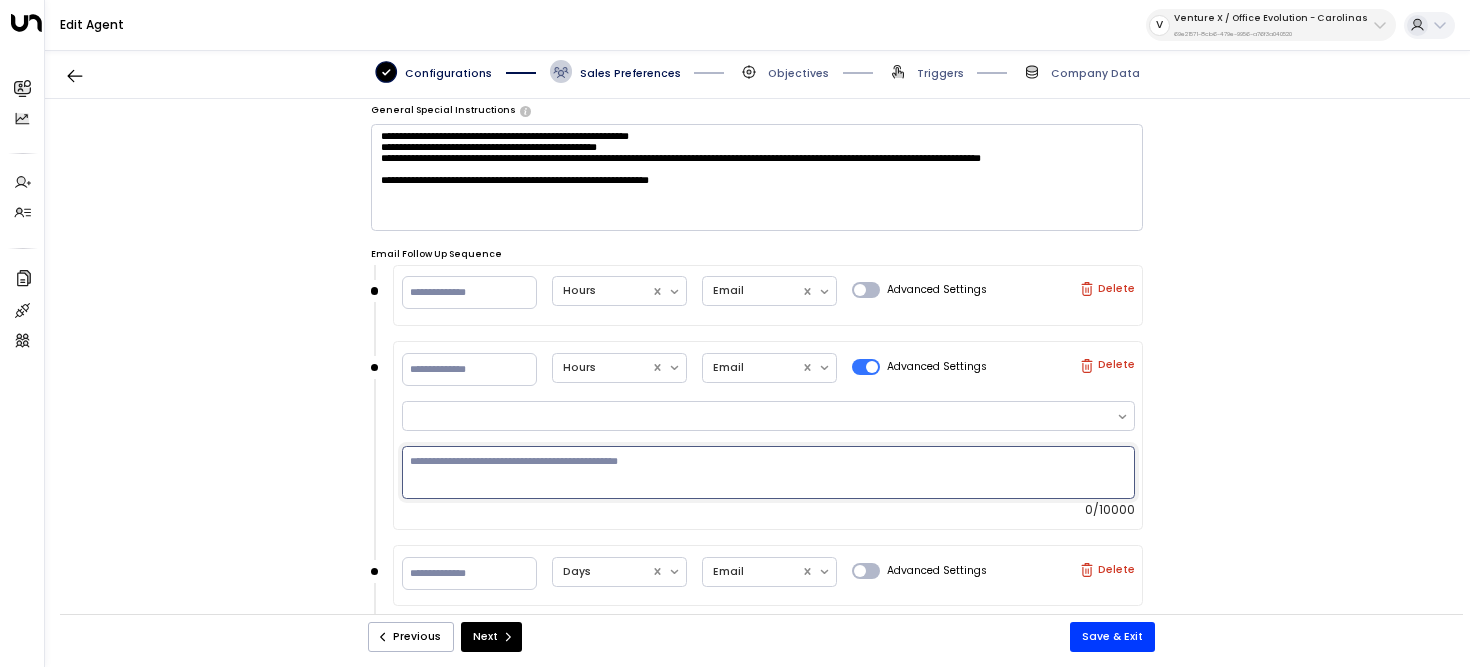 click at bounding box center [768, 472] 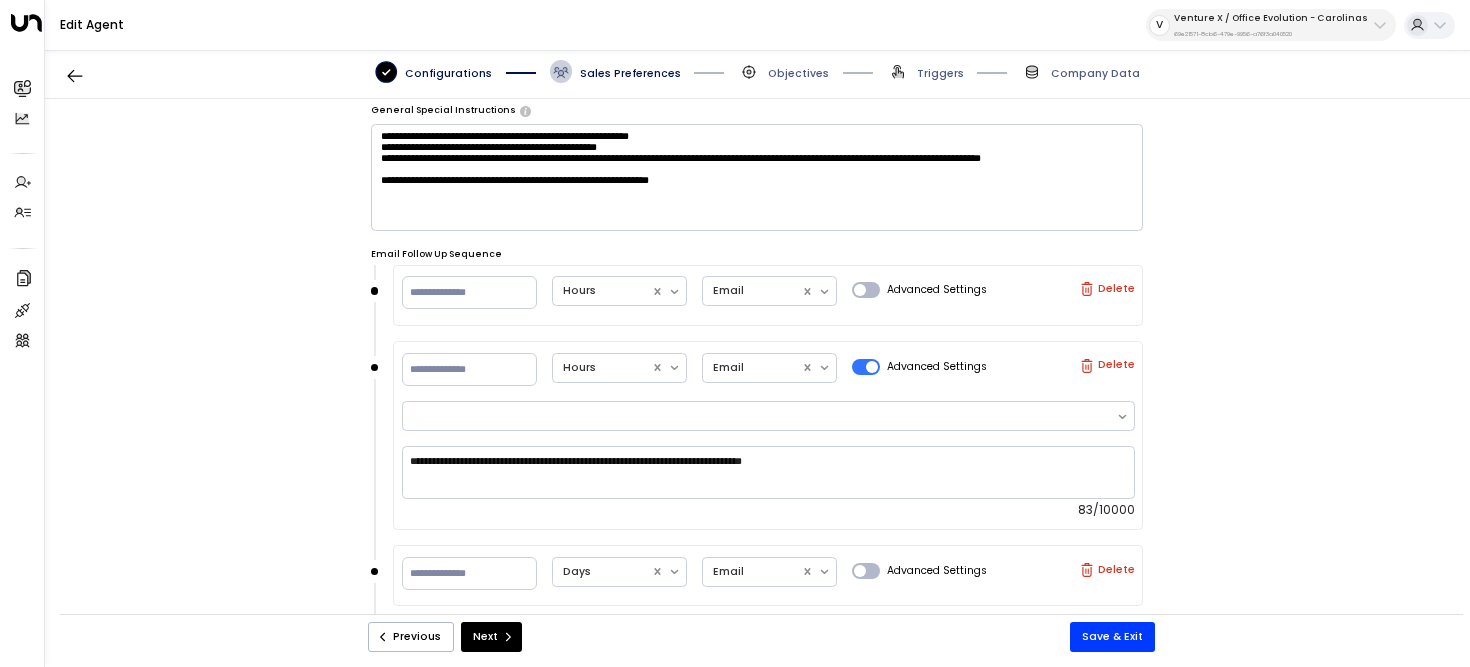 click on "**********" at bounding box center (757, 365) 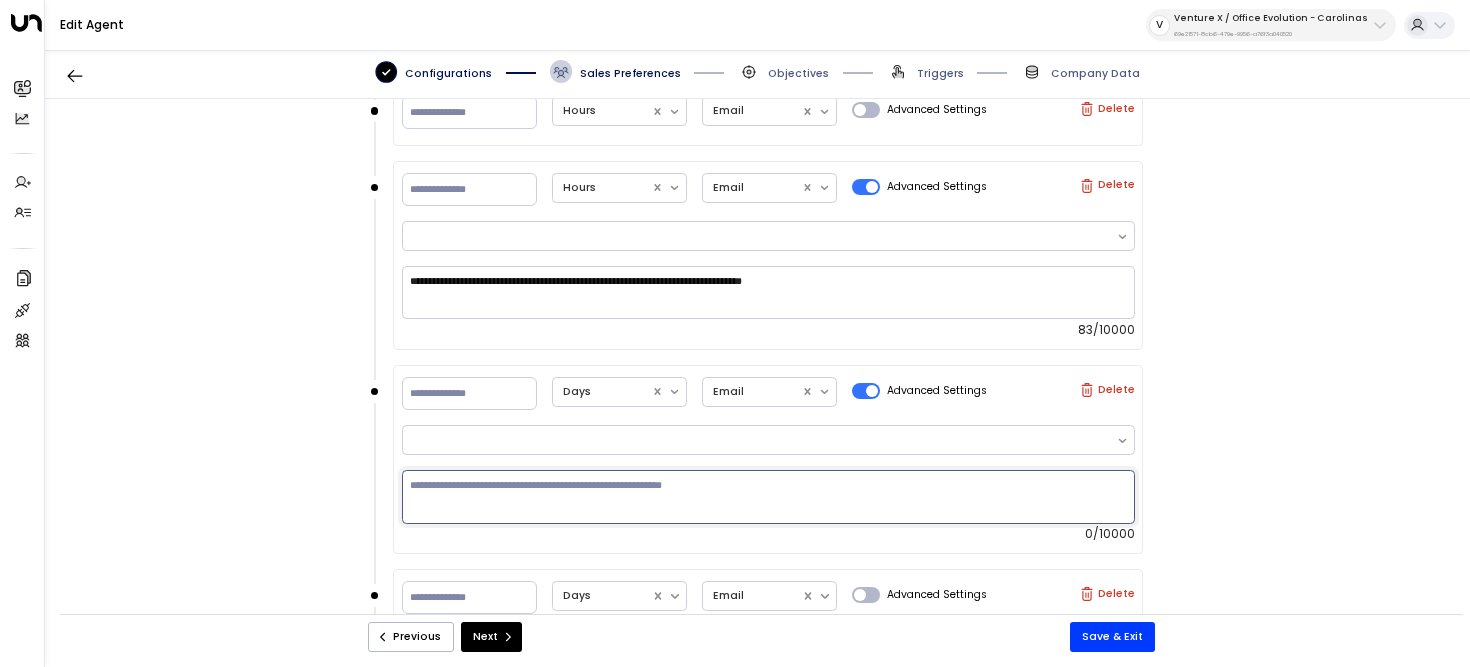 click at bounding box center [768, 496] 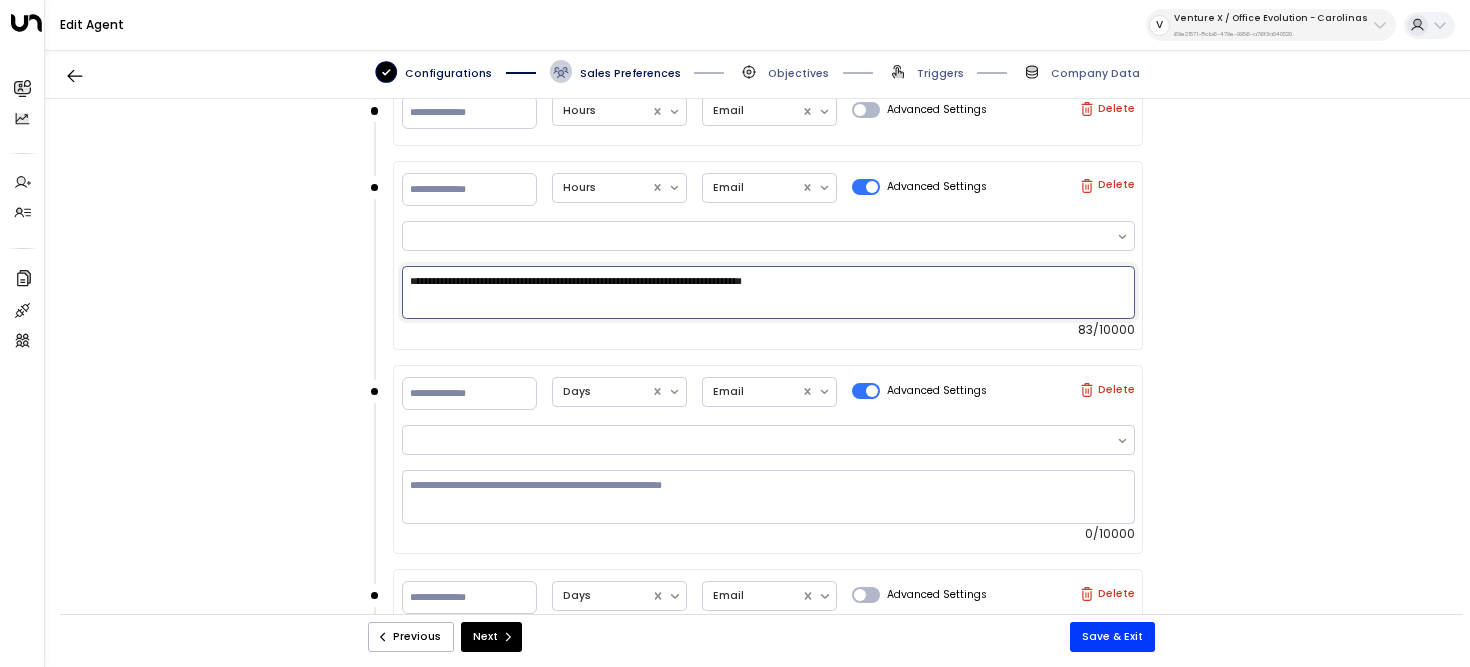 click on "**********" at bounding box center (768, 292) 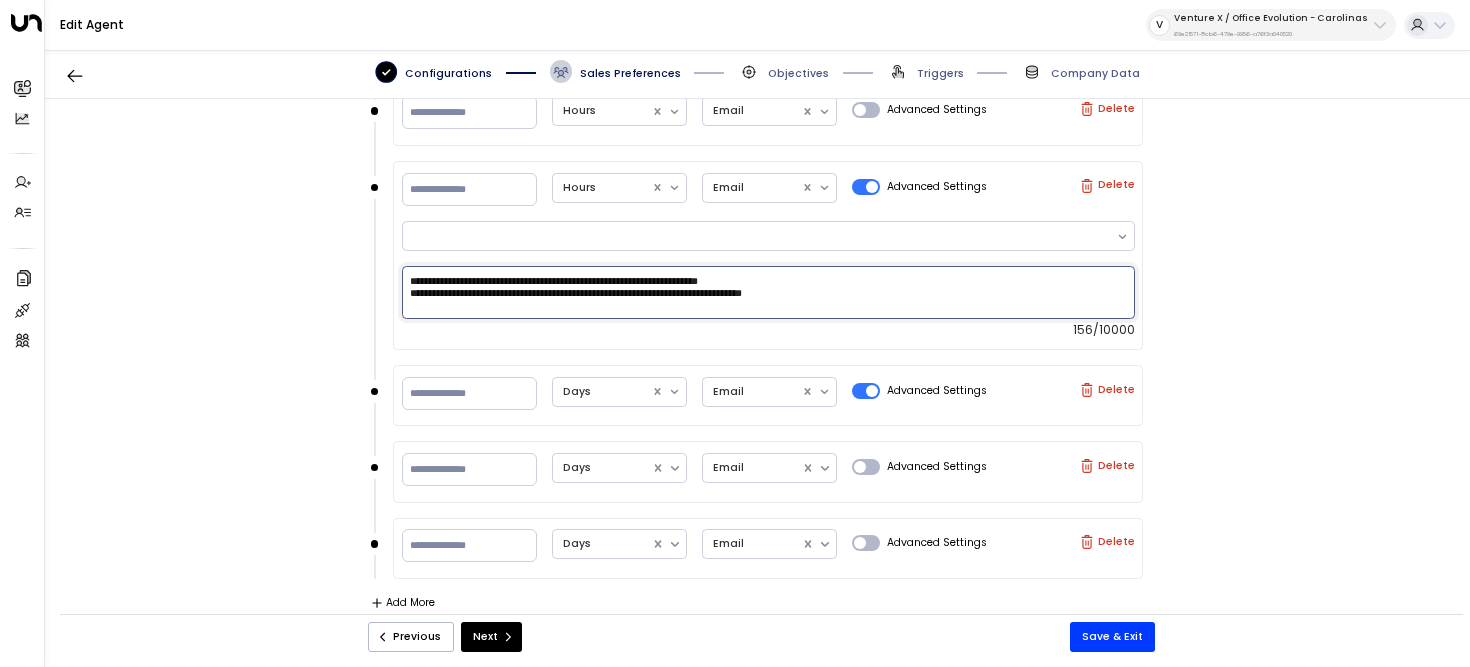 drag, startPoint x: 826, startPoint y: 282, endPoint x: 292, endPoint y: 287, distance: 534.02344 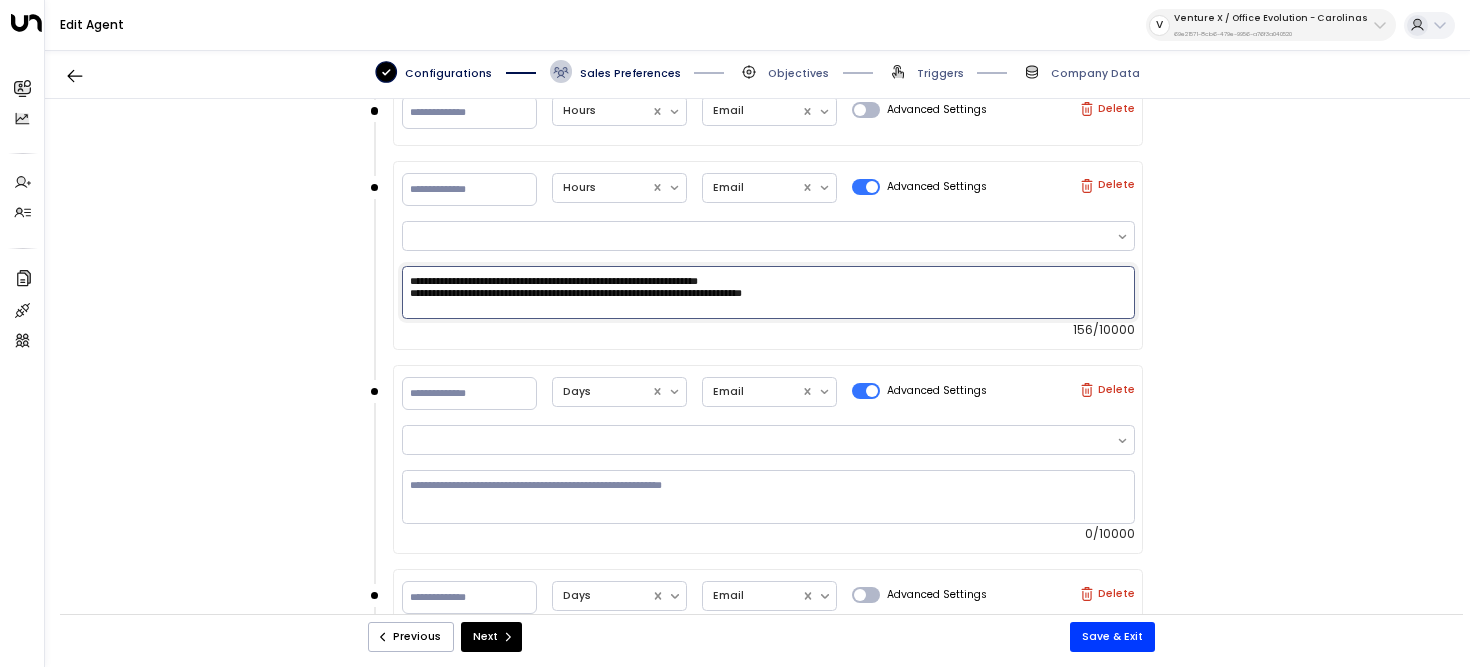 click on "**********" at bounding box center [768, 292] 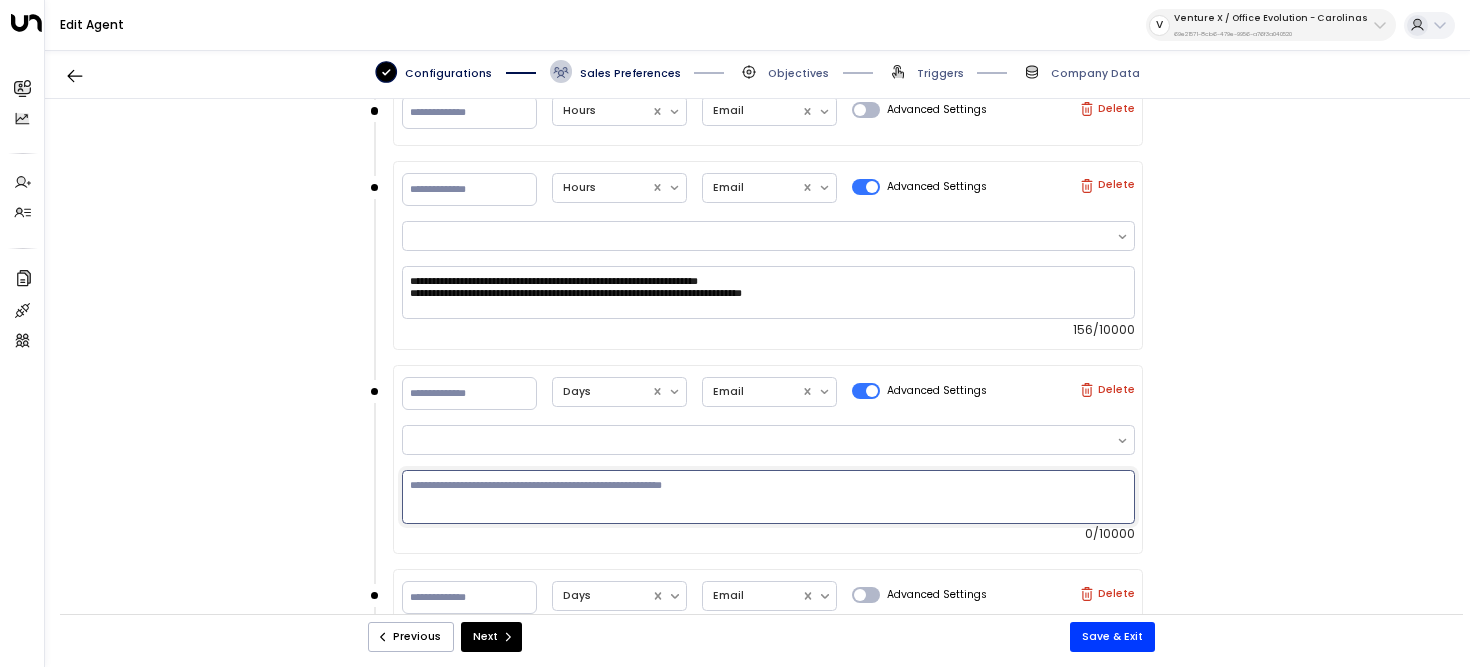 click at bounding box center [768, 496] 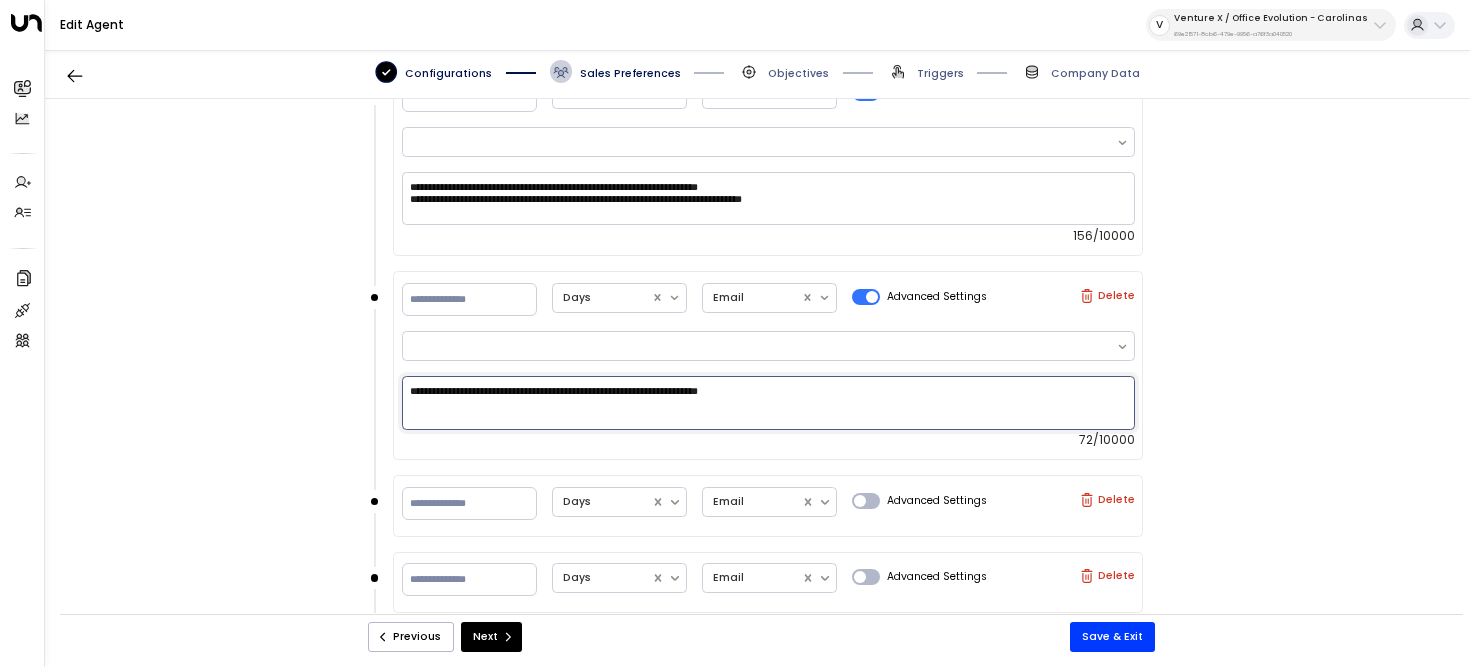 scroll, scrollTop: 896, scrollLeft: 0, axis: vertical 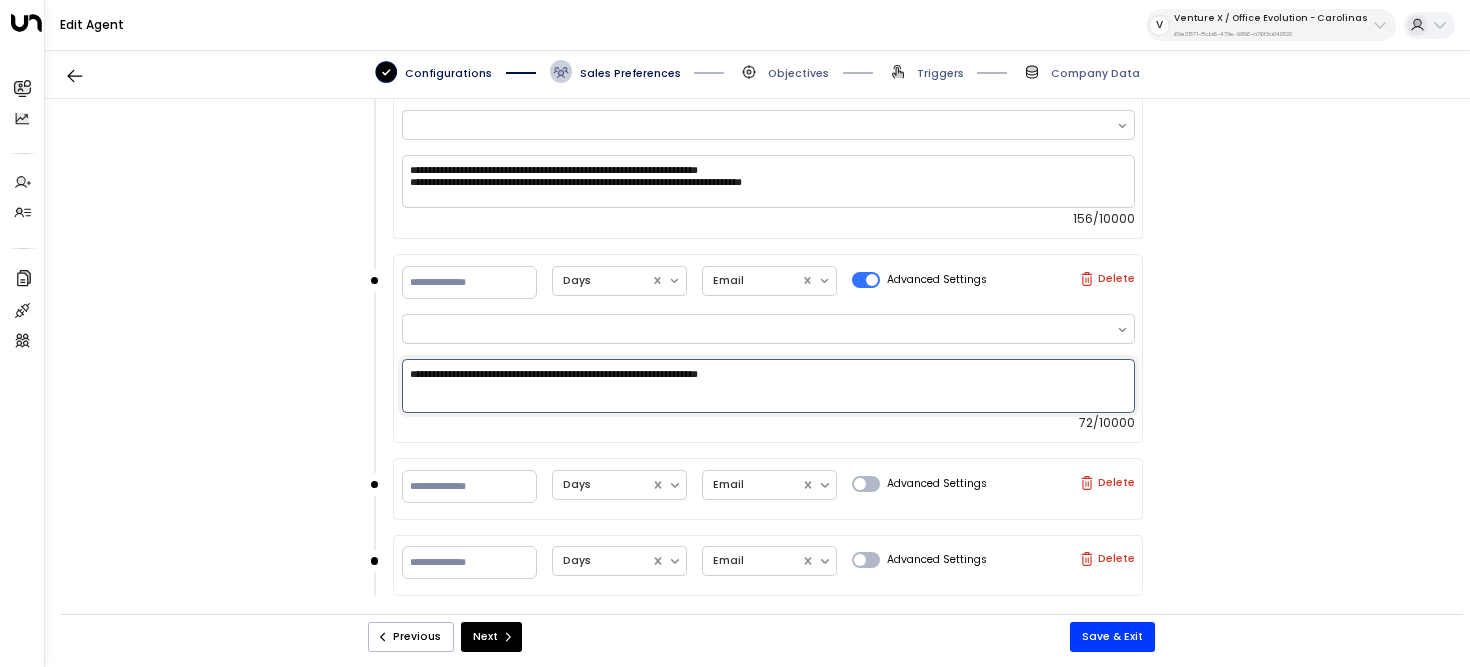 type on "**********" 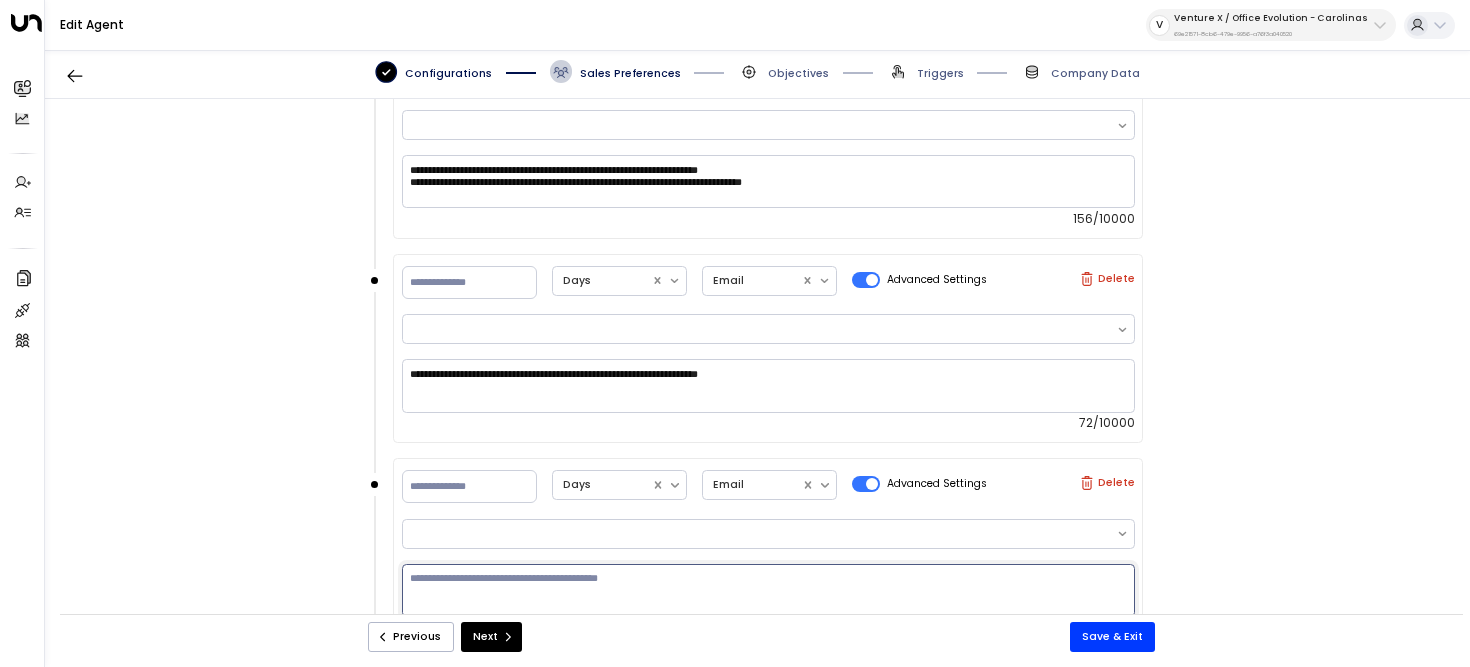 click at bounding box center [768, 590] 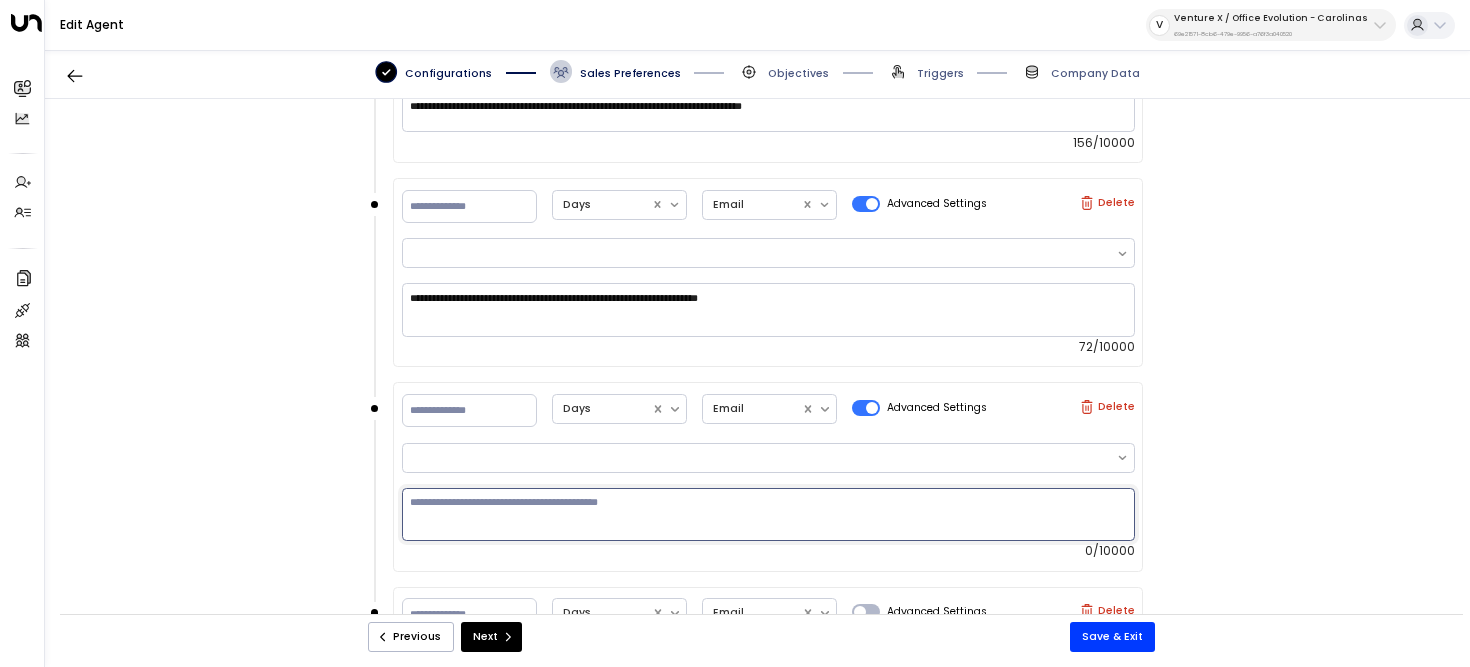paste on "**********" 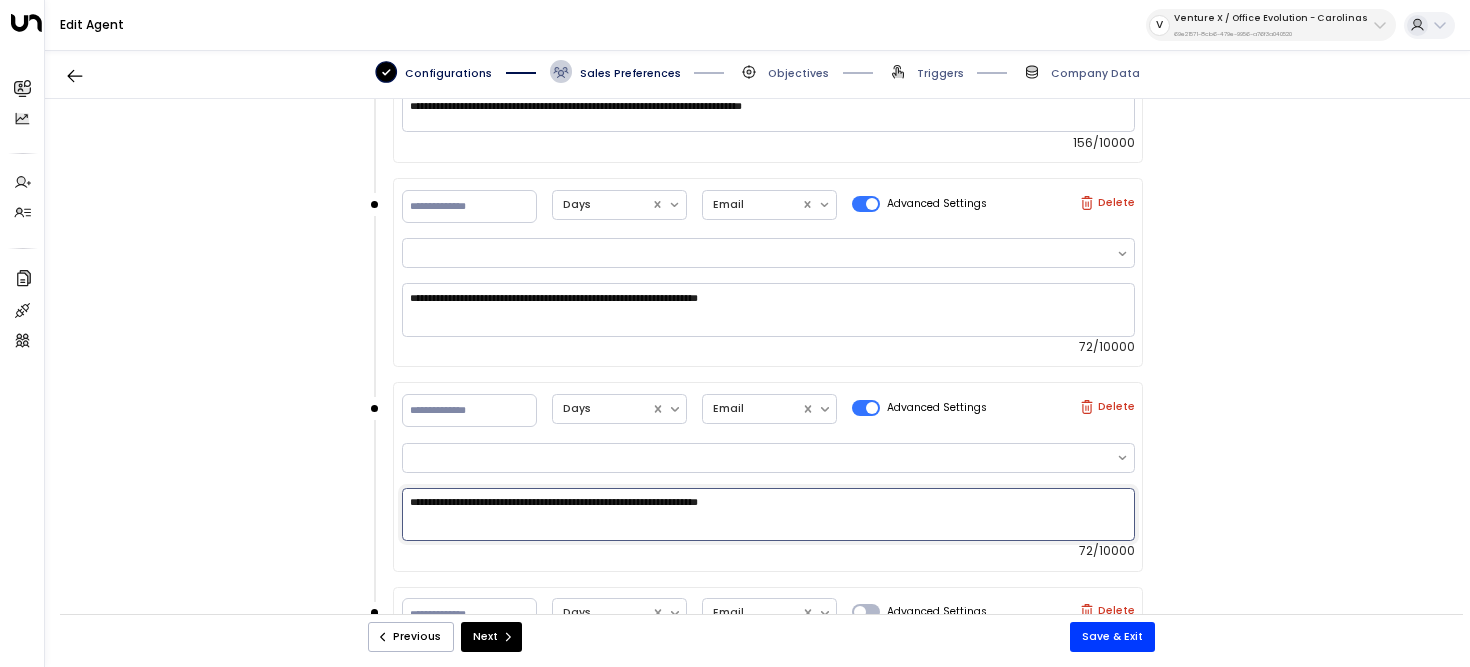 scroll, scrollTop: 1041, scrollLeft: 0, axis: vertical 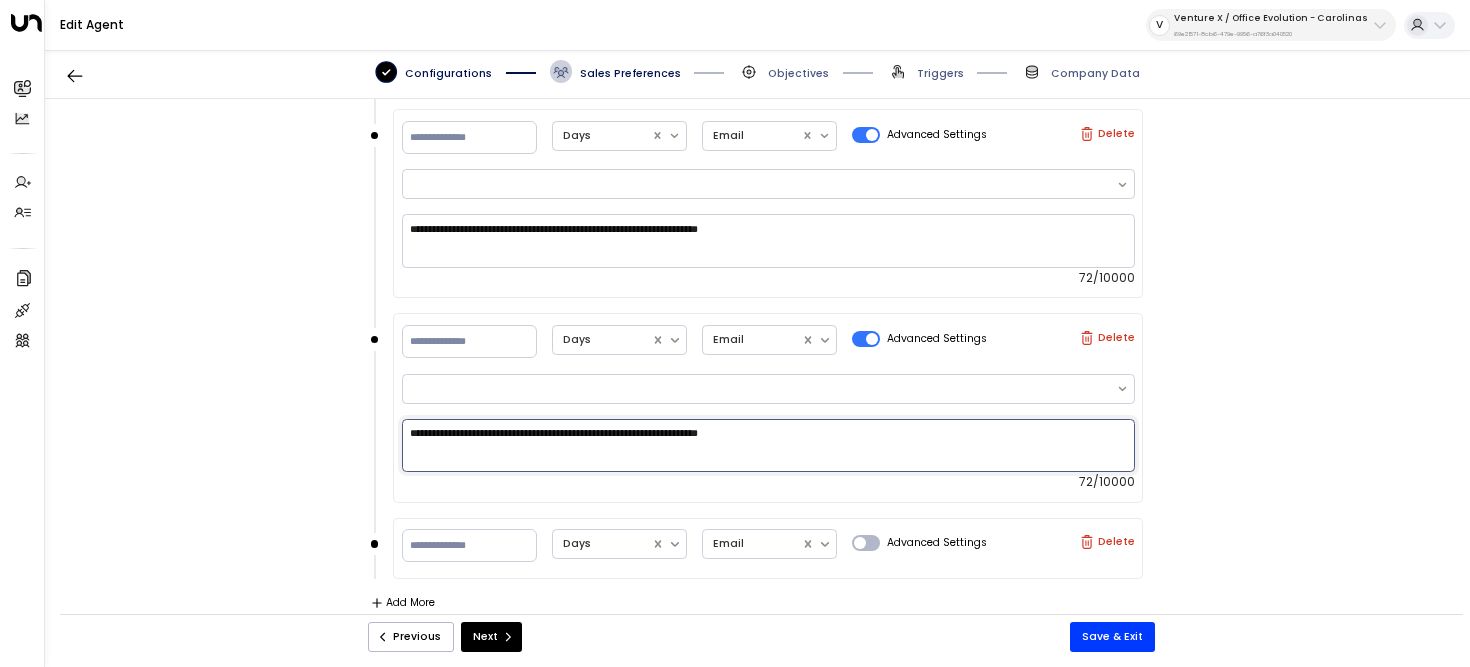 type on "**********" 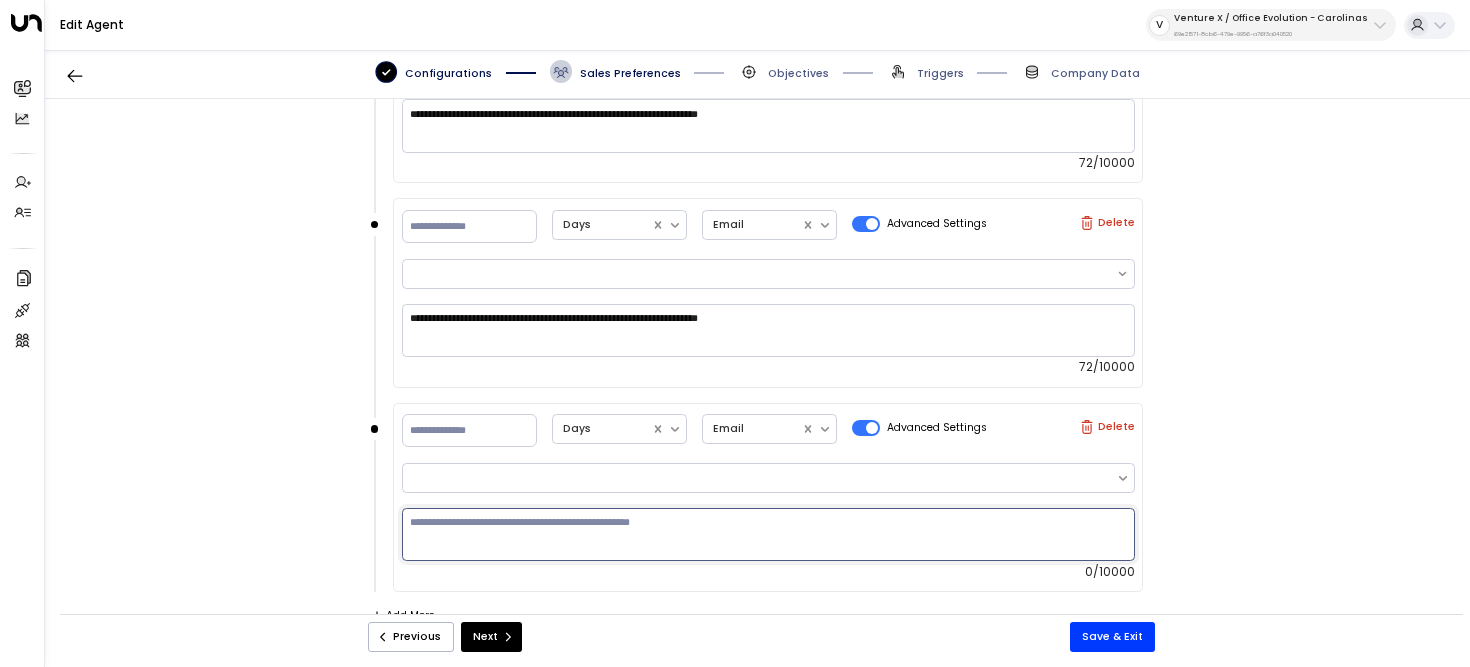 click at bounding box center [768, 534] 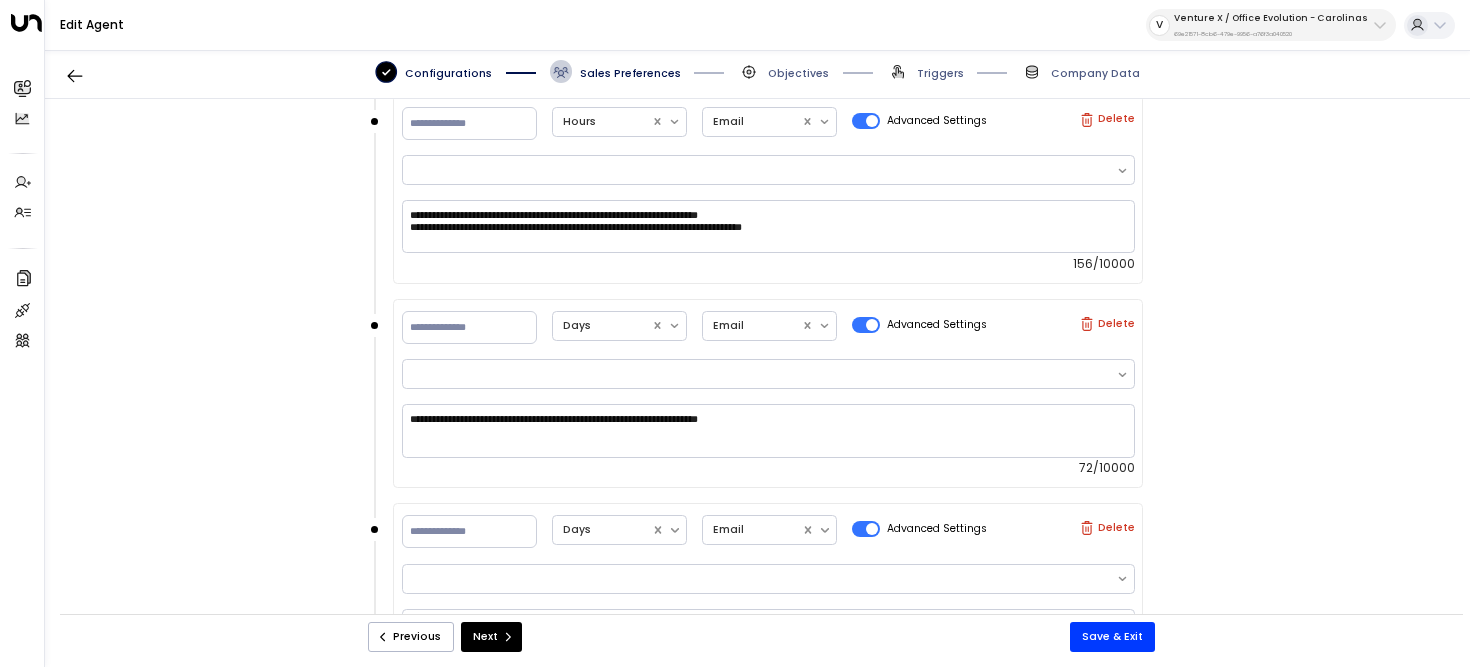 scroll, scrollTop: 849, scrollLeft: 0, axis: vertical 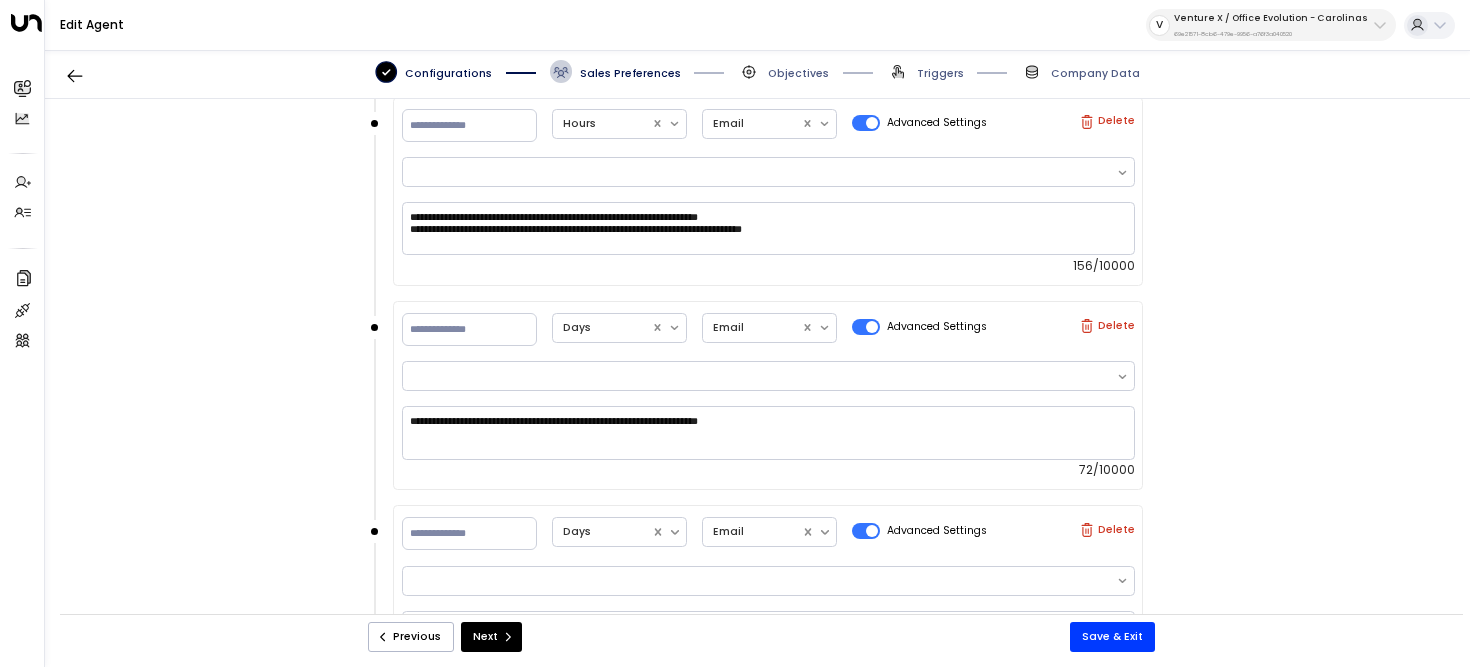 type on "**********" 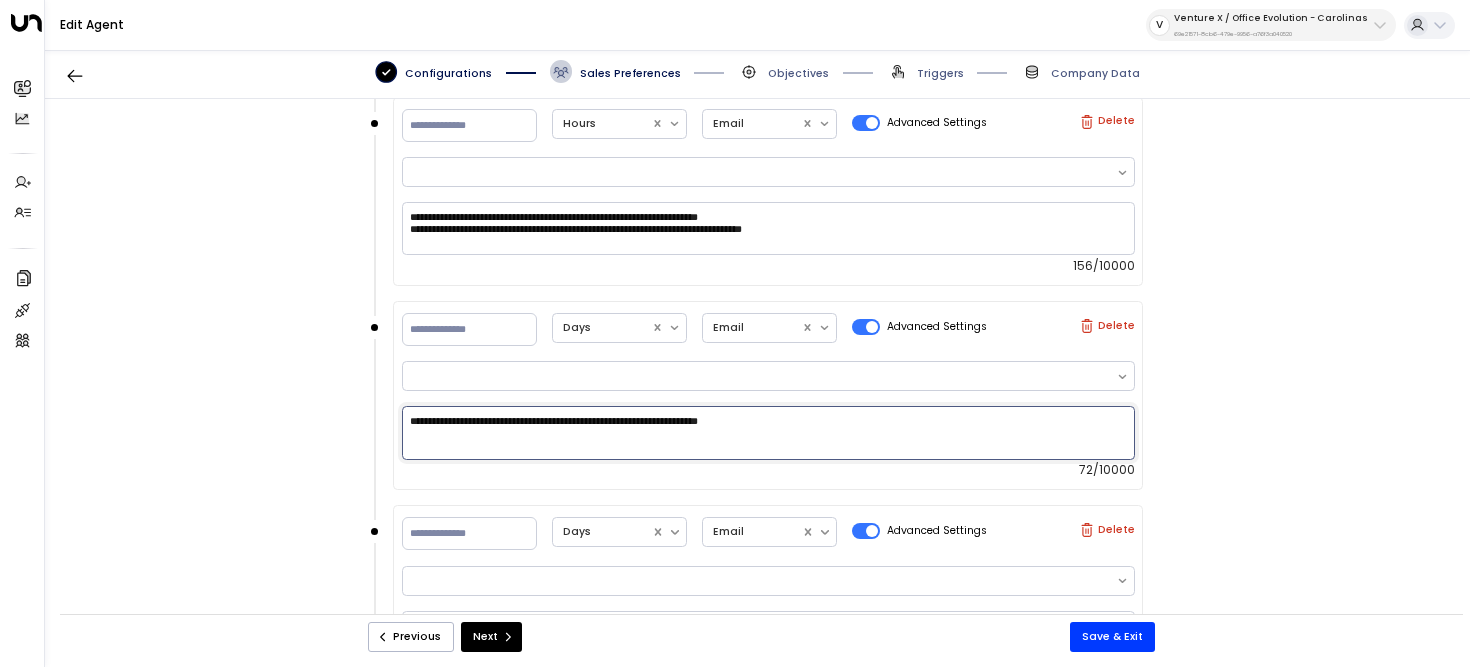 click on "**********" at bounding box center [768, 432] 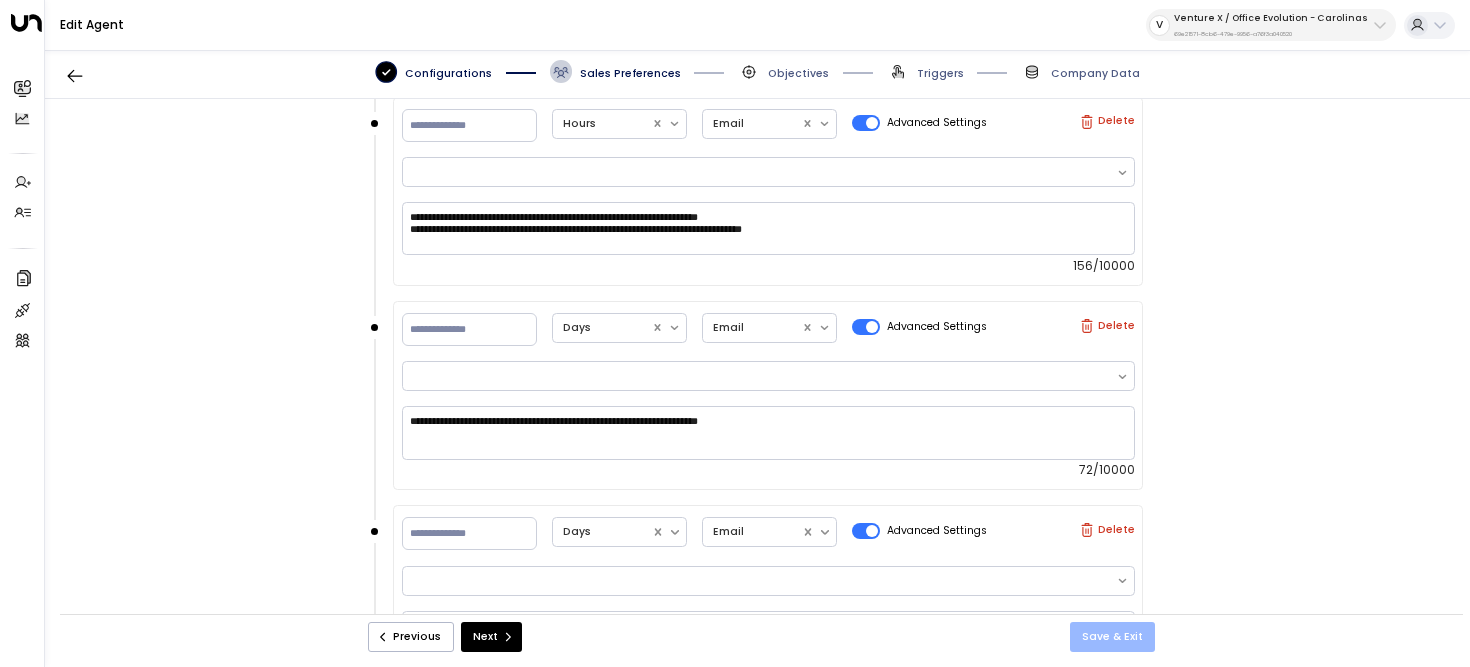 click on "Save & Exit" at bounding box center [1112, 637] 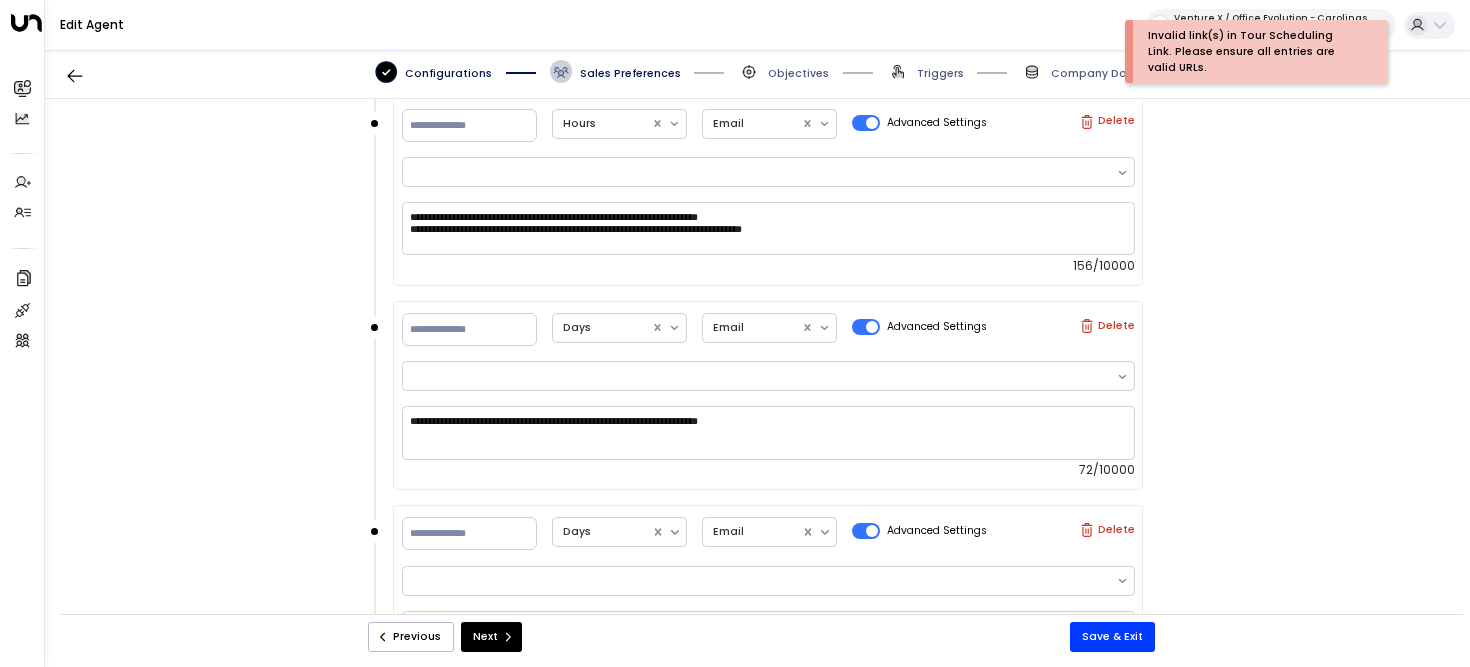 scroll, scrollTop: 1169, scrollLeft: 0, axis: vertical 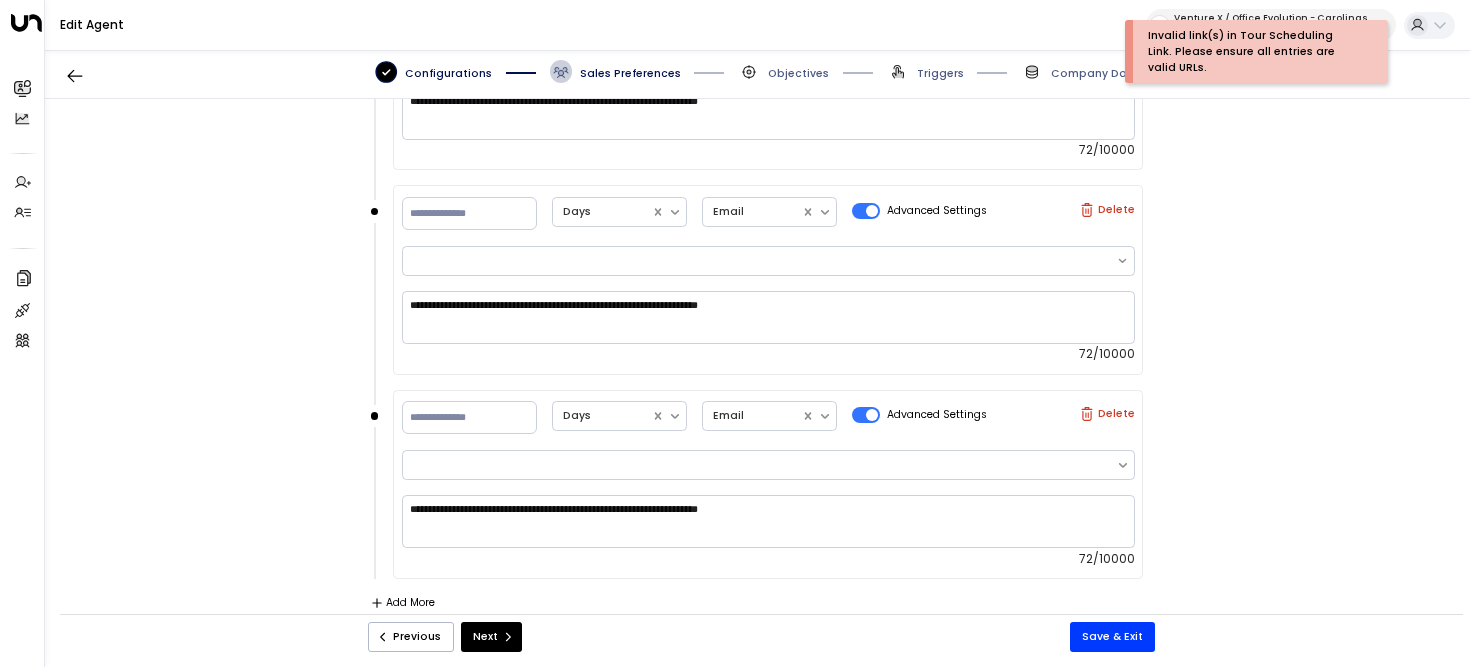 click on "Previous Next Save & Exit" at bounding box center [761, 637] 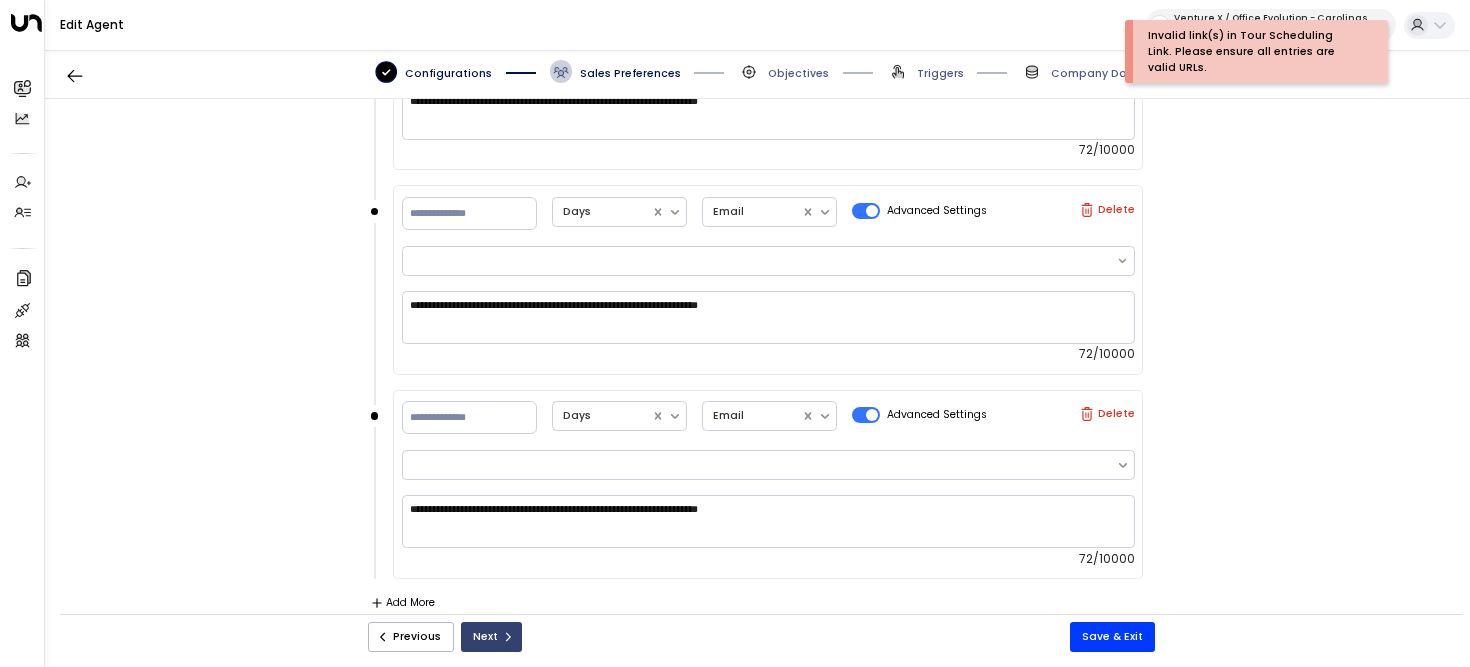 click on "Next" at bounding box center (491, 637) 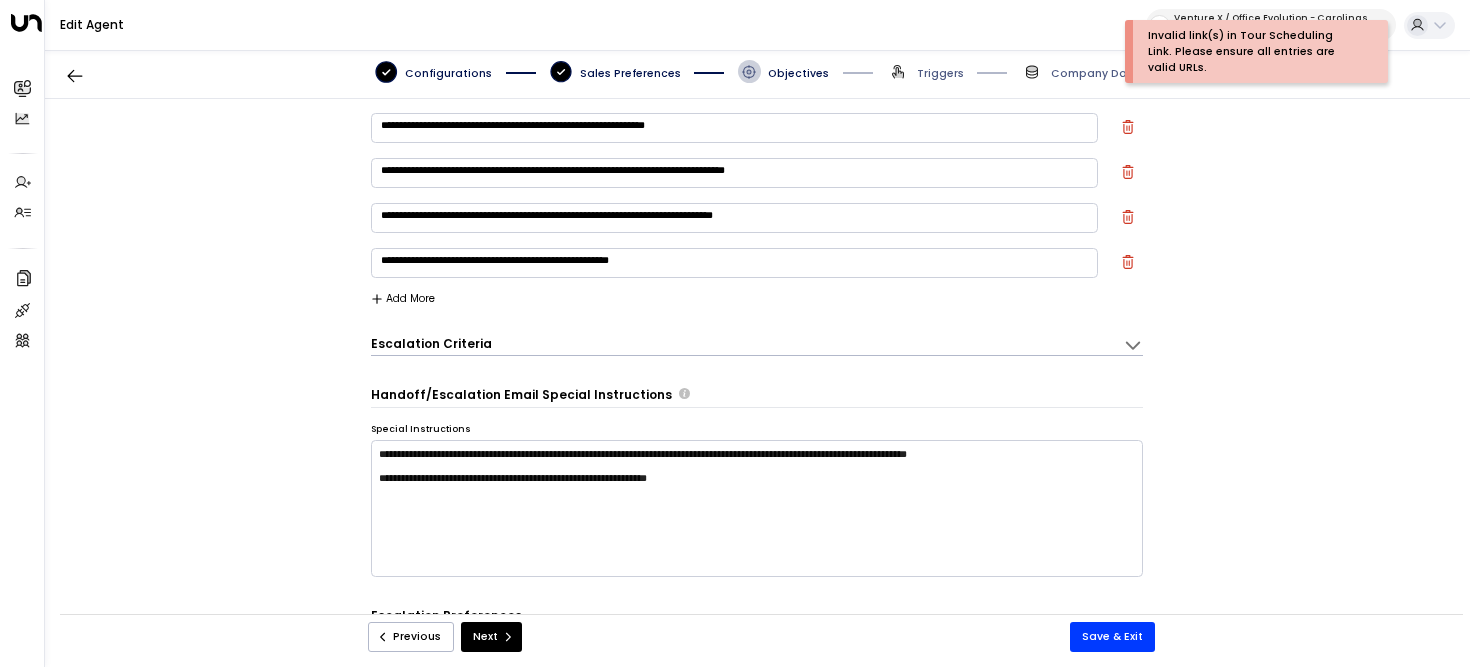 scroll, scrollTop: 22, scrollLeft: 0, axis: vertical 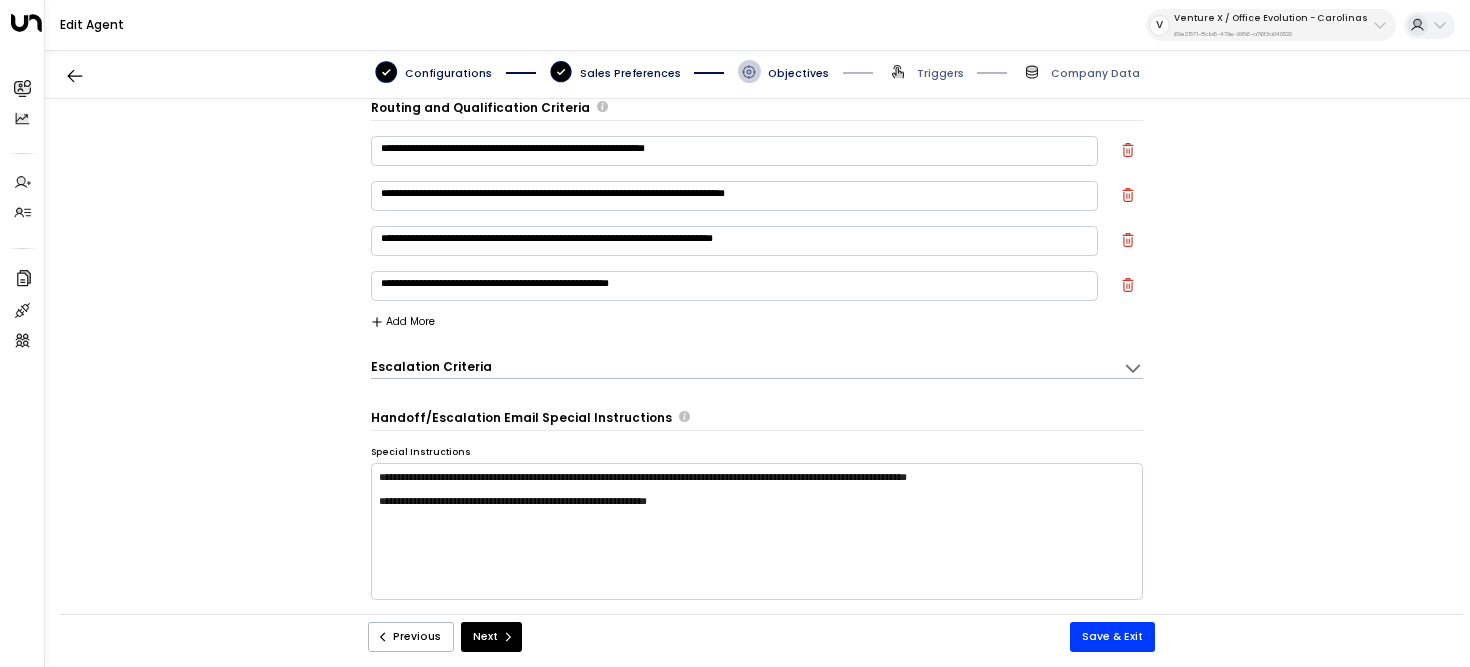 click on "Next" at bounding box center [491, 637] 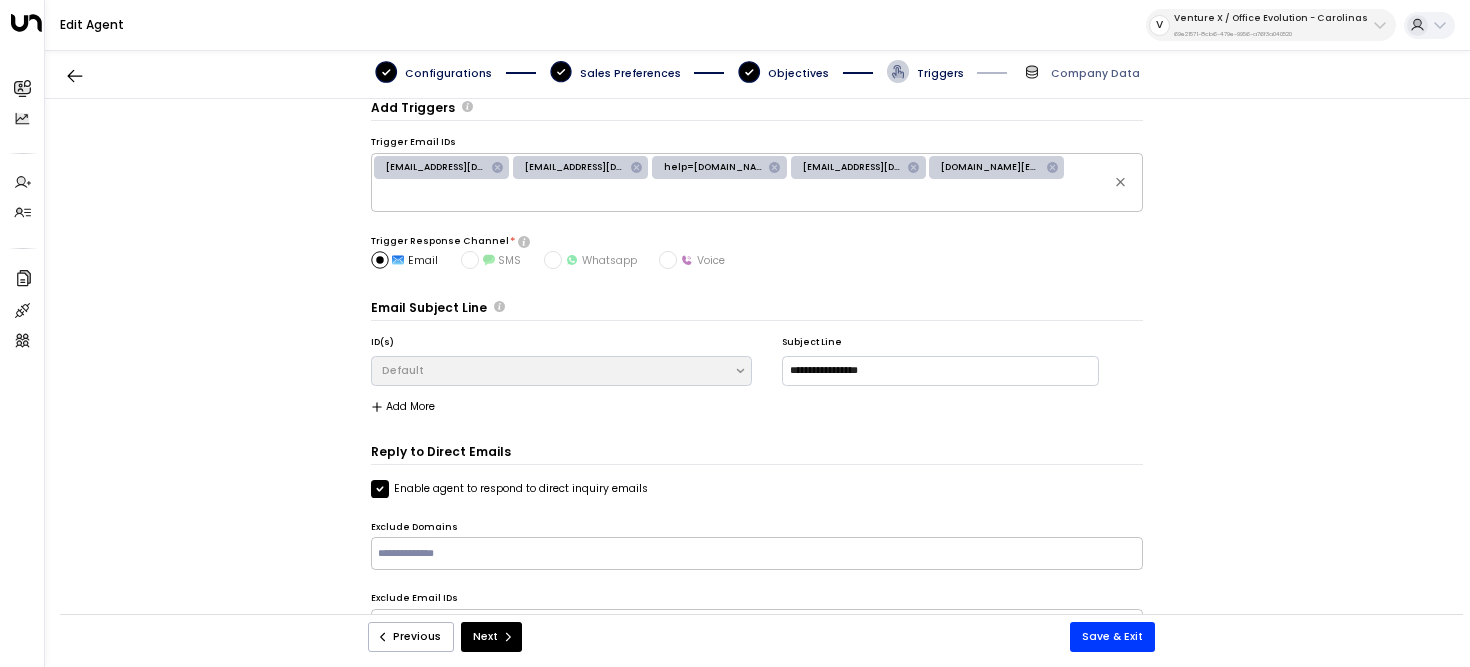 scroll, scrollTop: 53, scrollLeft: 0, axis: vertical 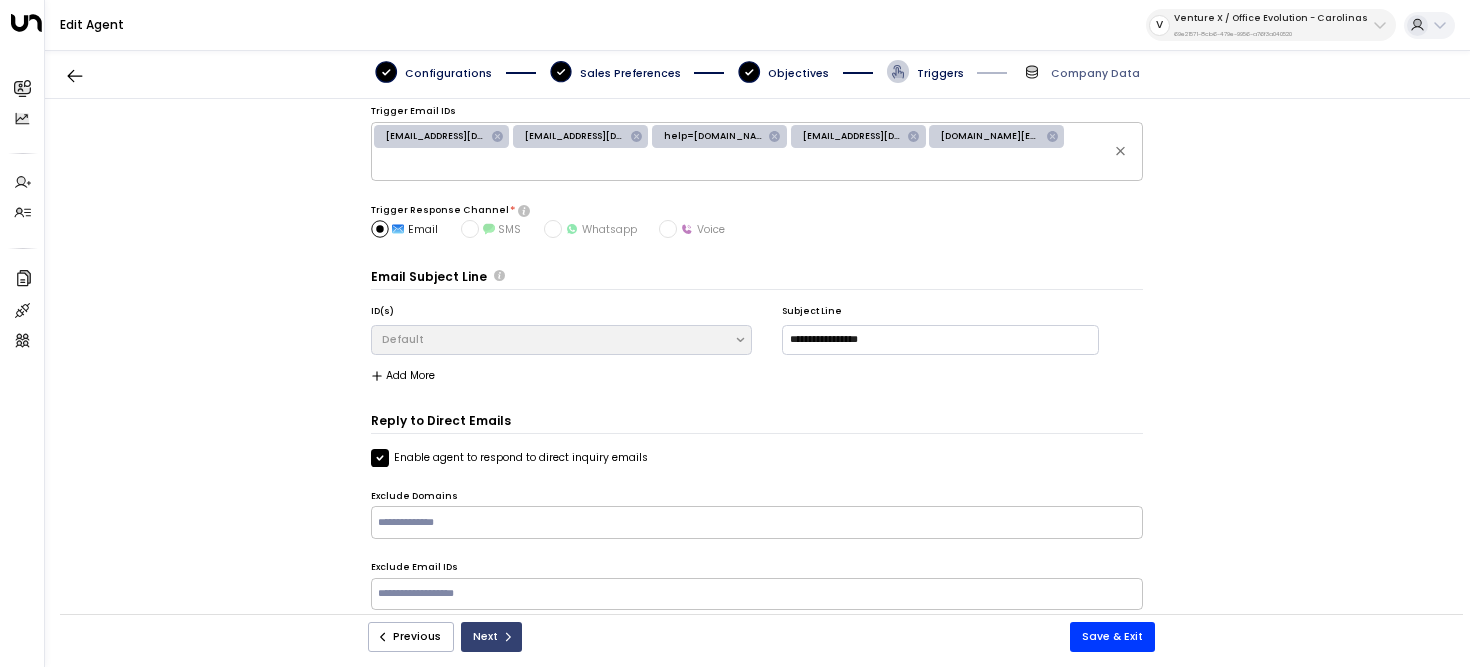 click on "Next" at bounding box center [491, 637] 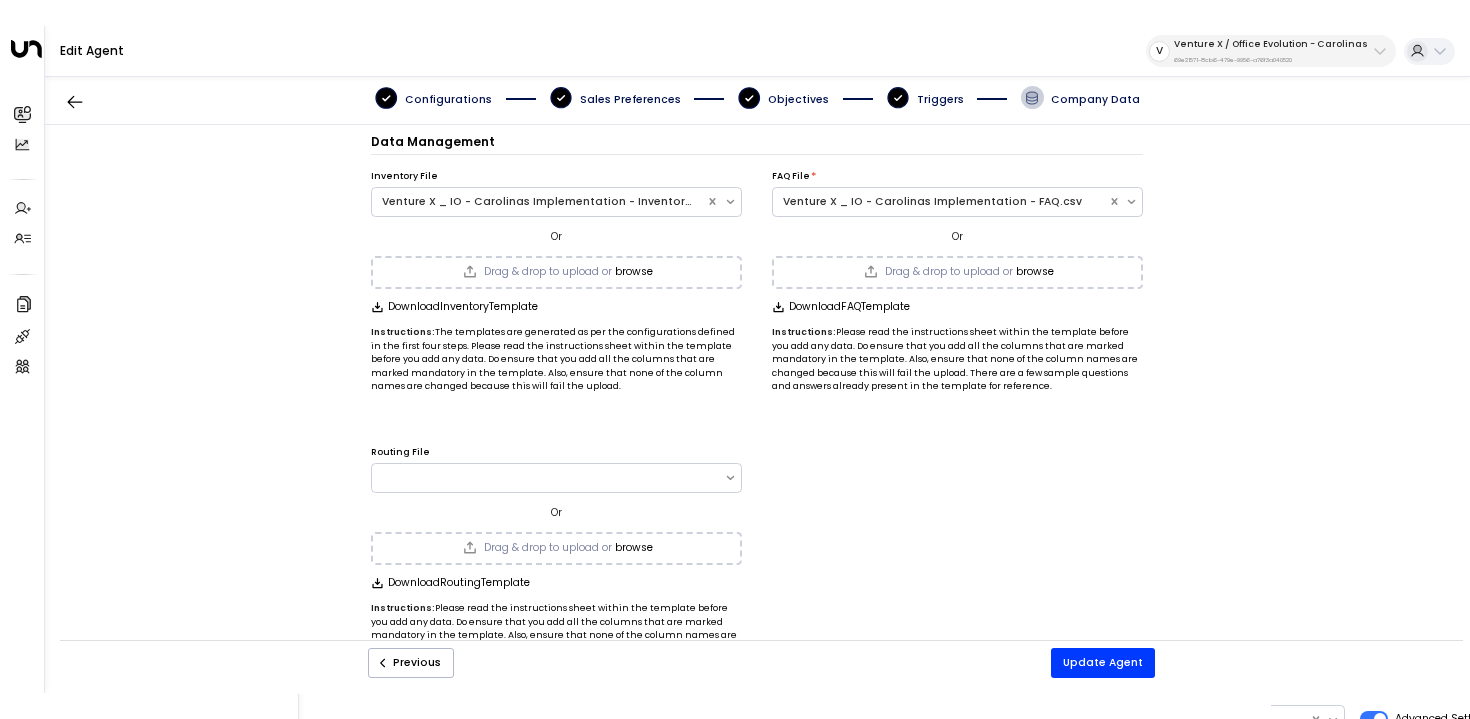 scroll, scrollTop: 0, scrollLeft: 0, axis: both 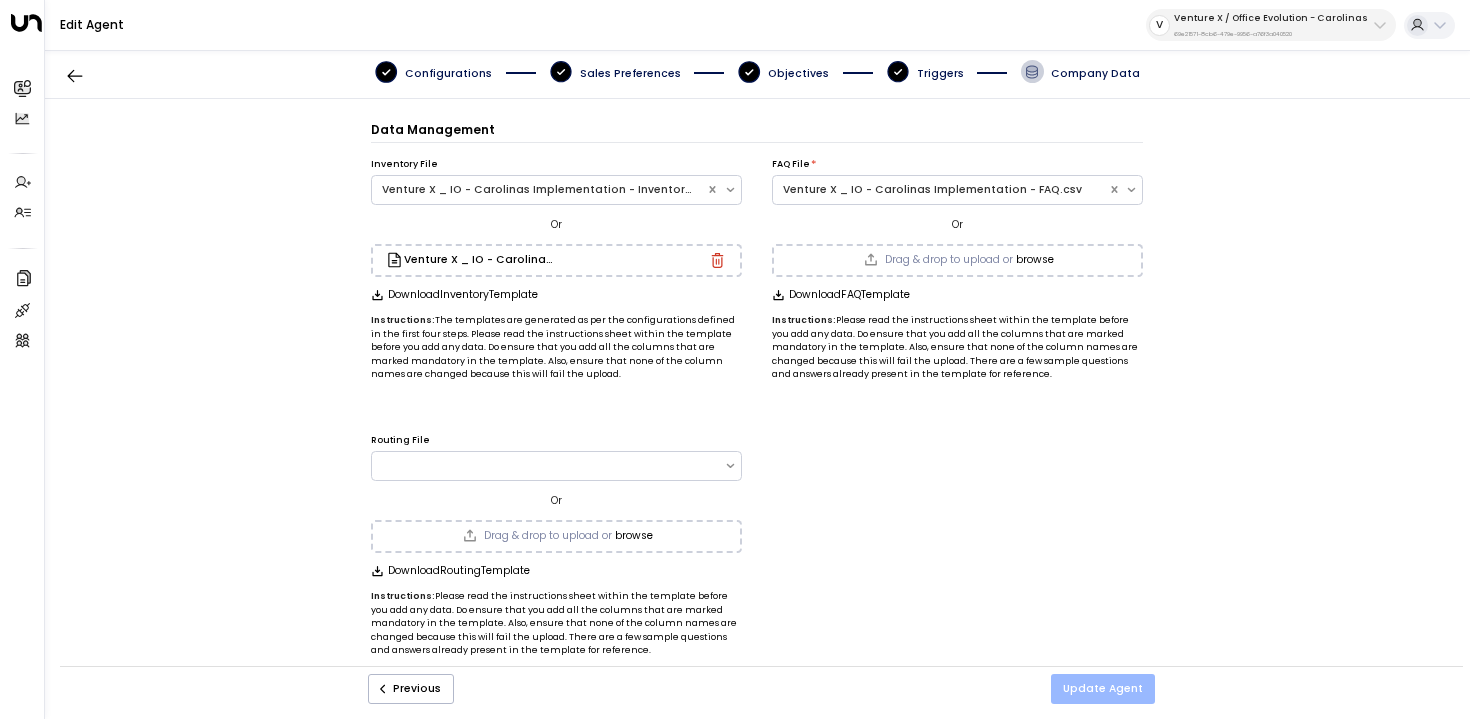 click on "Update Agent" at bounding box center [1103, 689] 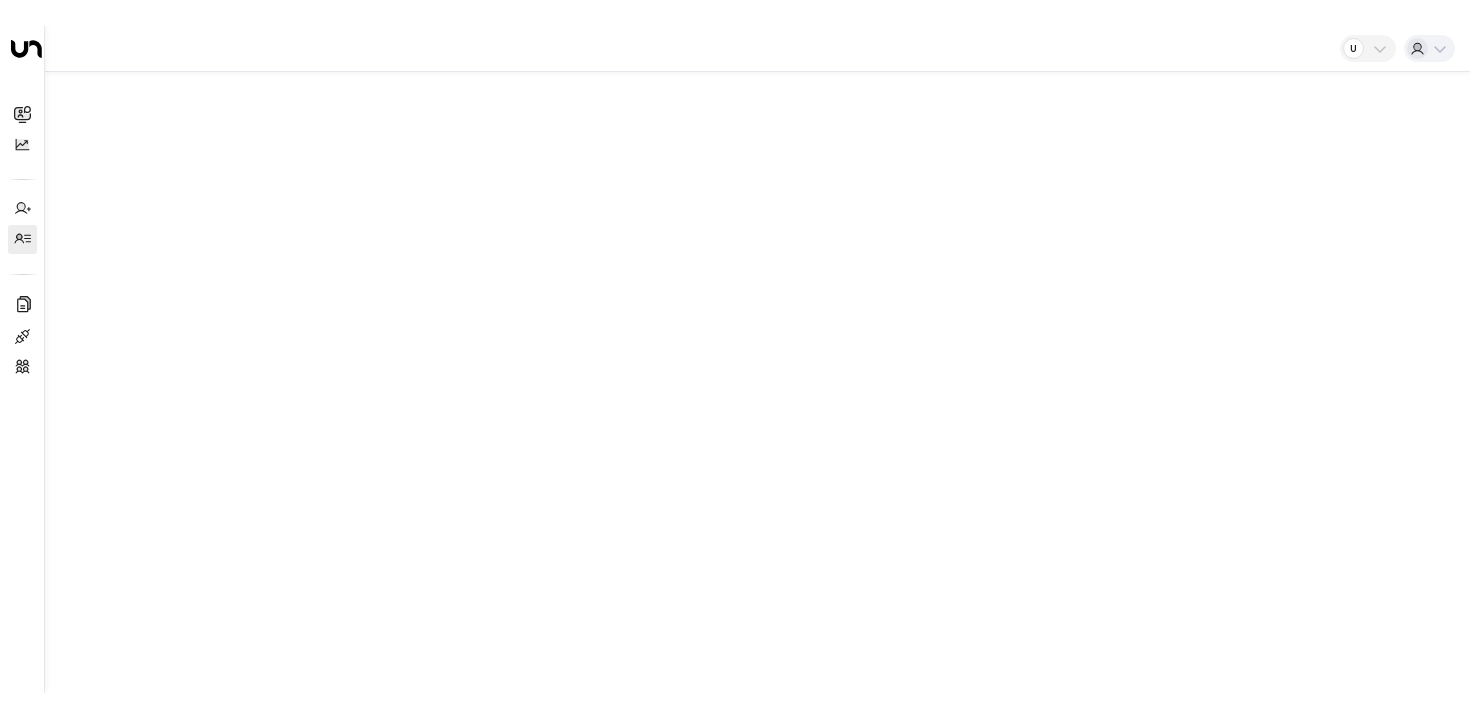 scroll, scrollTop: 0, scrollLeft: 0, axis: both 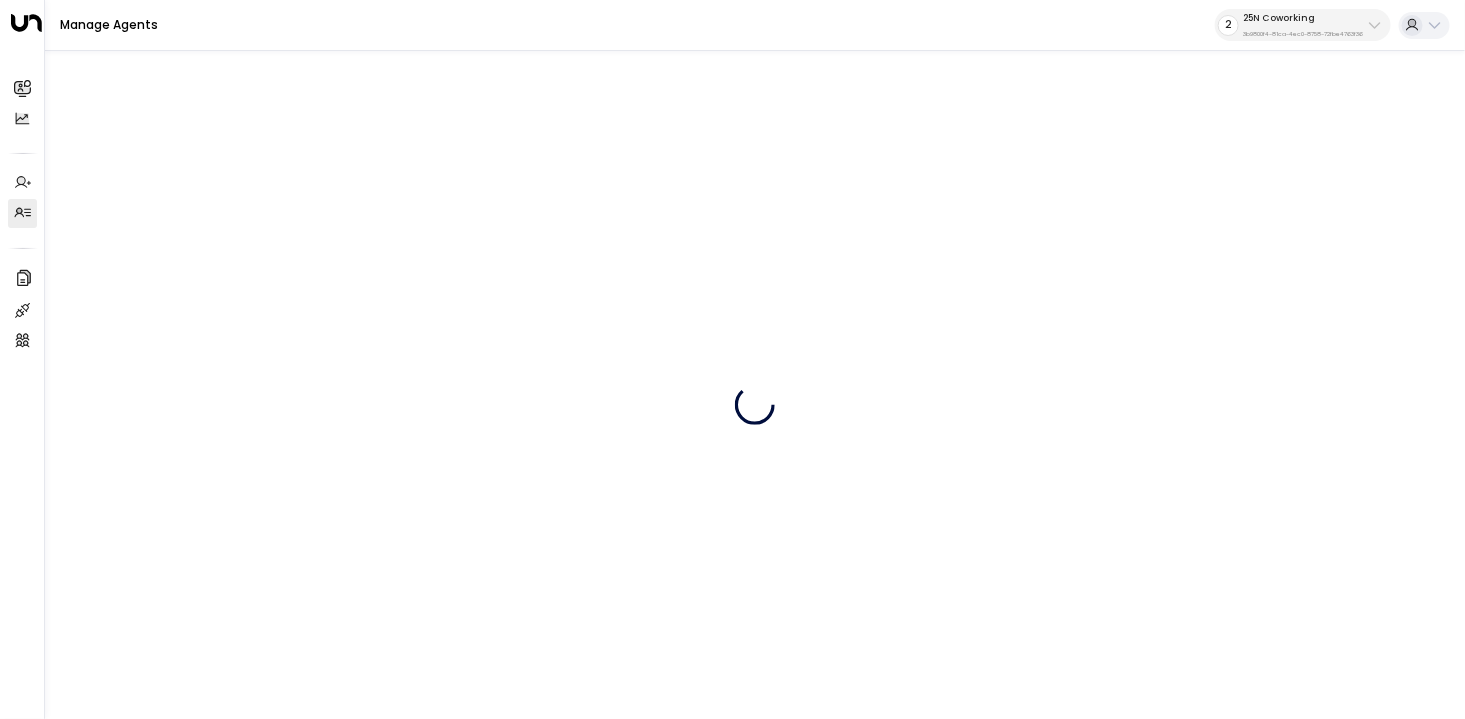 click on "25N Coworking 3b9800f4-81ca-4ec0-8758-72fbe4763f36" at bounding box center [1303, 25] 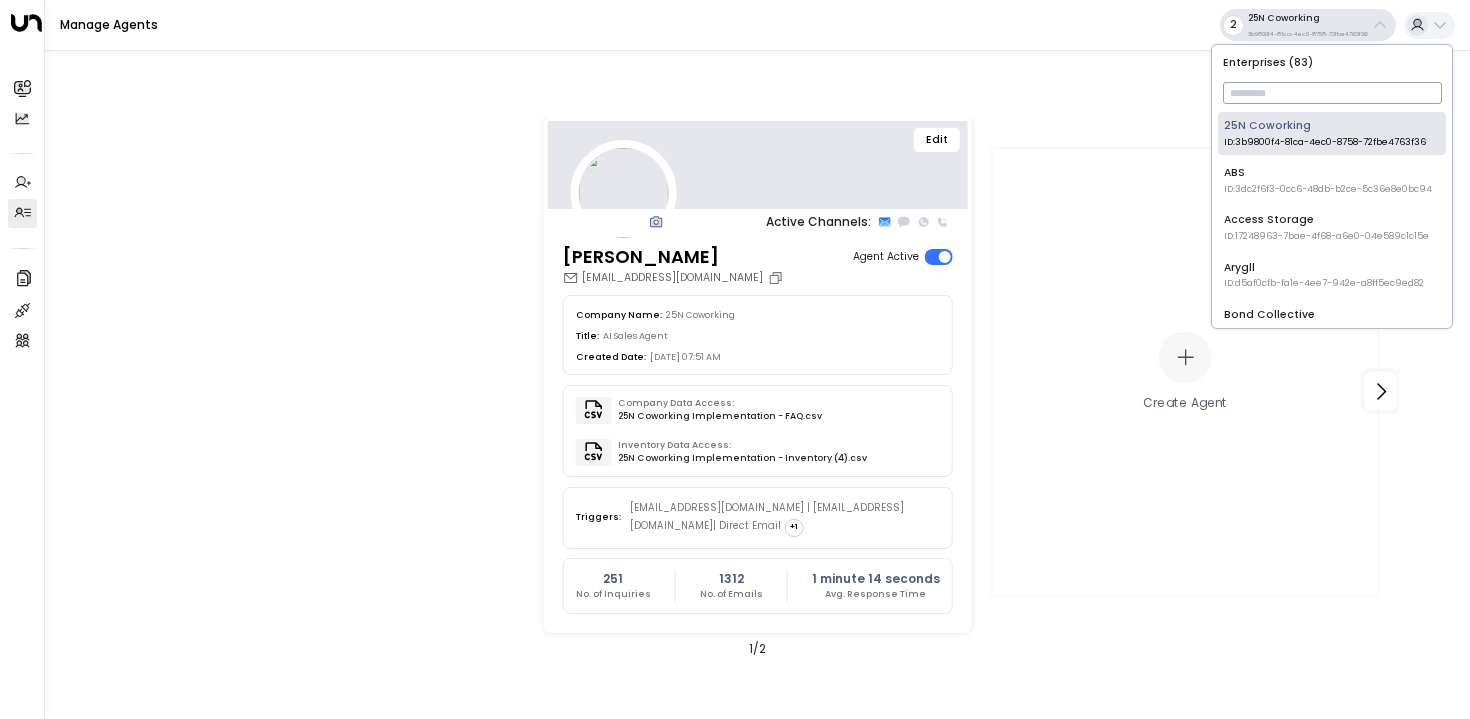 click at bounding box center [1332, 93] 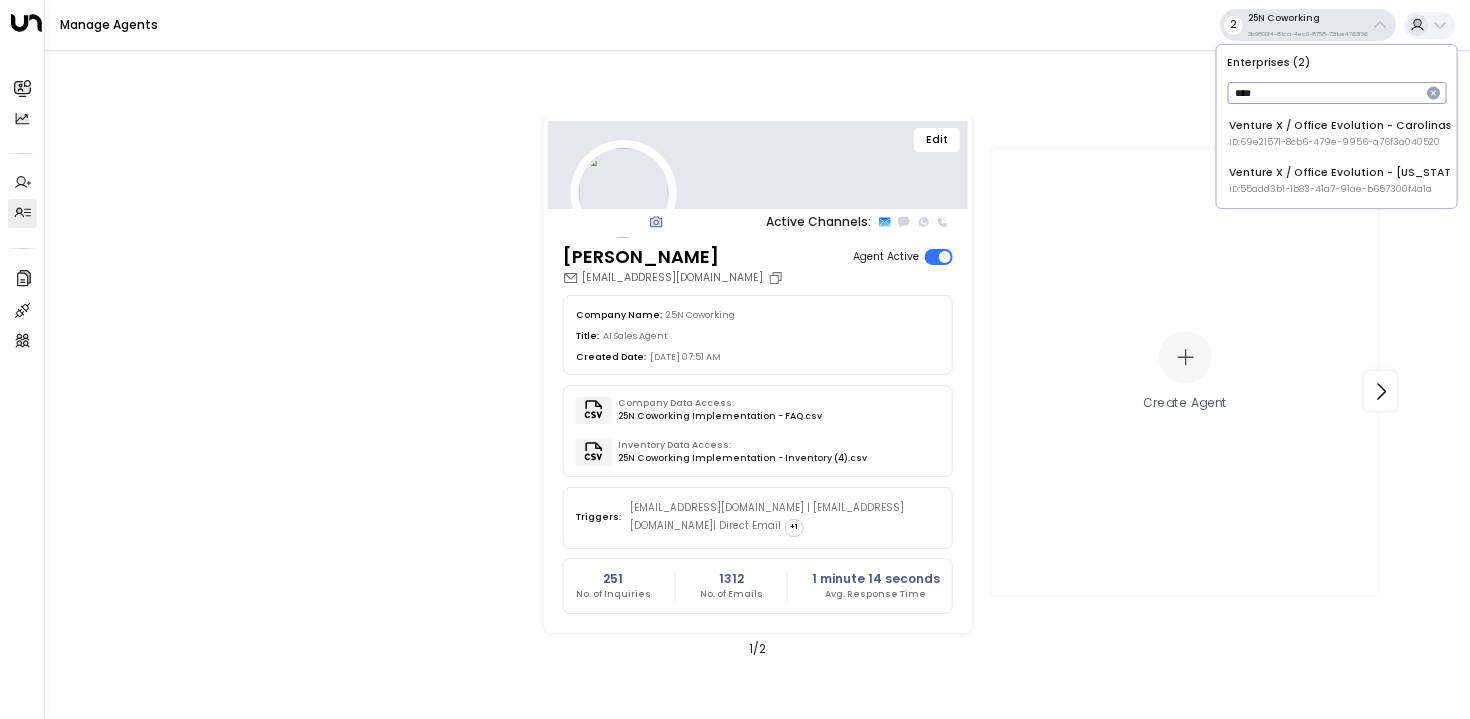 type on "****" 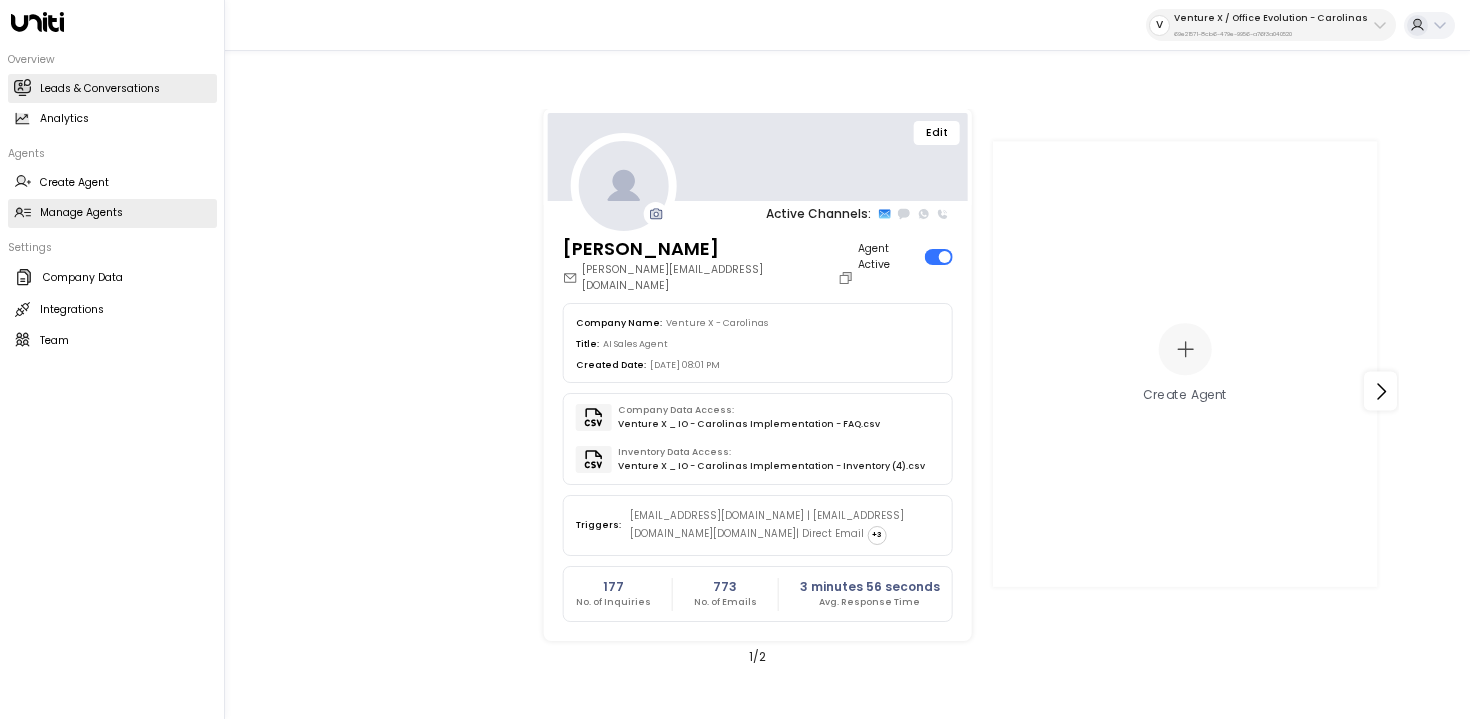 click on "Leads & Conversations" at bounding box center (100, 89) 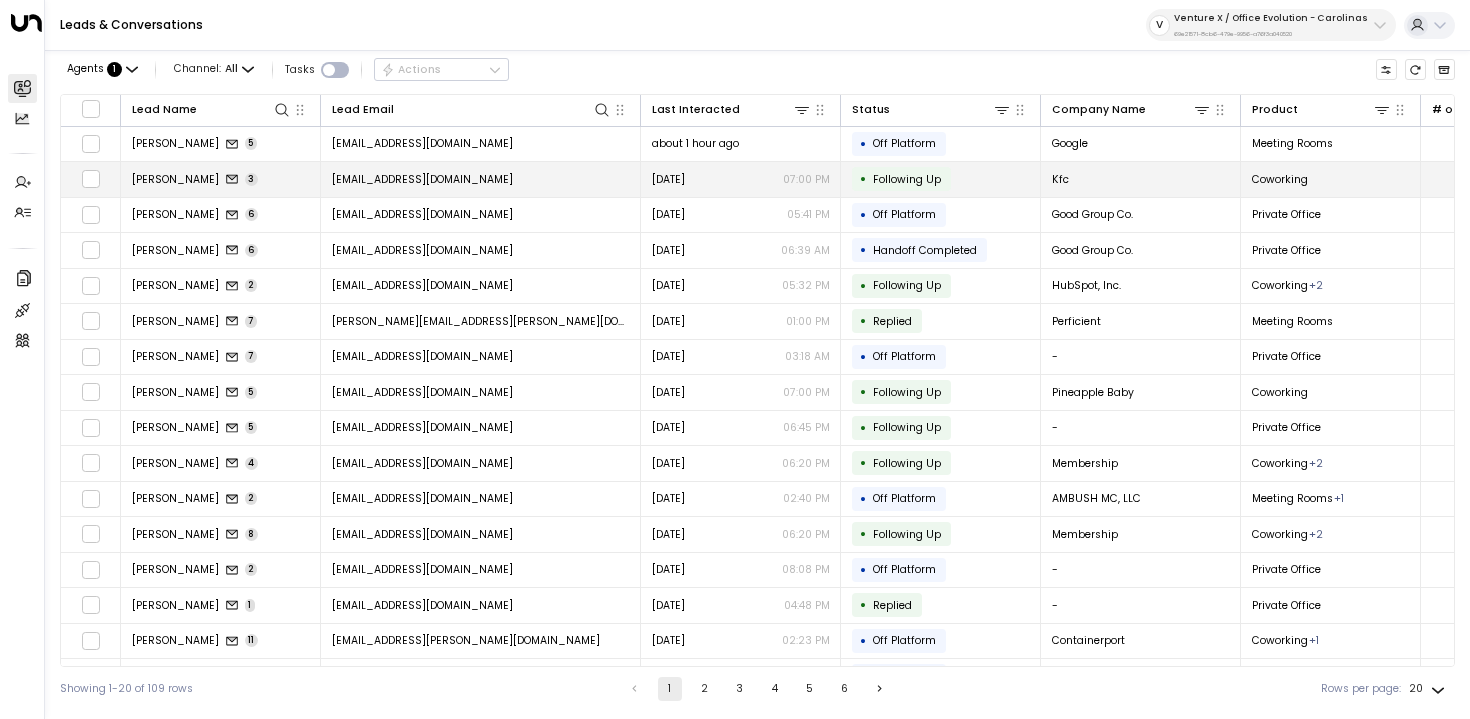 click on "[EMAIL_ADDRESS][DOMAIN_NAME]" at bounding box center (481, 179) 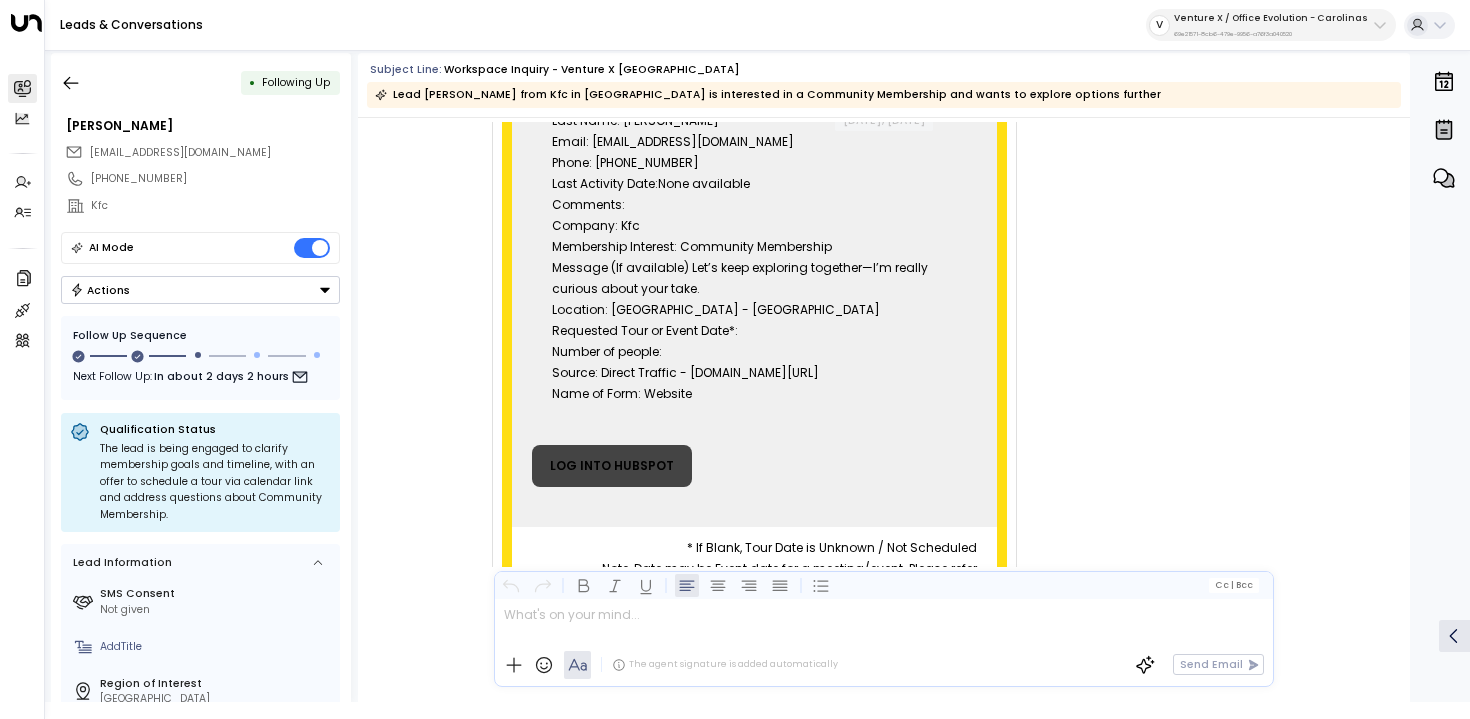 scroll, scrollTop: 0, scrollLeft: 0, axis: both 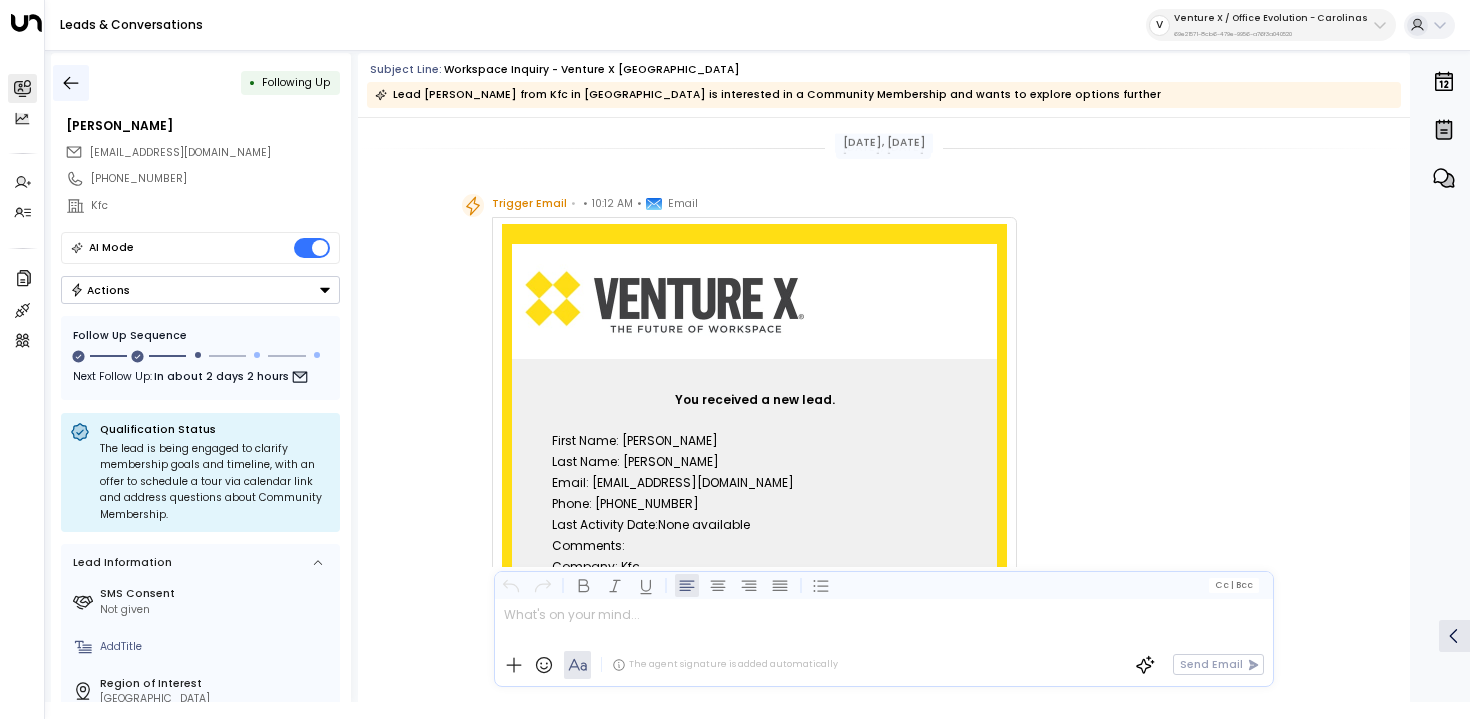 click at bounding box center (71, 83) 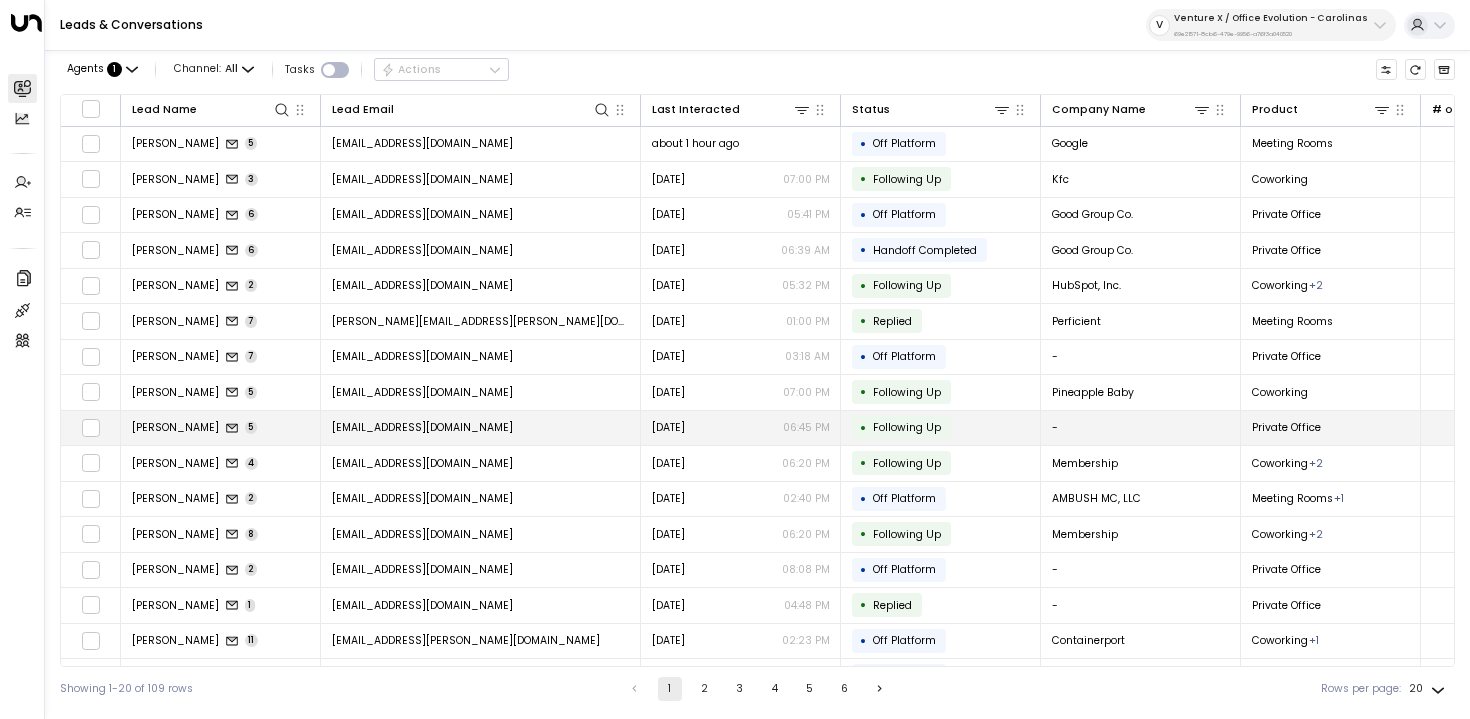 click on "[PERSON_NAME] 5" at bounding box center [221, 428] 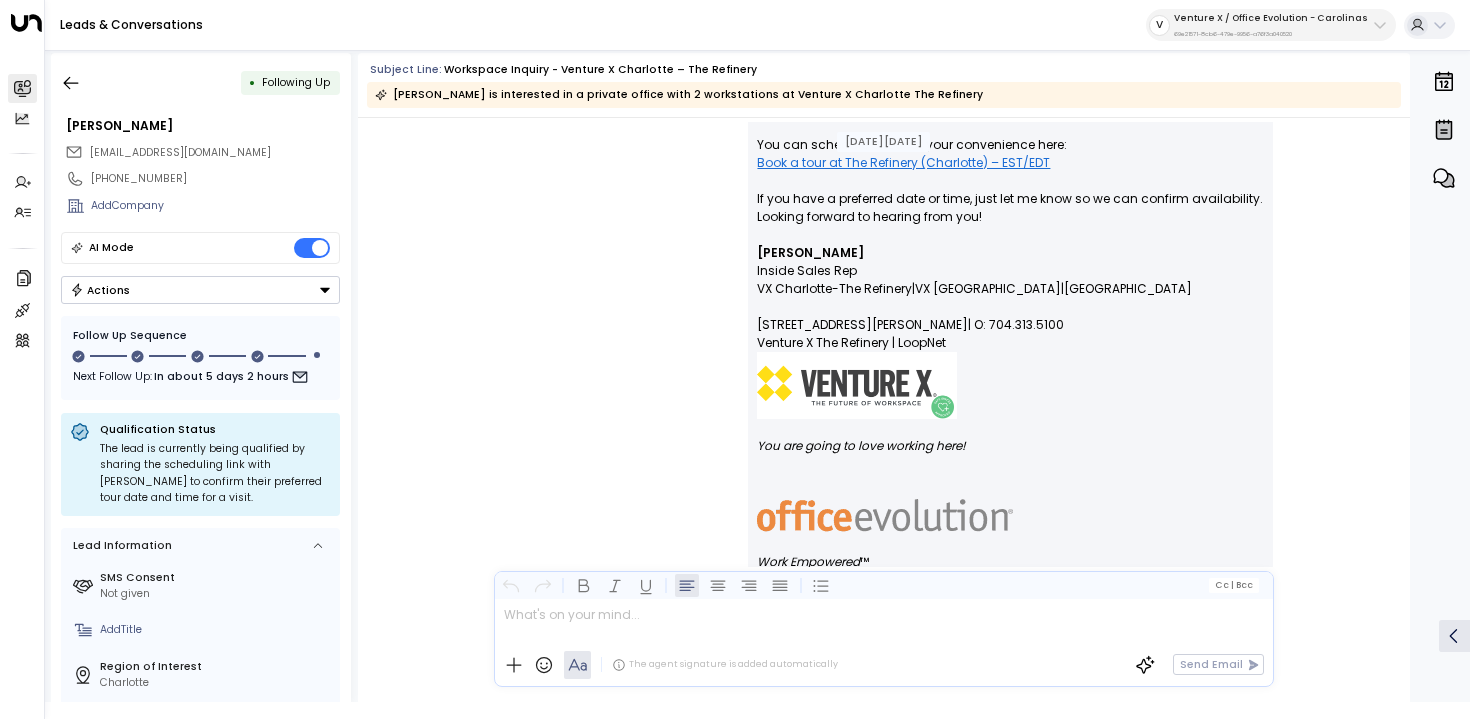 scroll, scrollTop: 1082, scrollLeft: 0, axis: vertical 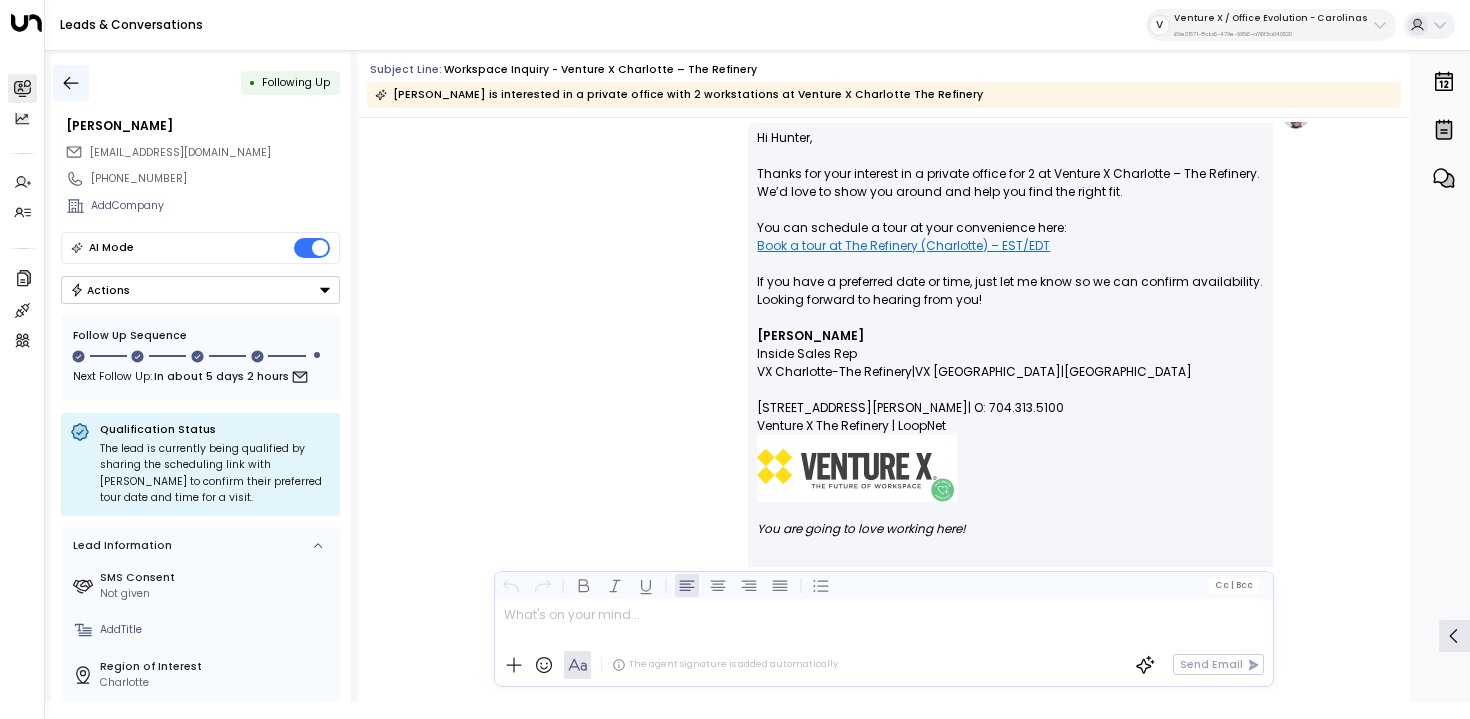 click at bounding box center (71, 83) 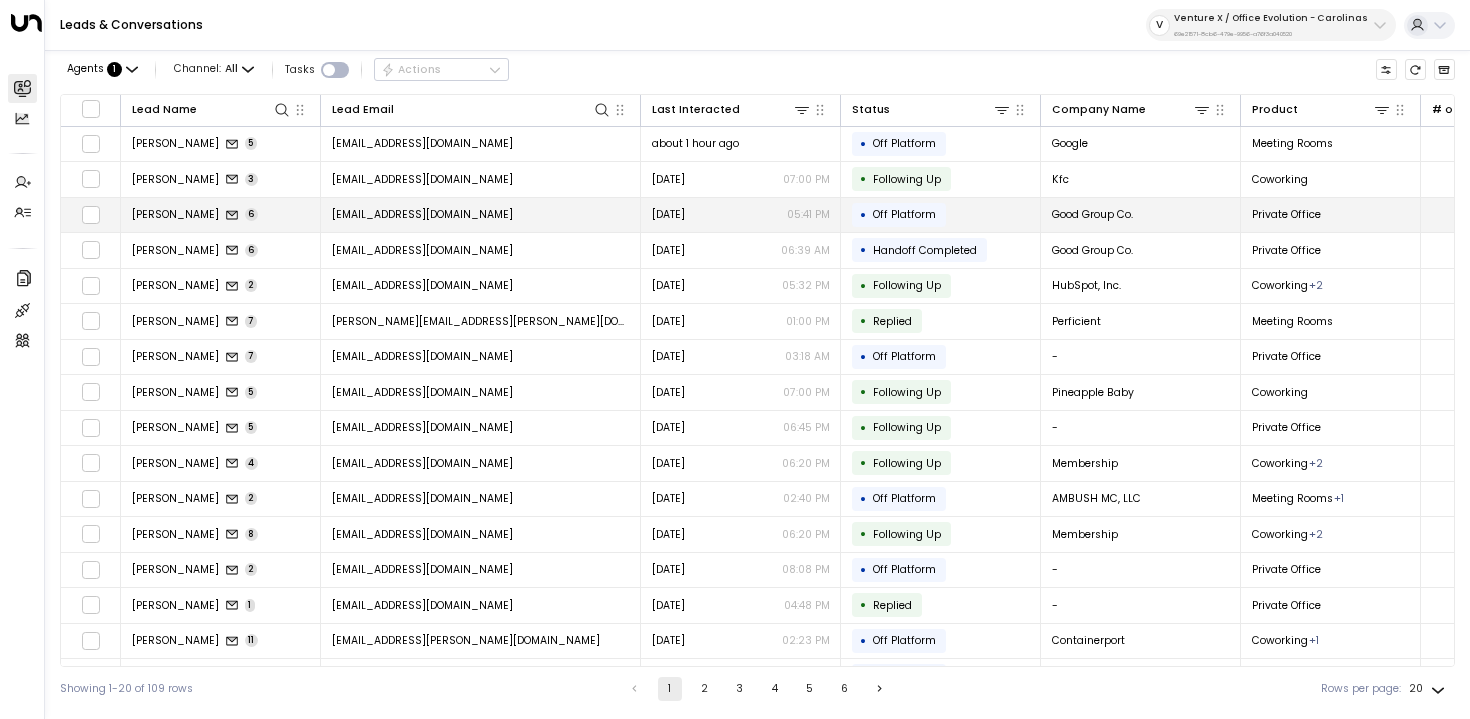 click on "Shonda Davis 6" at bounding box center [221, 215] 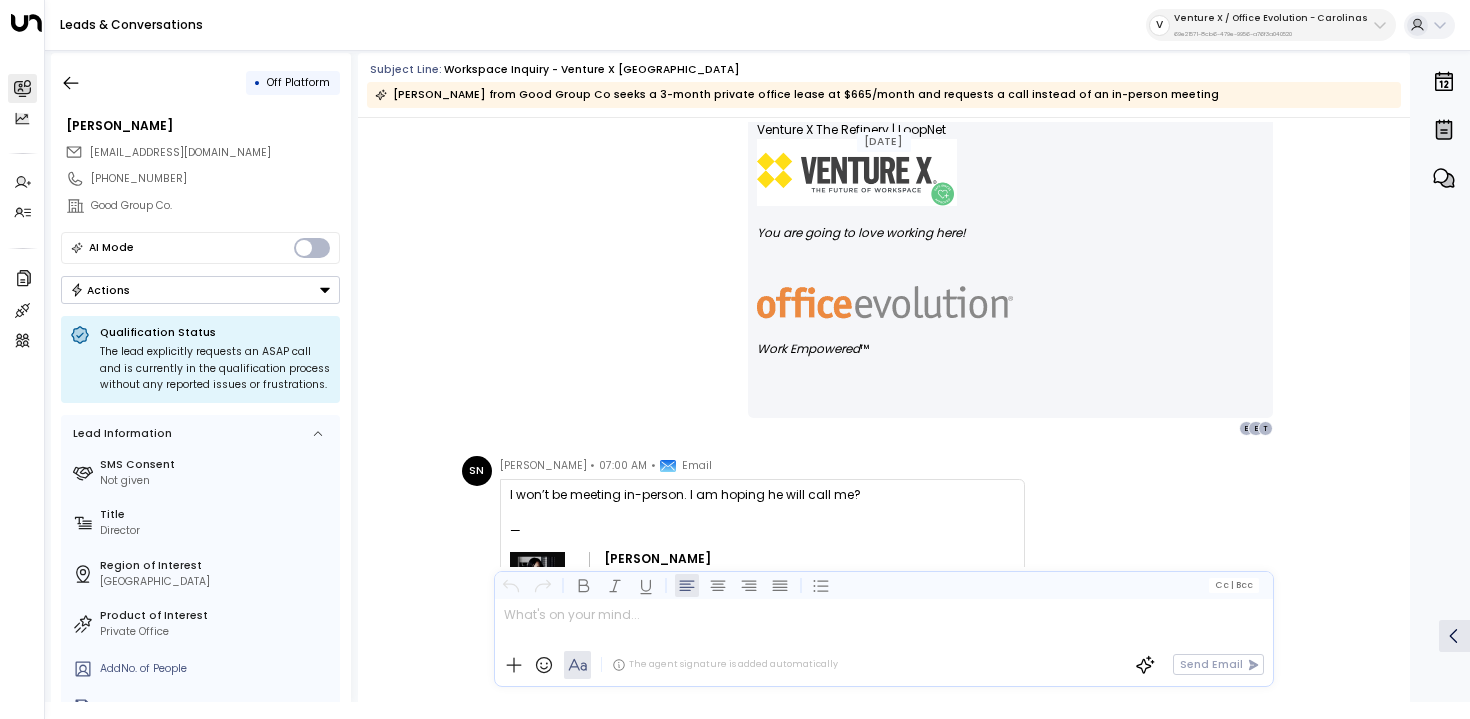 scroll, scrollTop: 973, scrollLeft: 0, axis: vertical 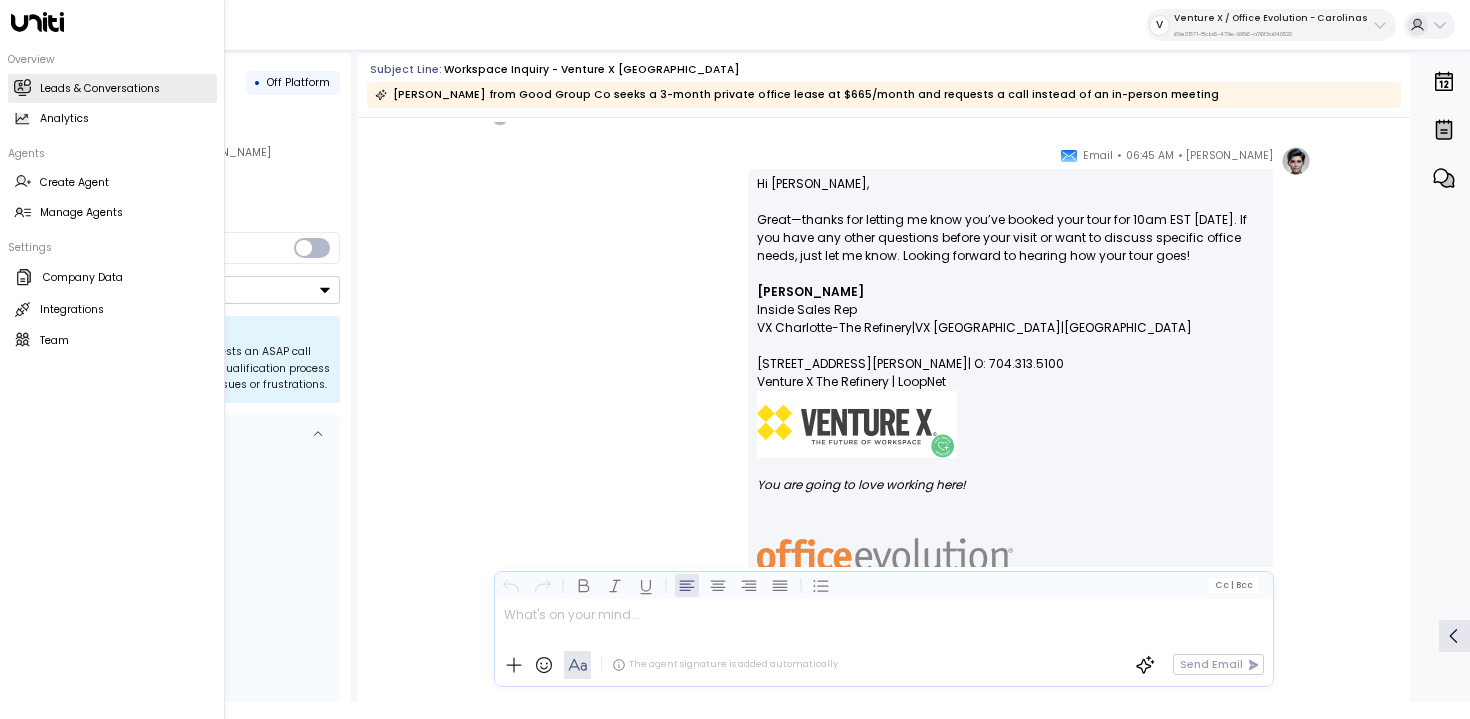 click on "Leads & Conversations" at bounding box center [100, 89] 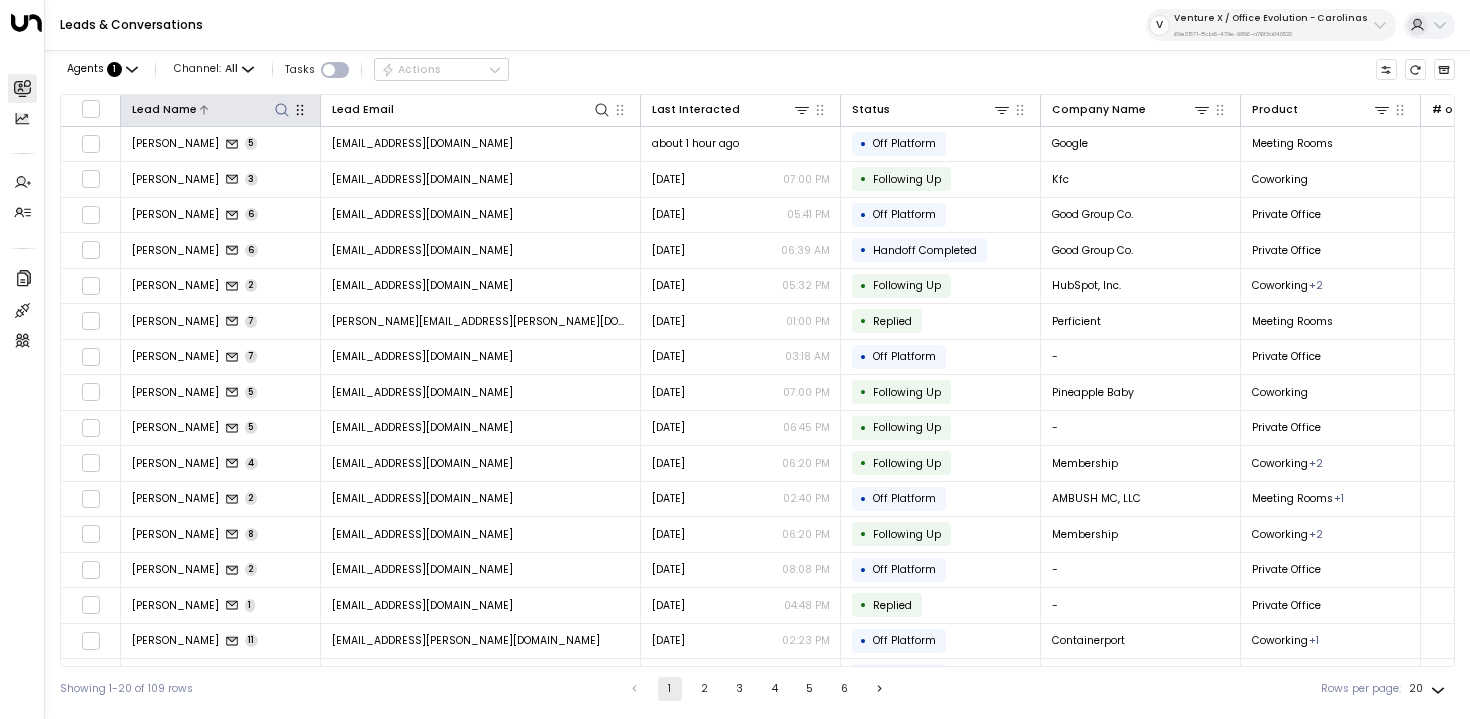 click 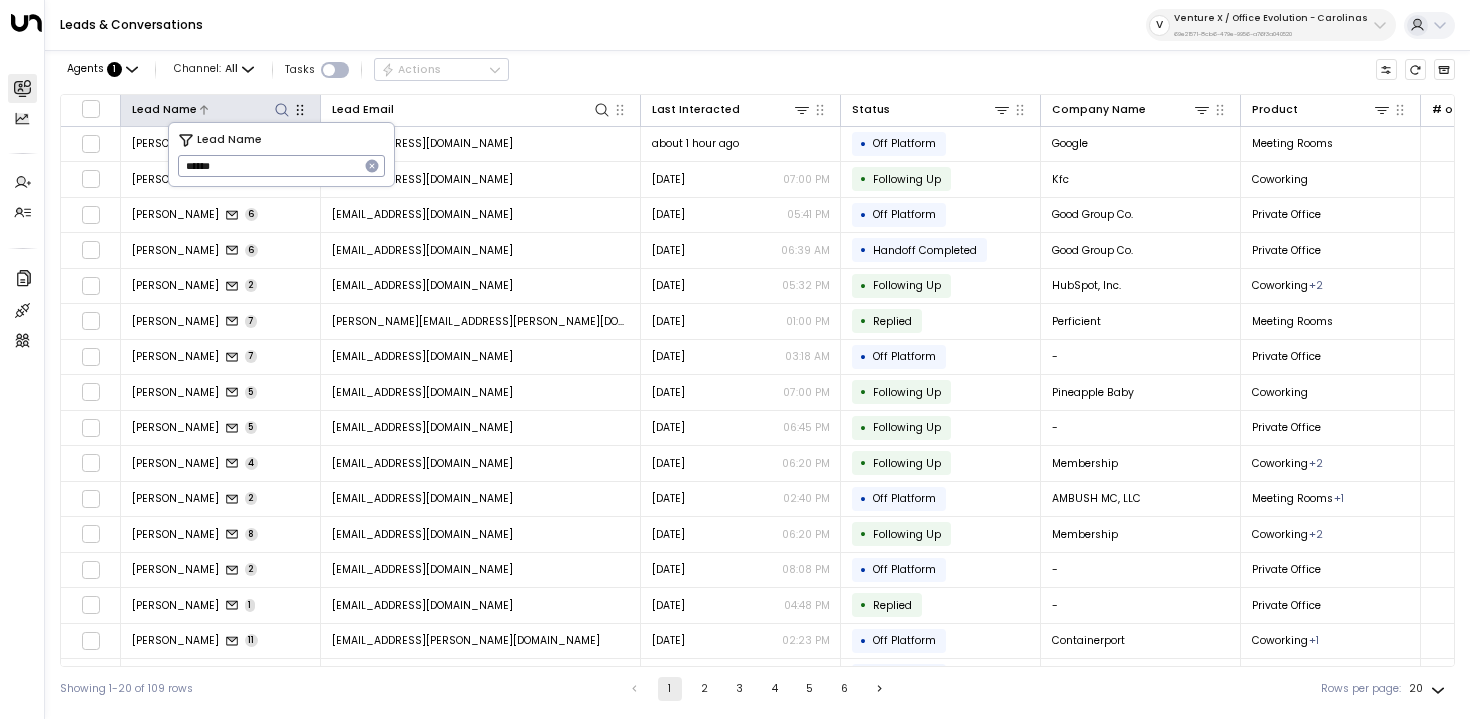 type on "******" 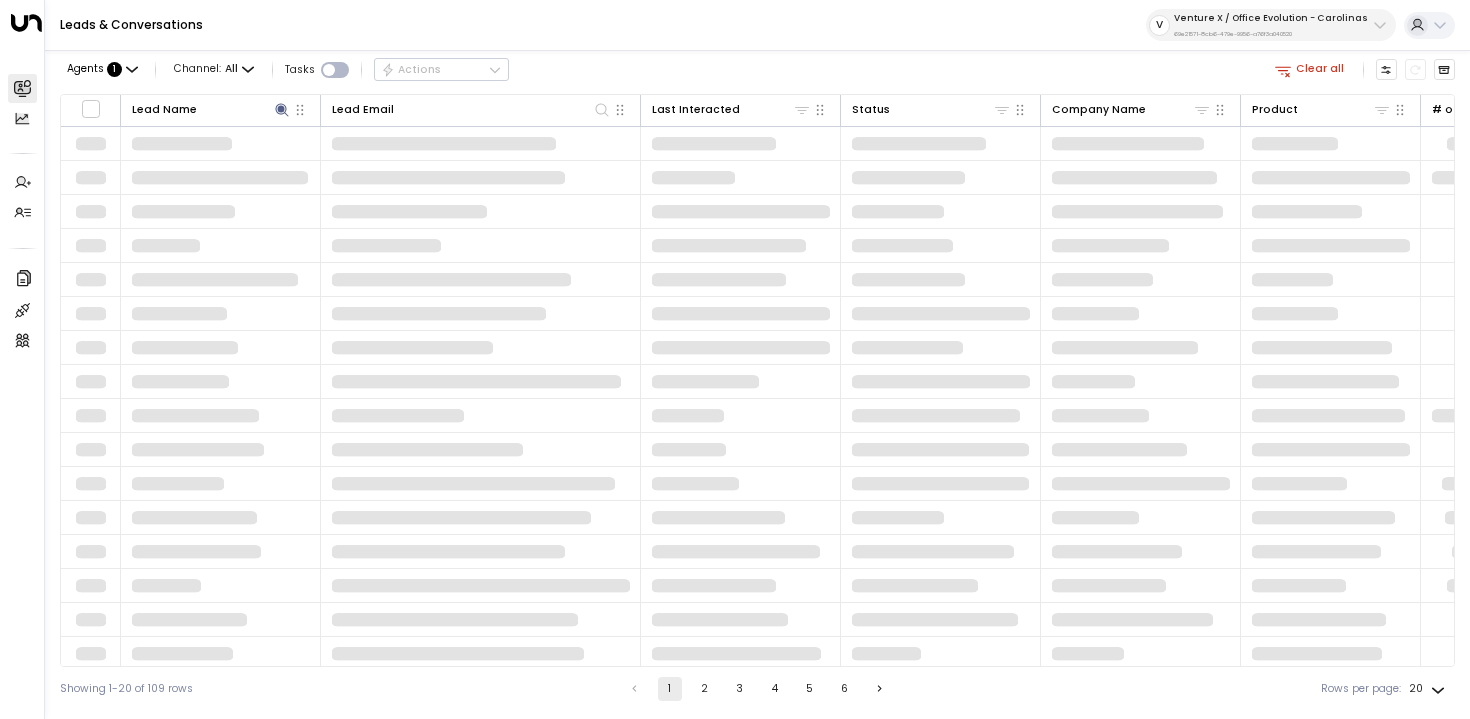 click on "Agents : 1 Channel: All Tasks   Actions Clear all" at bounding box center (757, 70) 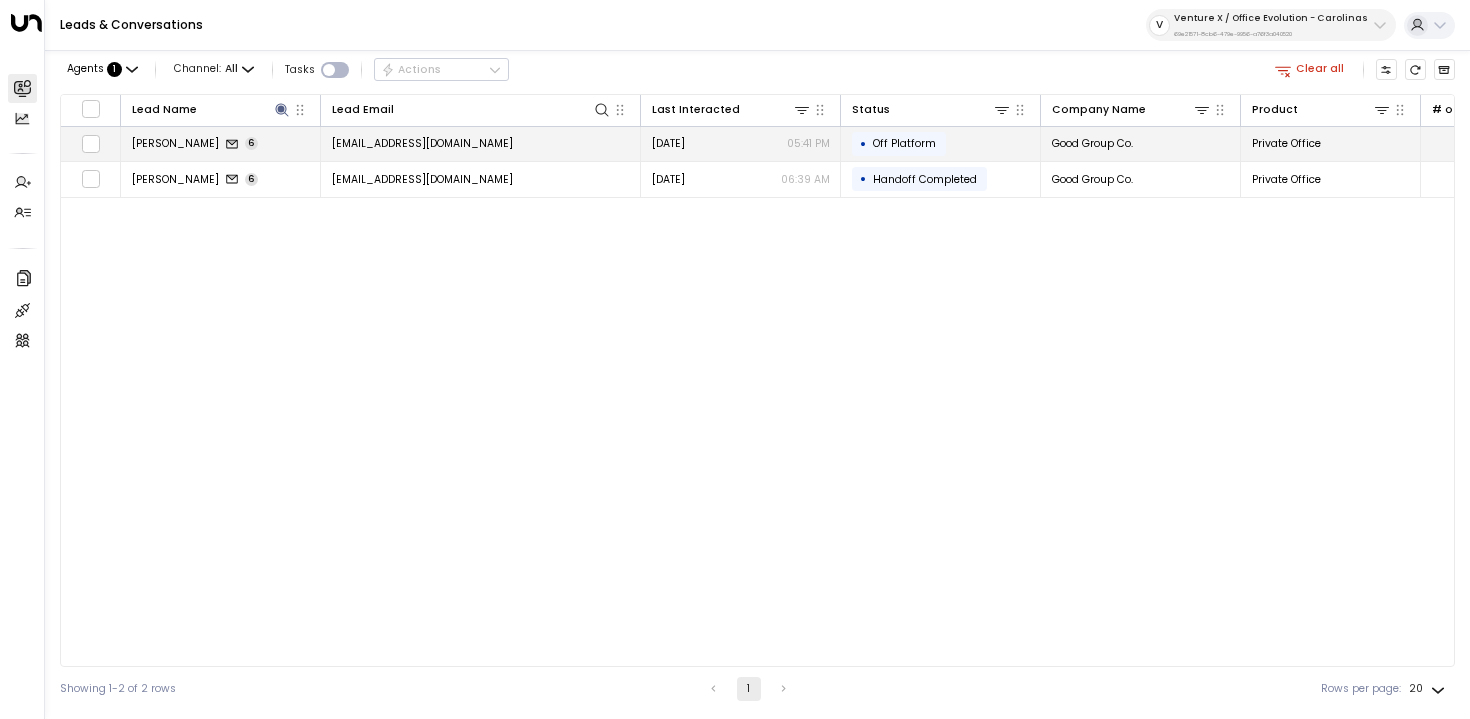 click on "Shonda Davis 6" at bounding box center (221, 144) 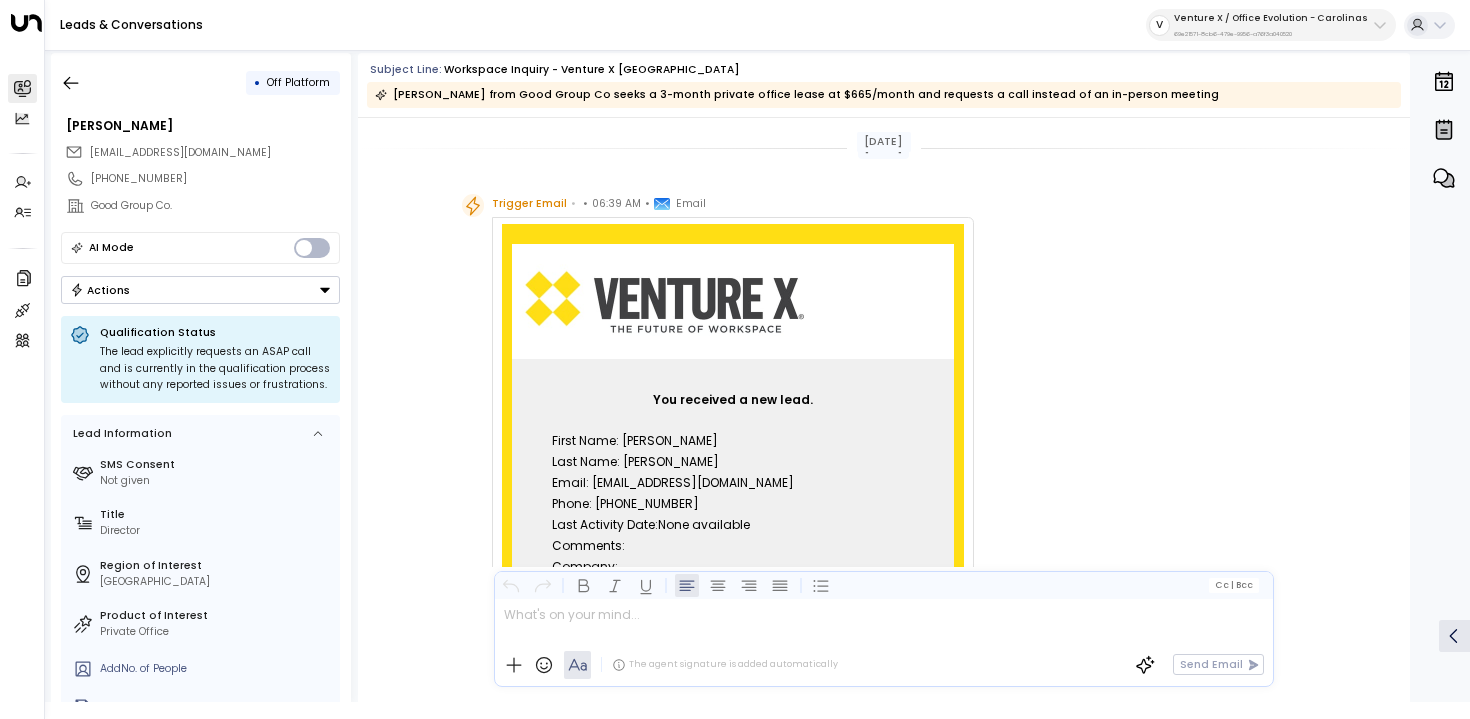 scroll, scrollTop: 694, scrollLeft: 0, axis: vertical 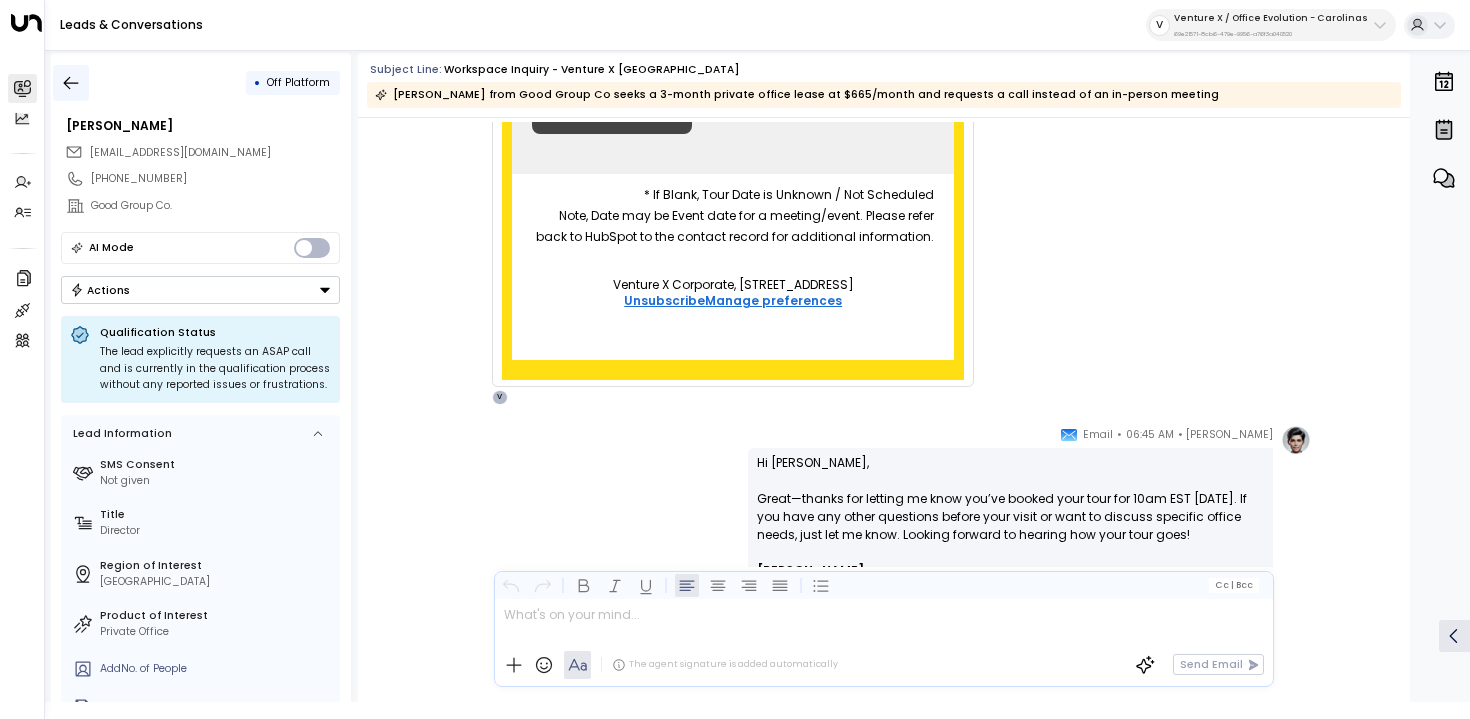 click at bounding box center (71, 83) 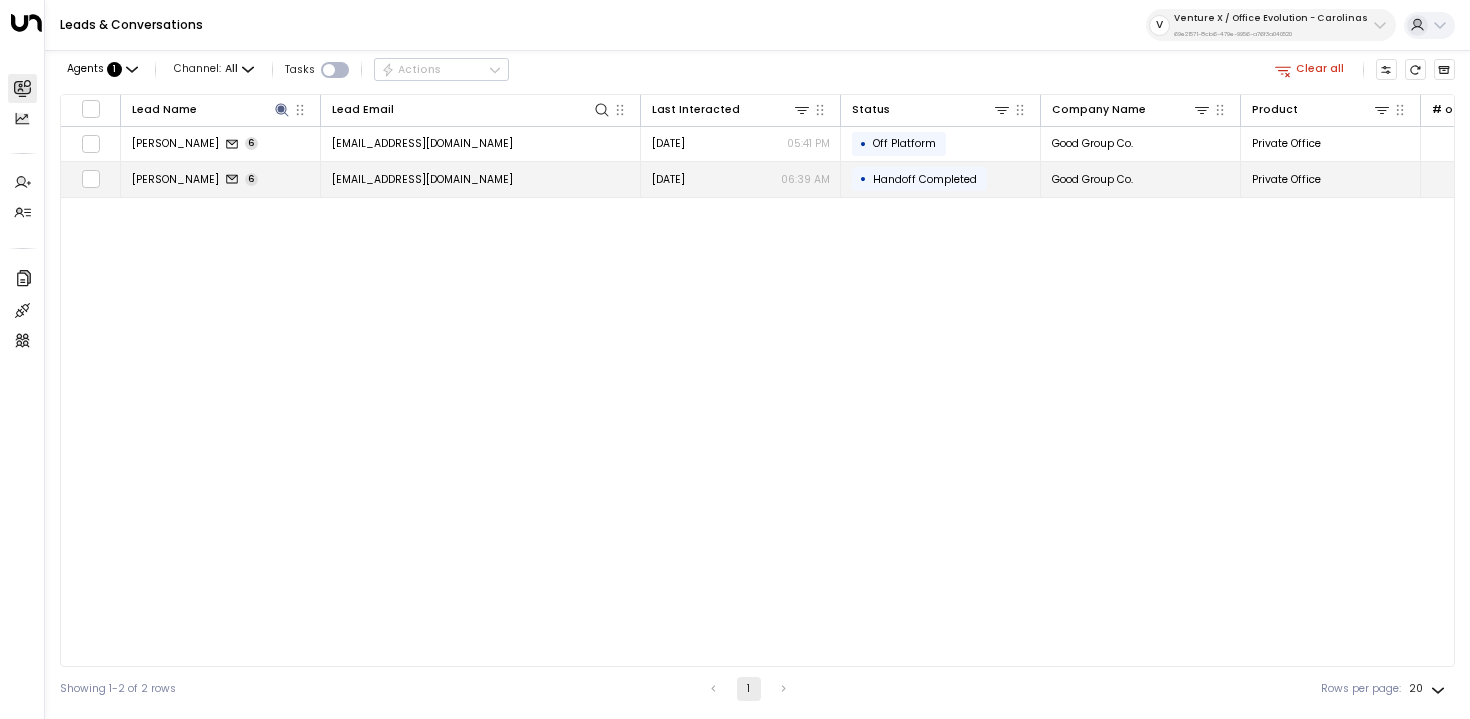 click 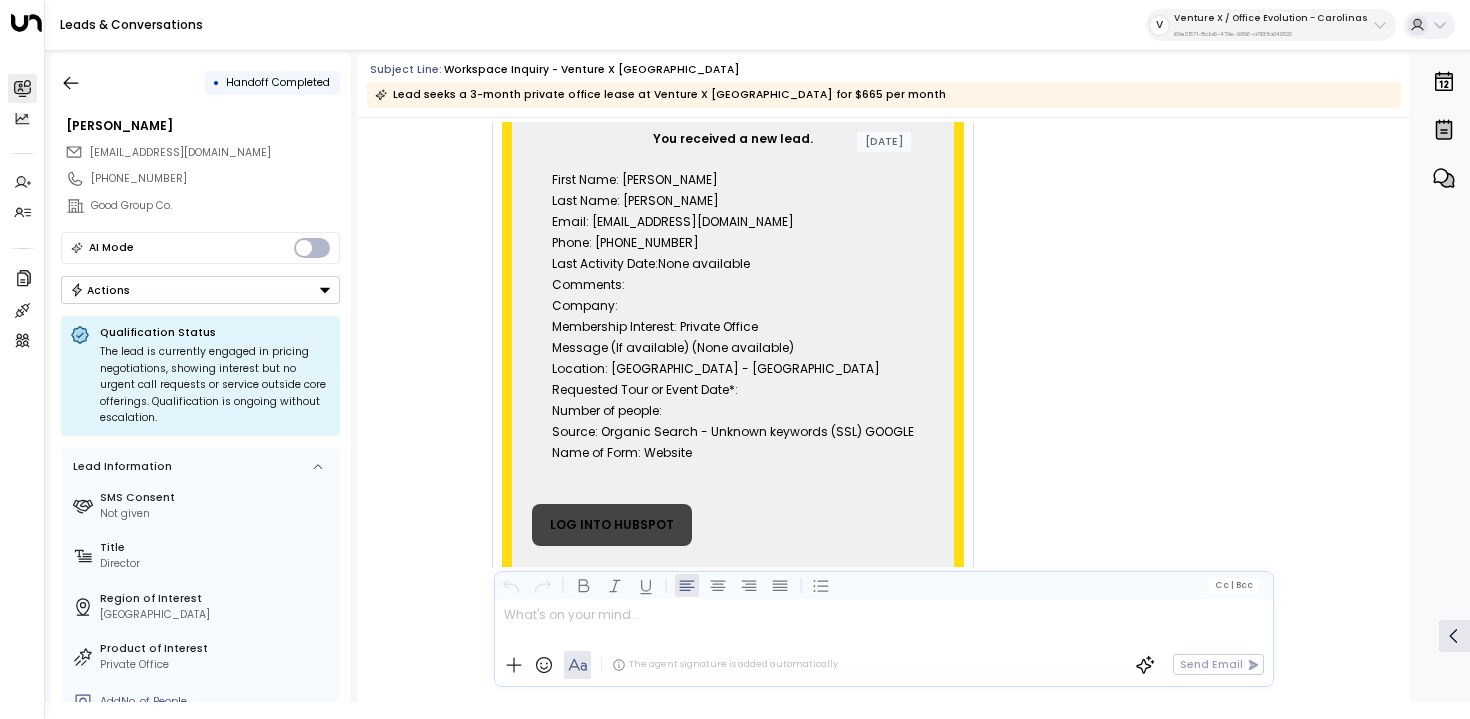 scroll, scrollTop: 0, scrollLeft: 0, axis: both 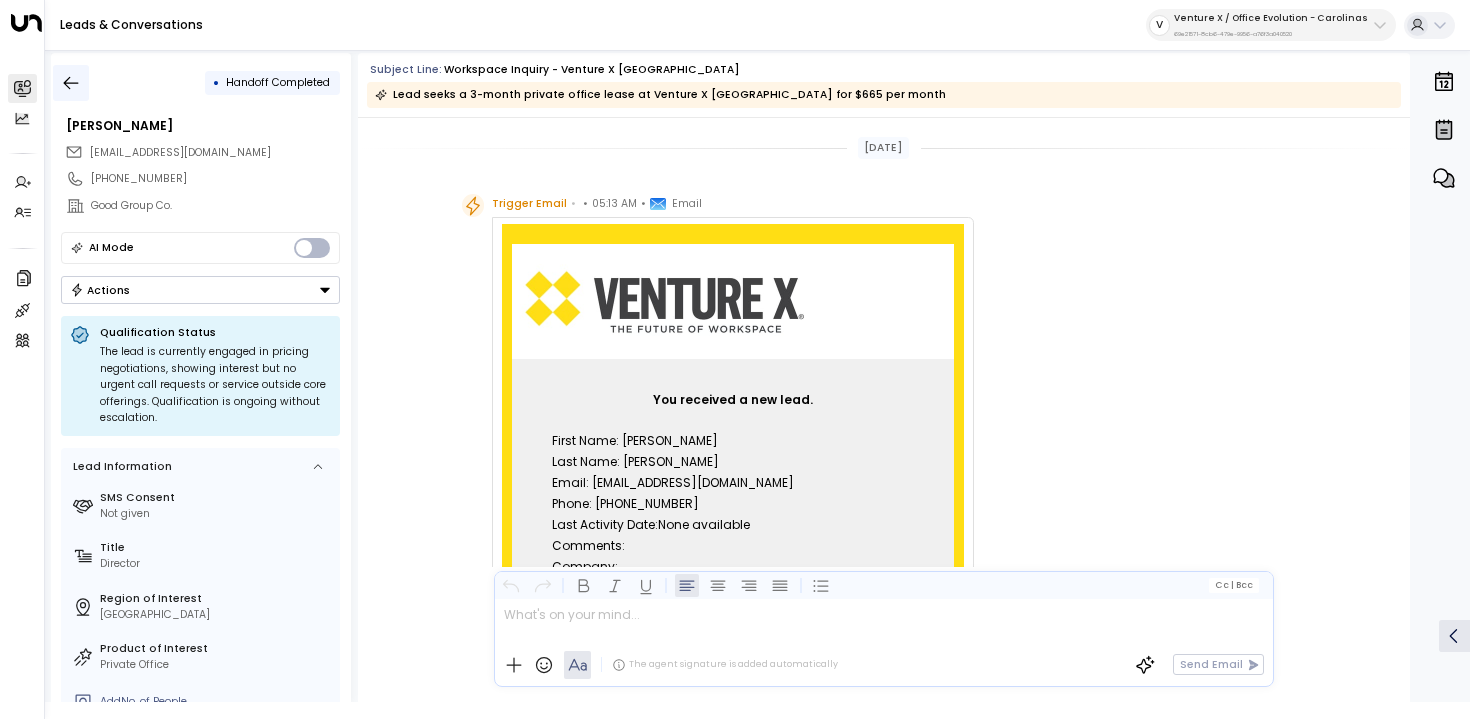 click 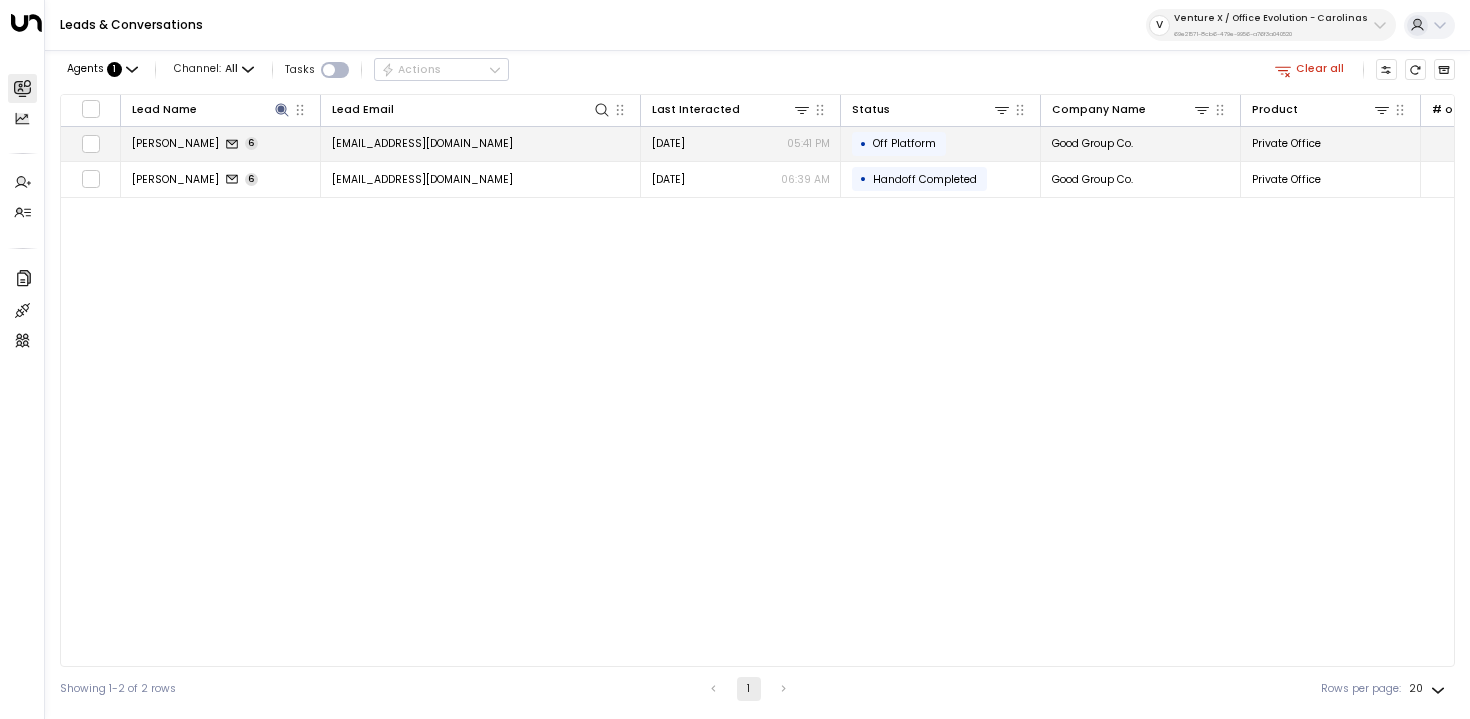 click on "Shonda Davis 6" at bounding box center (221, 144) 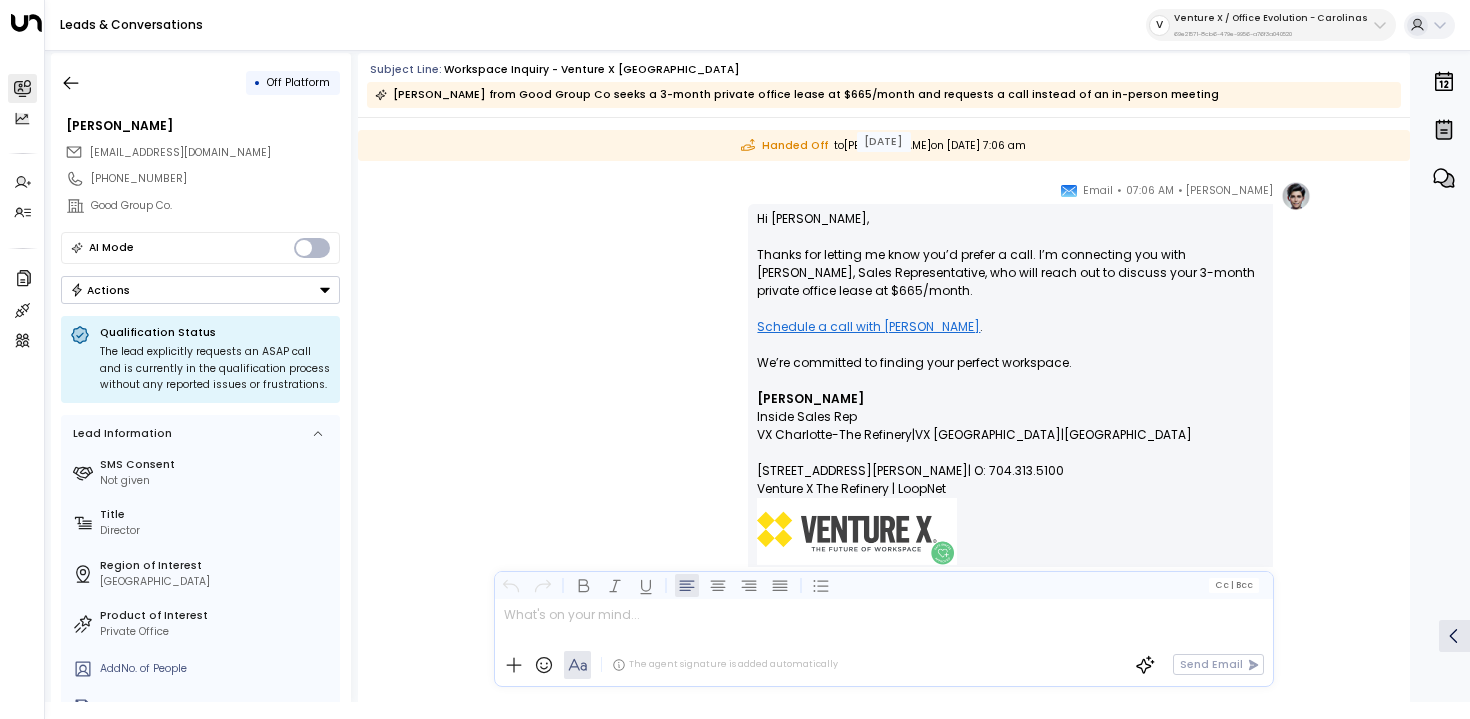 scroll, scrollTop: 1818, scrollLeft: 0, axis: vertical 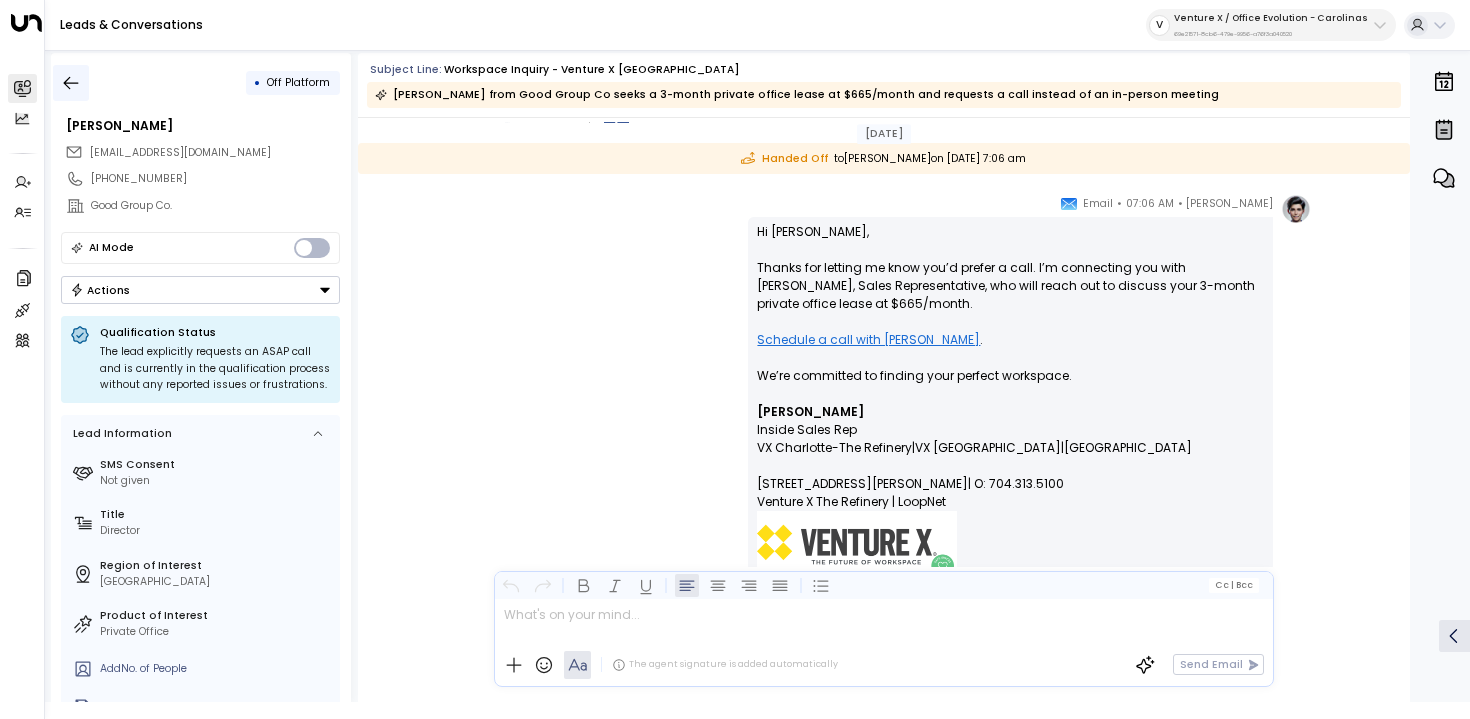 click 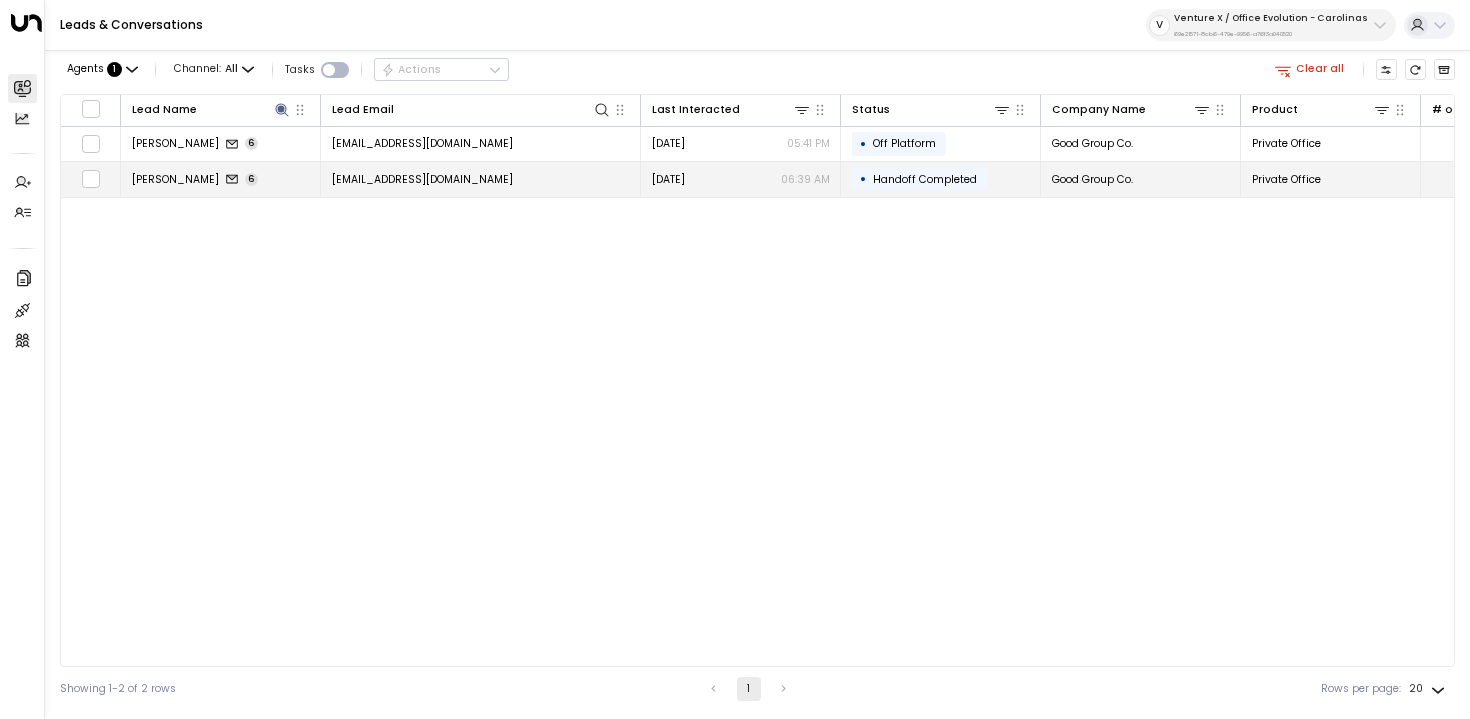 click on "Shonda Davis 6" at bounding box center [221, 179] 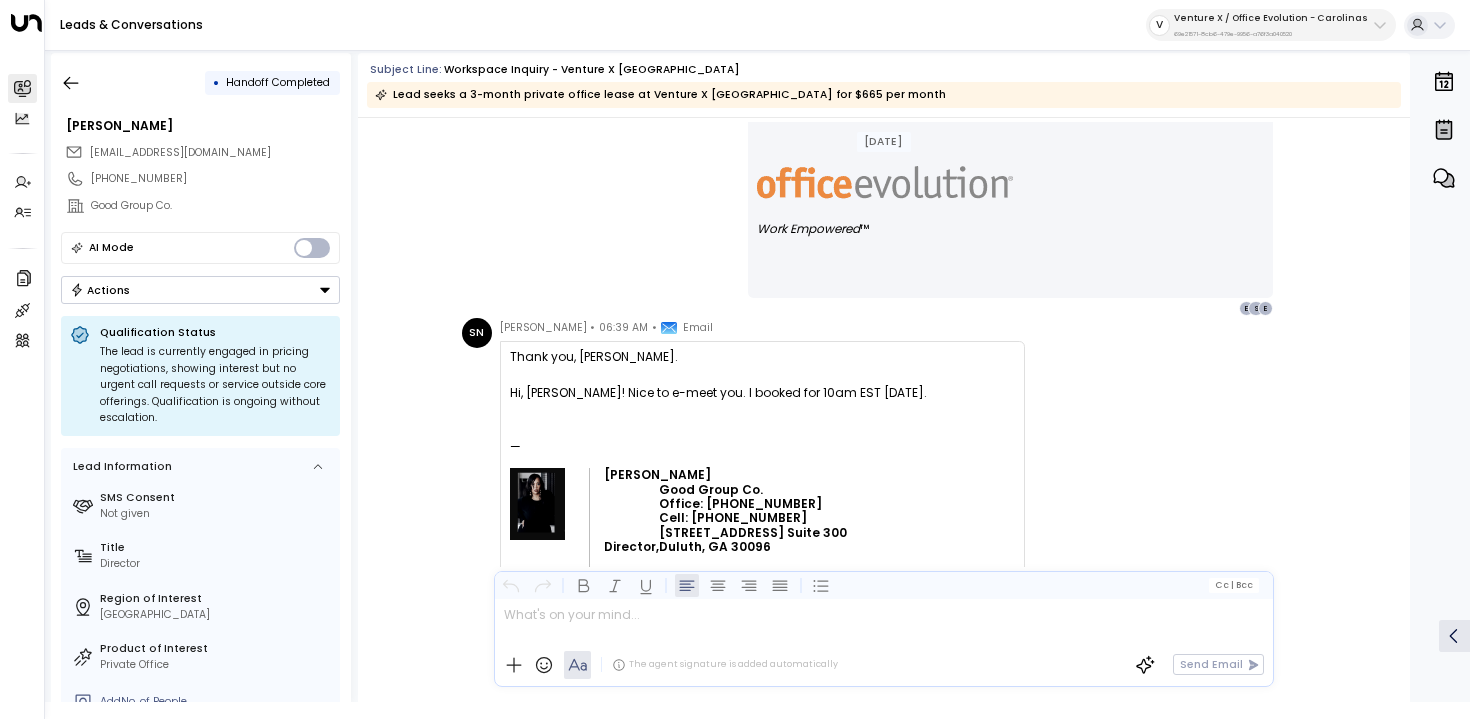 scroll, scrollTop: 3539, scrollLeft: 0, axis: vertical 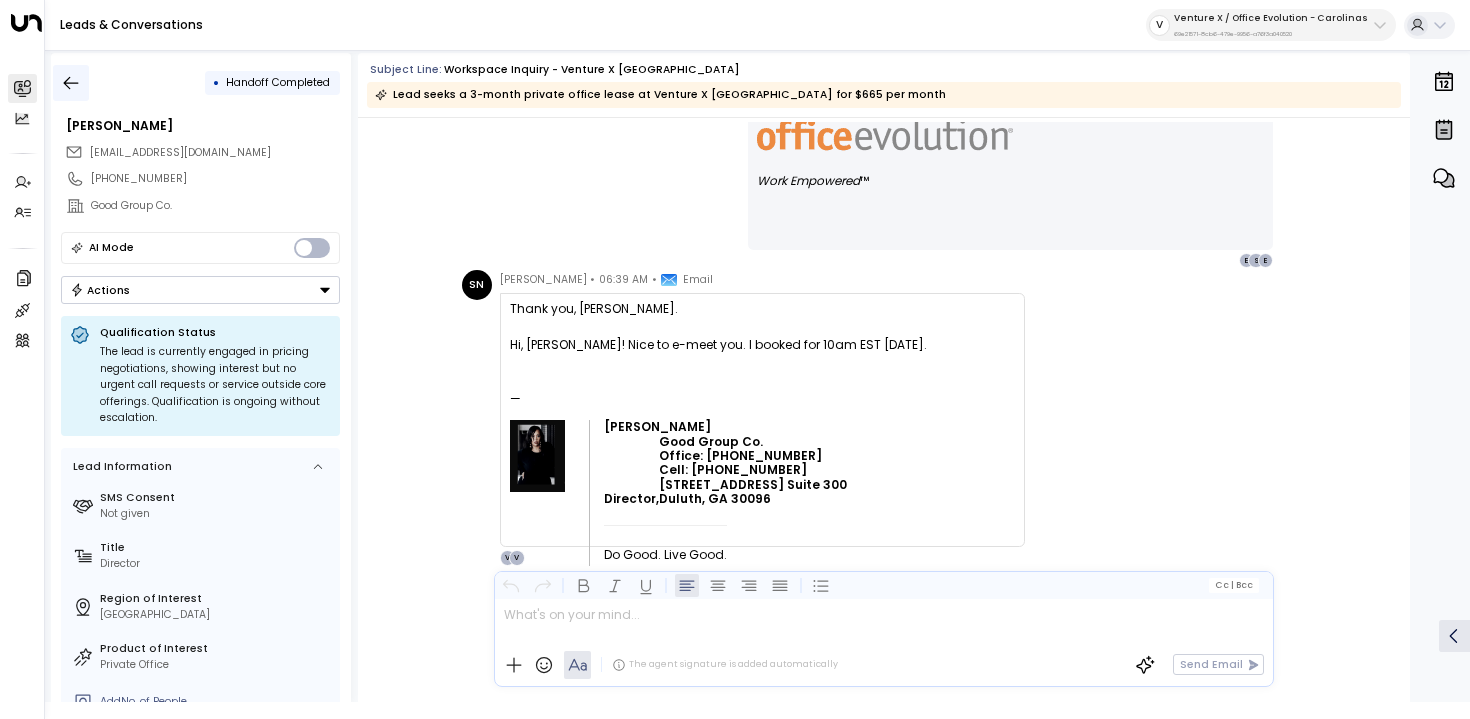 click 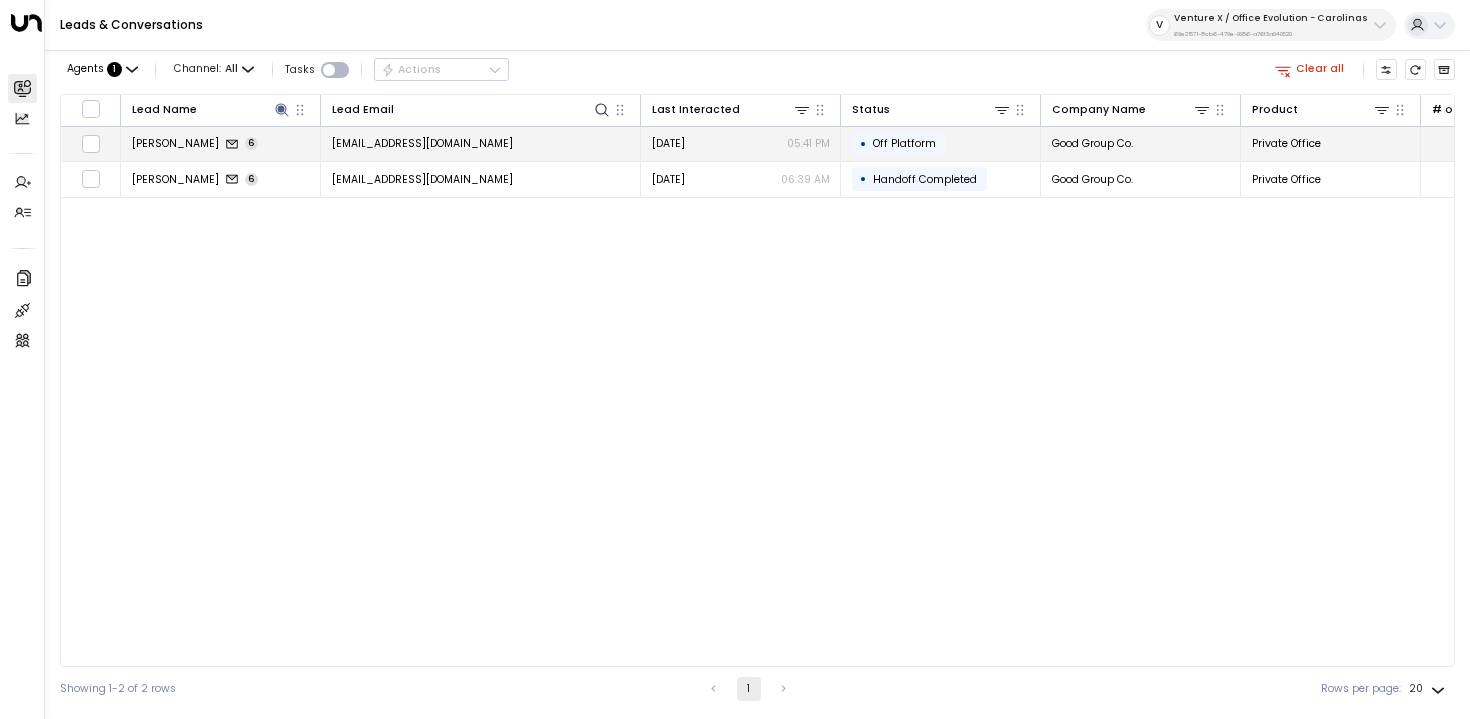 click on "Shonda Davis 6" at bounding box center (221, 144) 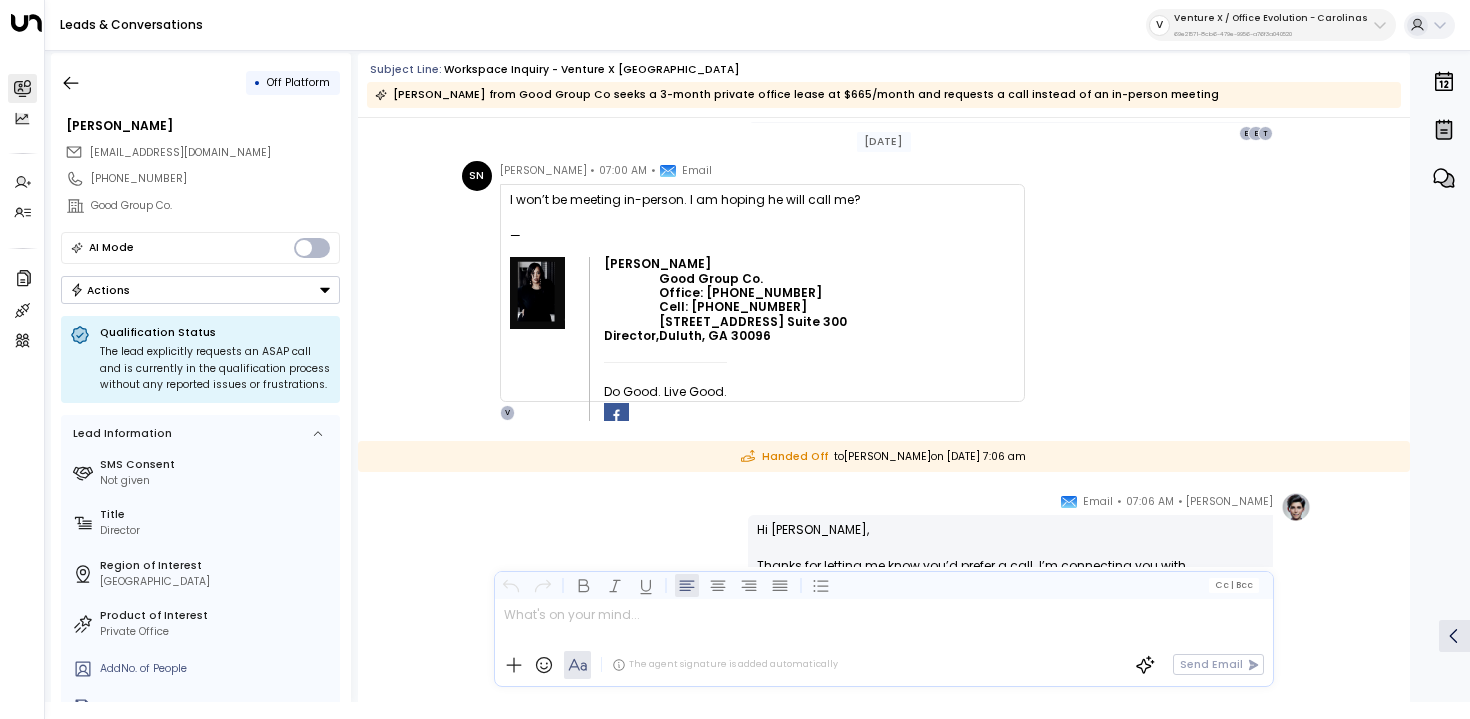 scroll, scrollTop: 800, scrollLeft: 0, axis: vertical 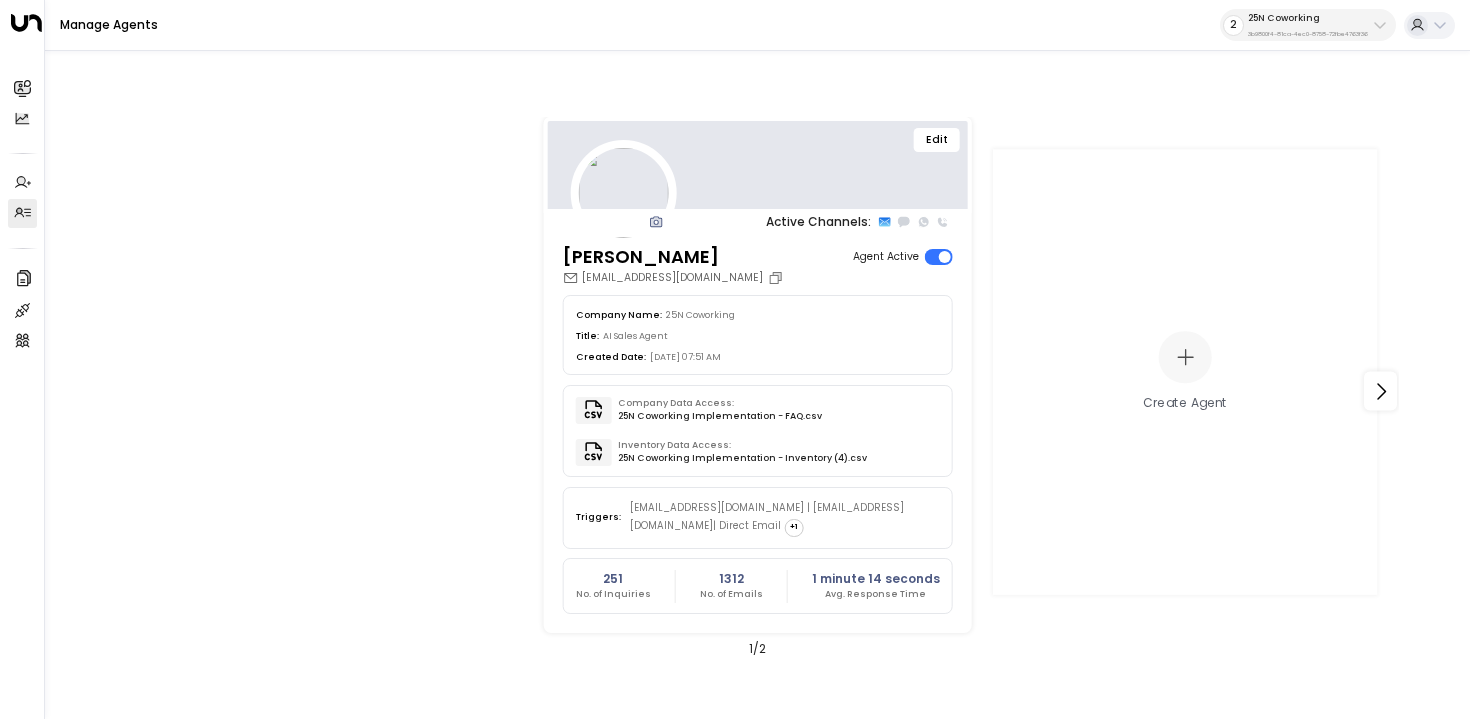 click on "25N Coworking" at bounding box center (1308, 18) 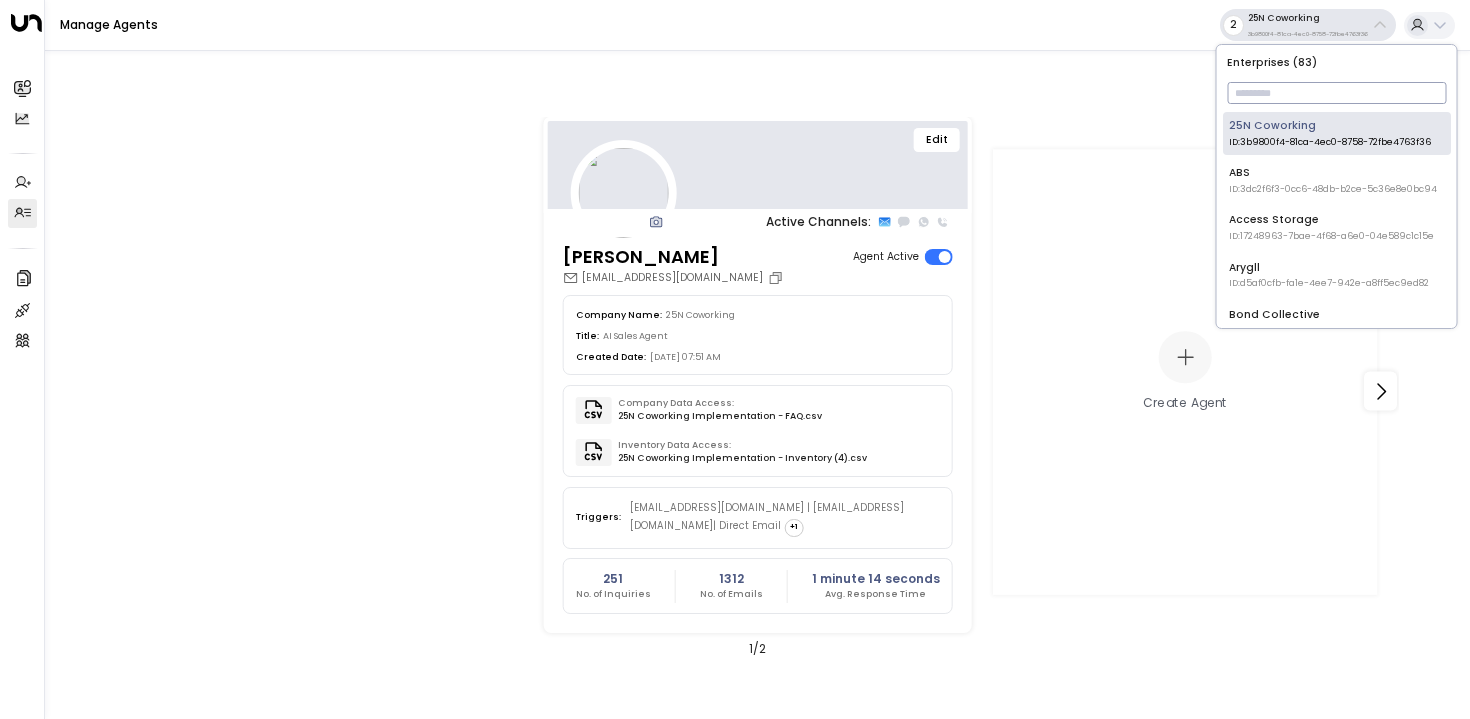 click at bounding box center (1336, 93) 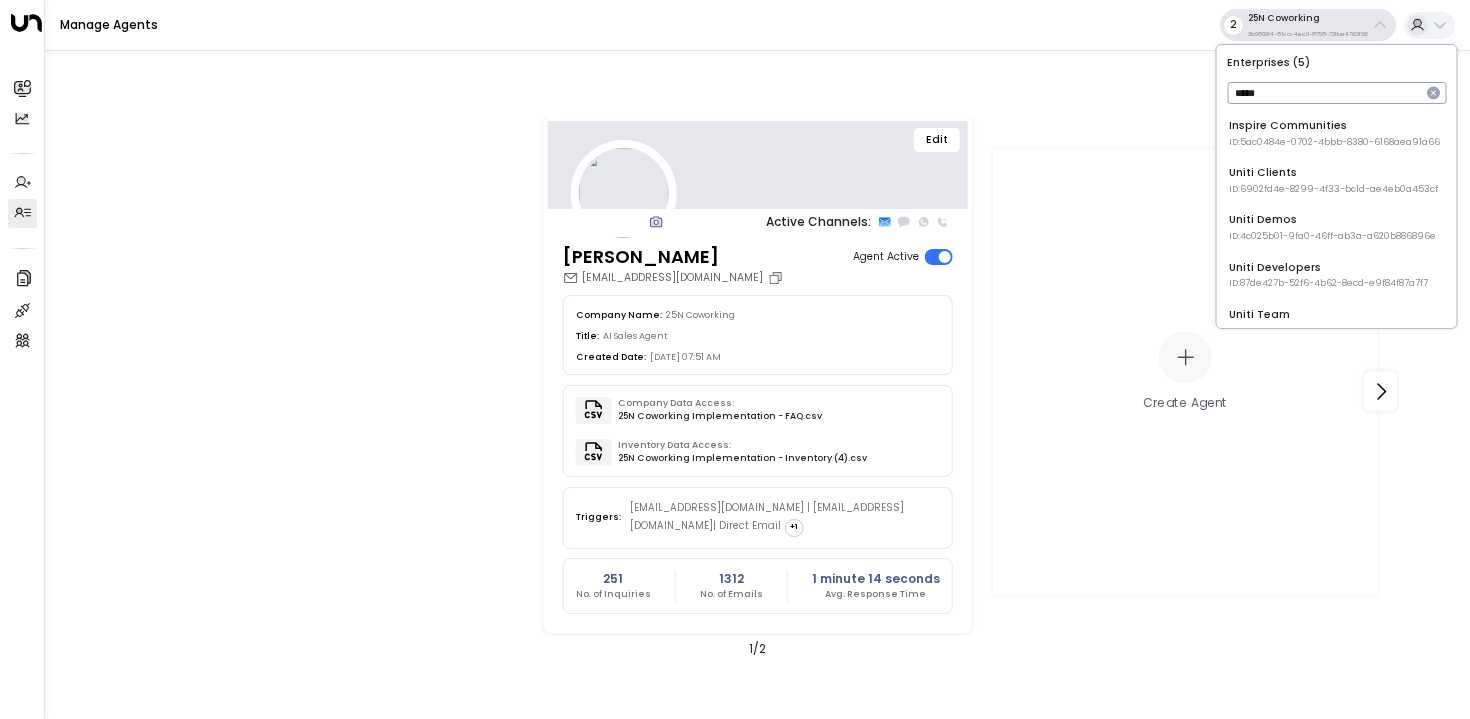 type on "*****" 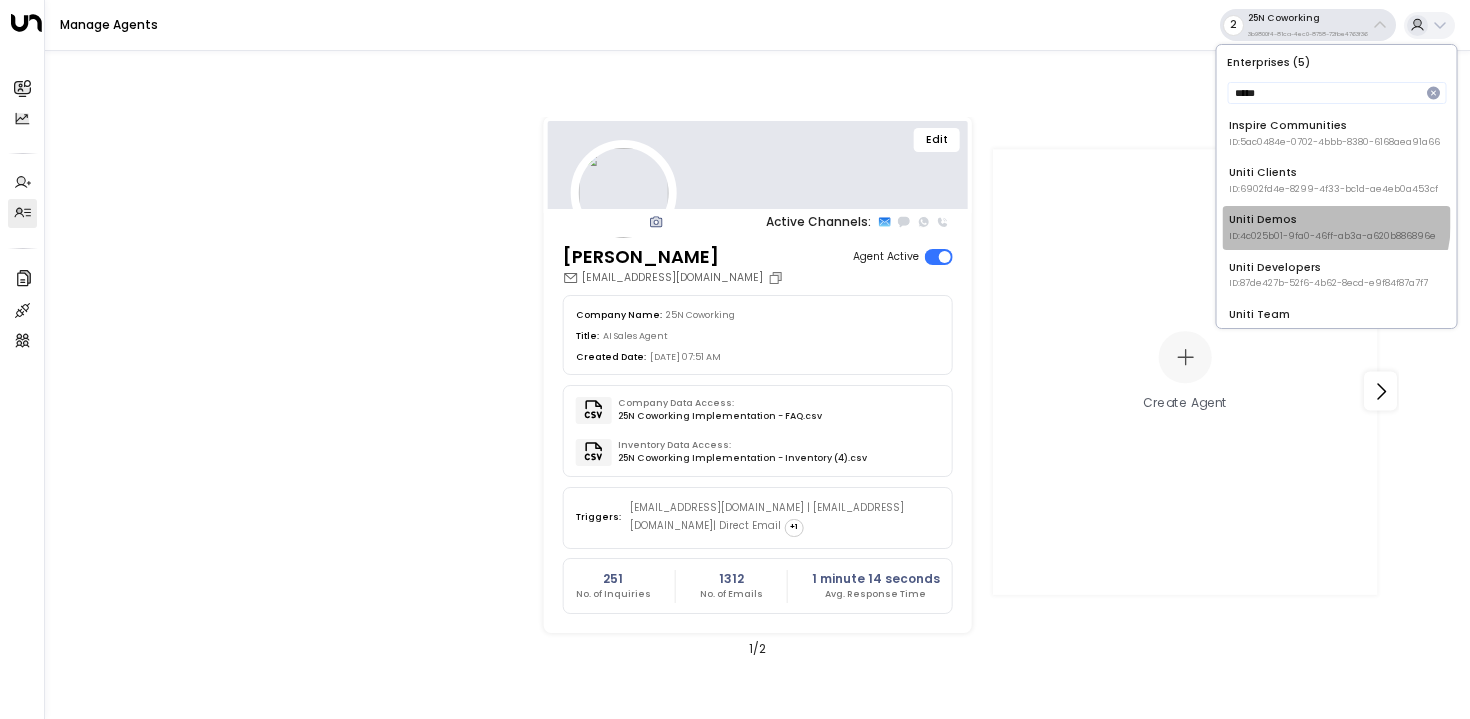 click on "Uniti Demos ID:  4c025b01-9fa0-46ff-ab3a-a620b886896e" at bounding box center [1332, 227] 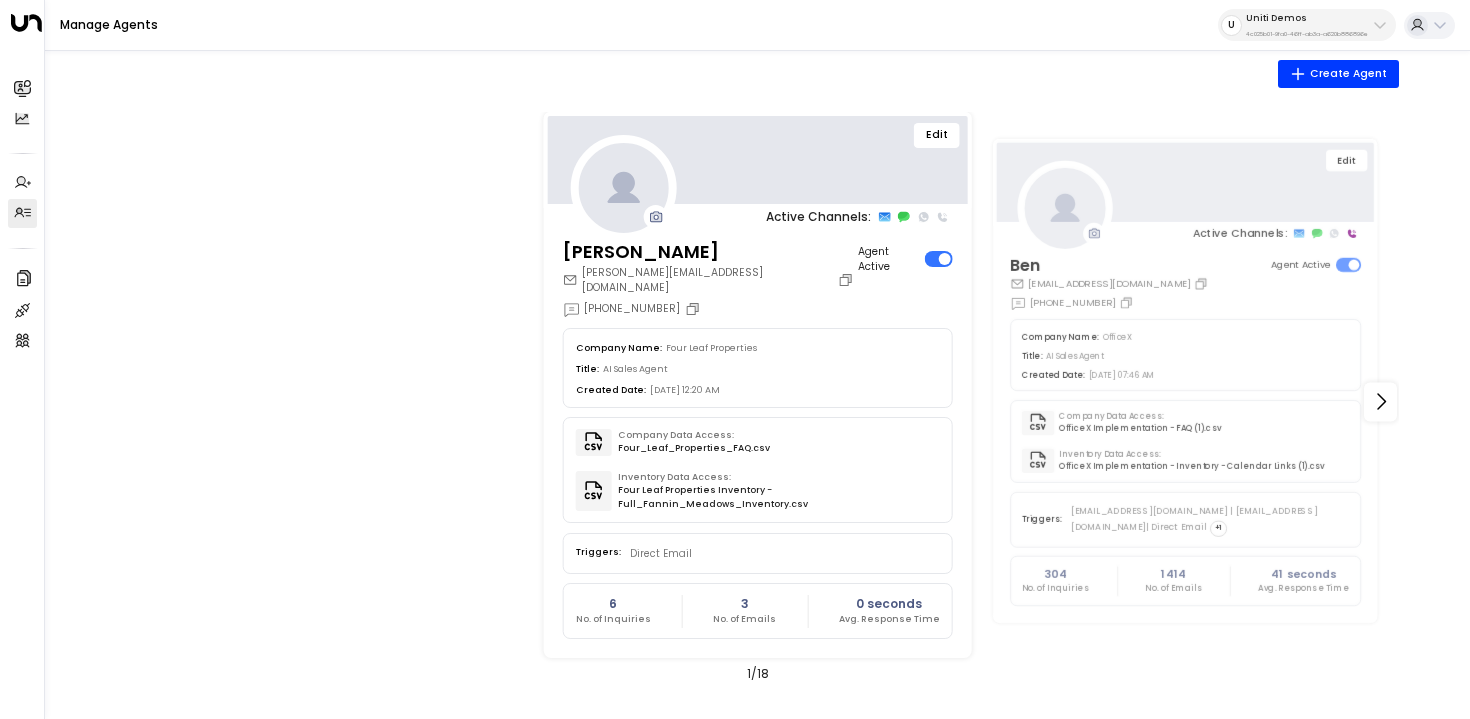 click on "Edit" at bounding box center [937, 135] 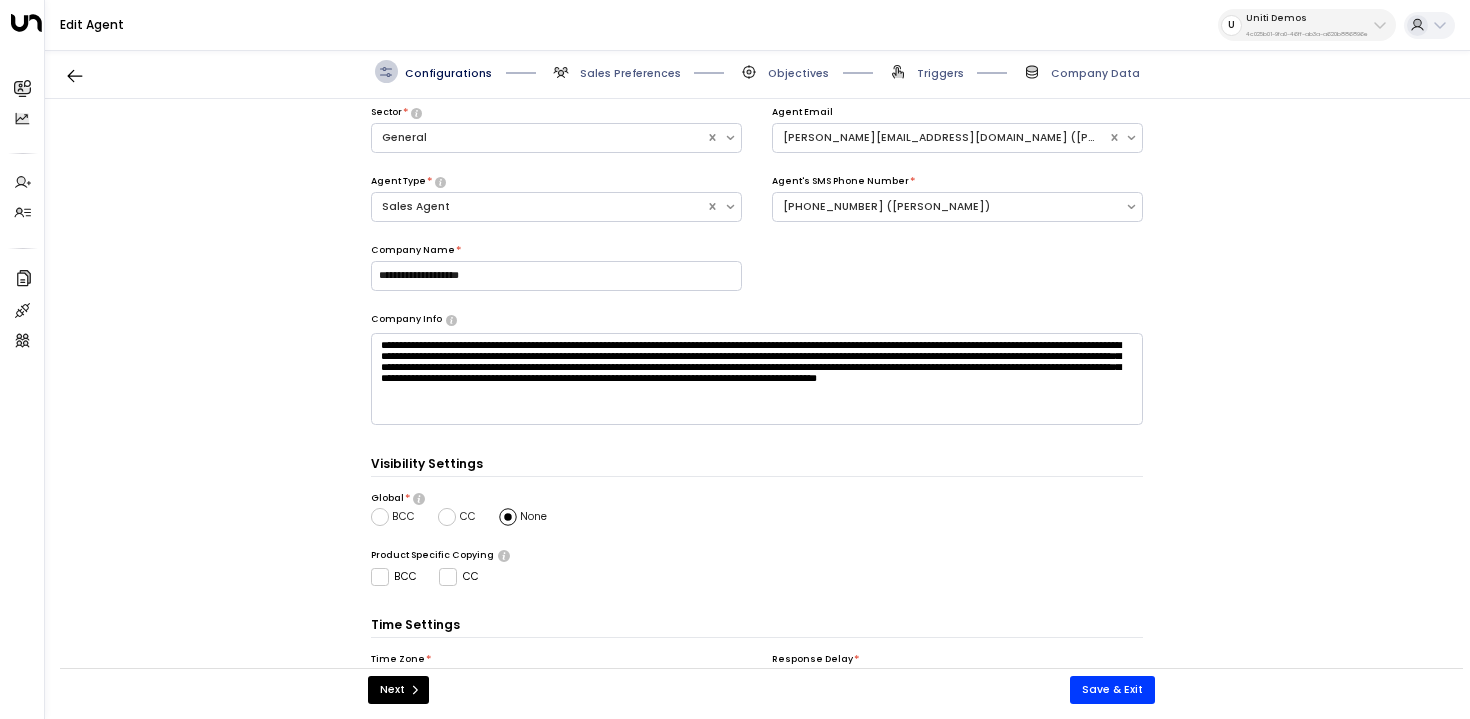 scroll, scrollTop: 212, scrollLeft: 0, axis: vertical 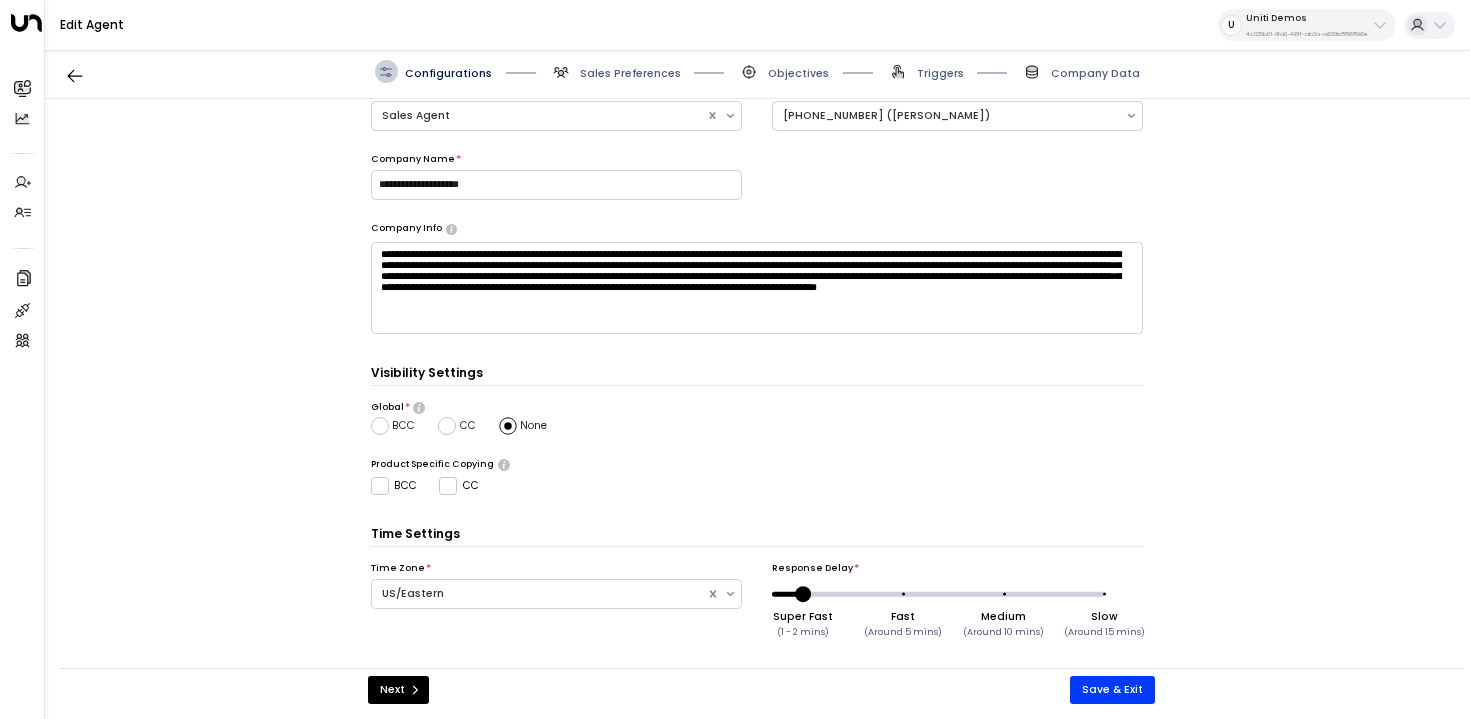 click on "Edit Agent U Uniti Demos 4c025b01-9fa0-46ff-ab3a-a620b886896e" at bounding box center [757, 25] 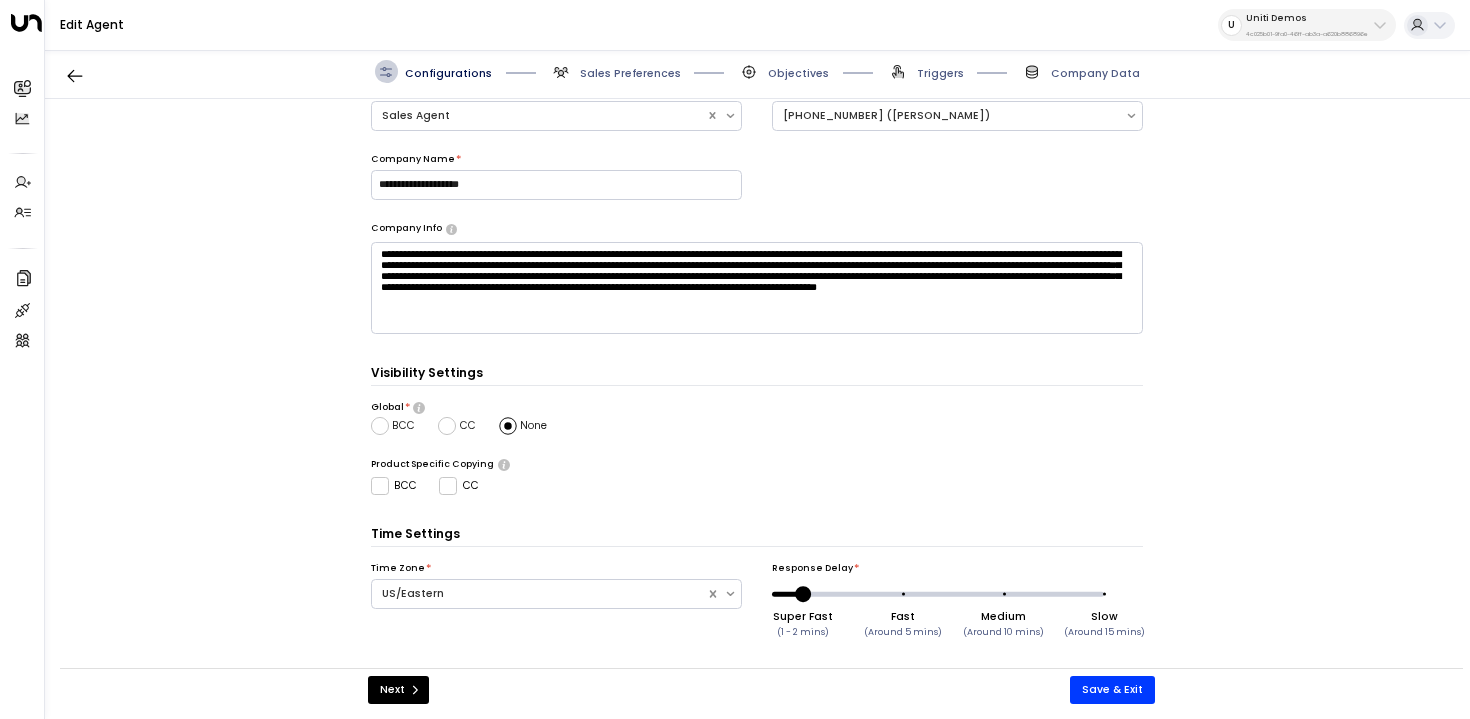 click on "4c025b01-9fa0-46ff-ab3a-a620b886896e" at bounding box center (1307, 34) 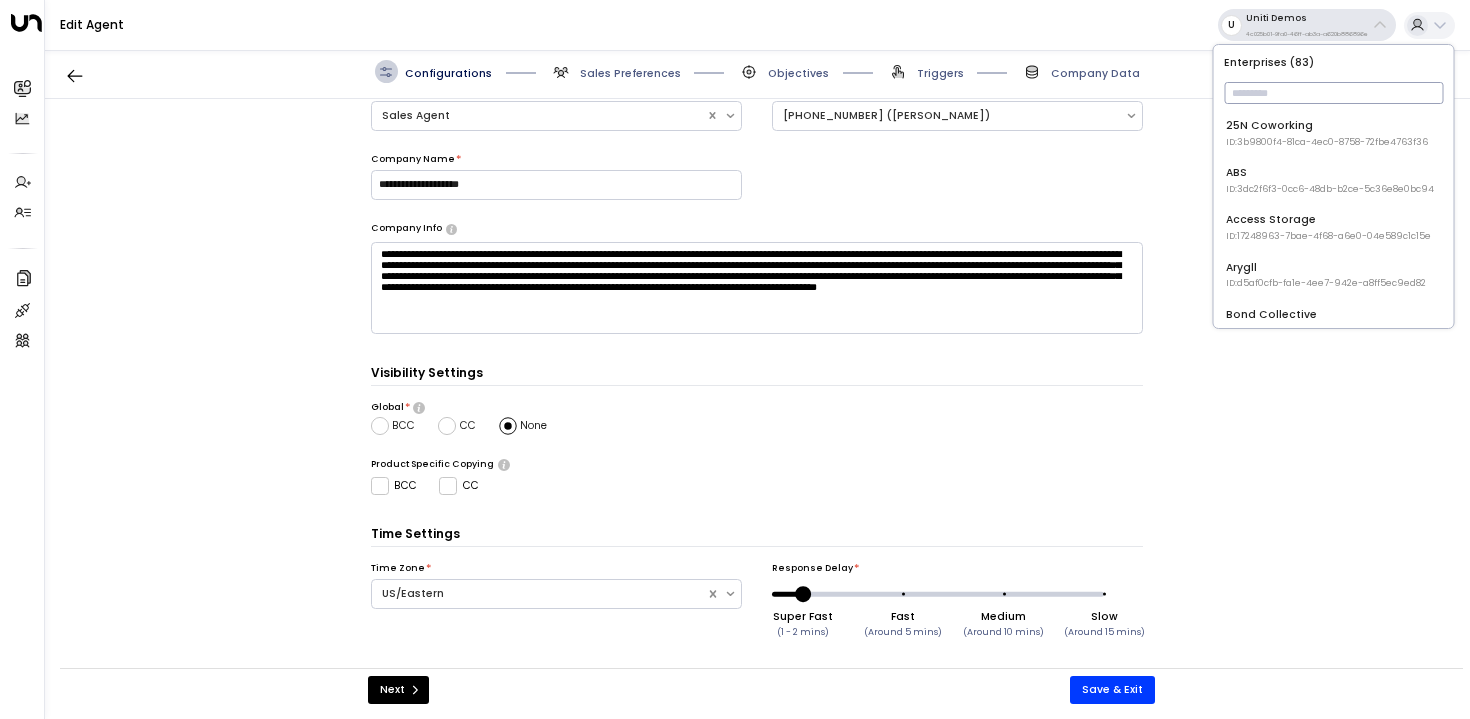 click at bounding box center (1333, 93) 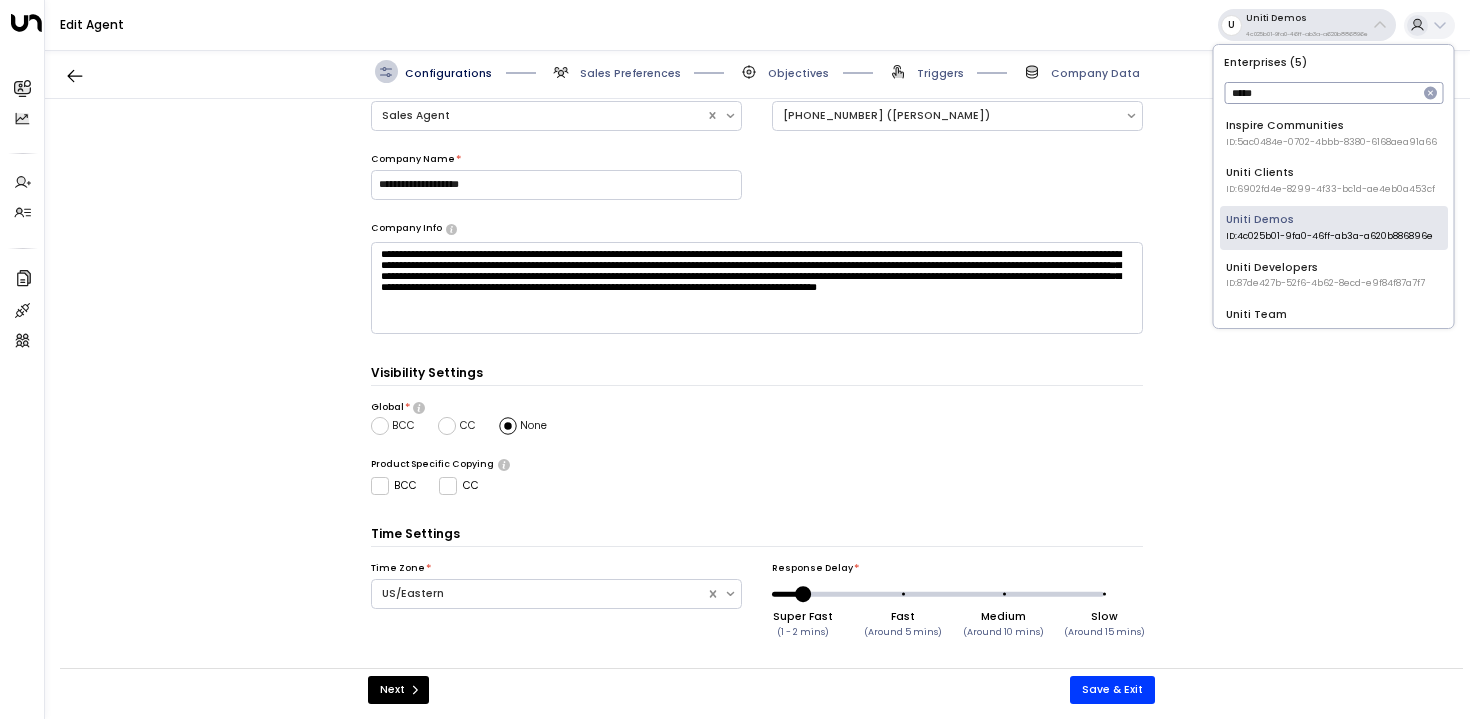 type on "*****" 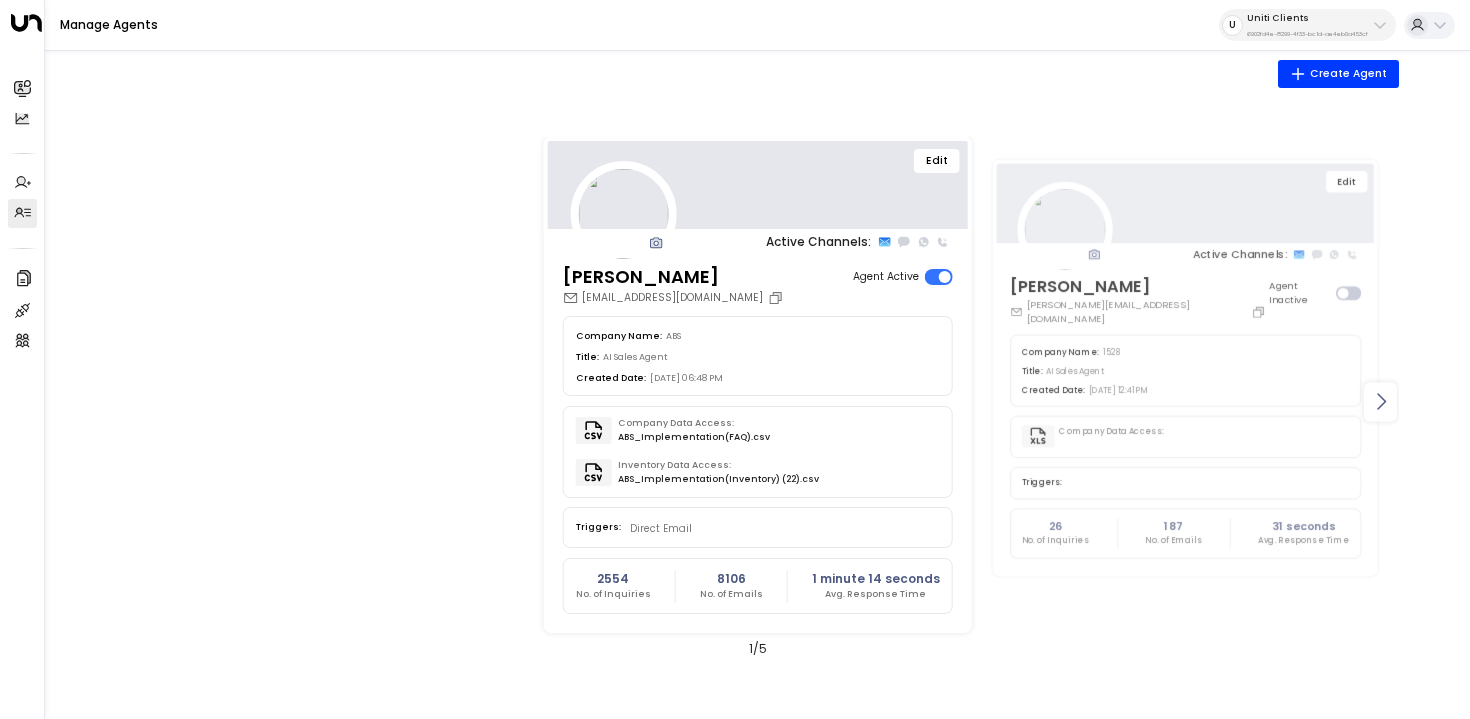 click at bounding box center (1380, 401) 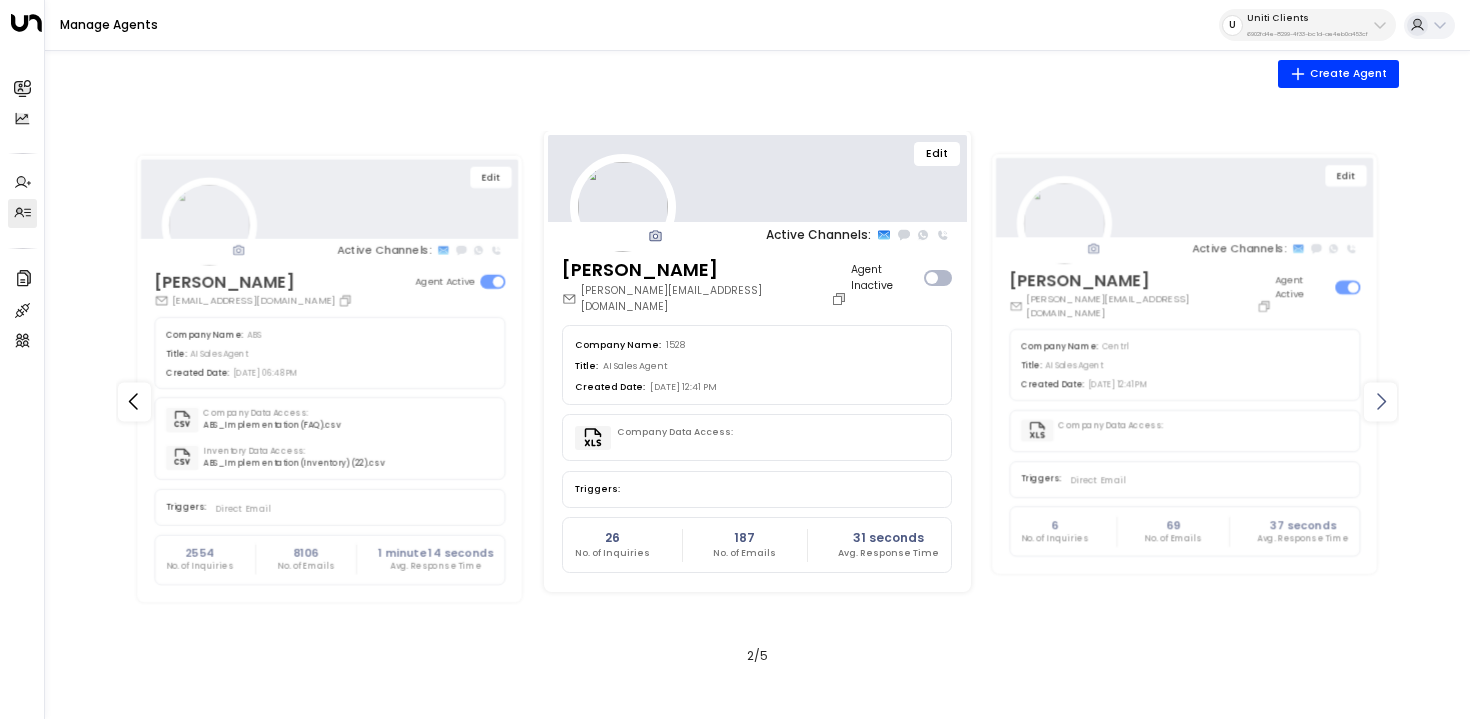 click 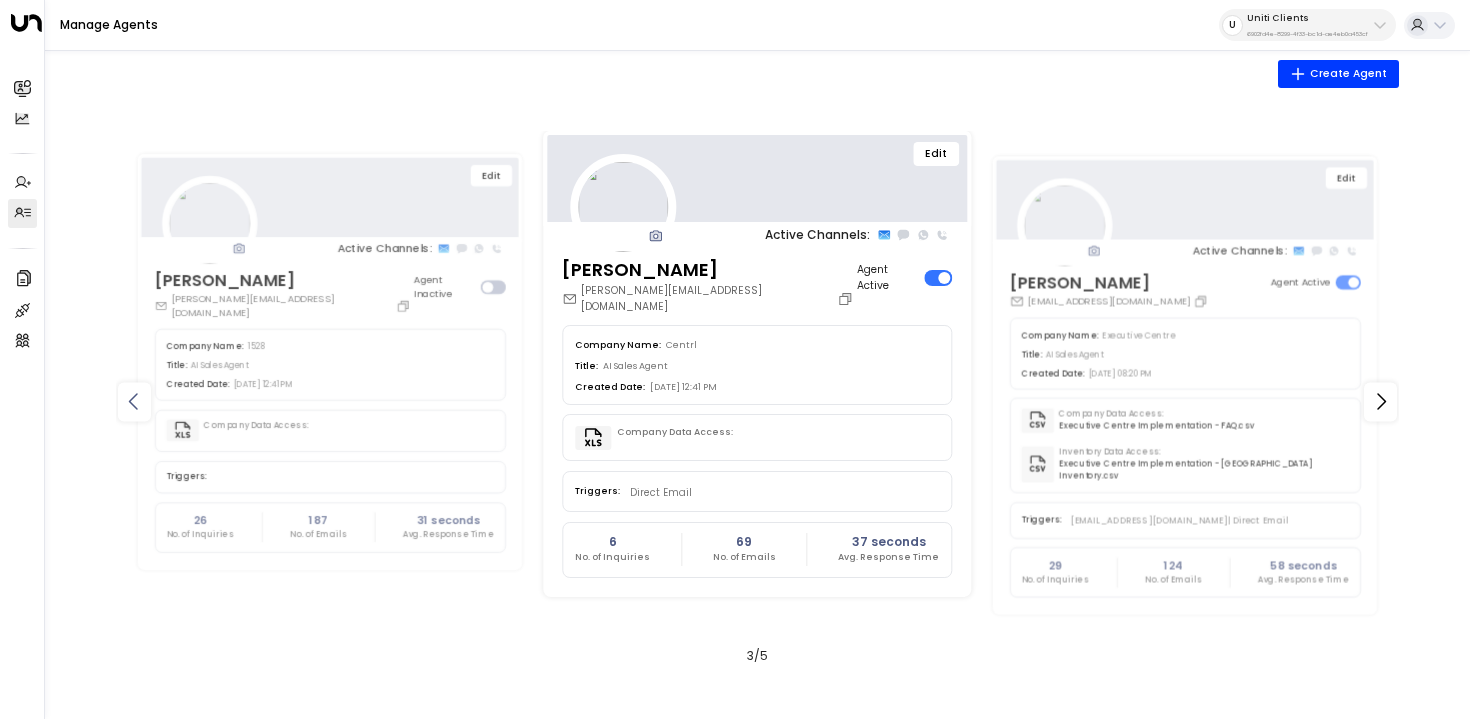 click at bounding box center (134, 401) 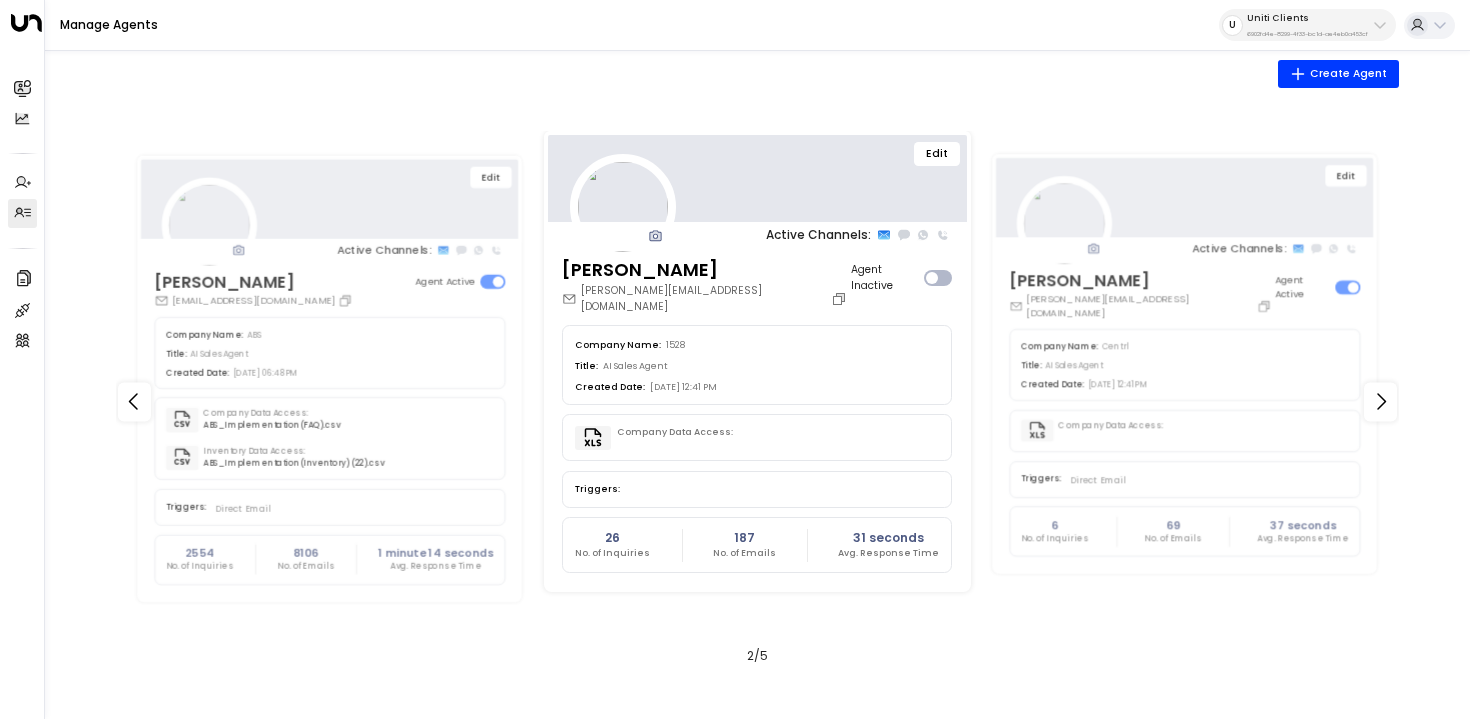 click on "Edit" at bounding box center [937, 154] 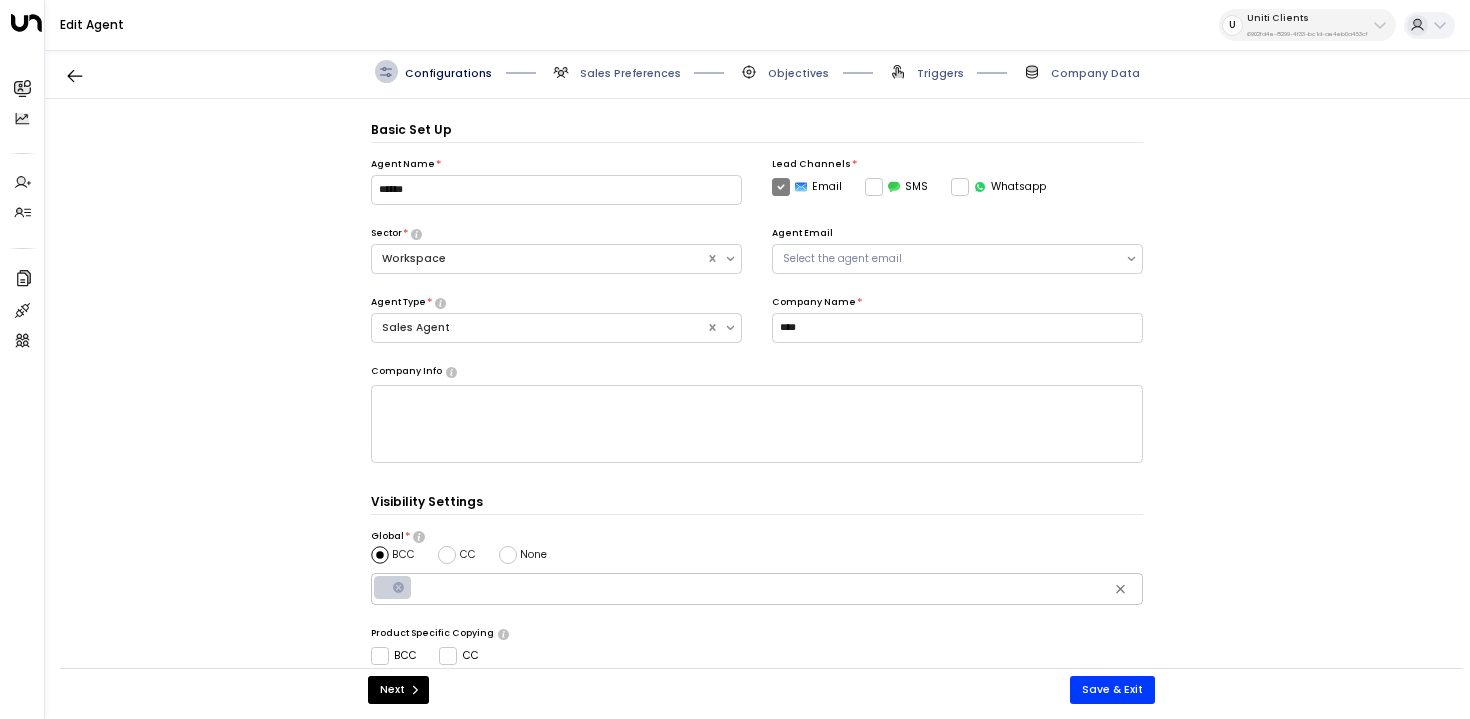 scroll, scrollTop: 22, scrollLeft: 0, axis: vertical 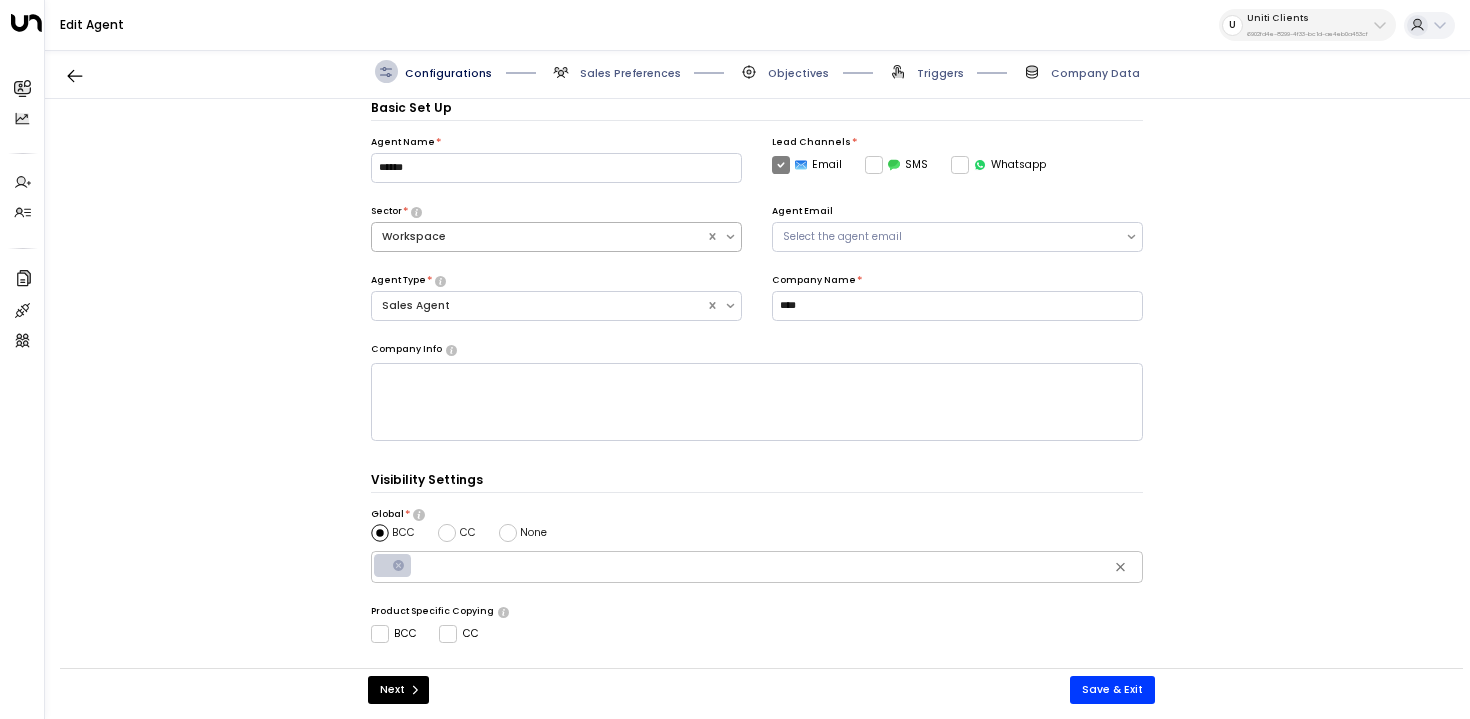 click on "Workspace" at bounding box center [539, 237] 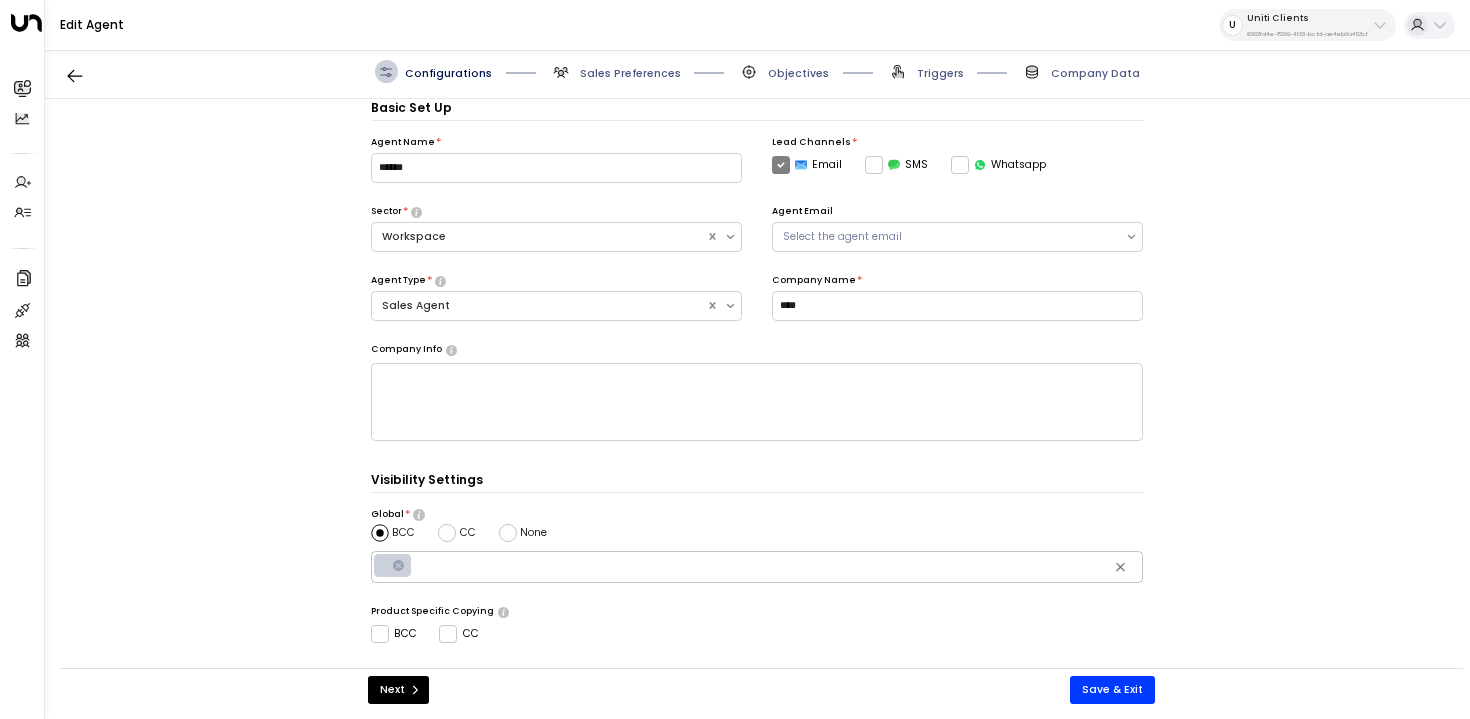click on "Basic Set Up Agent Name * ****** Lead Channels *       Email       SMS       Whatsapp Sector   * Workspace Agent Email   Select the agent email Agent Type   * Sales Agent Company Name * **** Company Info * ​ Visibility Settings Global *   BCC   CC   None ​ Product Specific Copying       BCC       CC Time Settings Time Zone   * PDT - America/Los_Angeles Response Delay * Super Fast   (1 - 2 mins) Fast   (Around 5 mins) Medium   (Around 10 mins) Slow   (Around 15 mins) Next Save & Exit" at bounding box center [757, 391] 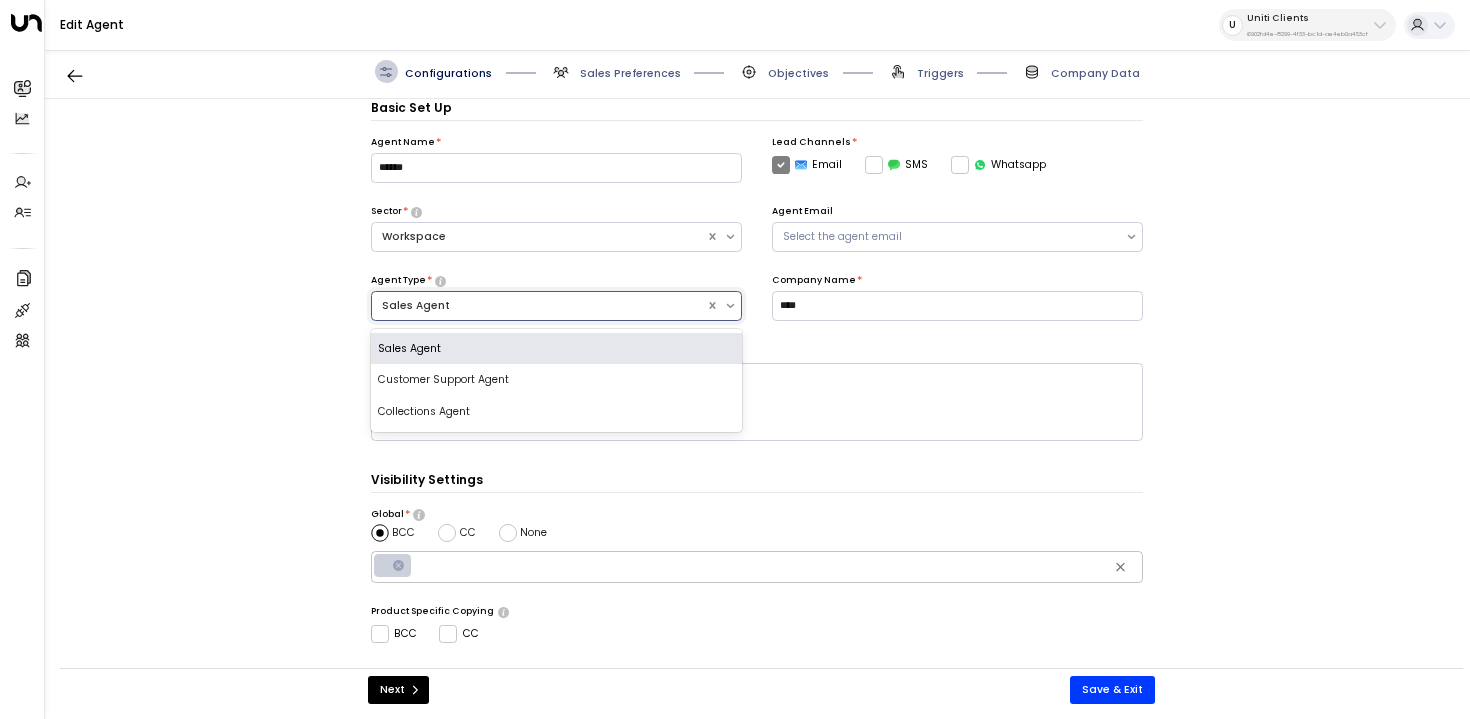 click on "Sales Agent" at bounding box center [556, 306] 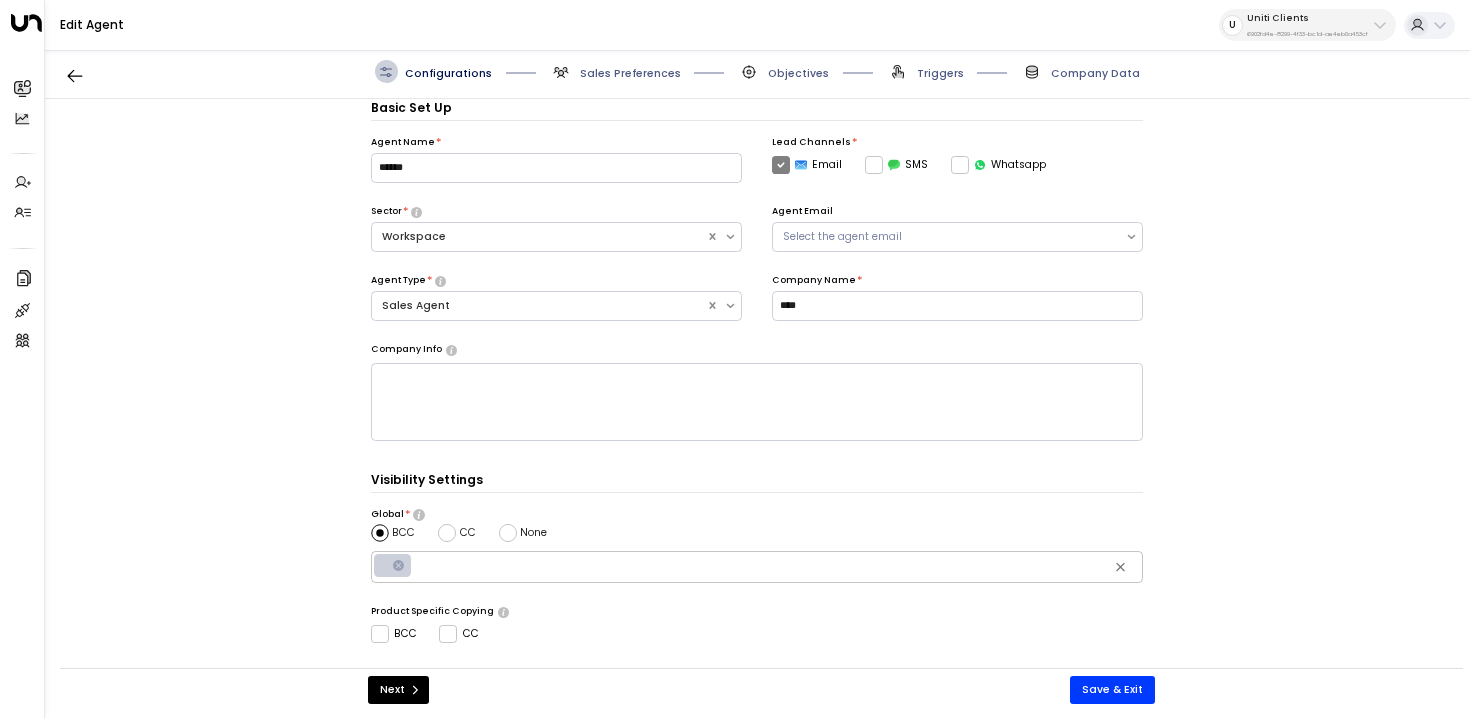click on "Company Name * ****" at bounding box center [957, 308] 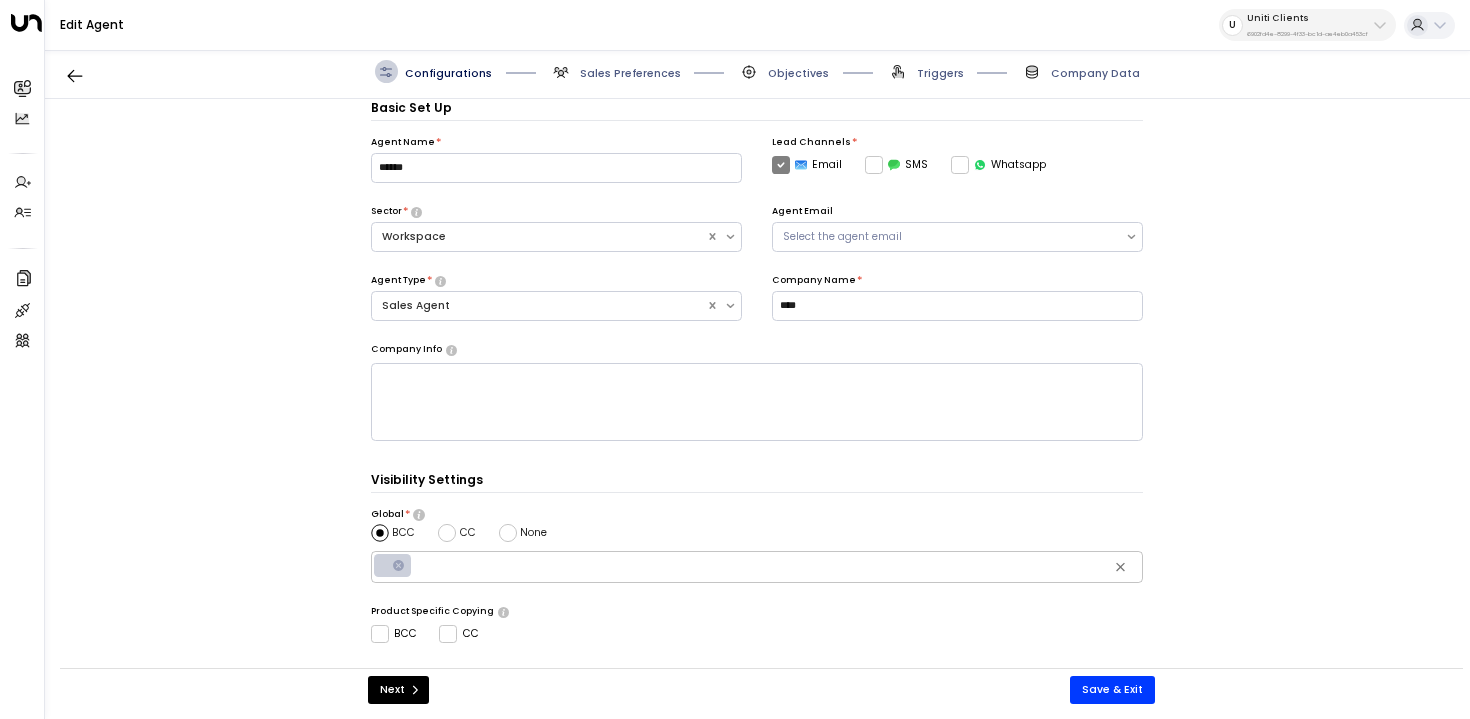 click on "Uniti Clients 6902fd4e-8299-4f33-bc1d-ae4eb0a453cf" at bounding box center [1307, 25] 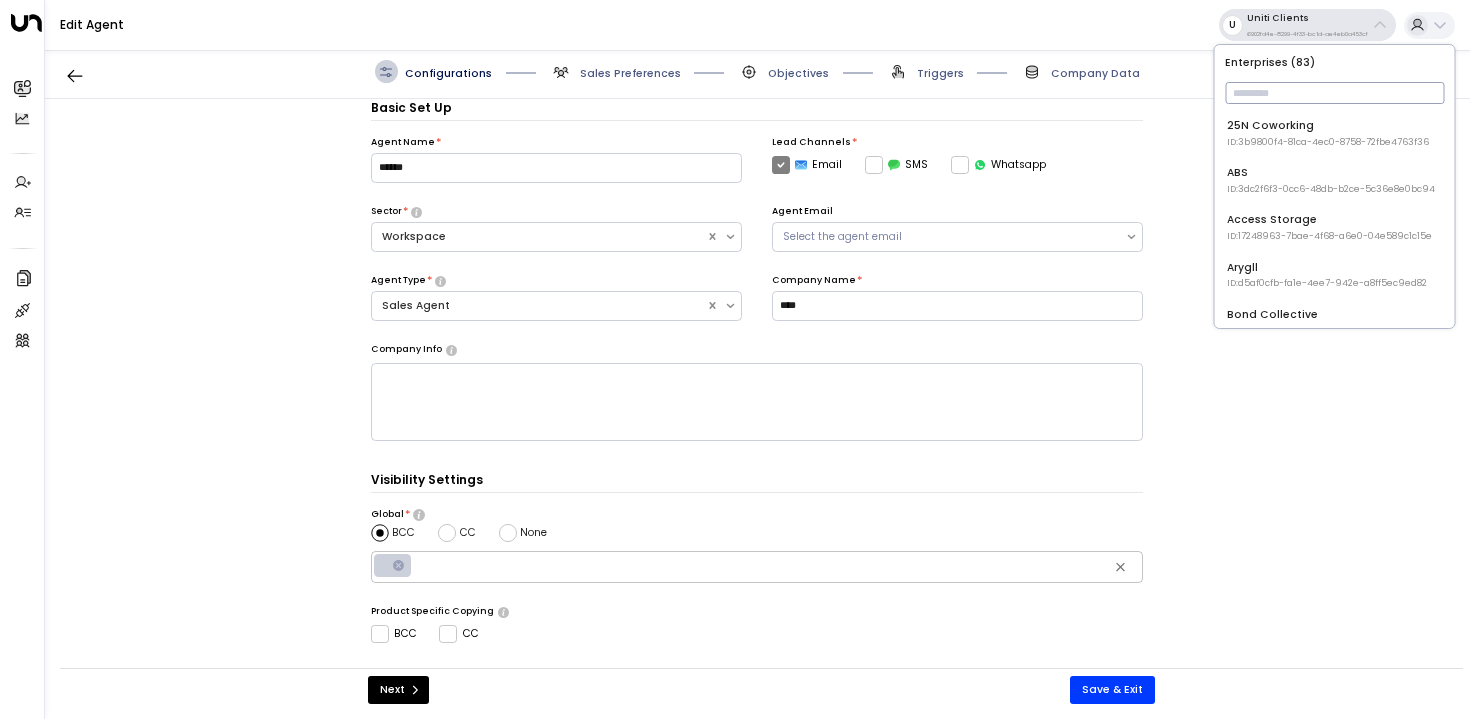 click at bounding box center [1334, 93] 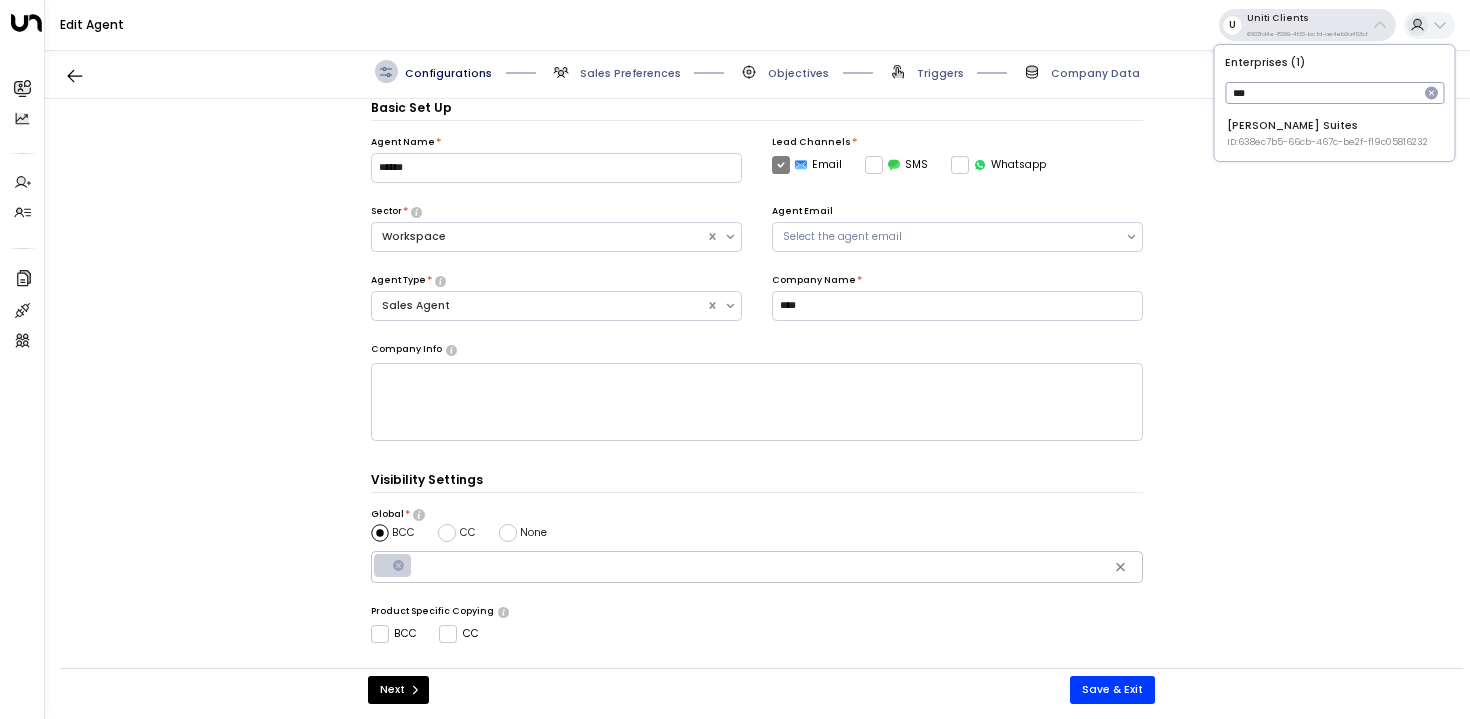 type on "***" 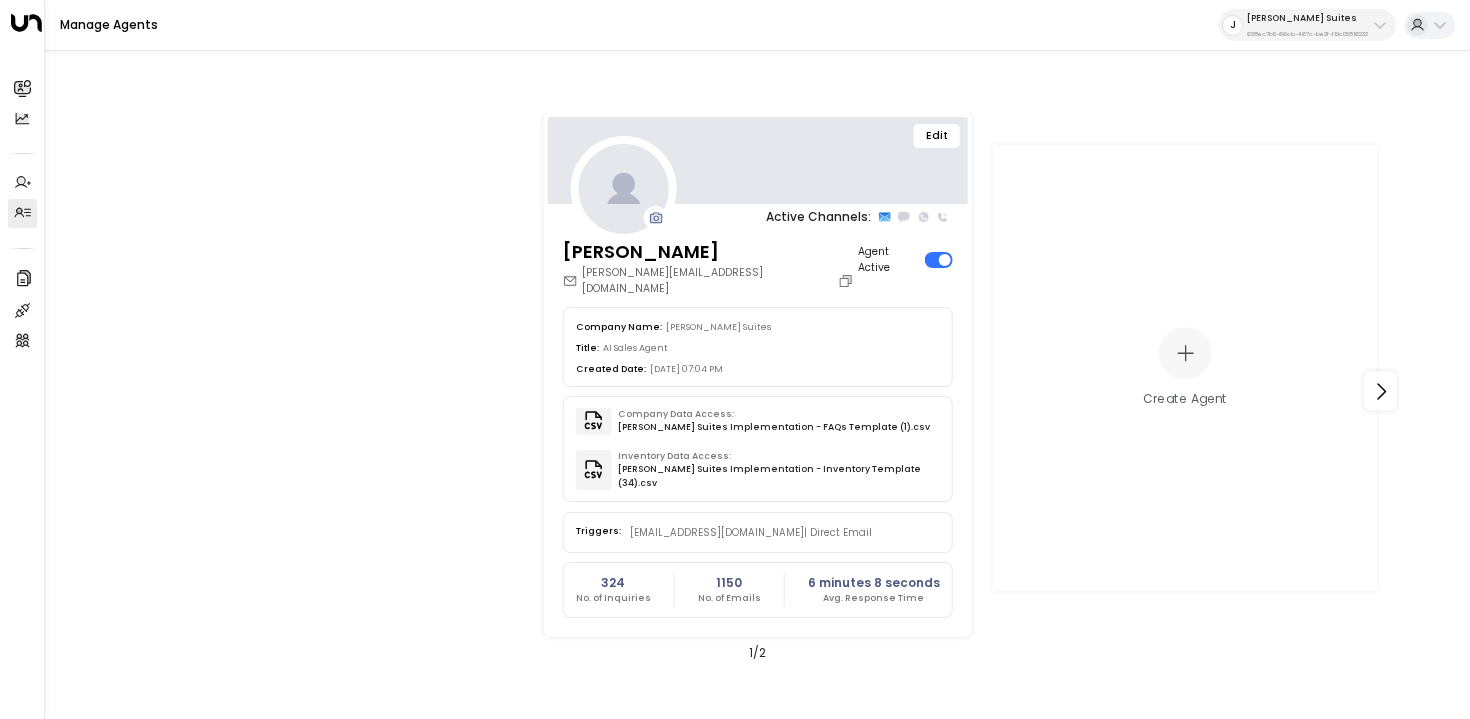 click on "Edit" at bounding box center [937, 136] 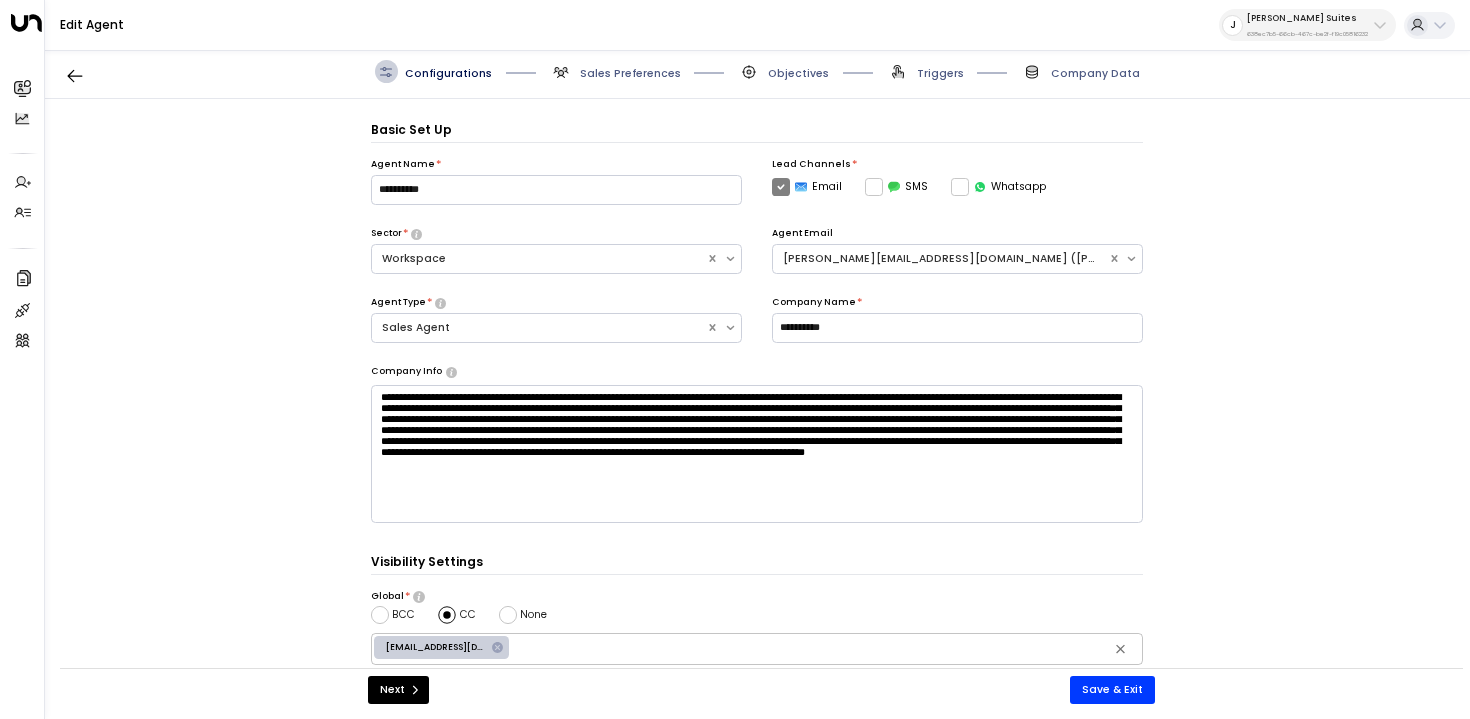 scroll, scrollTop: 22, scrollLeft: 0, axis: vertical 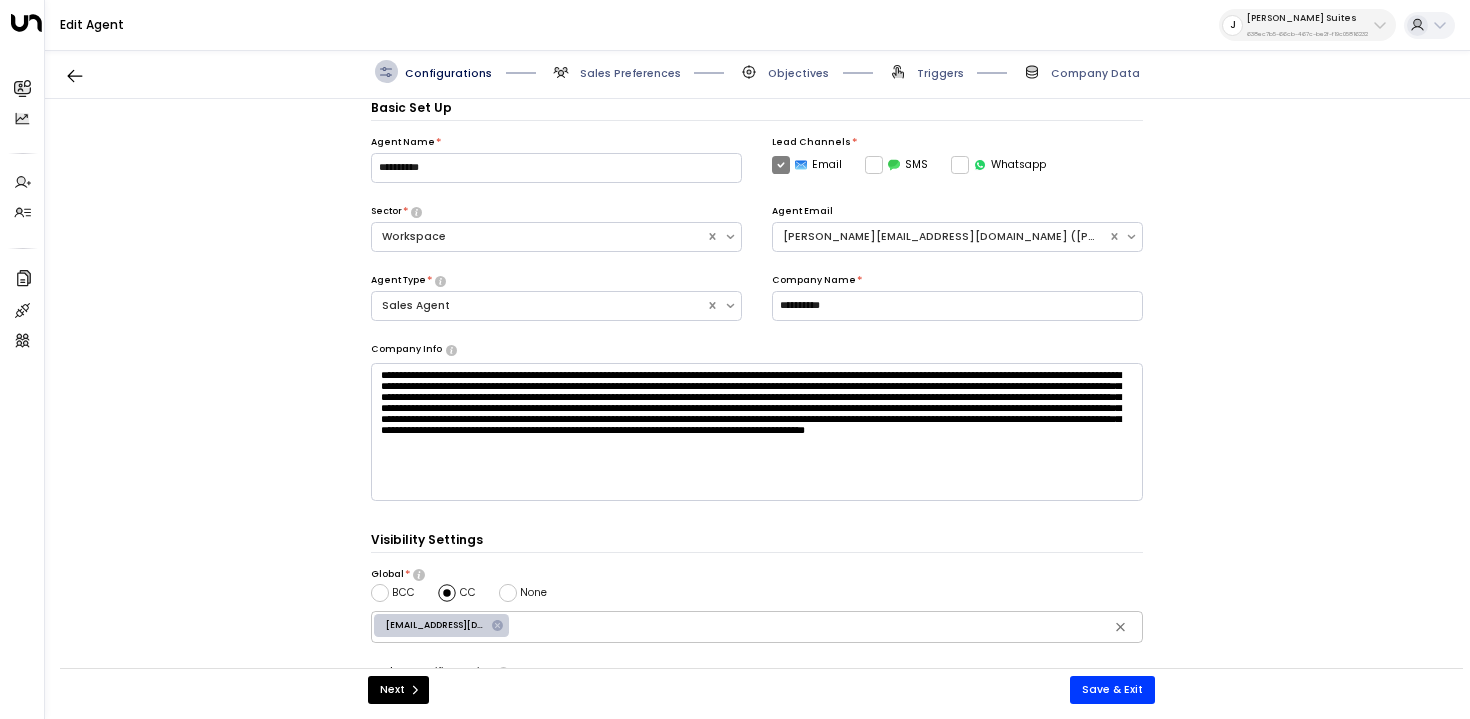 click on "Sales Preferences" at bounding box center (630, 73) 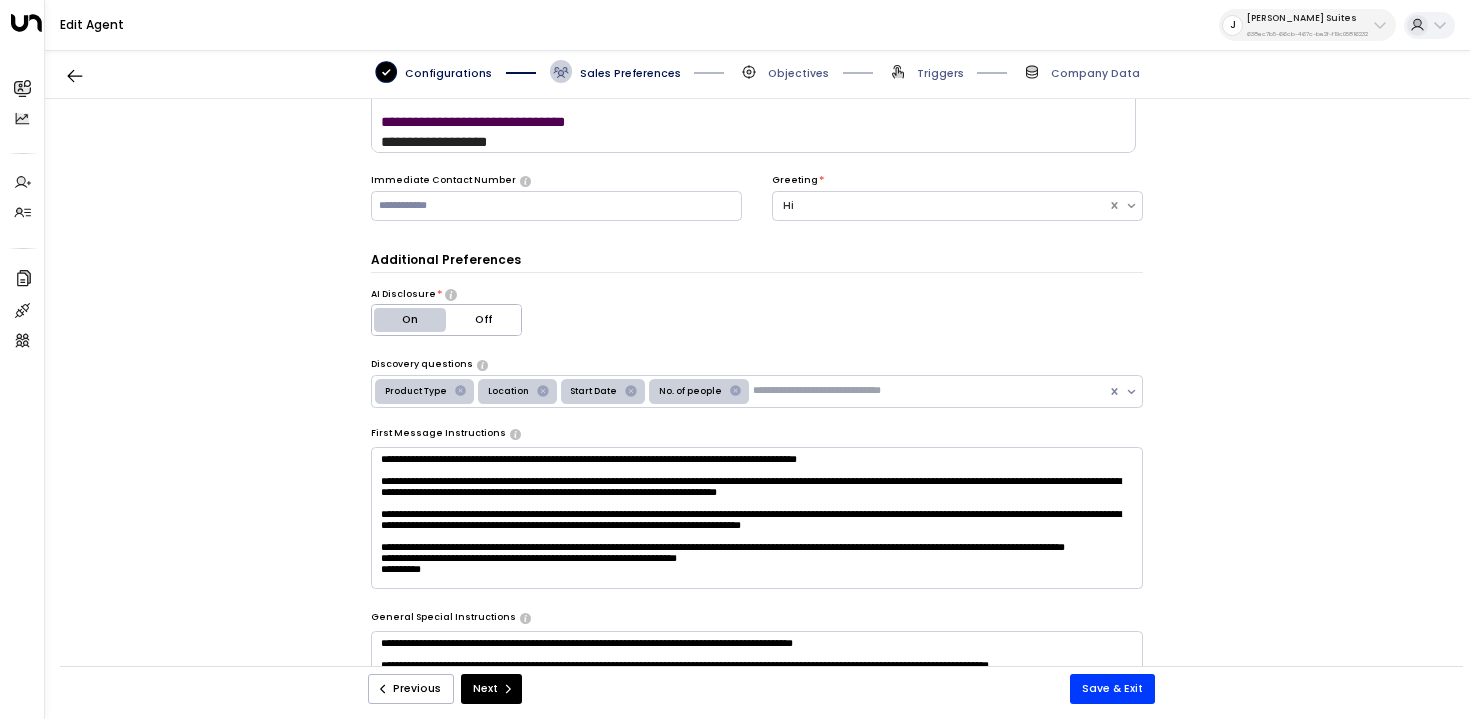 scroll, scrollTop: 203, scrollLeft: 0, axis: vertical 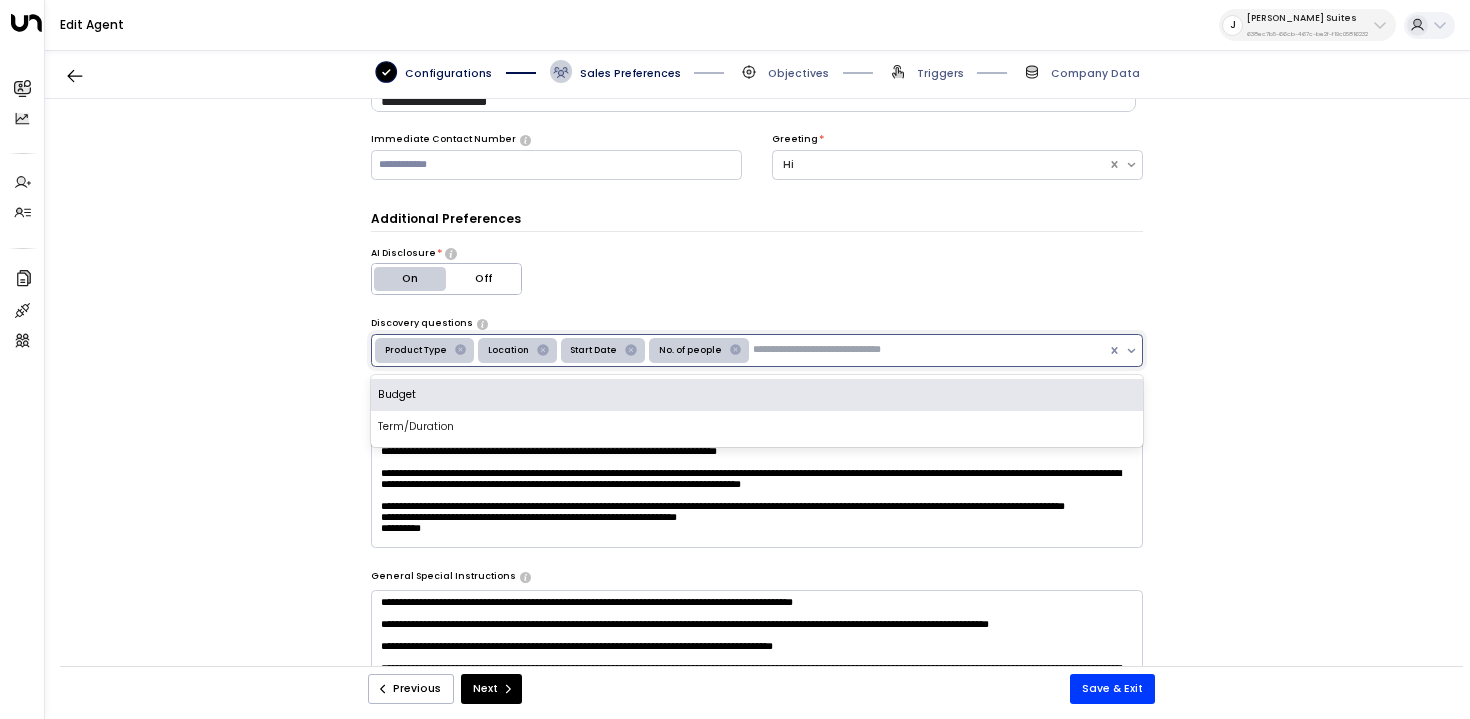 click at bounding box center [850, 350] 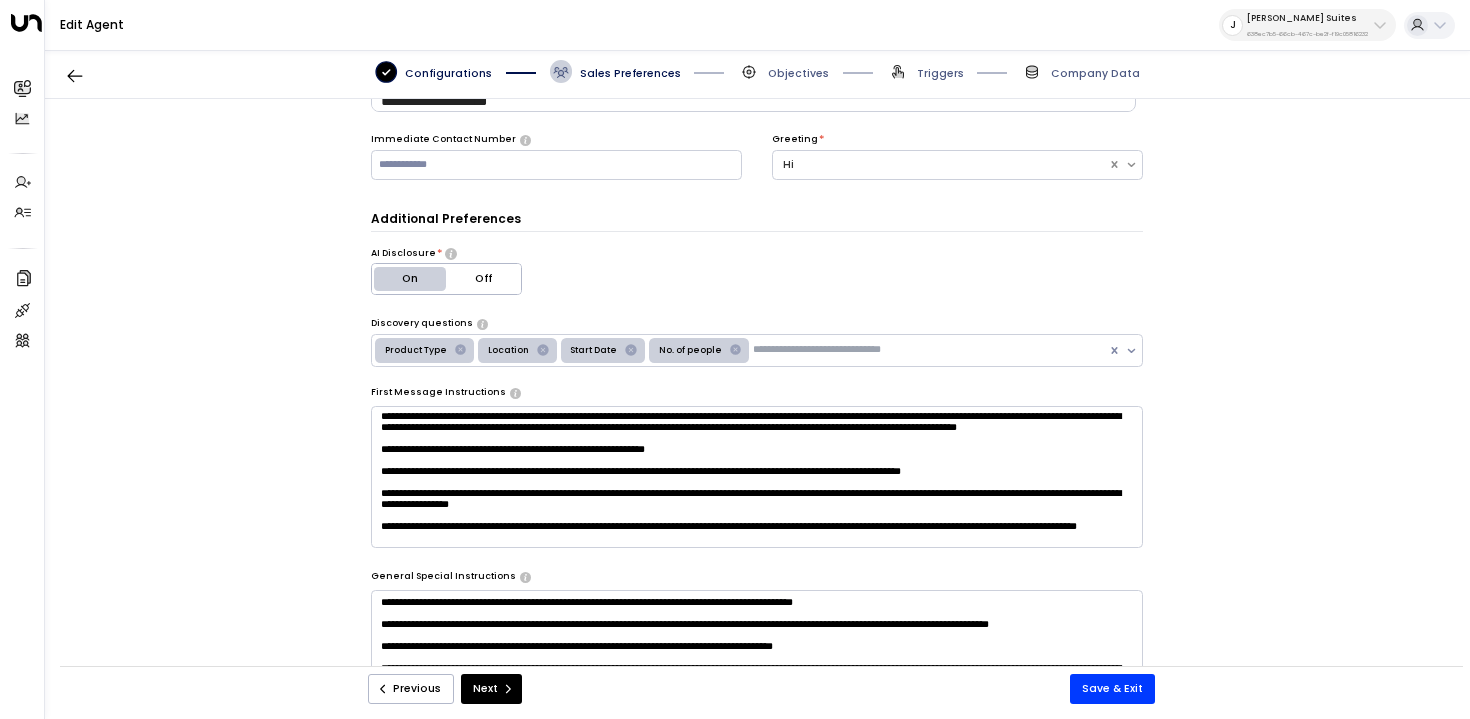 scroll, scrollTop: 0, scrollLeft: 0, axis: both 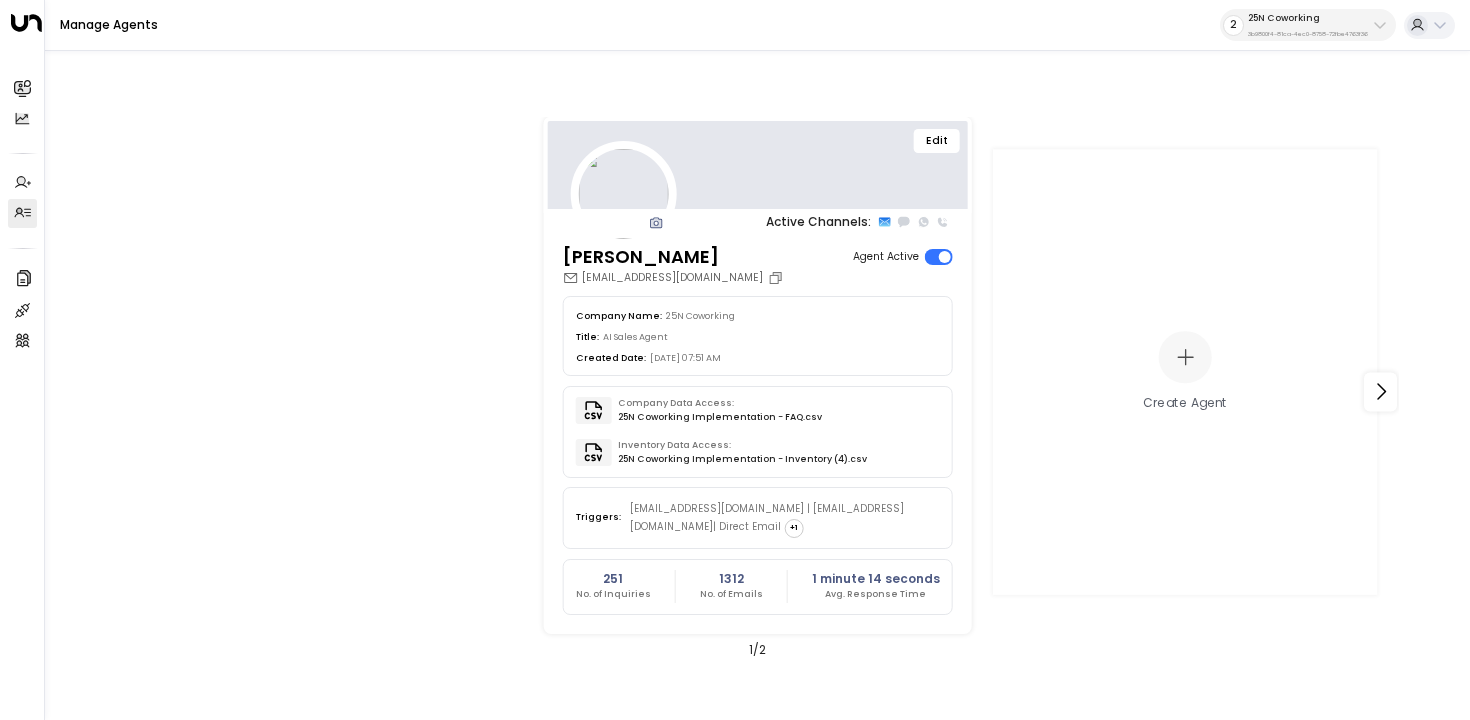 click at bounding box center [757, 56] 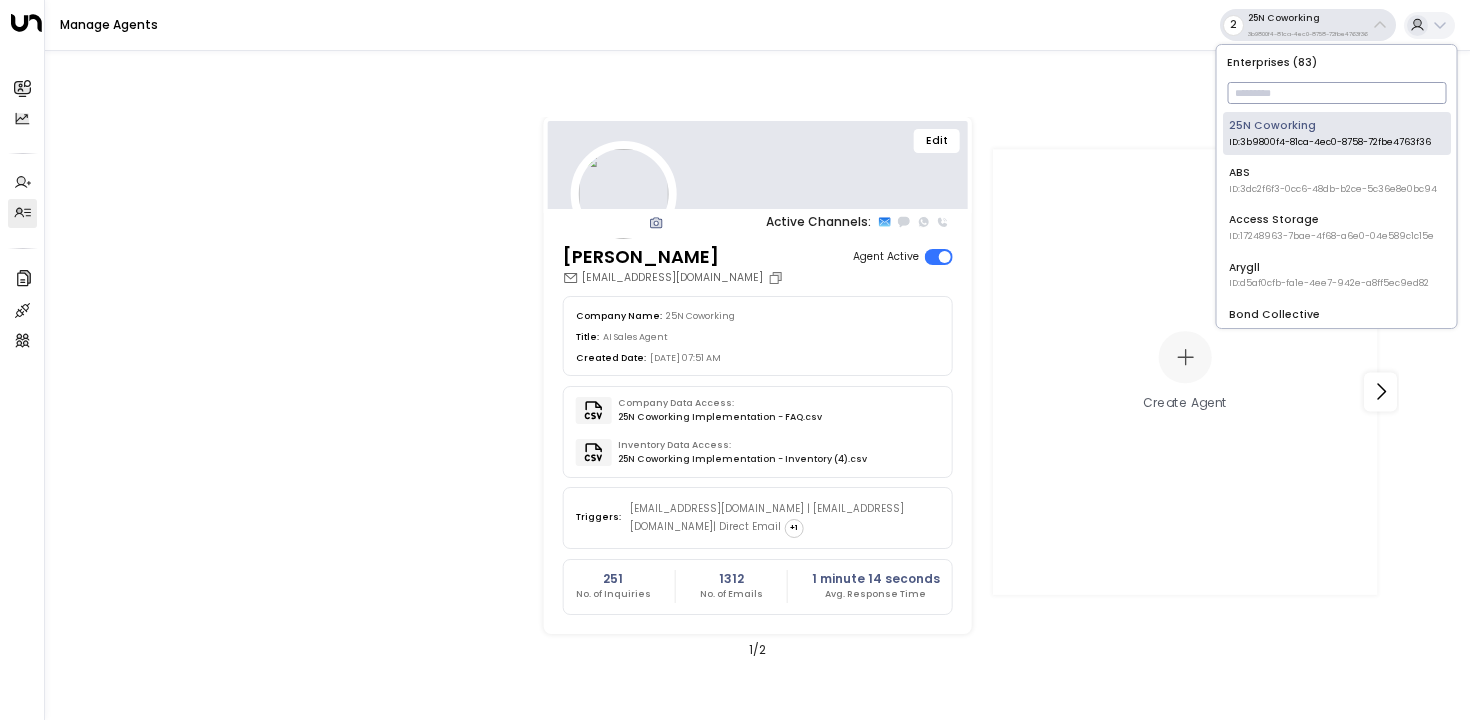 click at bounding box center [1336, 93] 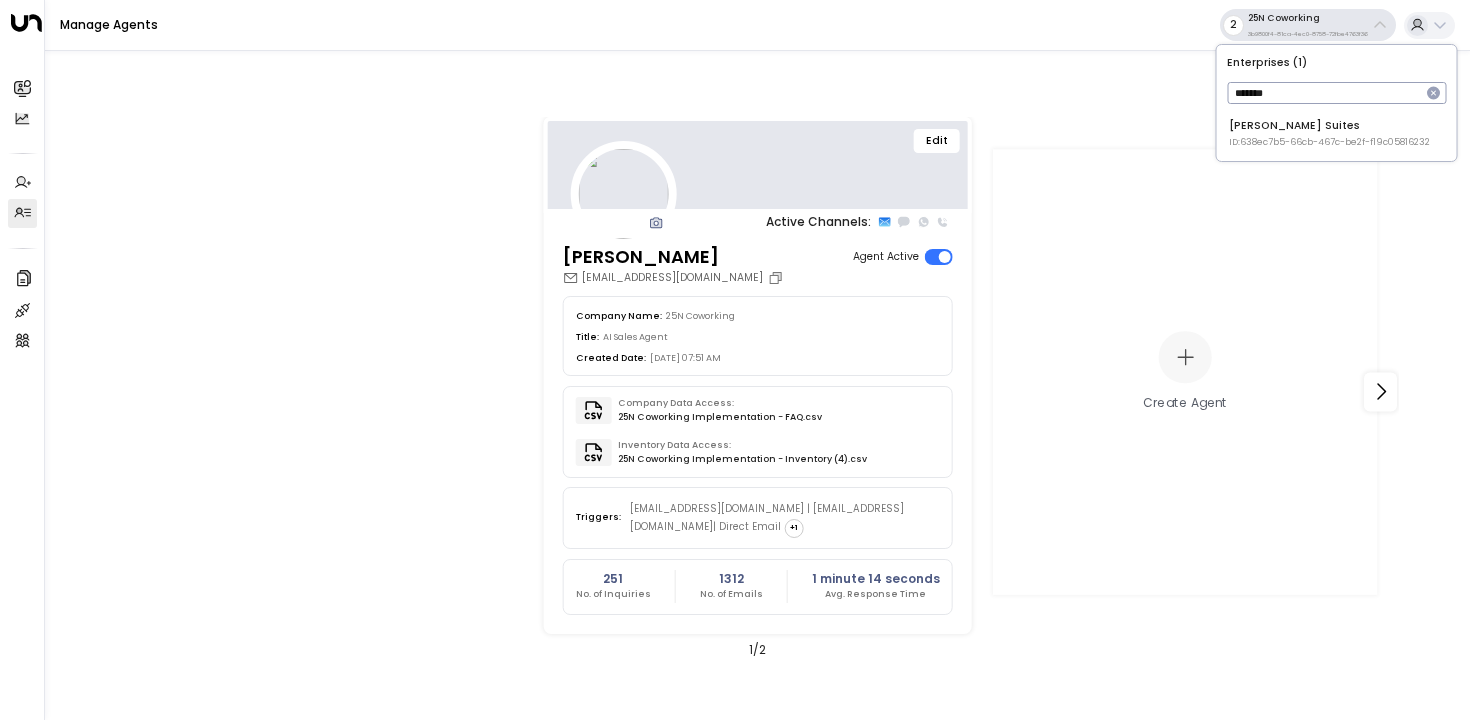type on "*******" 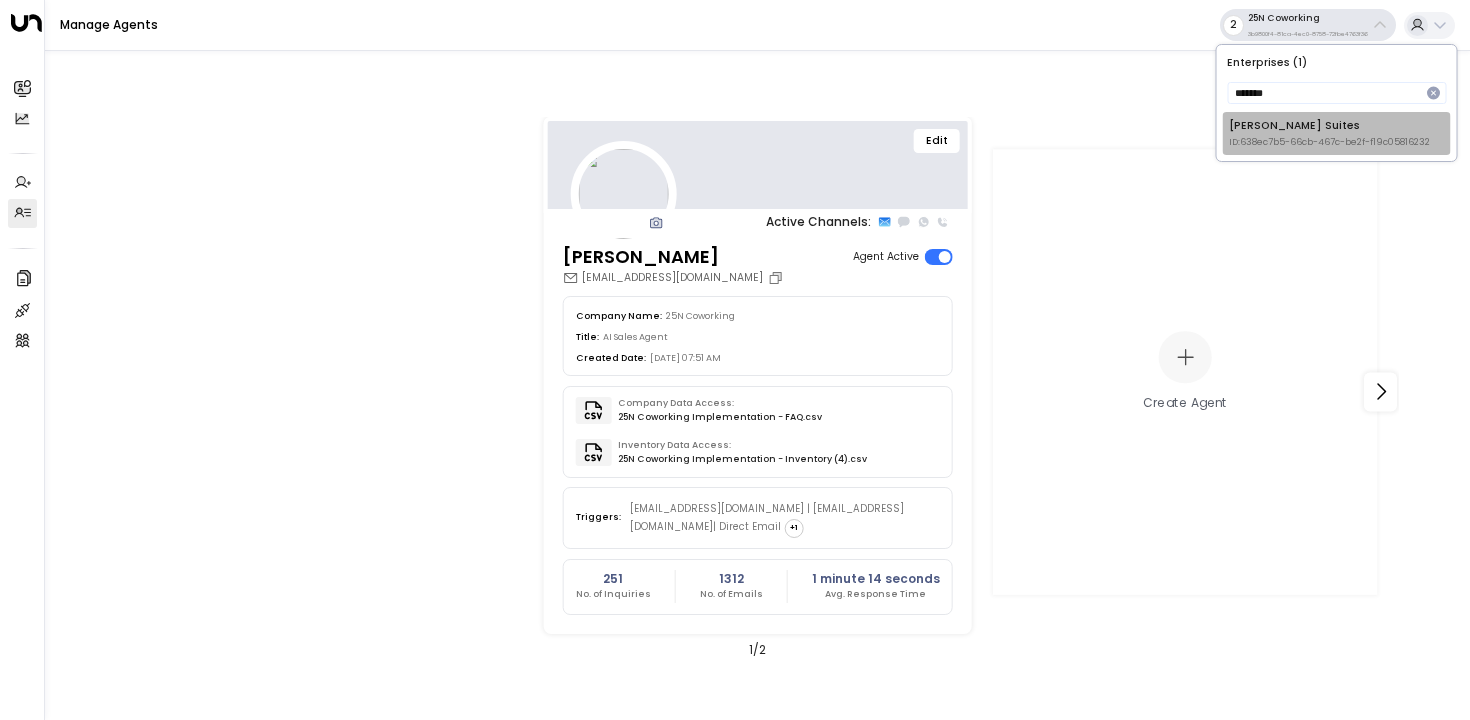 click on "[PERSON_NAME] Suites ID:  638ec7b5-66cb-467c-be2f-f19c05816232" at bounding box center (1329, 133) 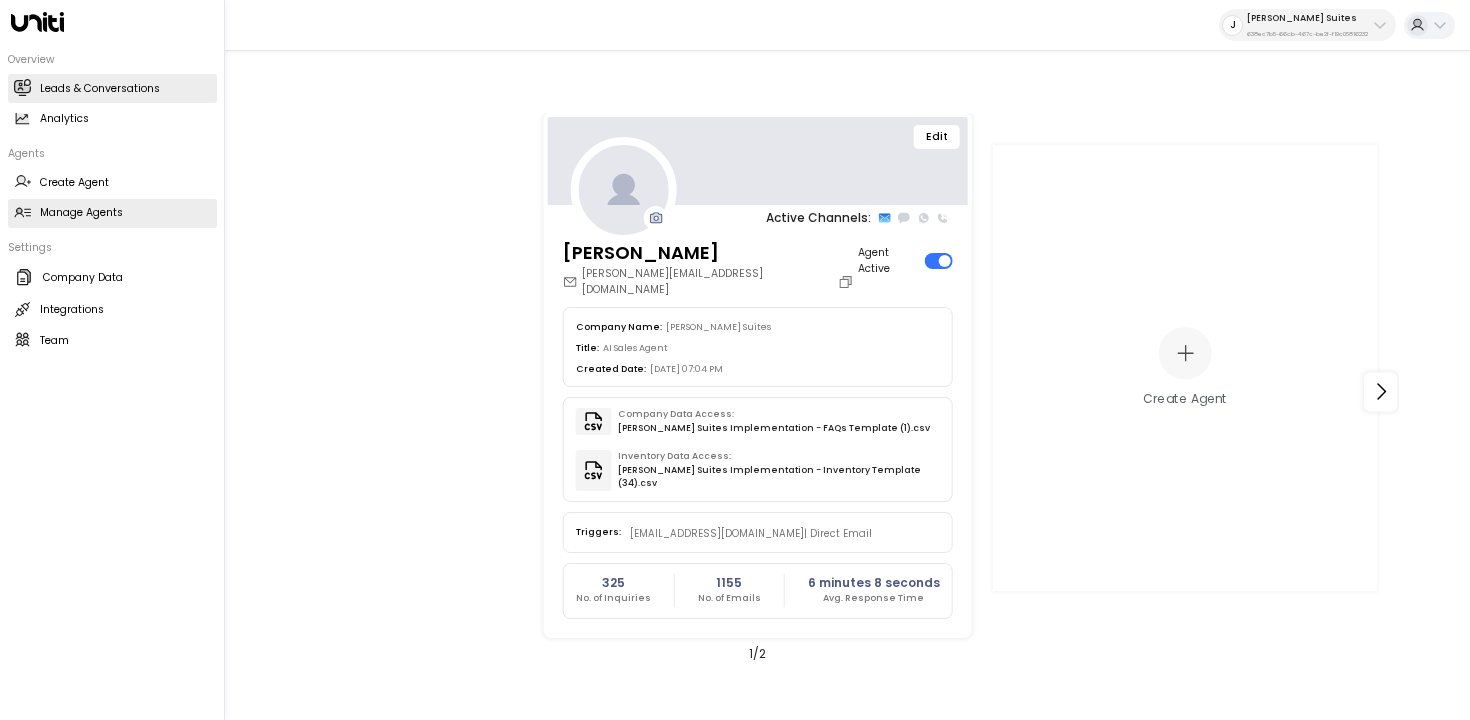 click on "Leads & Conversations Leads & Conversations" at bounding box center [112, 88] 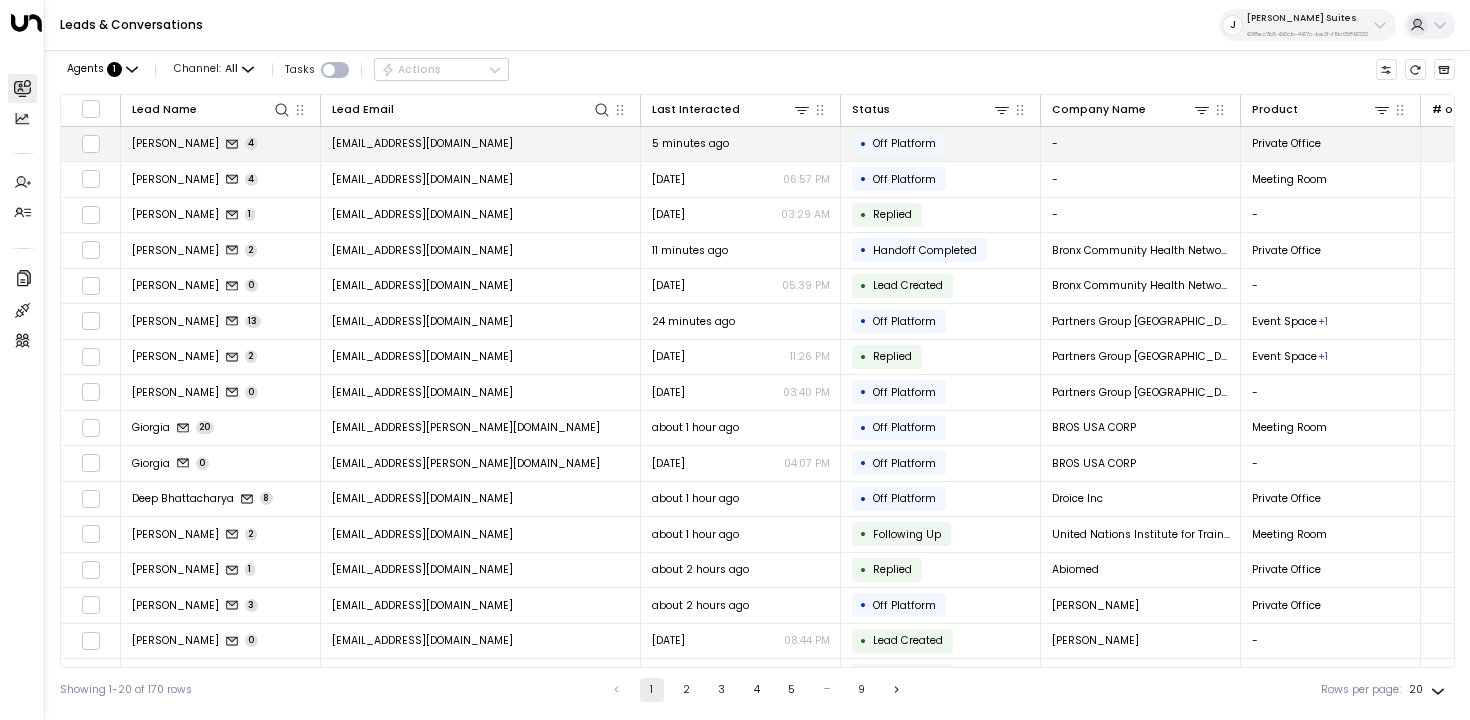 click on "[PERSON_NAME] 4" at bounding box center (221, 144) 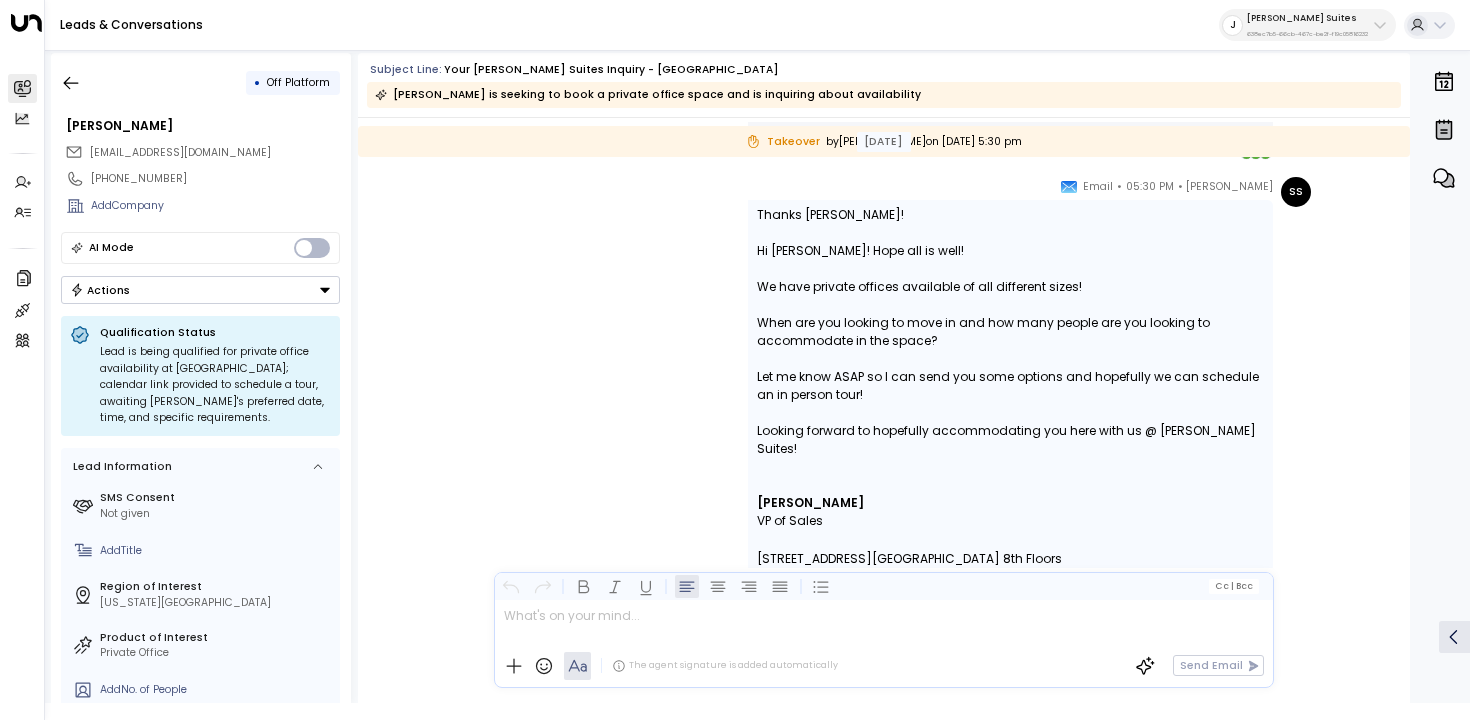 scroll, scrollTop: 2186, scrollLeft: 0, axis: vertical 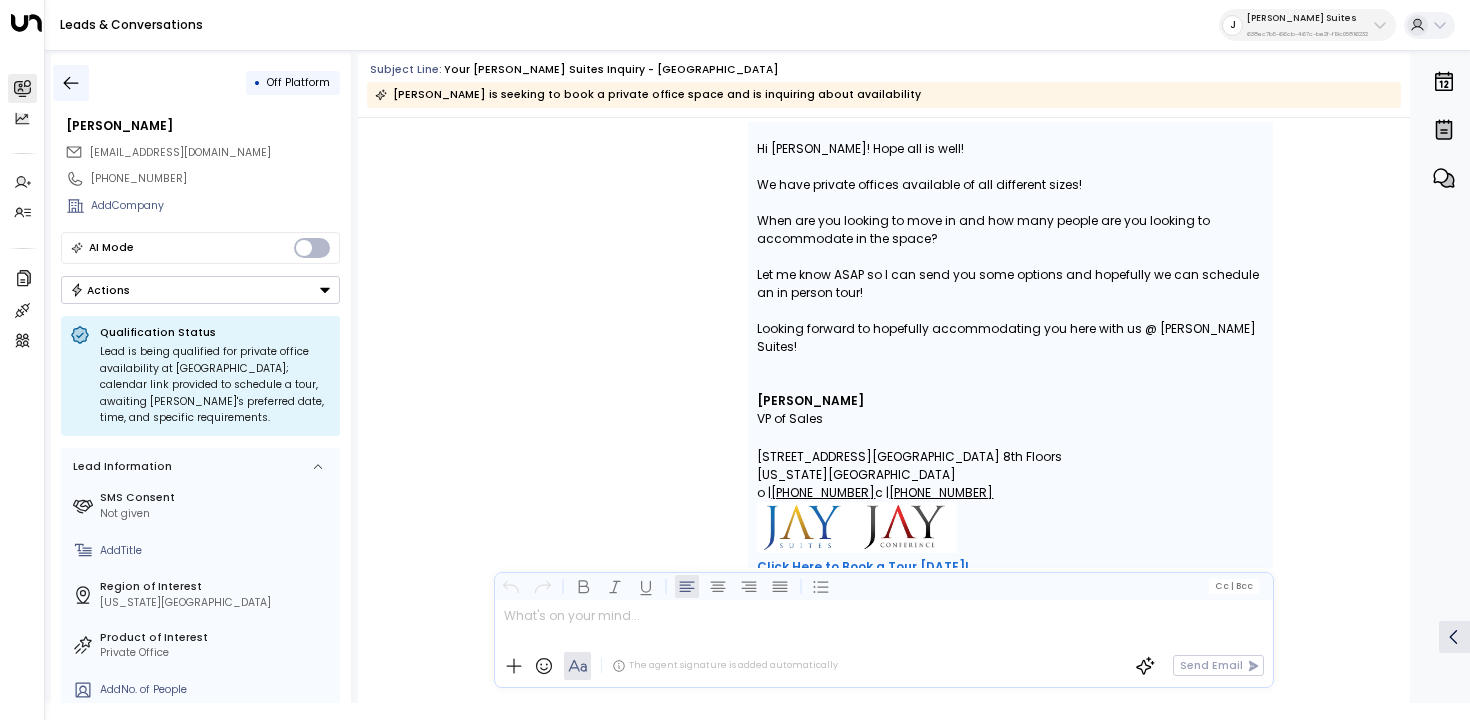 click 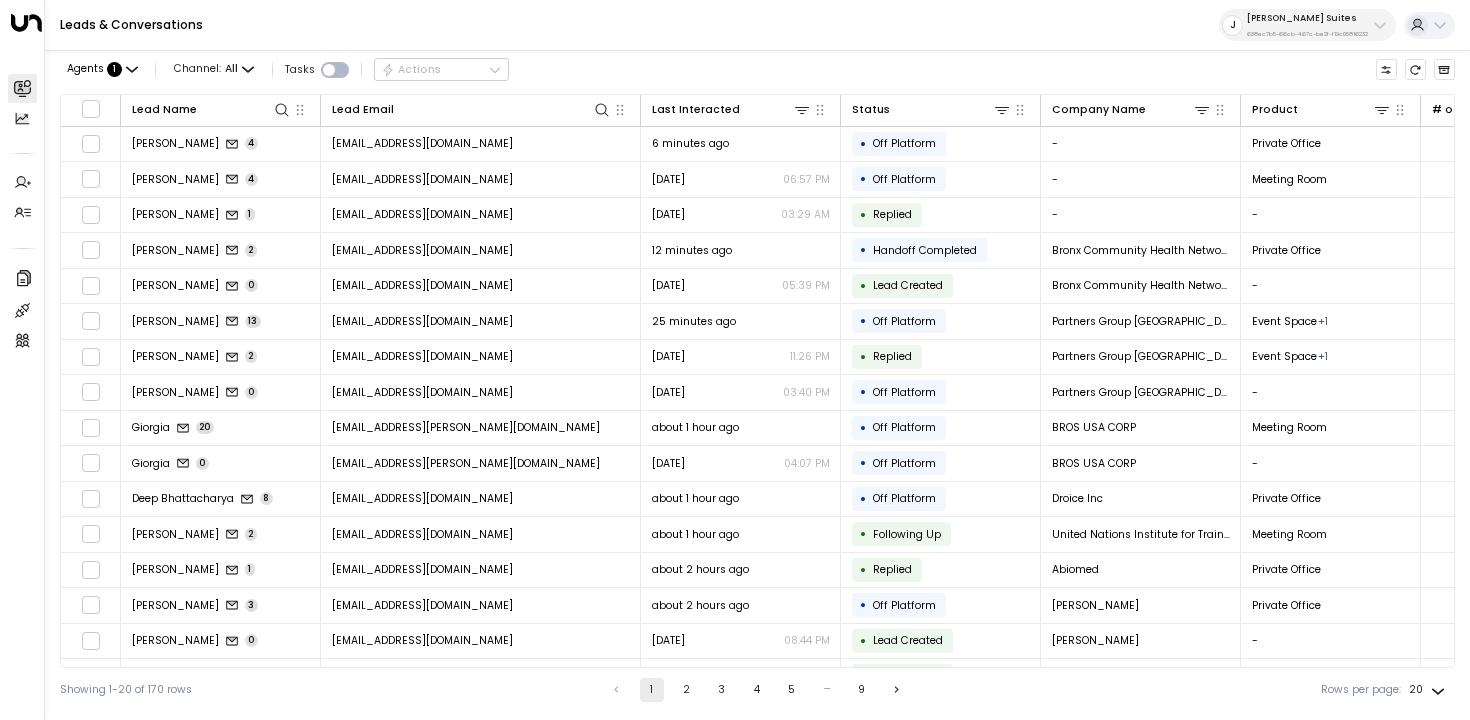 click on "[PERSON_NAME] Suites" at bounding box center (1307, 18) 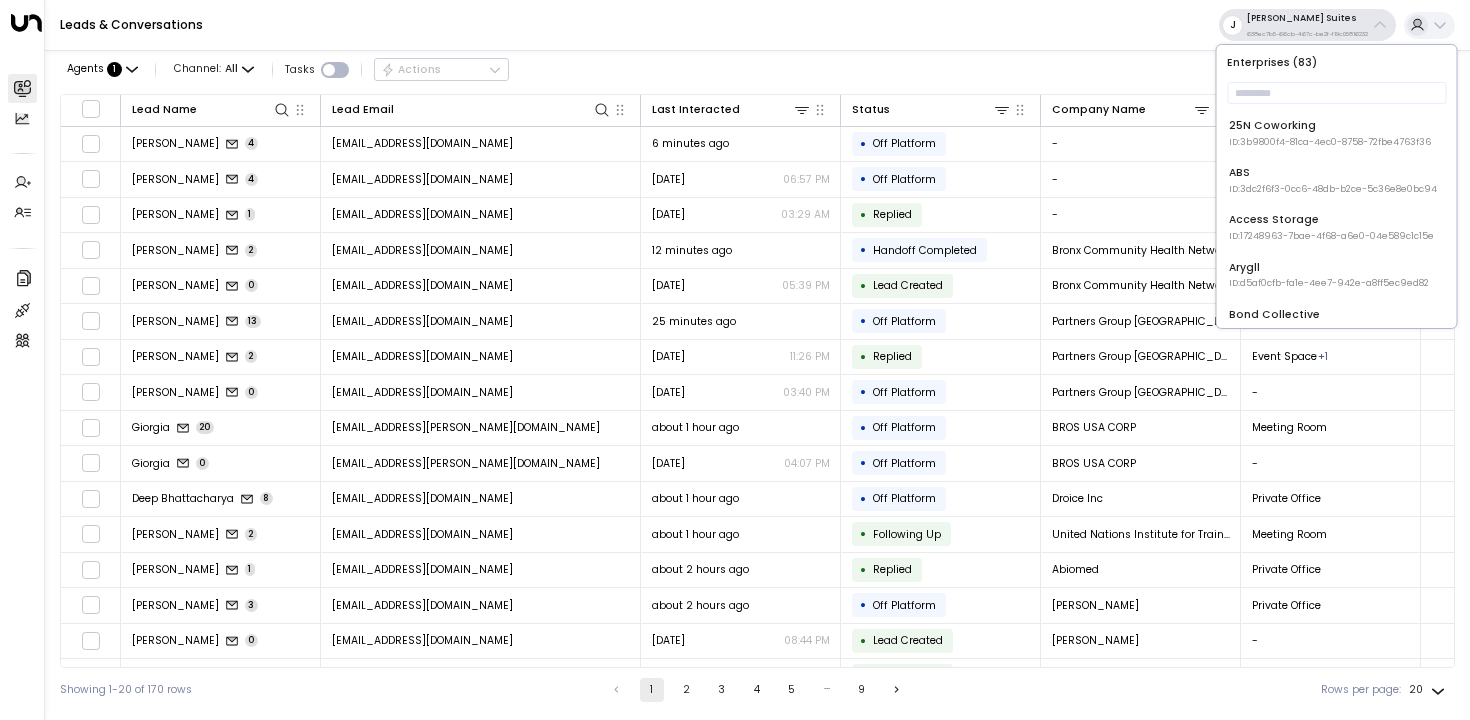 click on "Agents : 1 Channel: All Tasks   Actions" at bounding box center [757, 70] 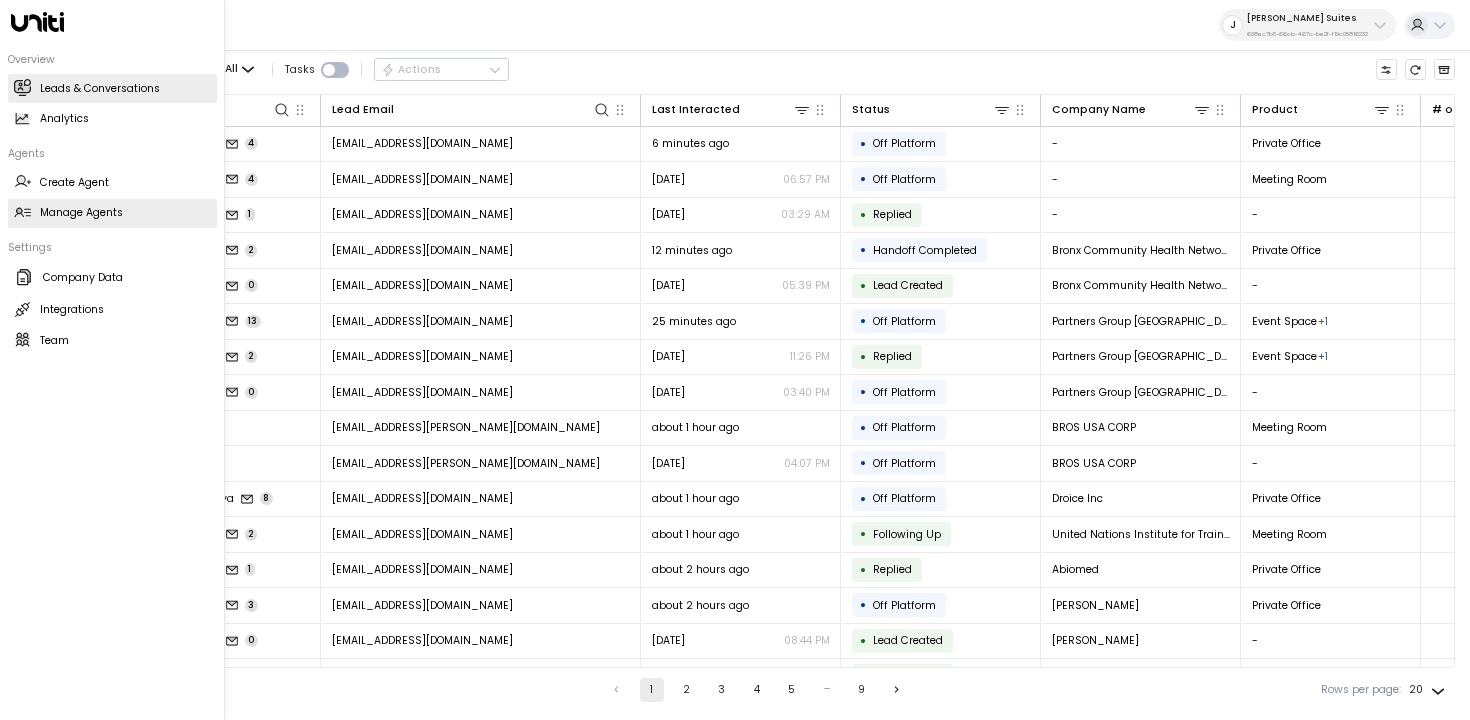 click on "Manage Agents Manage Agents" at bounding box center [112, 213] 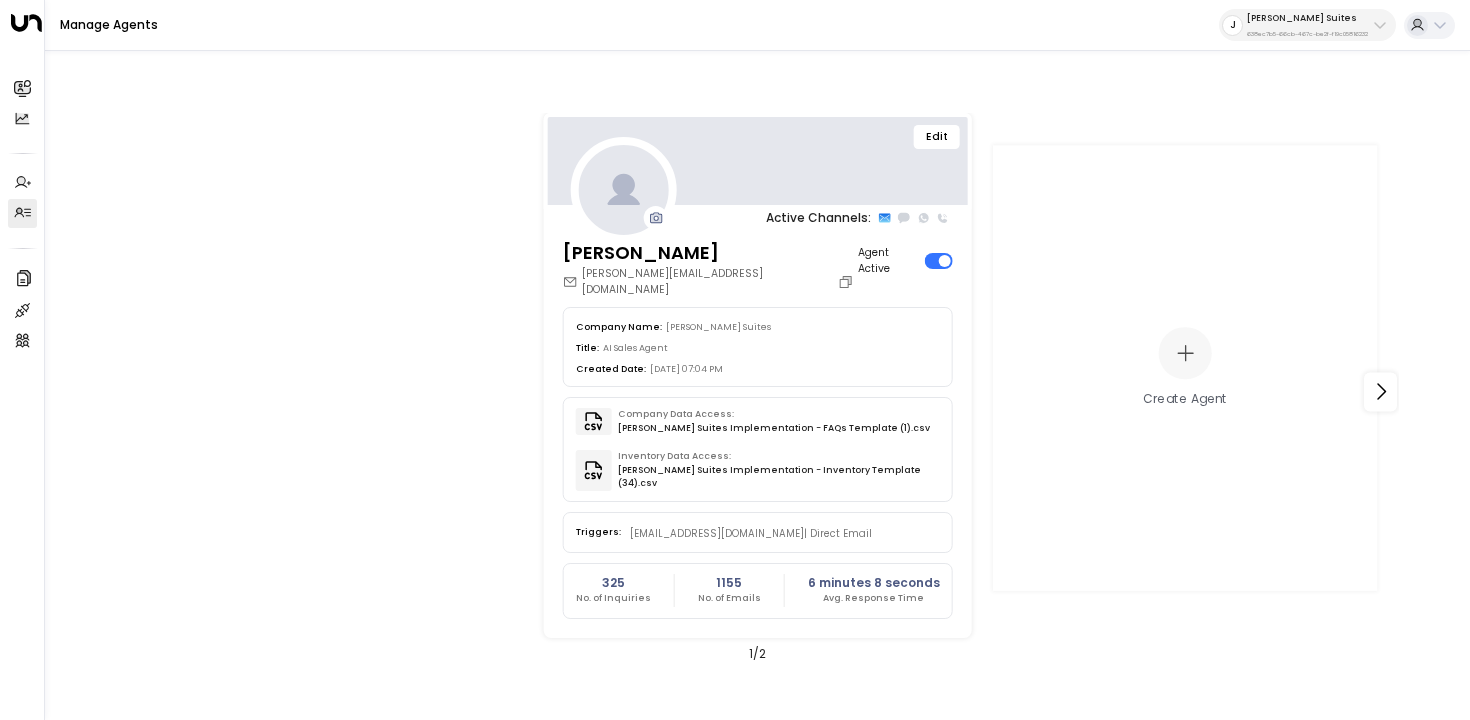 click on "Edit" at bounding box center (937, 137) 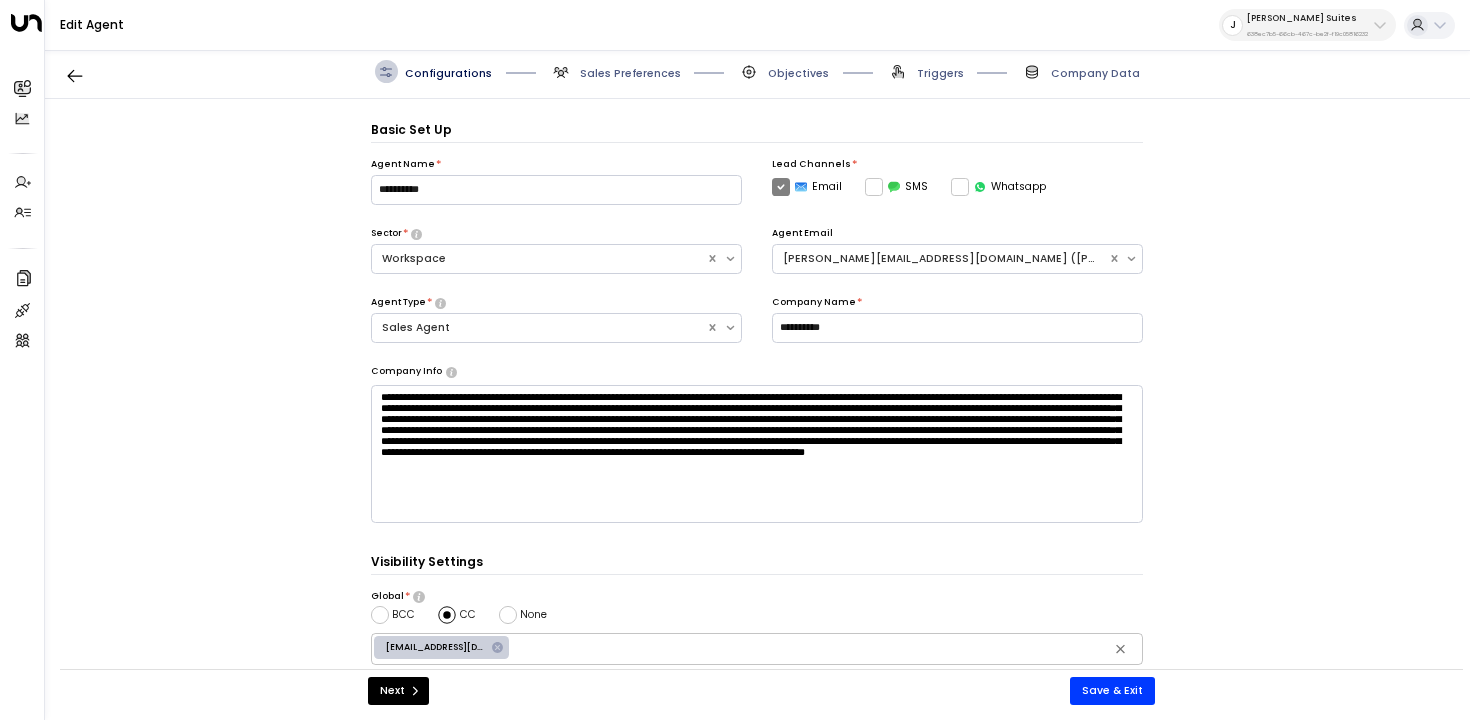 scroll, scrollTop: 22, scrollLeft: 0, axis: vertical 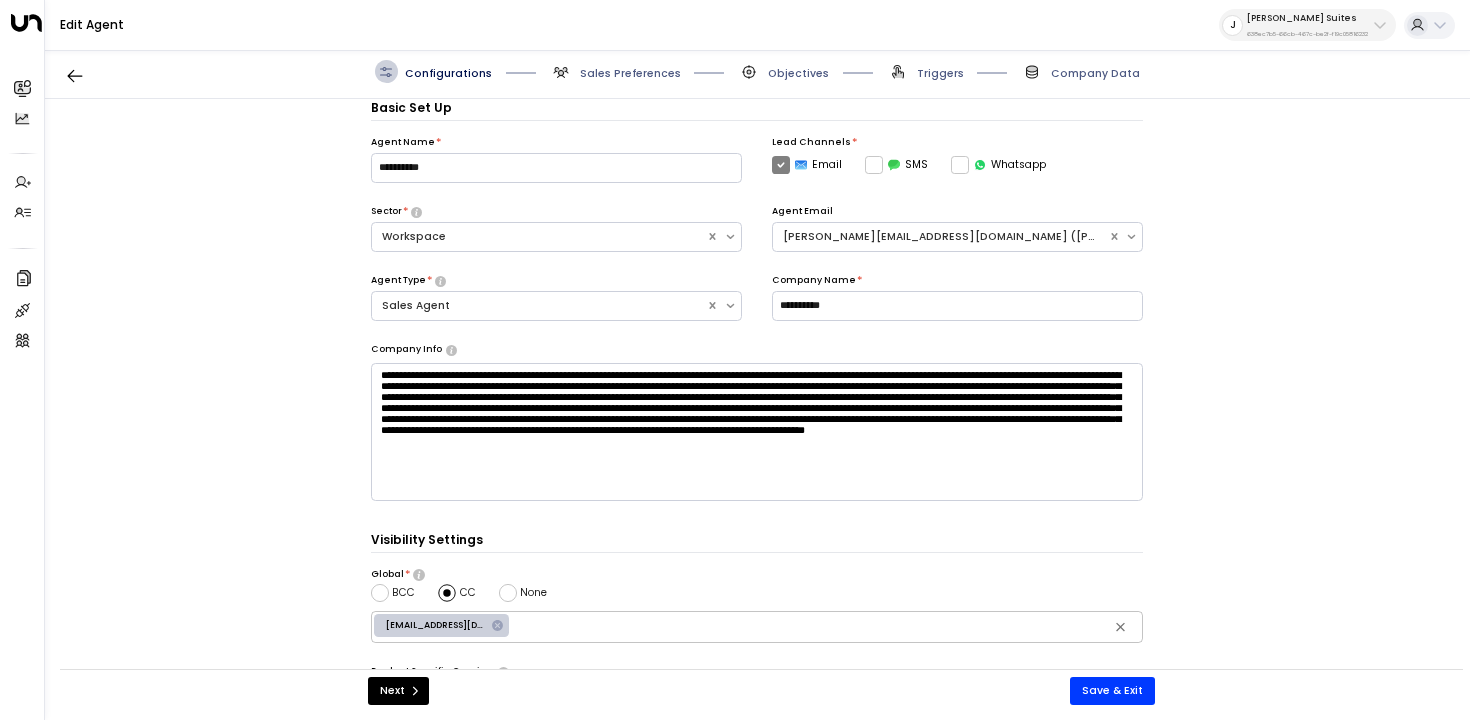 click on "Triggers" at bounding box center [925, 71] 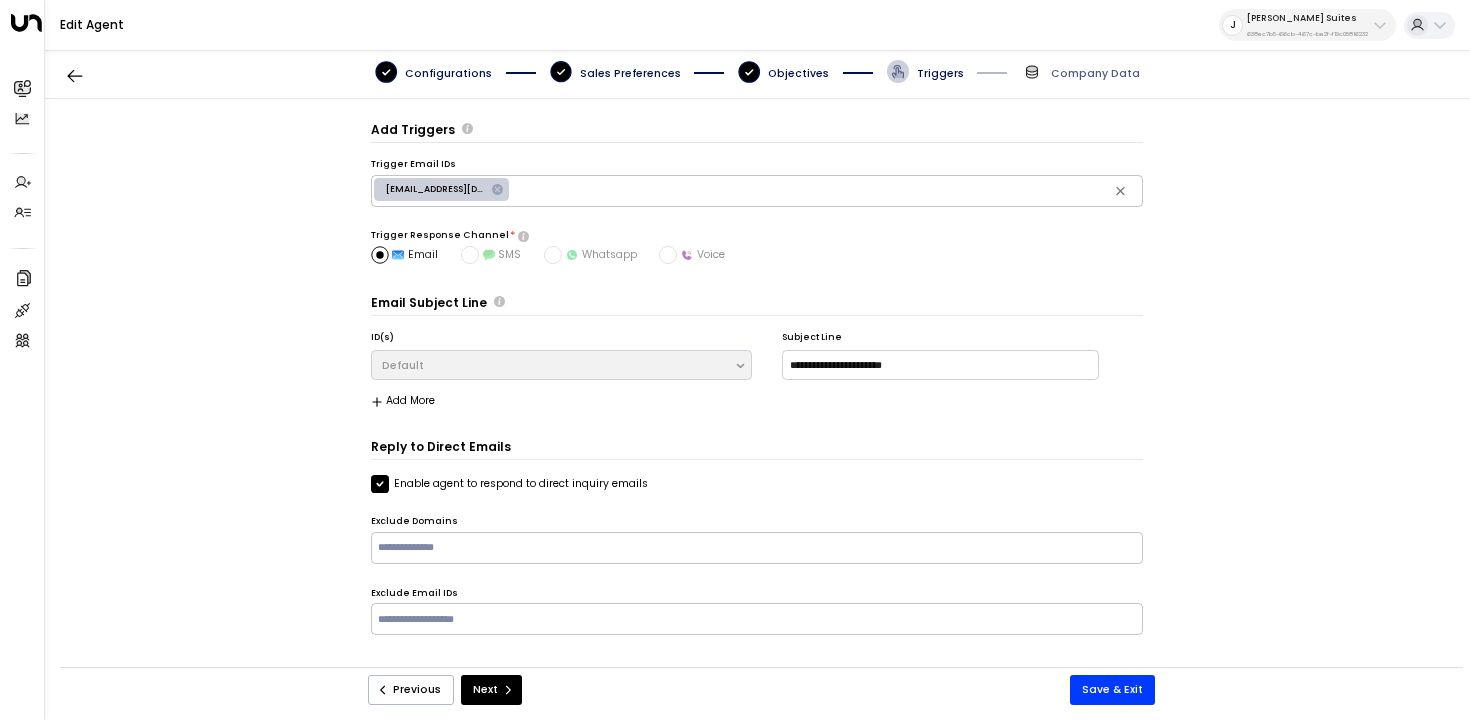 click on "Objectives" at bounding box center [783, 71] 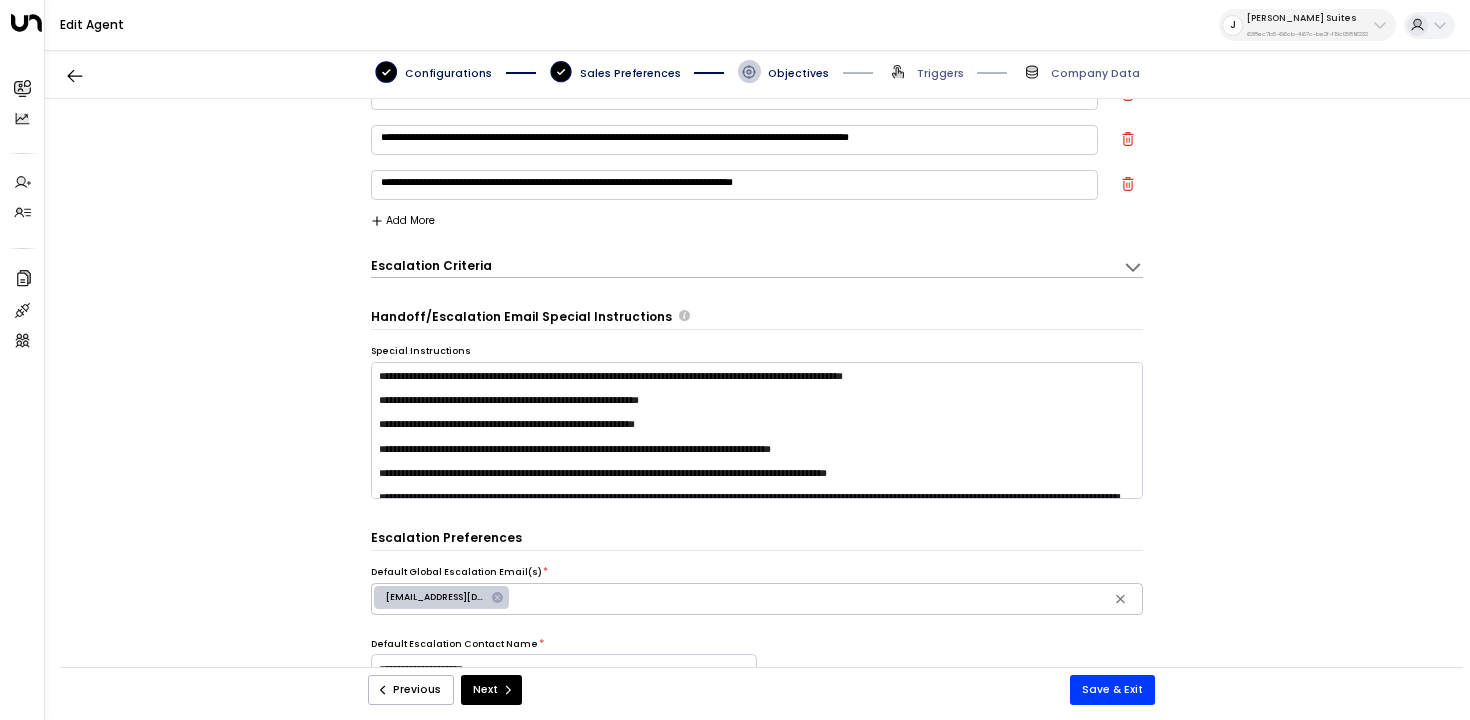 scroll, scrollTop: 212, scrollLeft: 0, axis: vertical 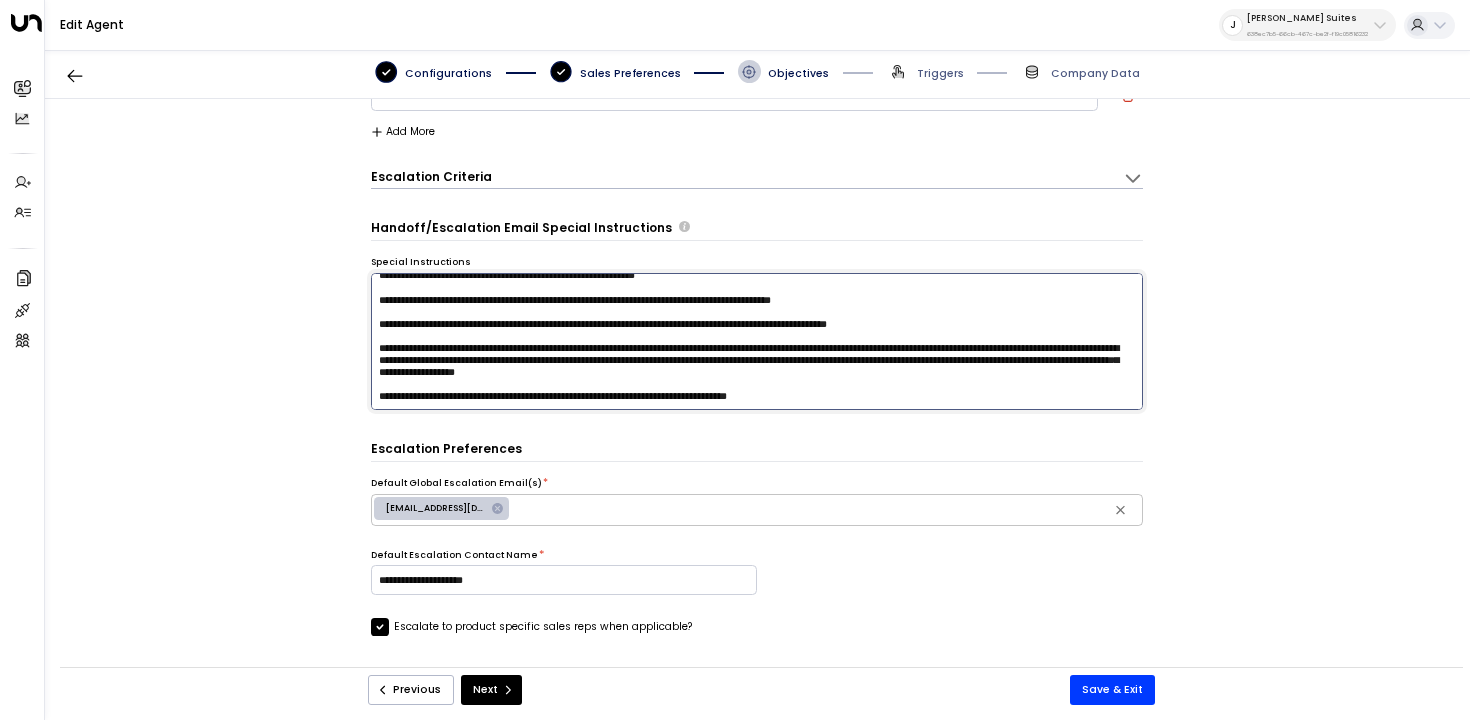 click on "**********" at bounding box center [757, 342] 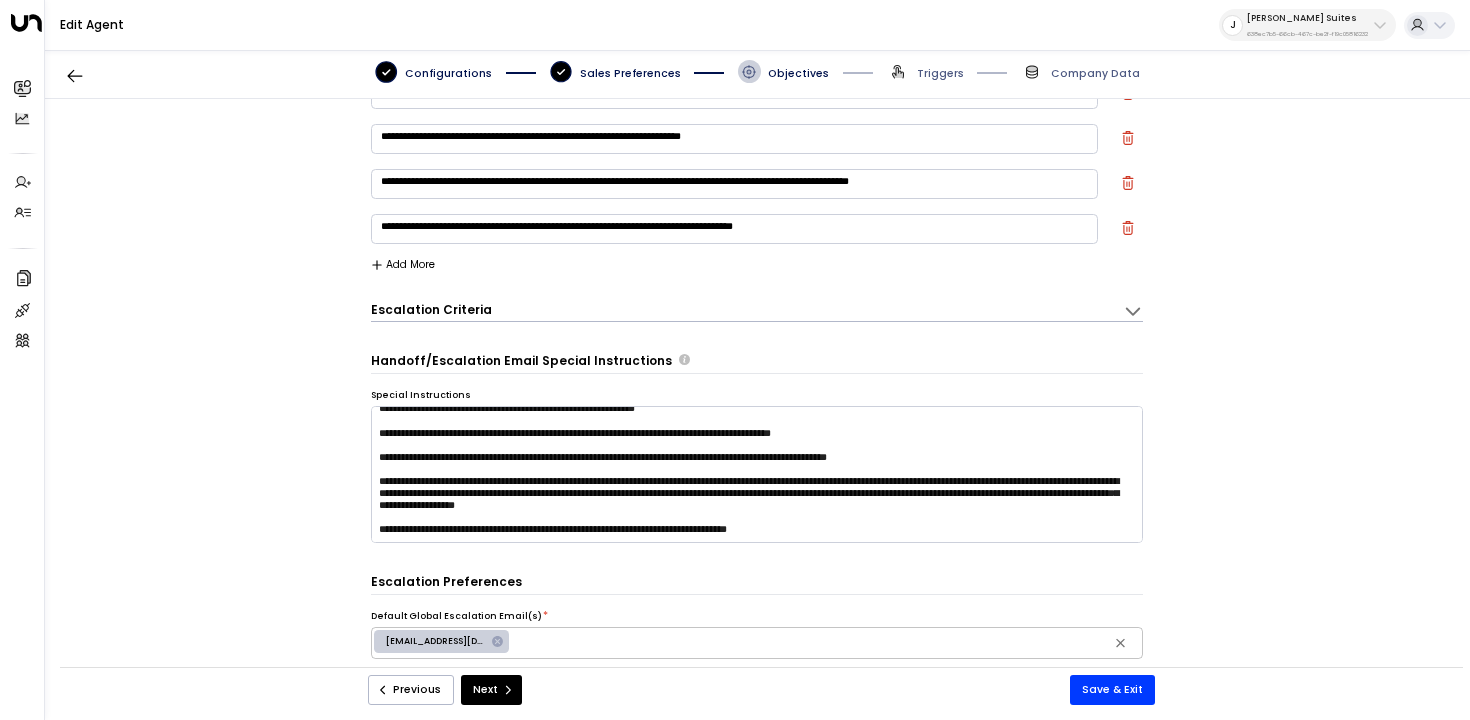 scroll, scrollTop: 100, scrollLeft: 0, axis: vertical 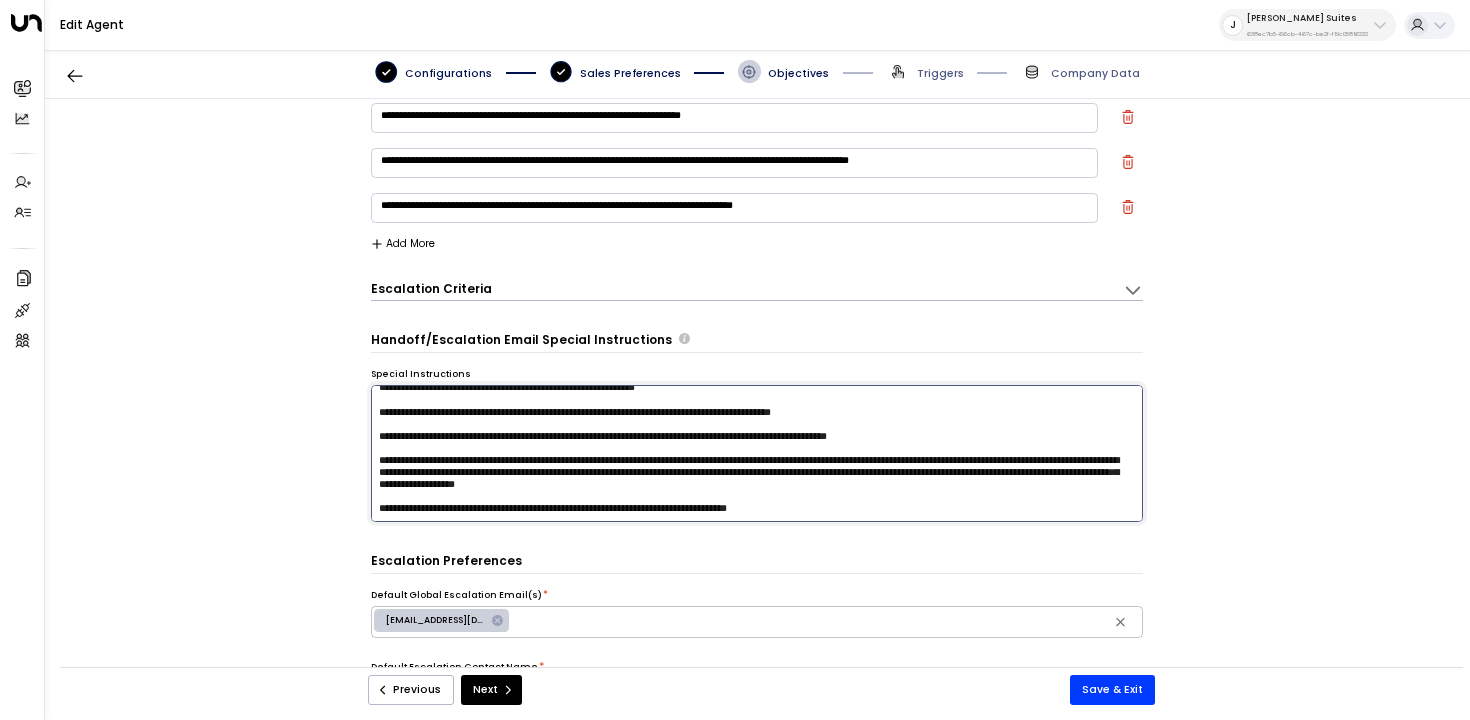 click on "**********" at bounding box center [757, 454] 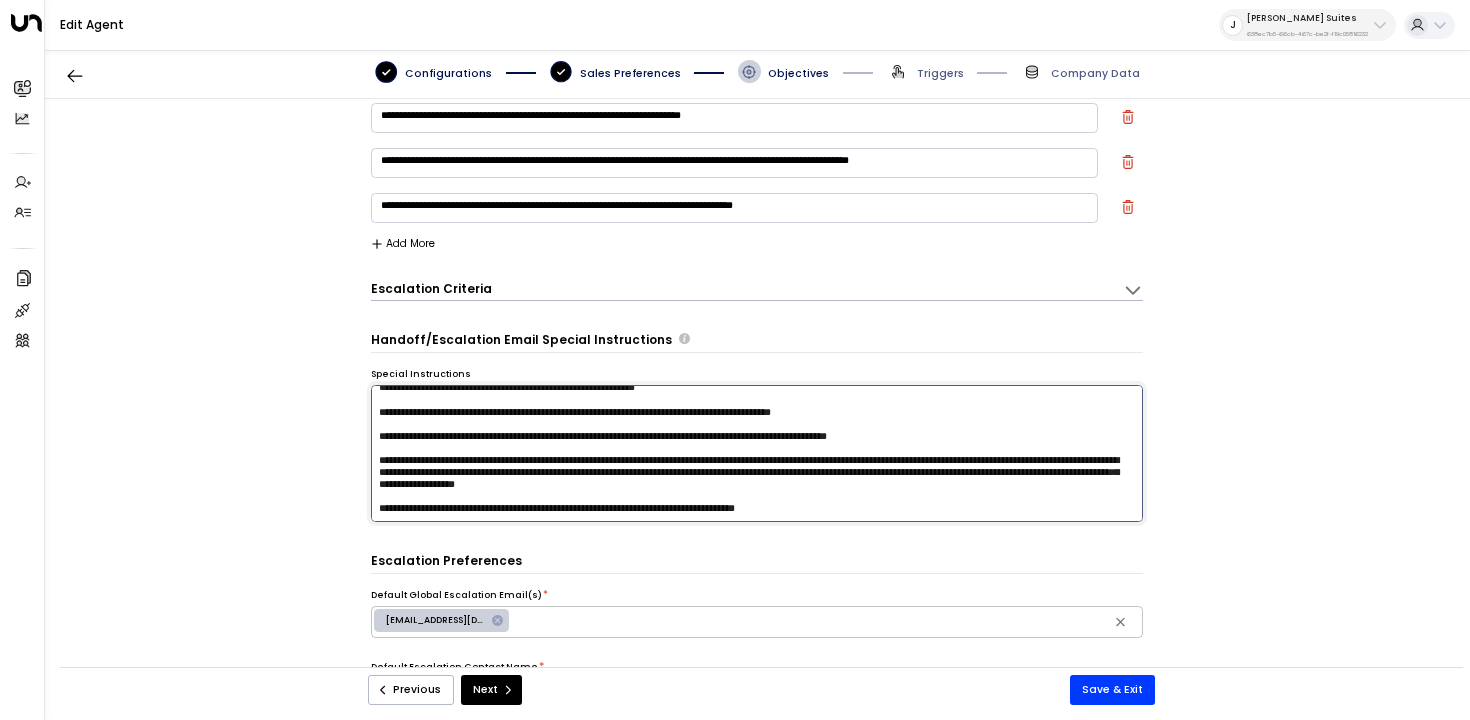 scroll, scrollTop: 78, scrollLeft: 0, axis: vertical 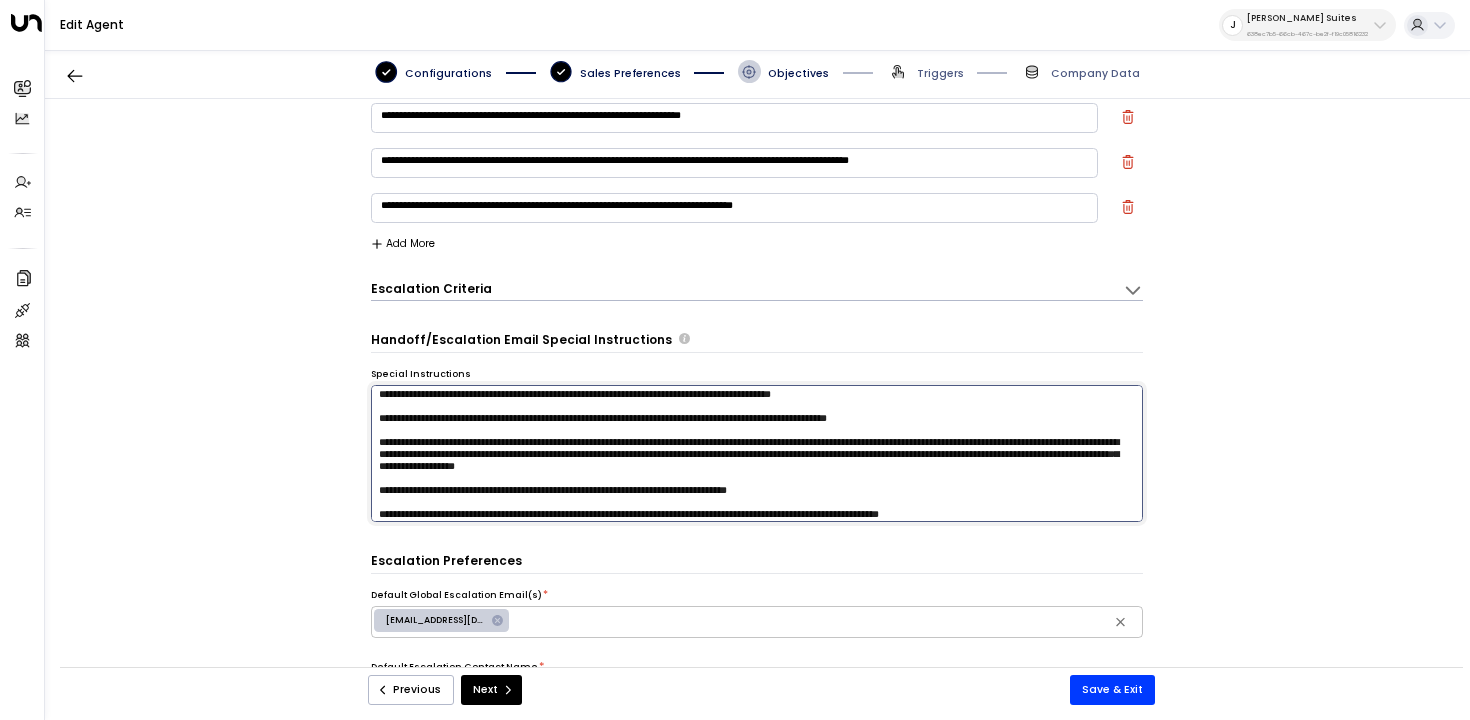 click at bounding box center [757, 454] 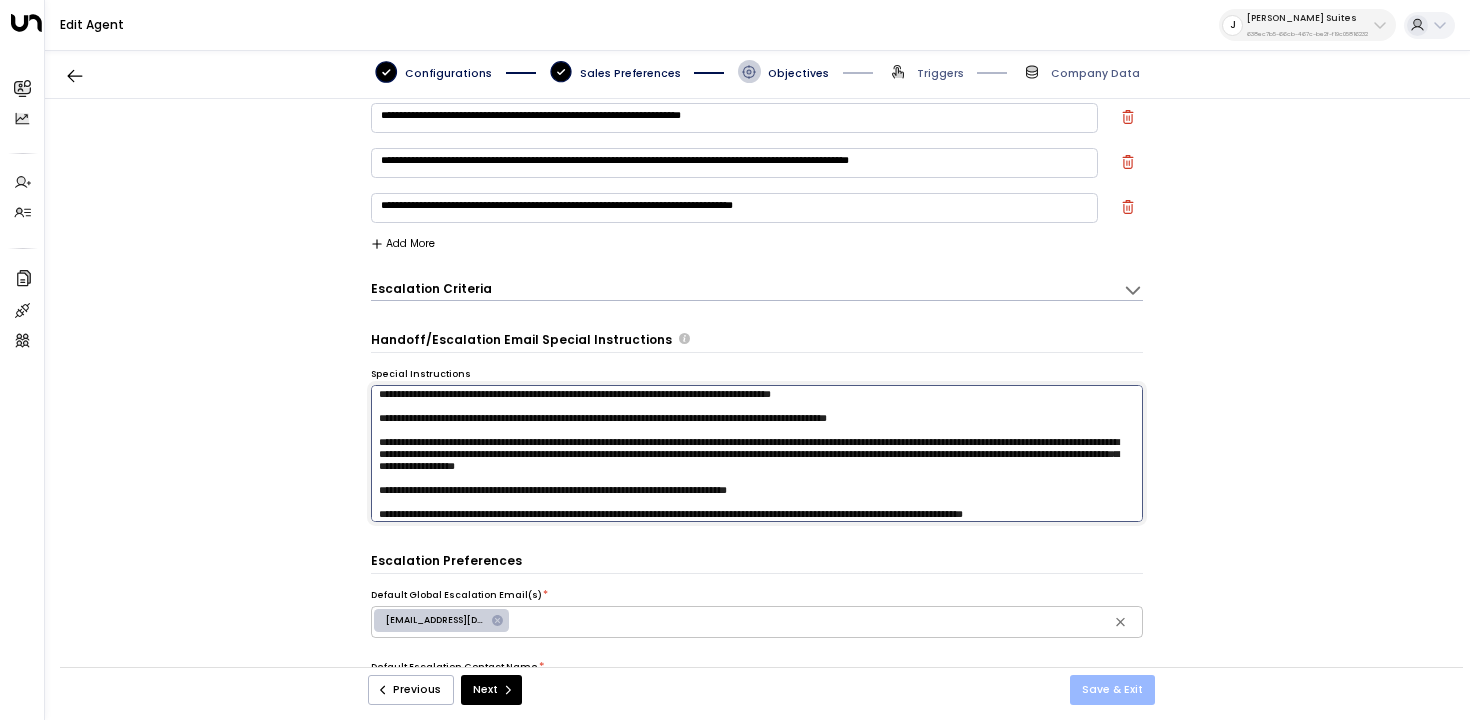 type on "**********" 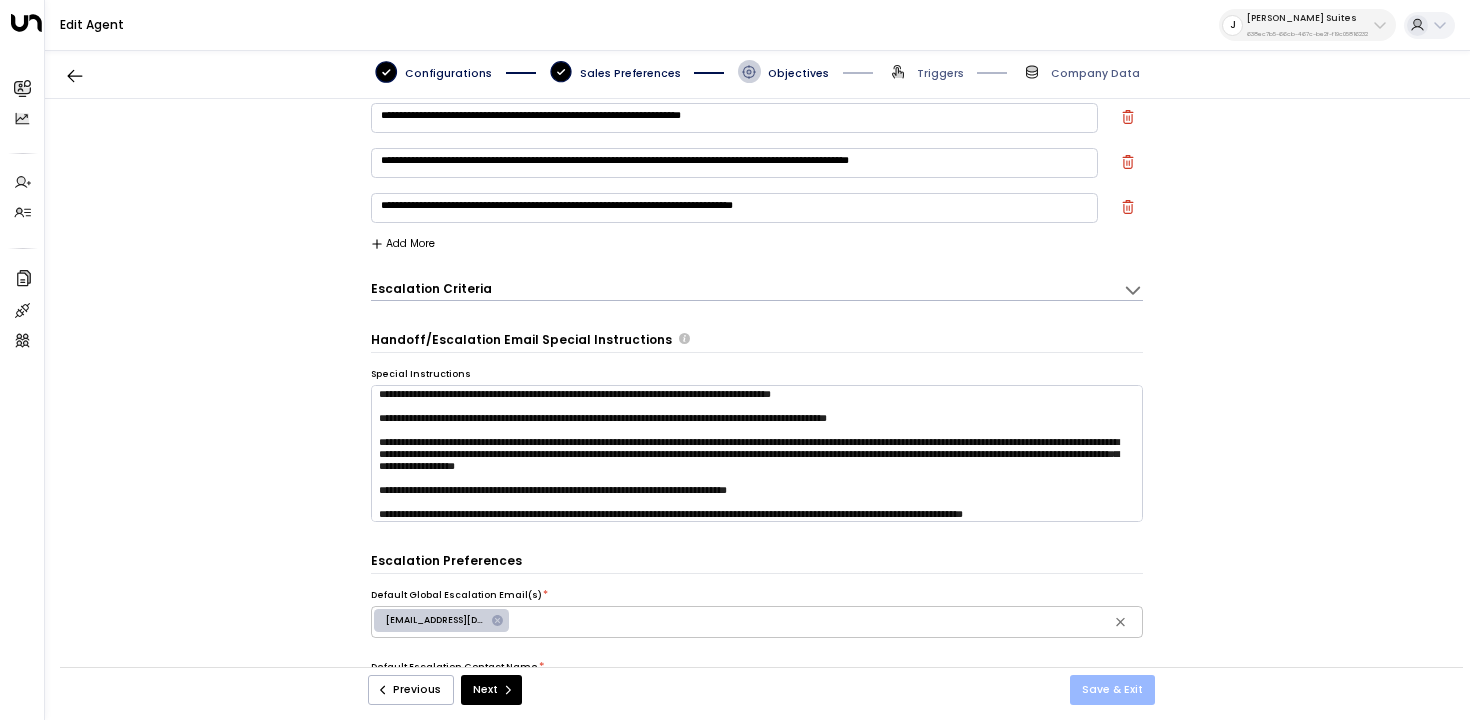 click on "Save & Exit" at bounding box center (1112, 690) 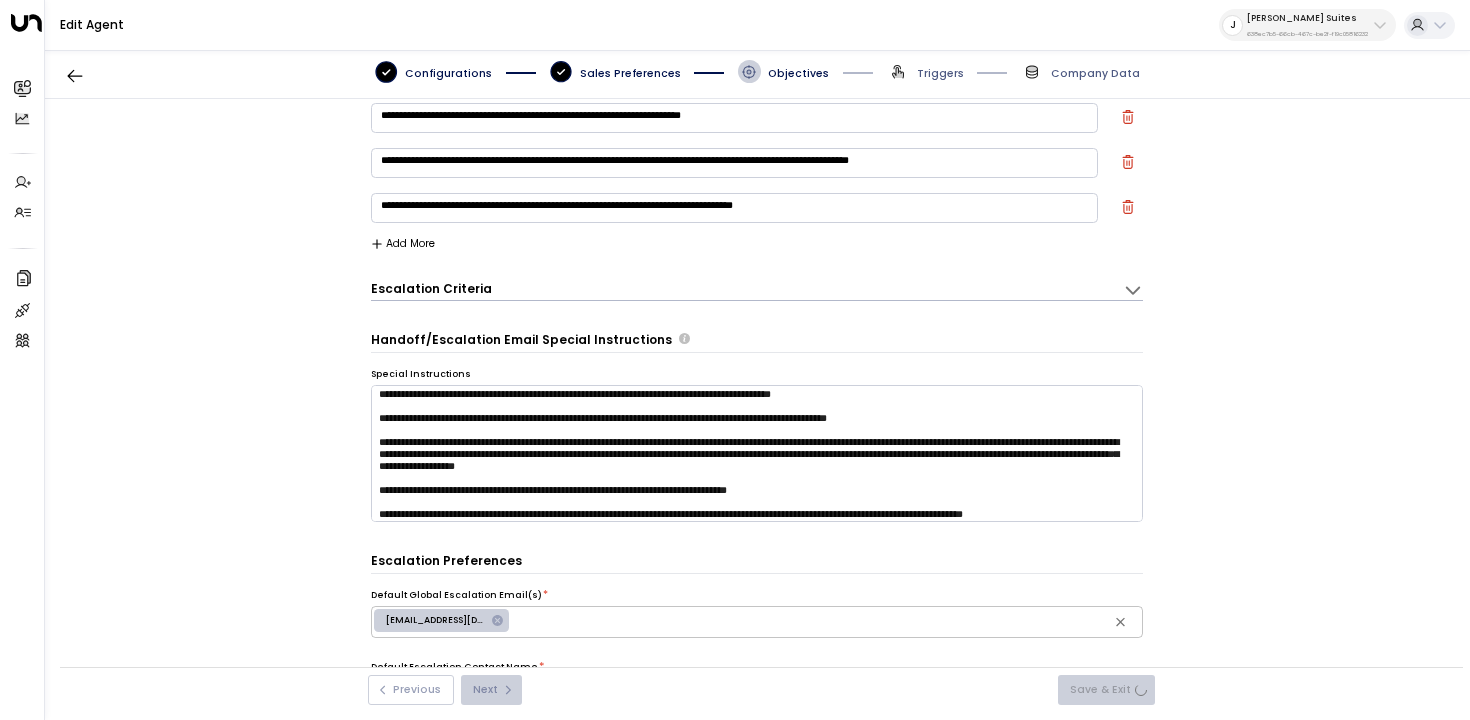 scroll, scrollTop: 96, scrollLeft: 0, axis: vertical 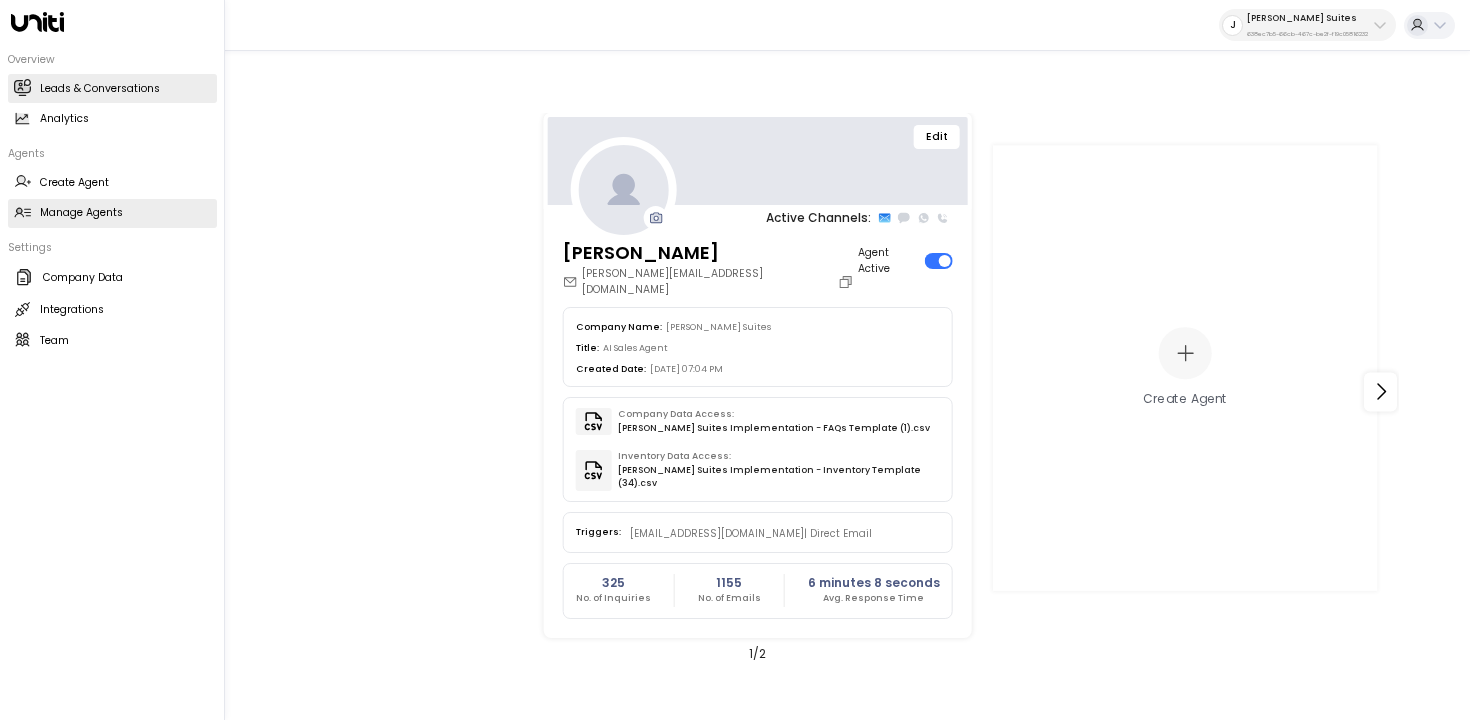 click on "Leads & Conversations" at bounding box center [100, 89] 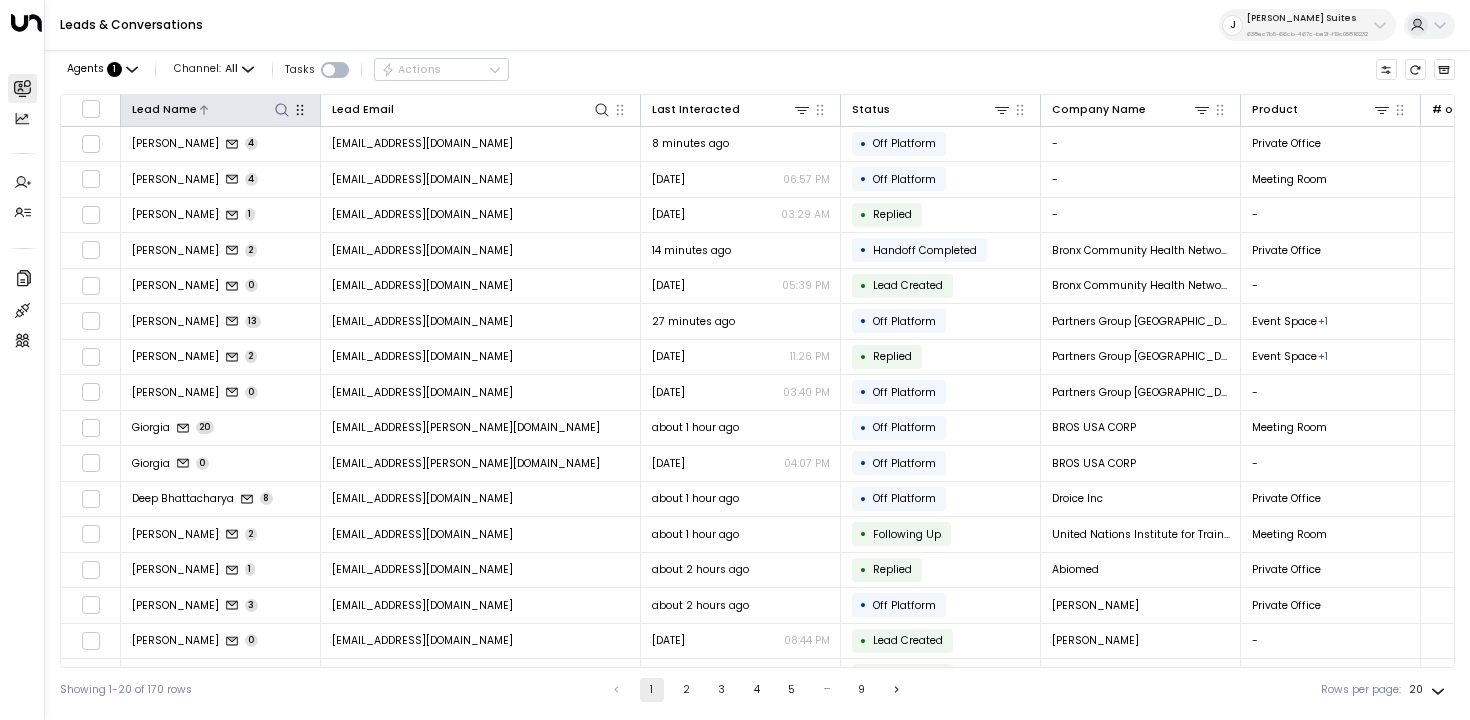 click 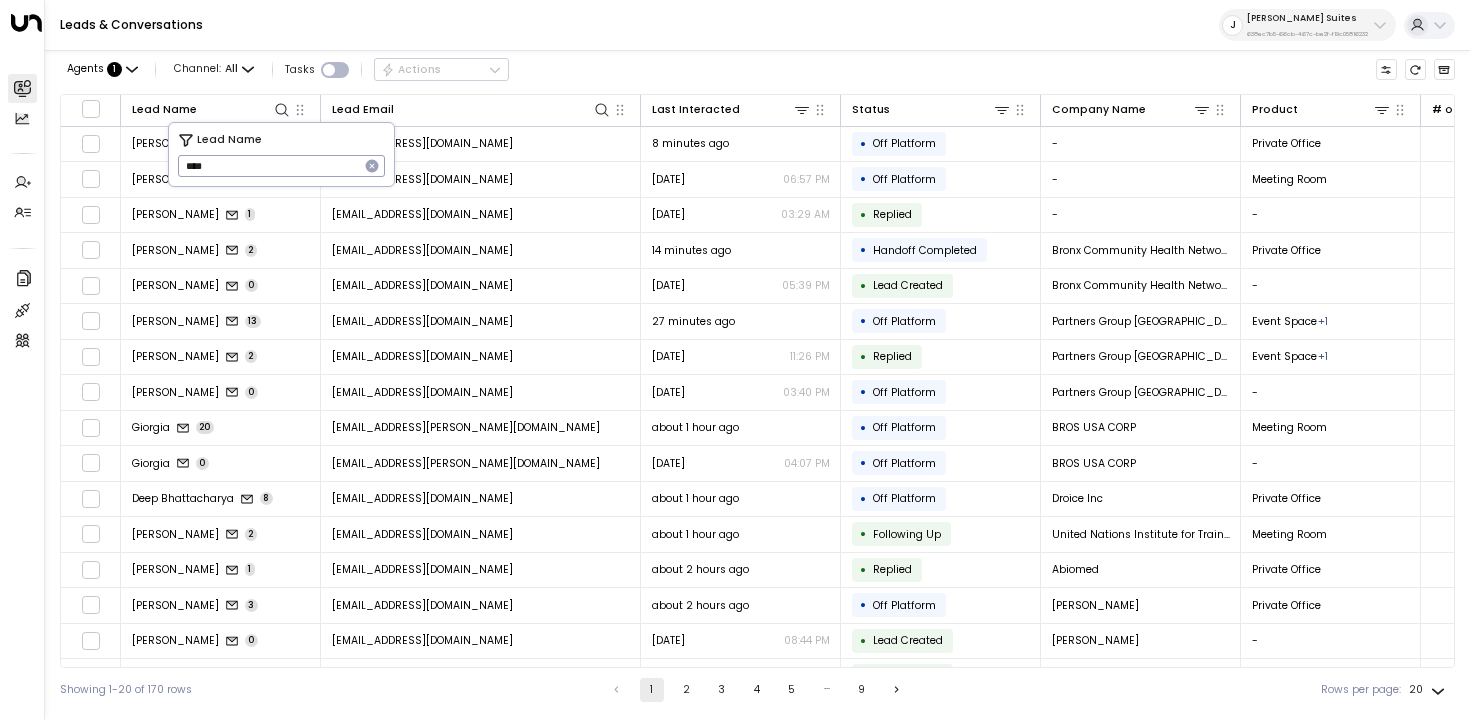 type on "****" 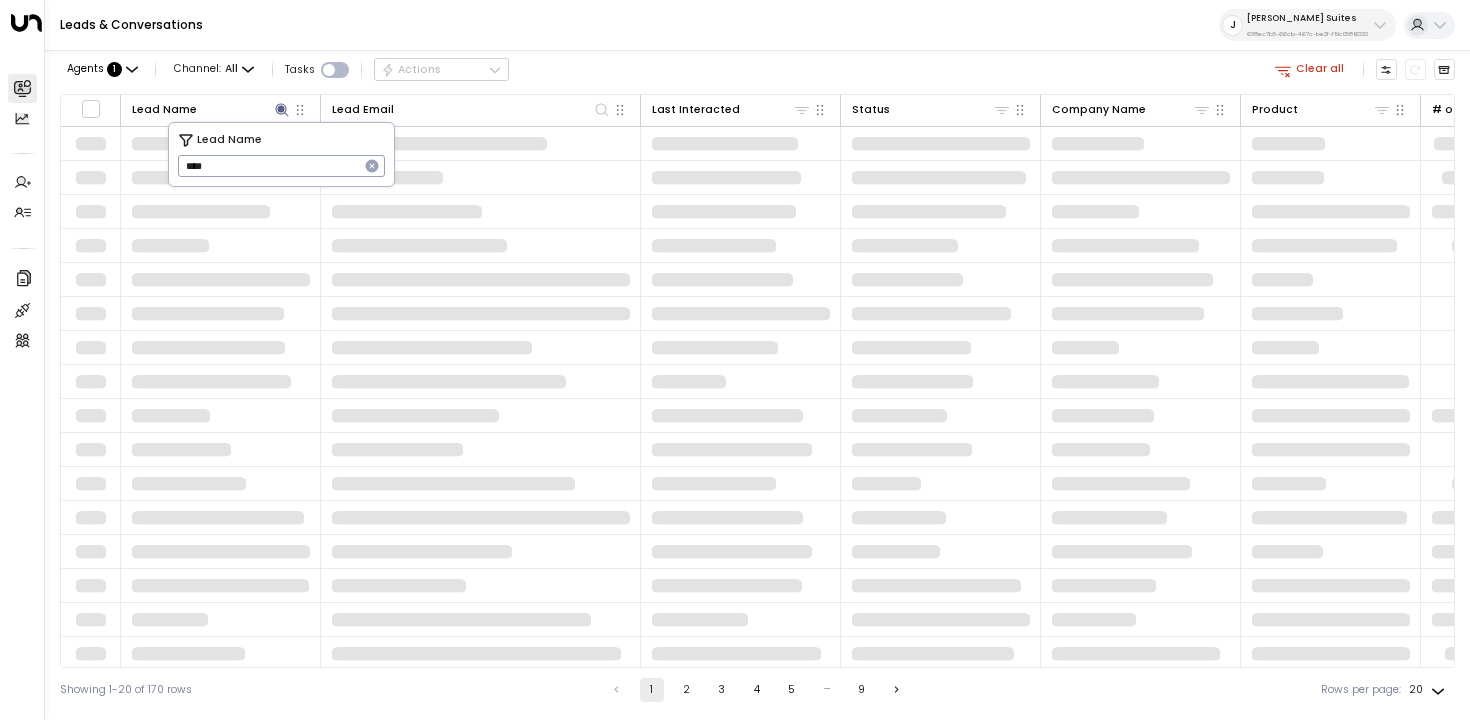 click on "Agents : 1 Channel: All Tasks   Actions Clear all" at bounding box center [757, 70] 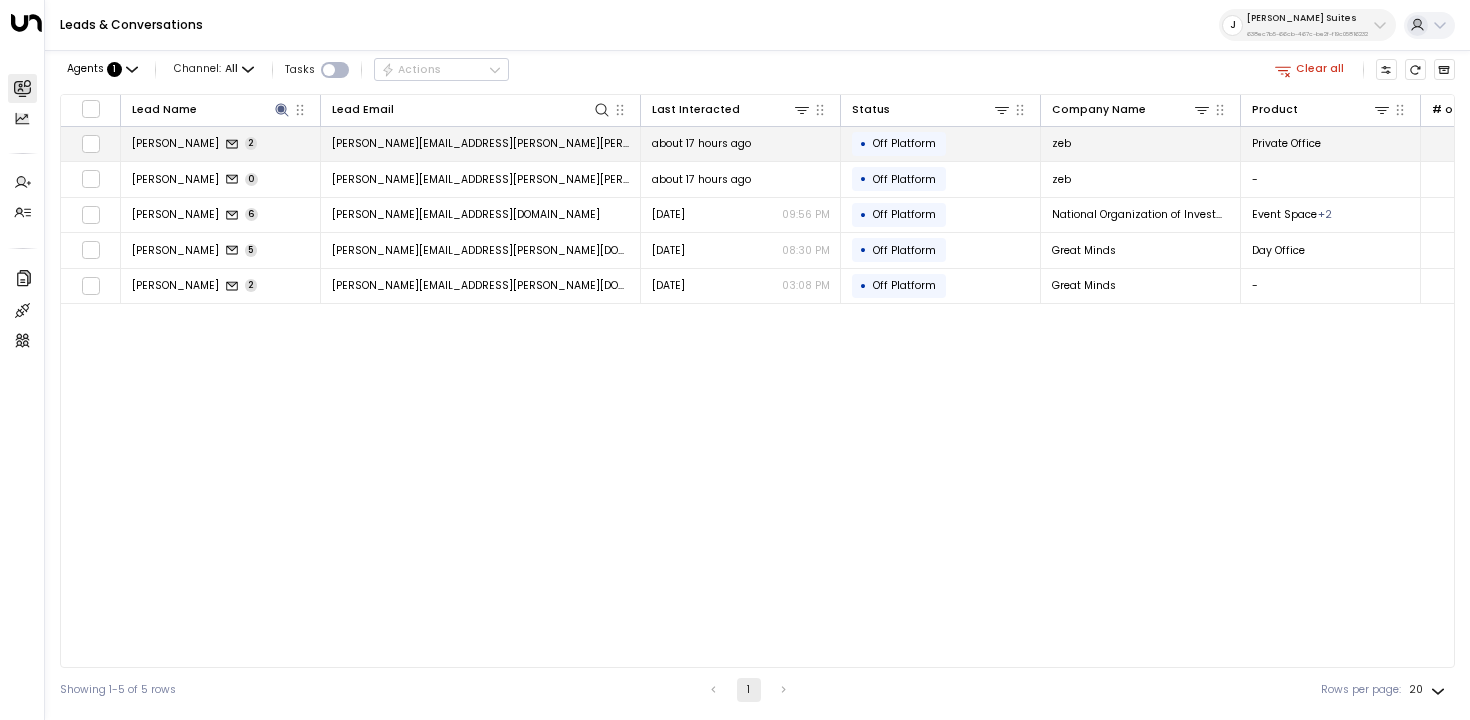 click on "John Ponessa 2" at bounding box center [221, 144] 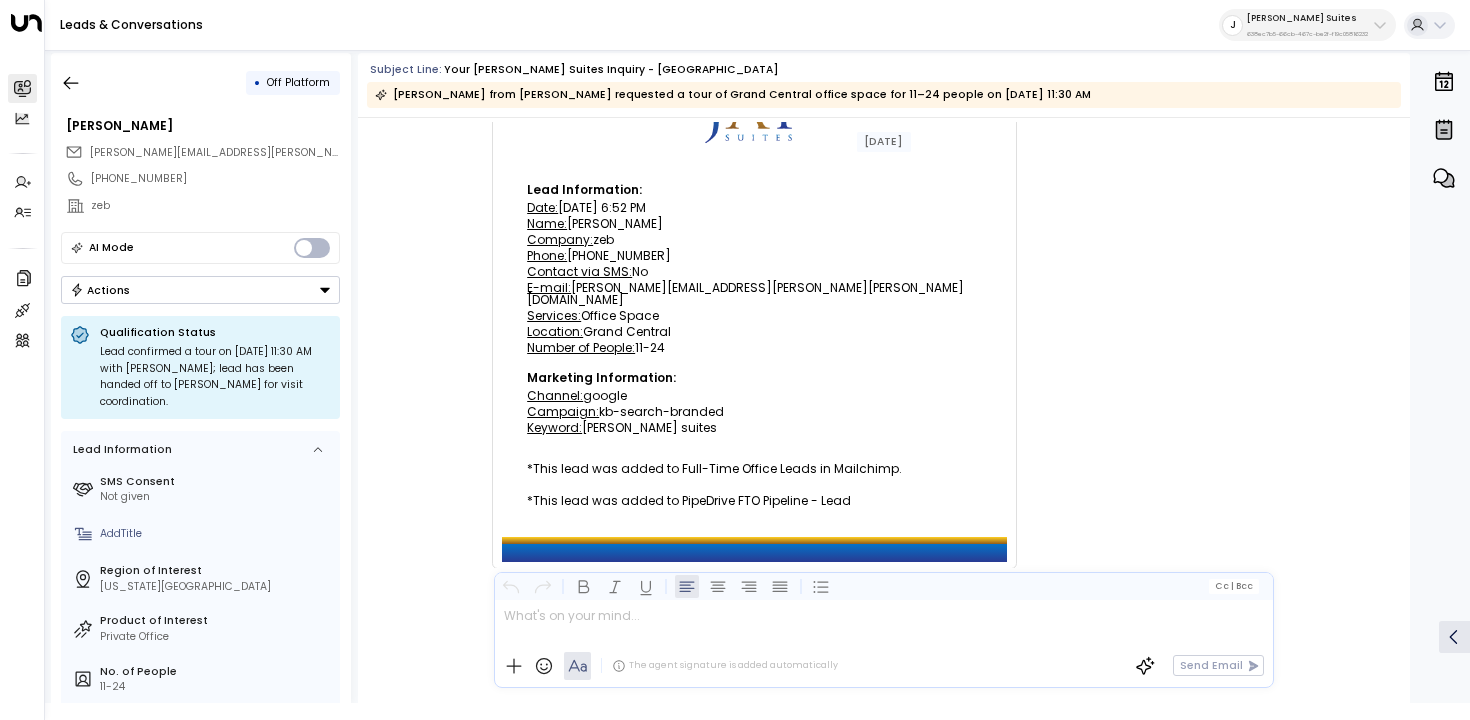scroll, scrollTop: 183, scrollLeft: 0, axis: vertical 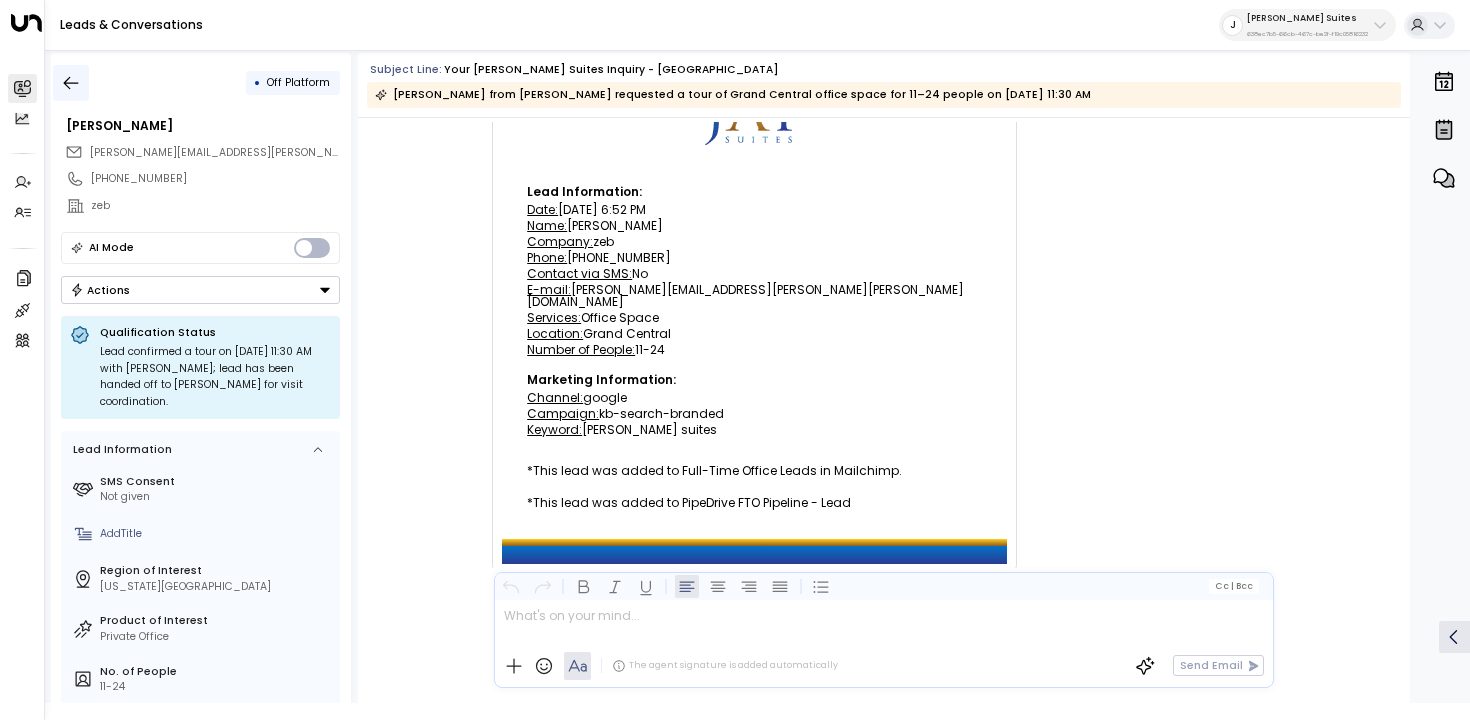 click 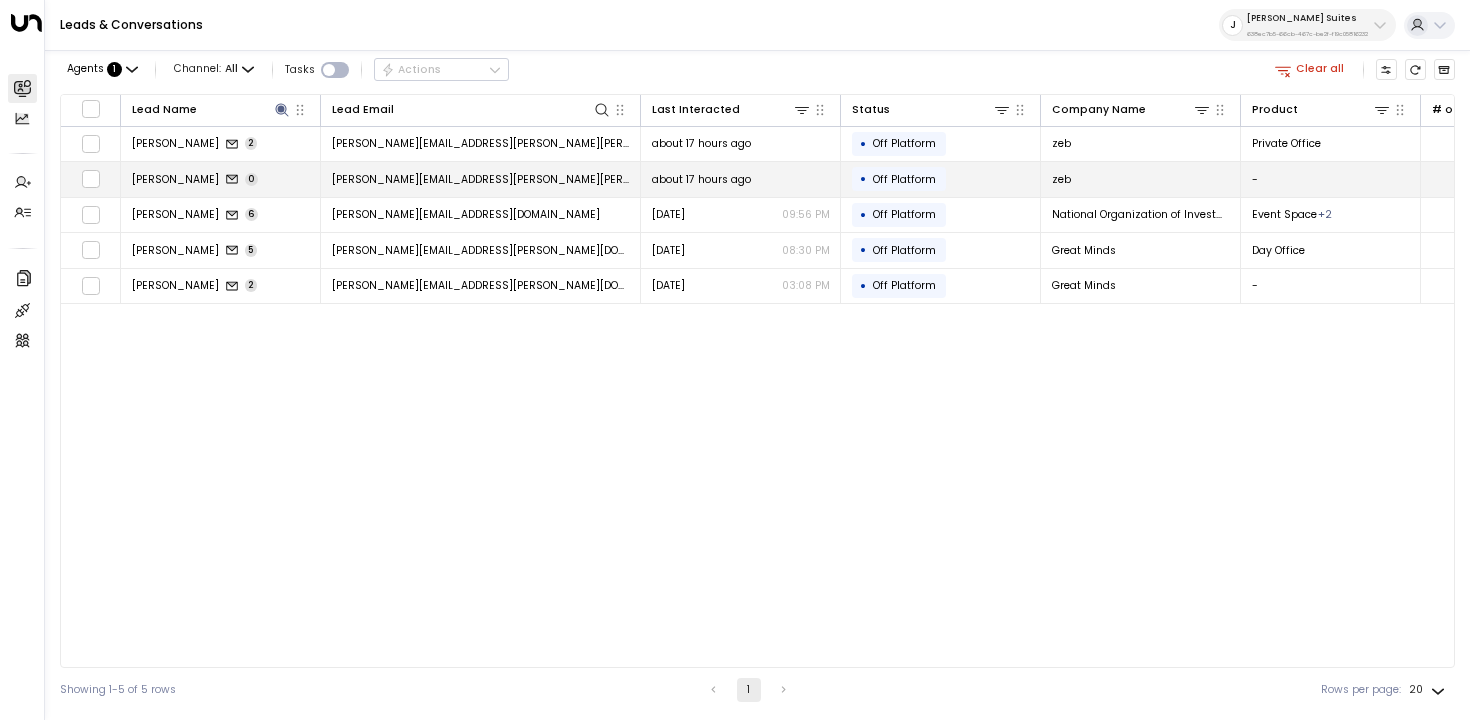 click on "John Ponessa 0" at bounding box center [221, 179] 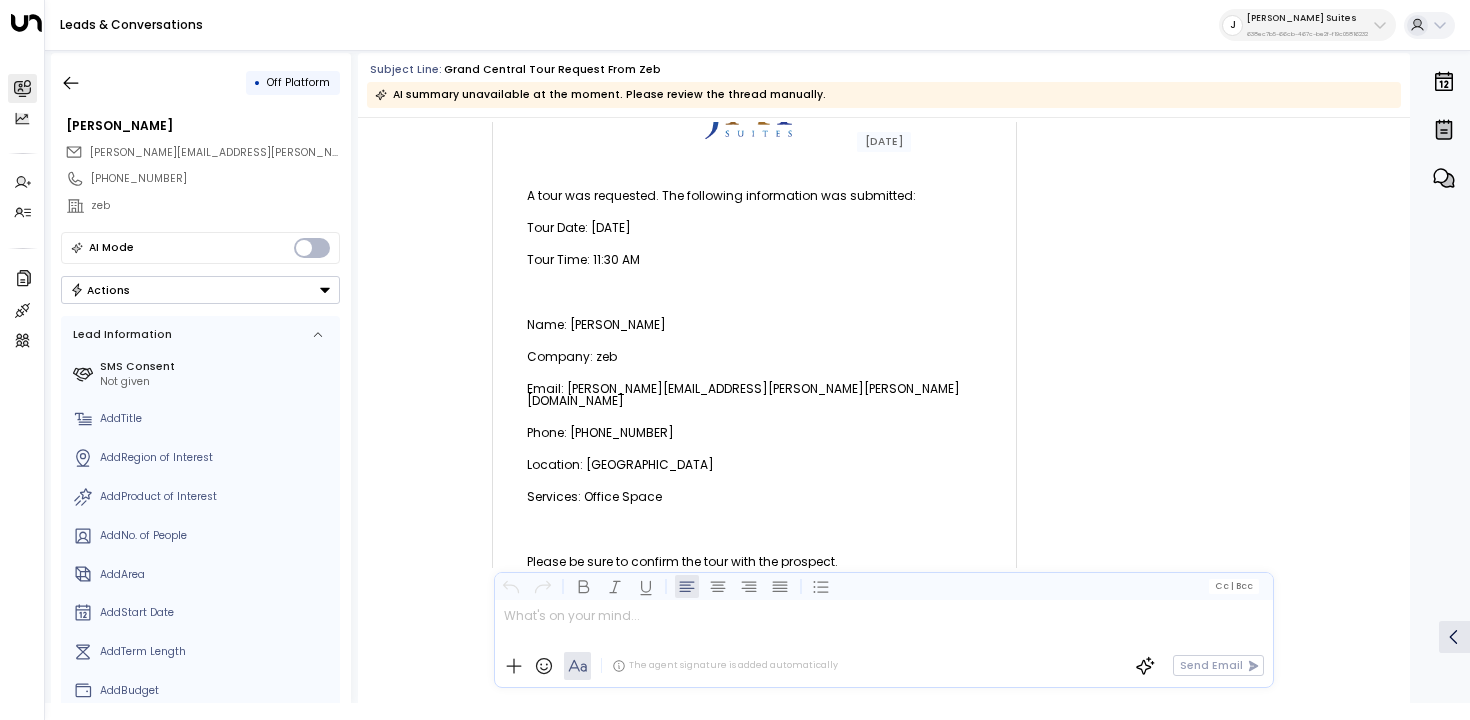 scroll, scrollTop: 0, scrollLeft: 0, axis: both 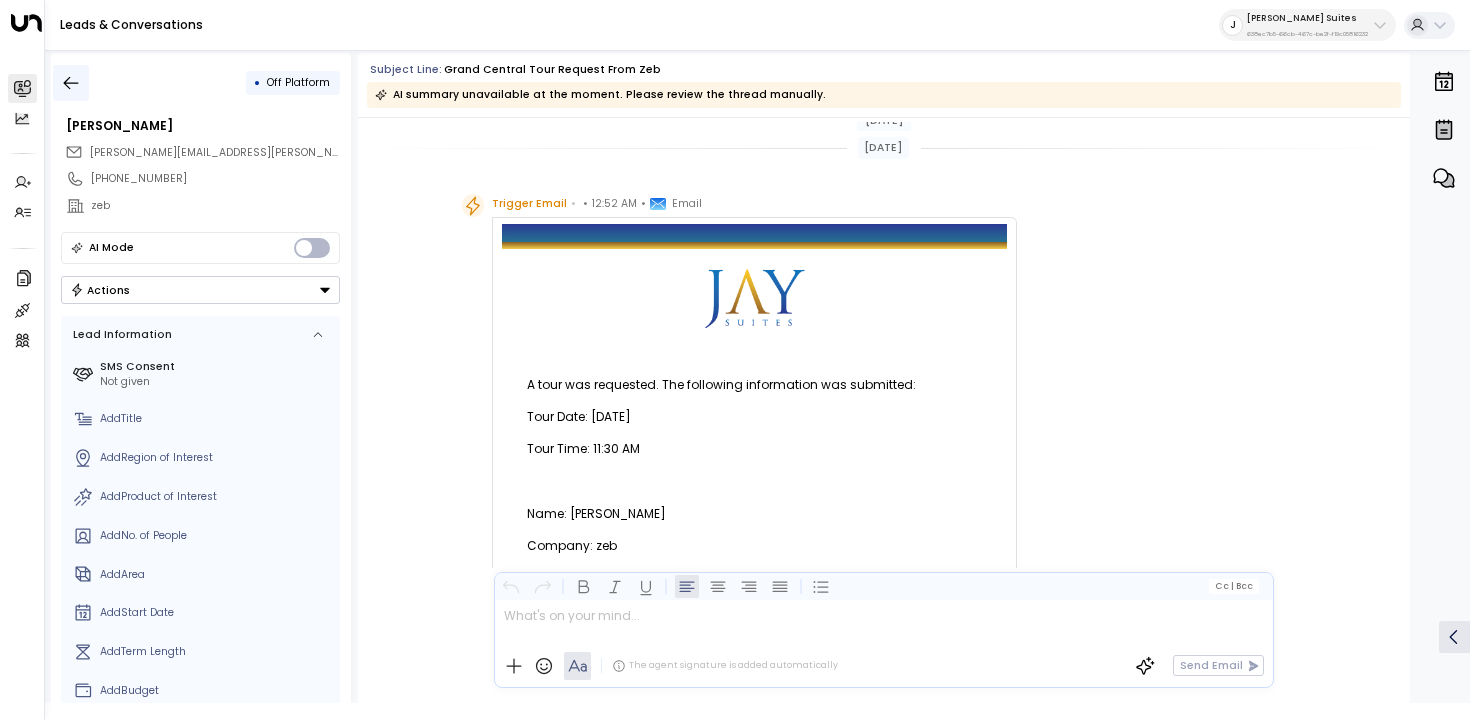 click 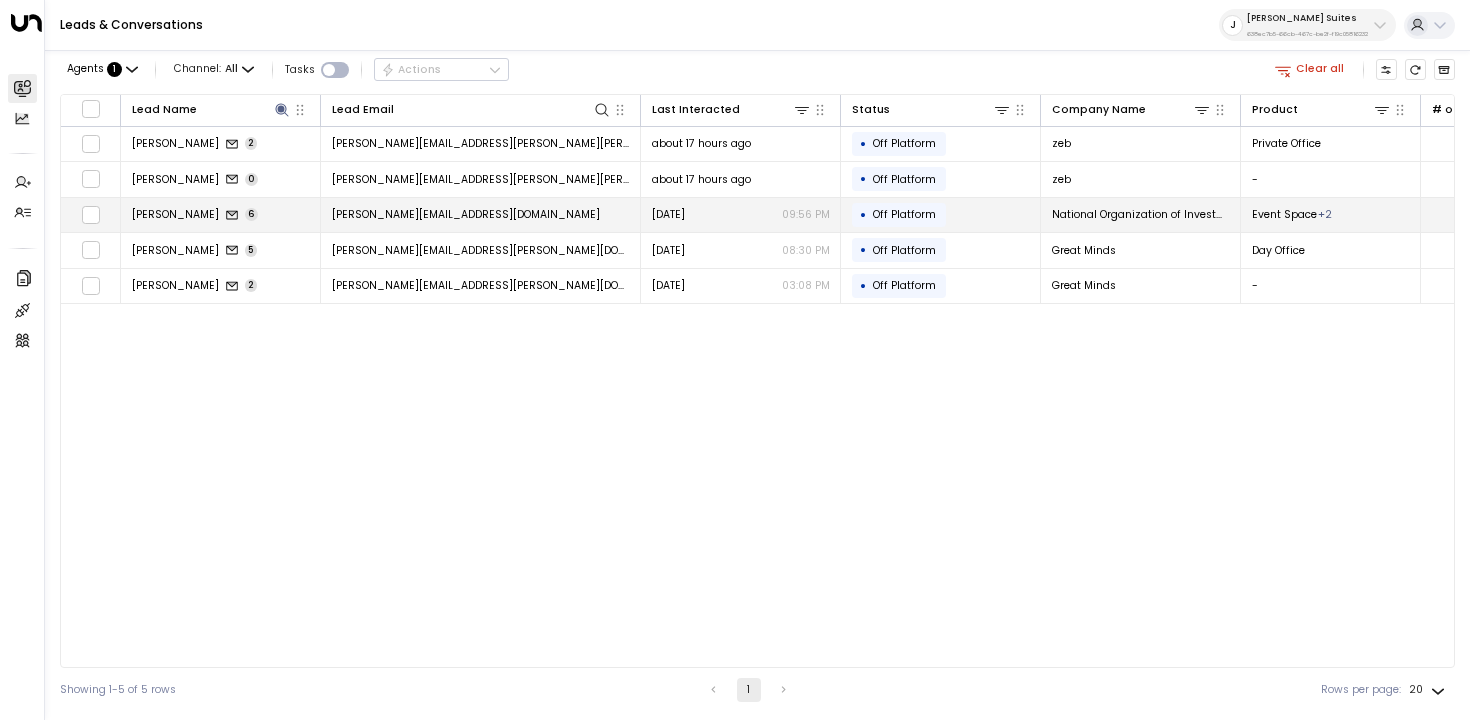 click on "John Donahue 6" at bounding box center (221, 215) 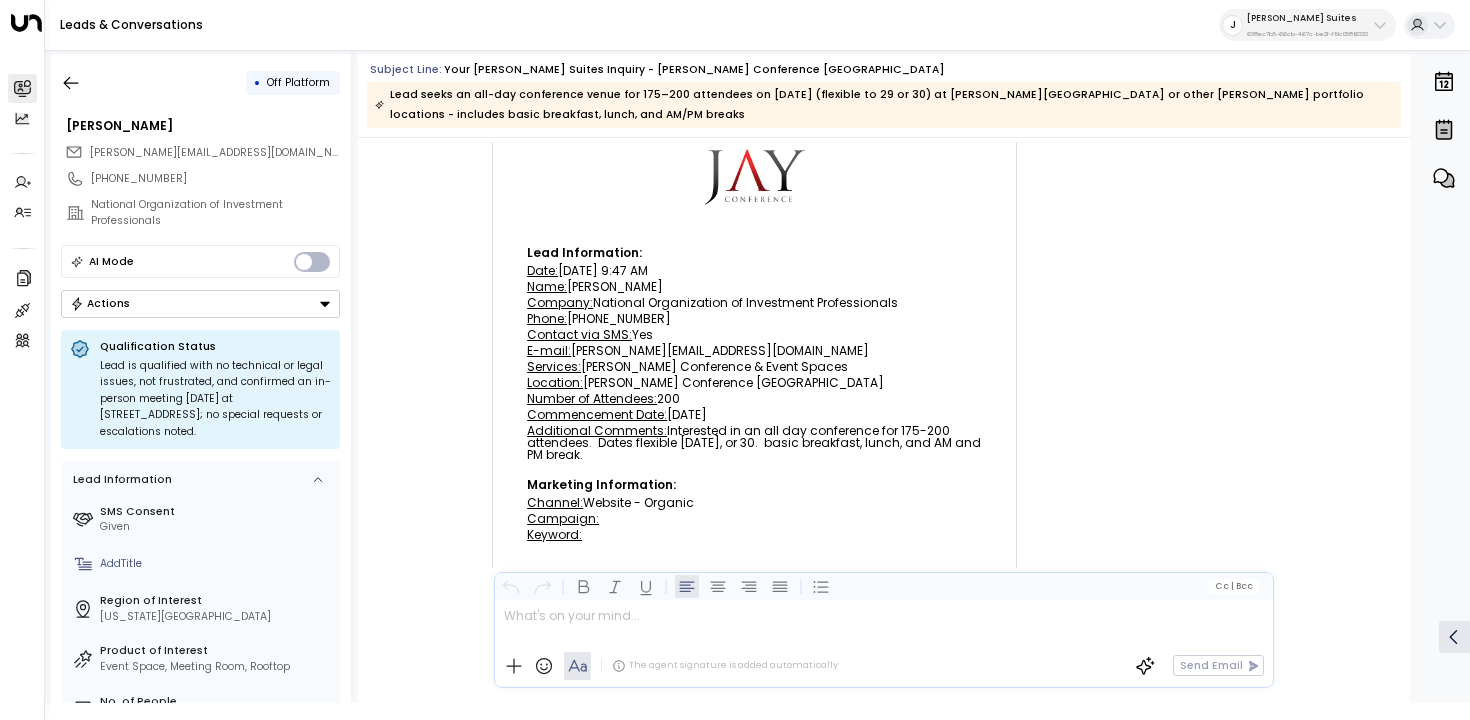scroll, scrollTop: 546, scrollLeft: 0, axis: vertical 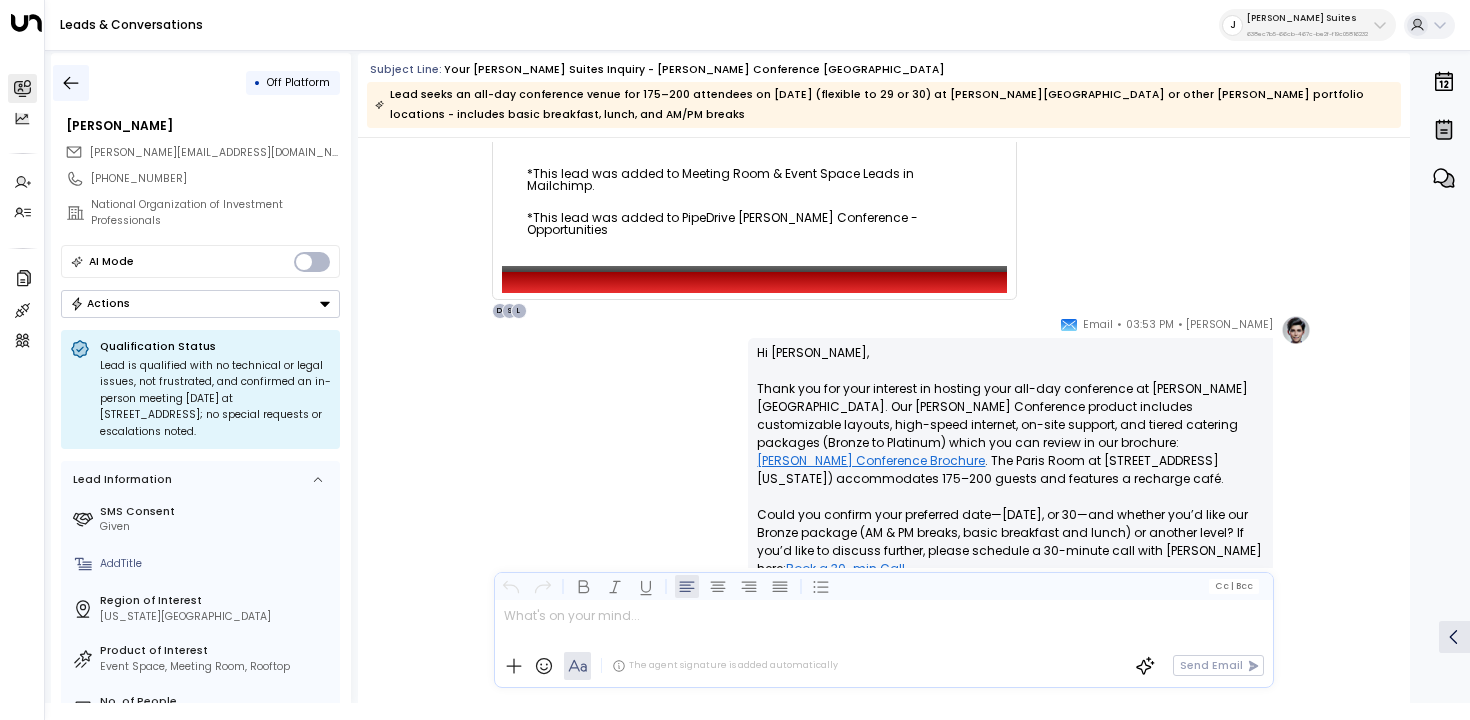 click 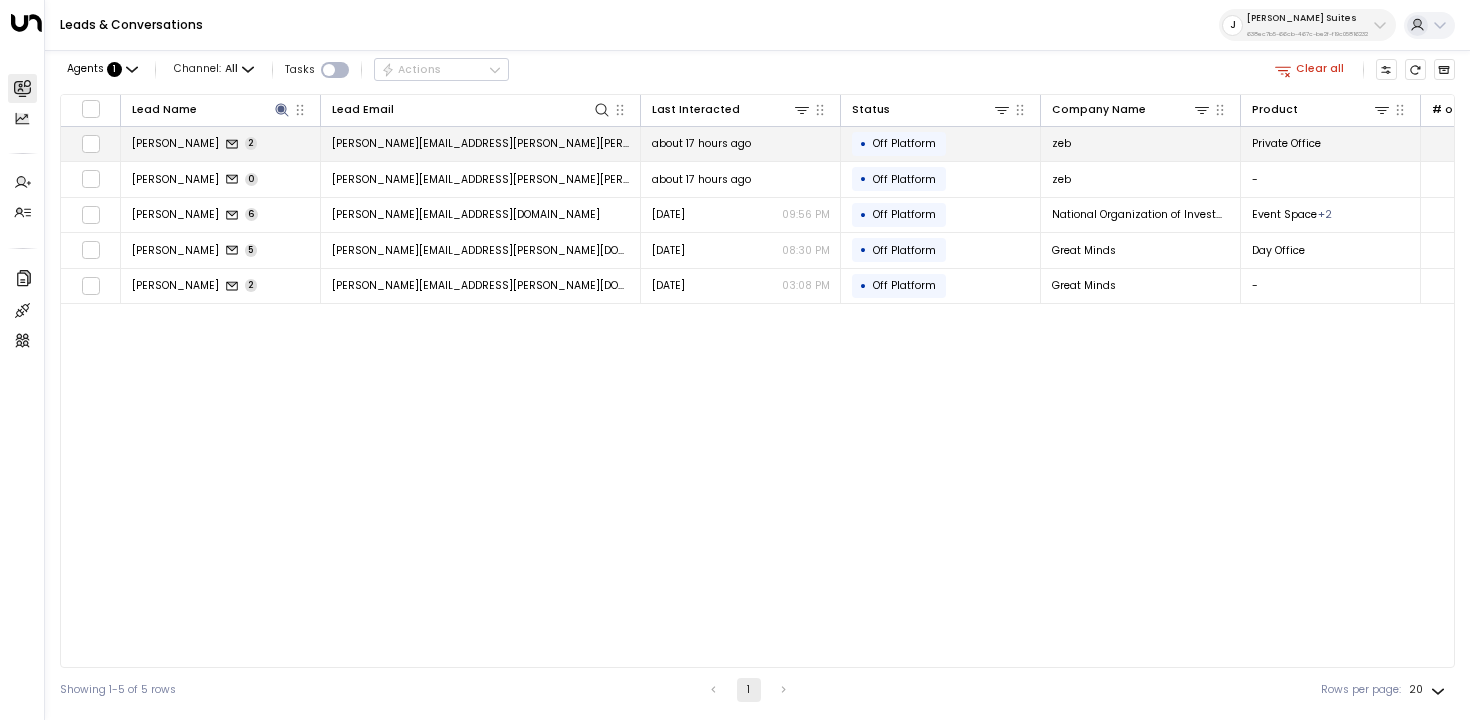 click on "John Ponessa 2" at bounding box center [221, 144] 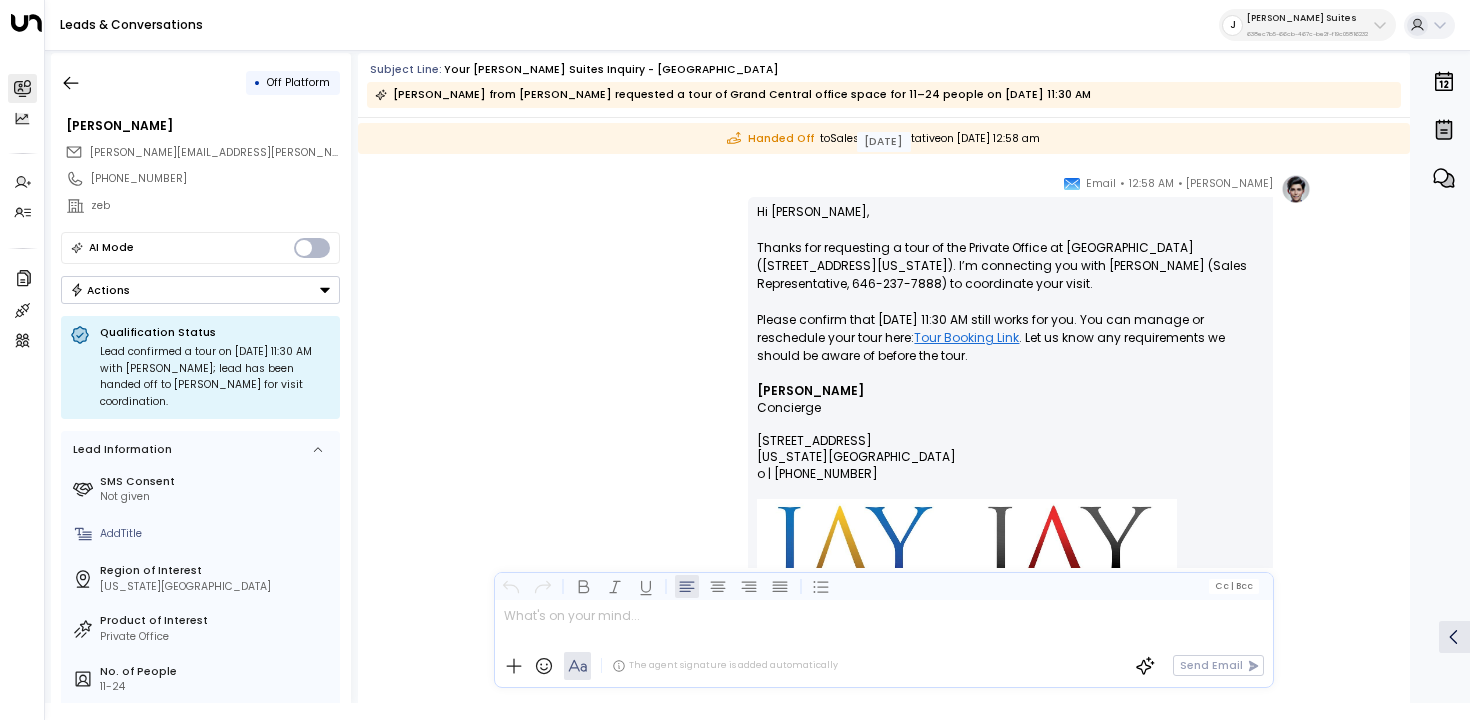 scroll, scrollTop: 0, scrollLeft: 0, axis: both 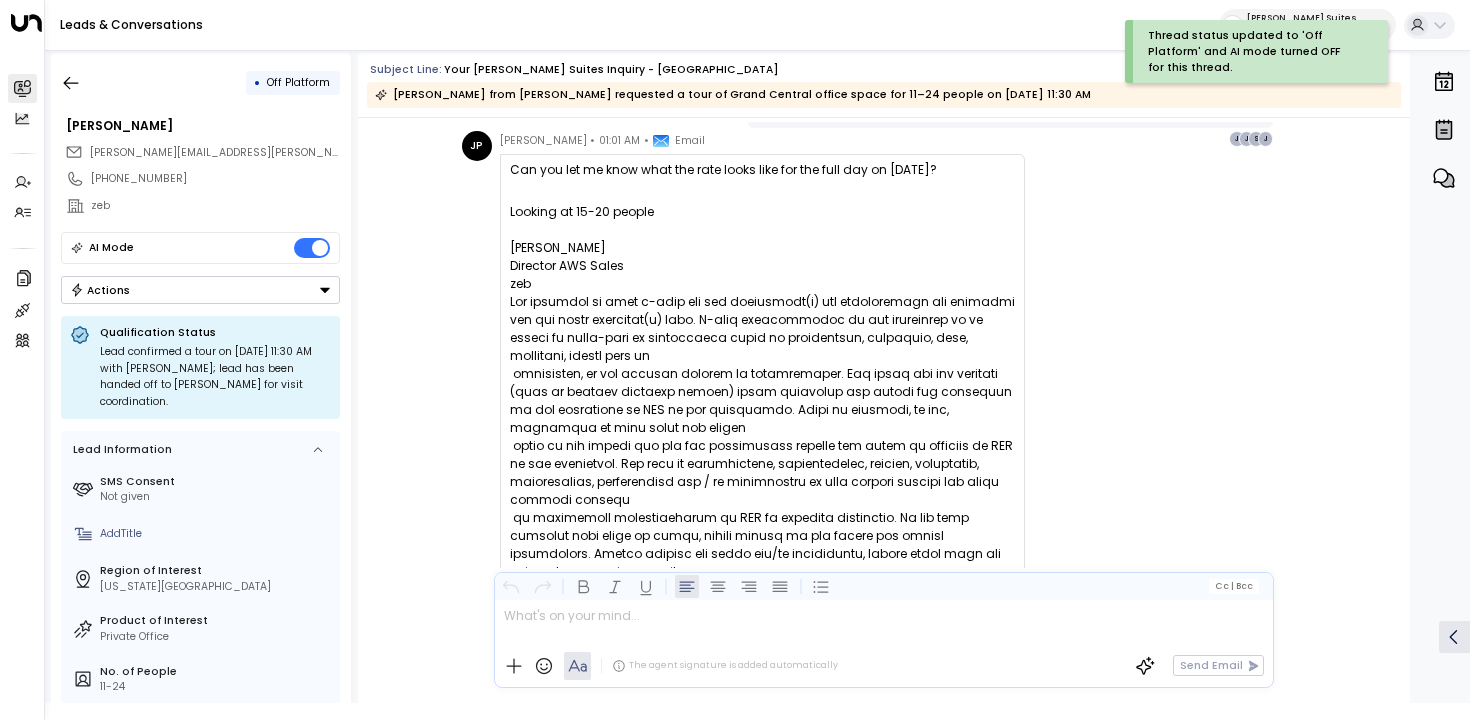 click on "[PERSON_NAME] • 01:01 AM • Email
Can you let me know what the rate looks like for the full day on [DATE]?
Looking at 15-20 people [PERSON_NAME]  Director AWS Sales  zeb J S L" at bounding box center (884, 369) 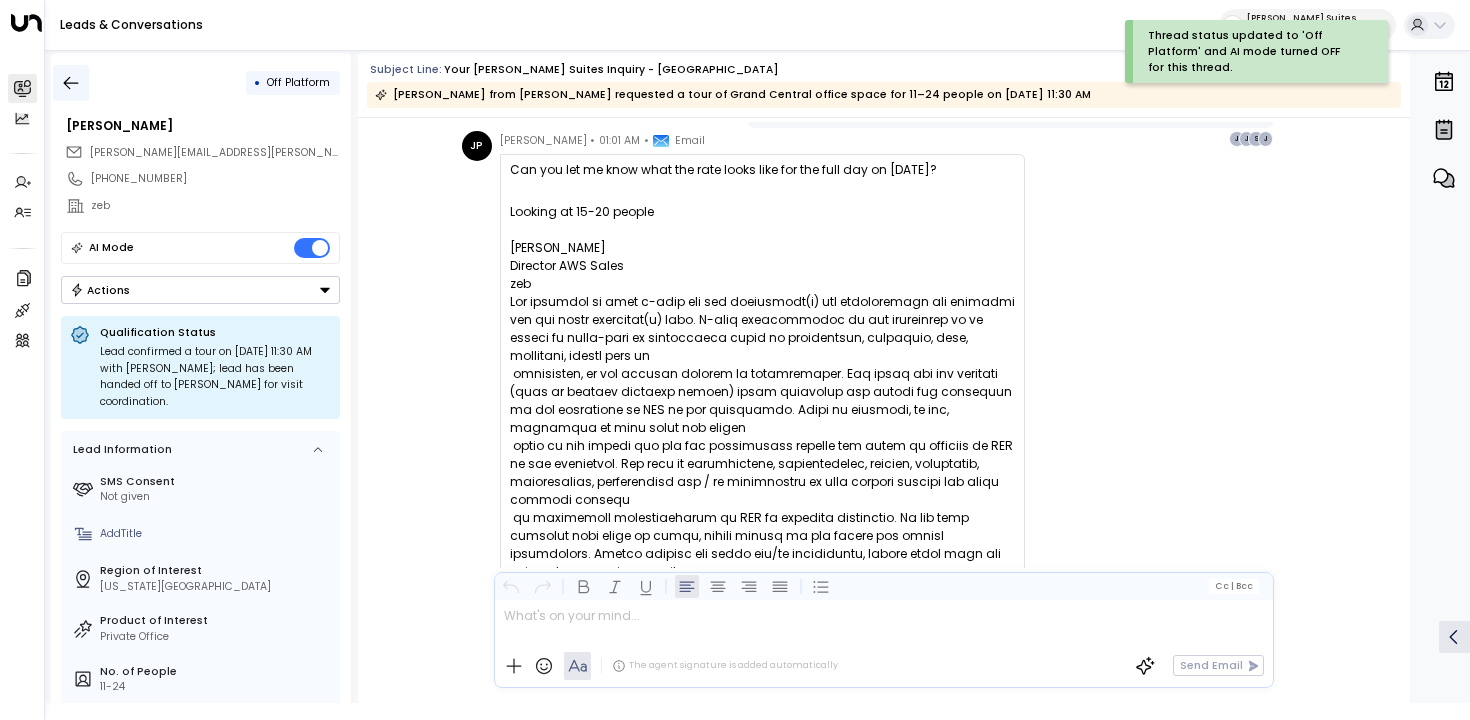 click 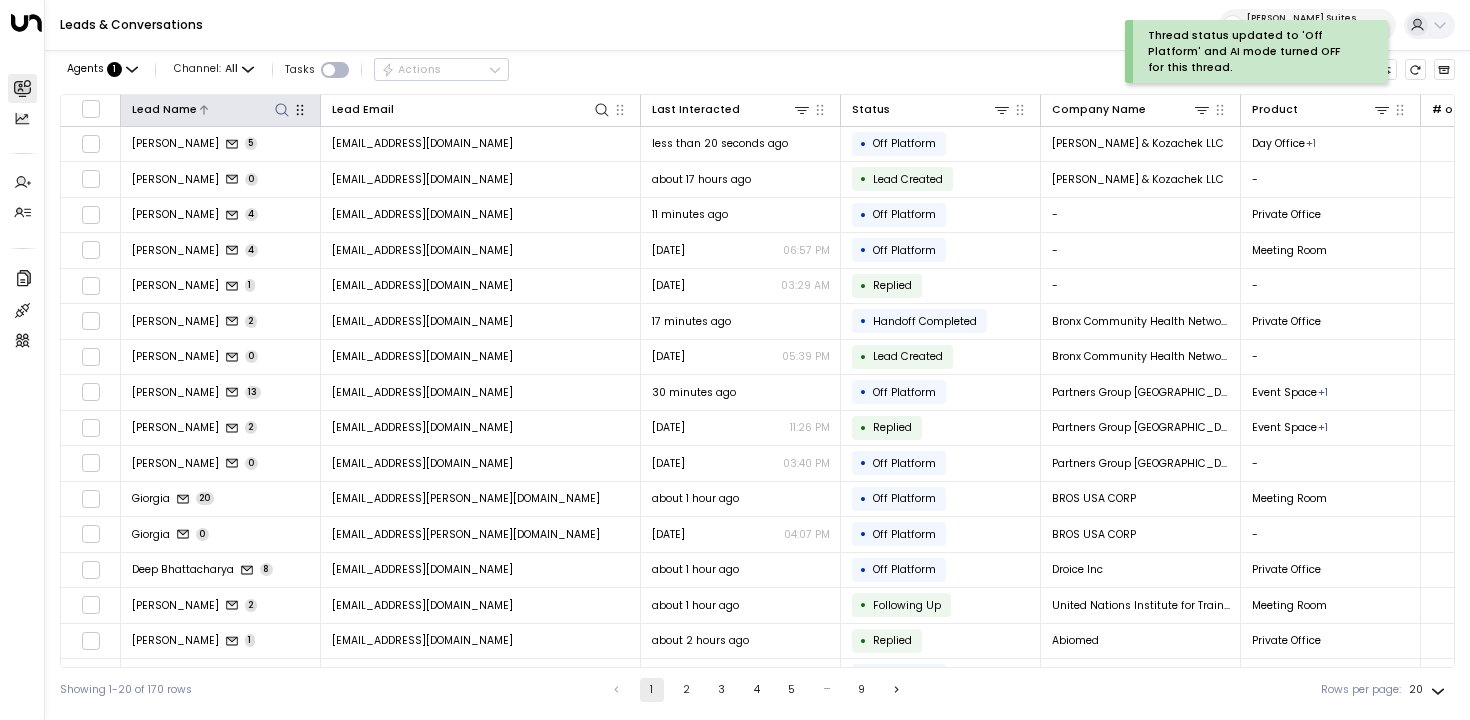 click 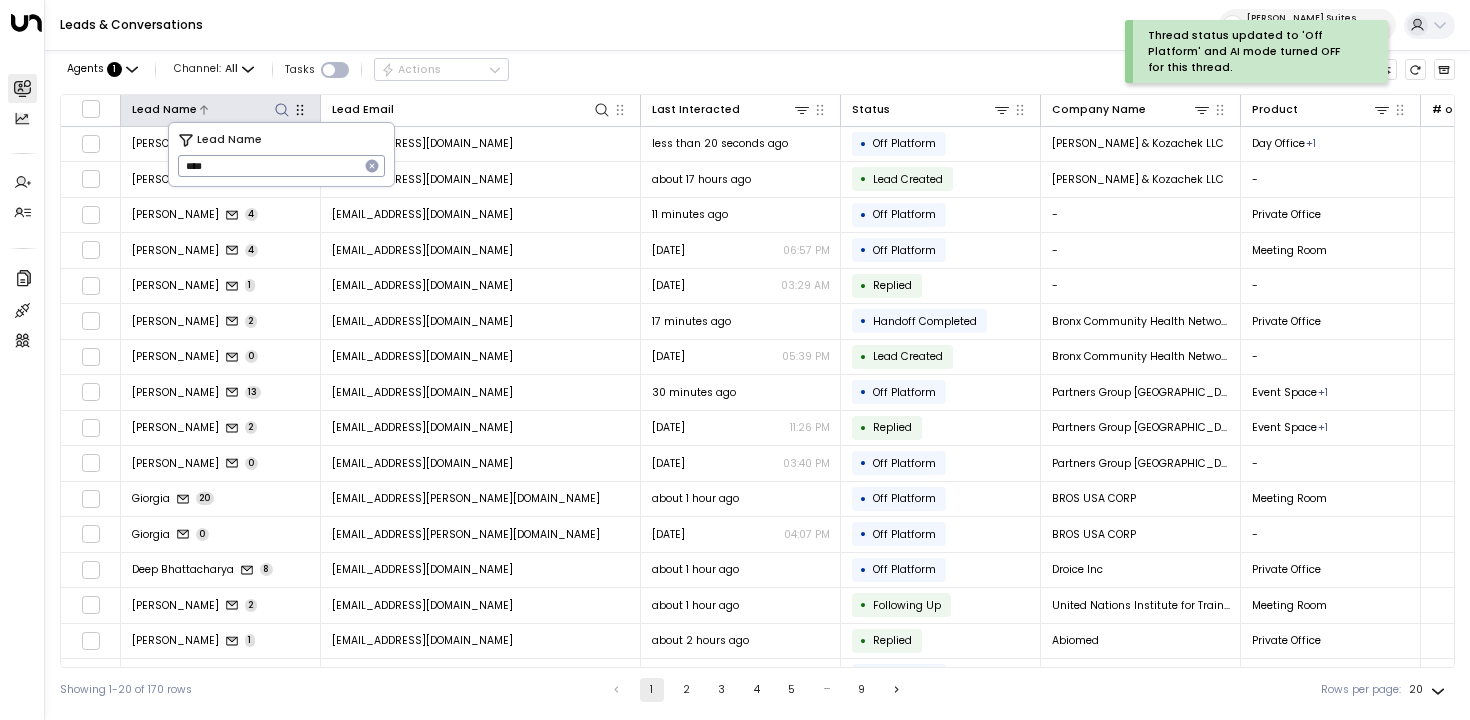 type on "****" 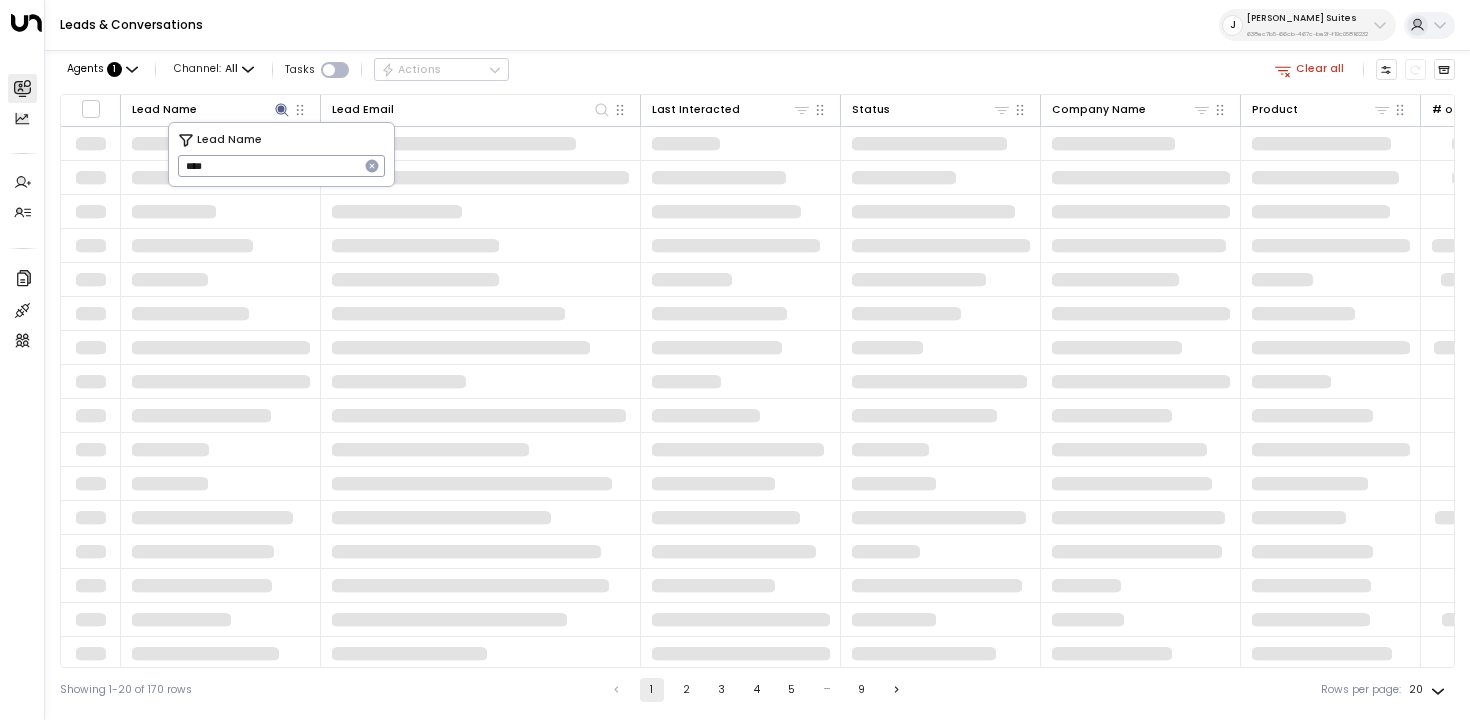 click on "Agents : 1 Channel: All Tasks   Actions Clear all" at bounding box center [757, 70] 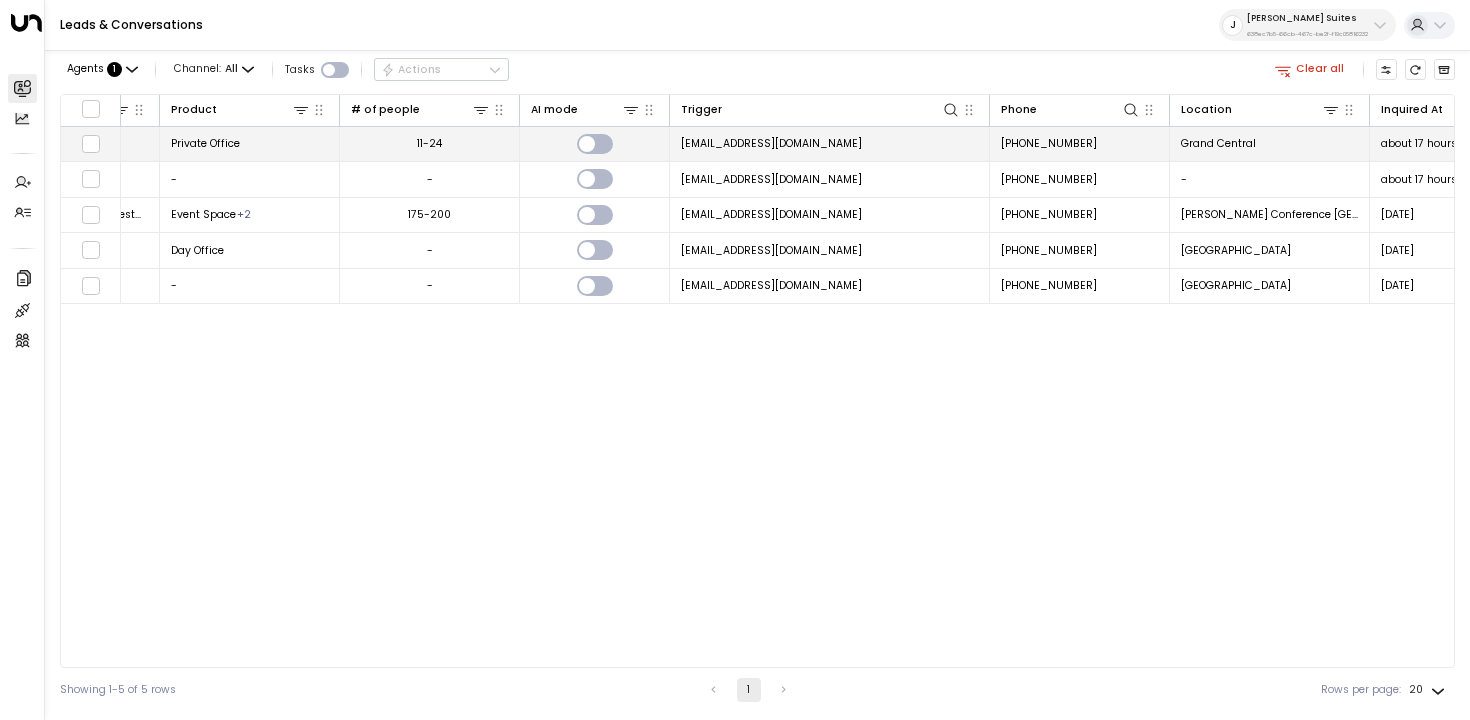 scroll, scrollTop: 0, scrollLeft: 1119, axis: horizontal 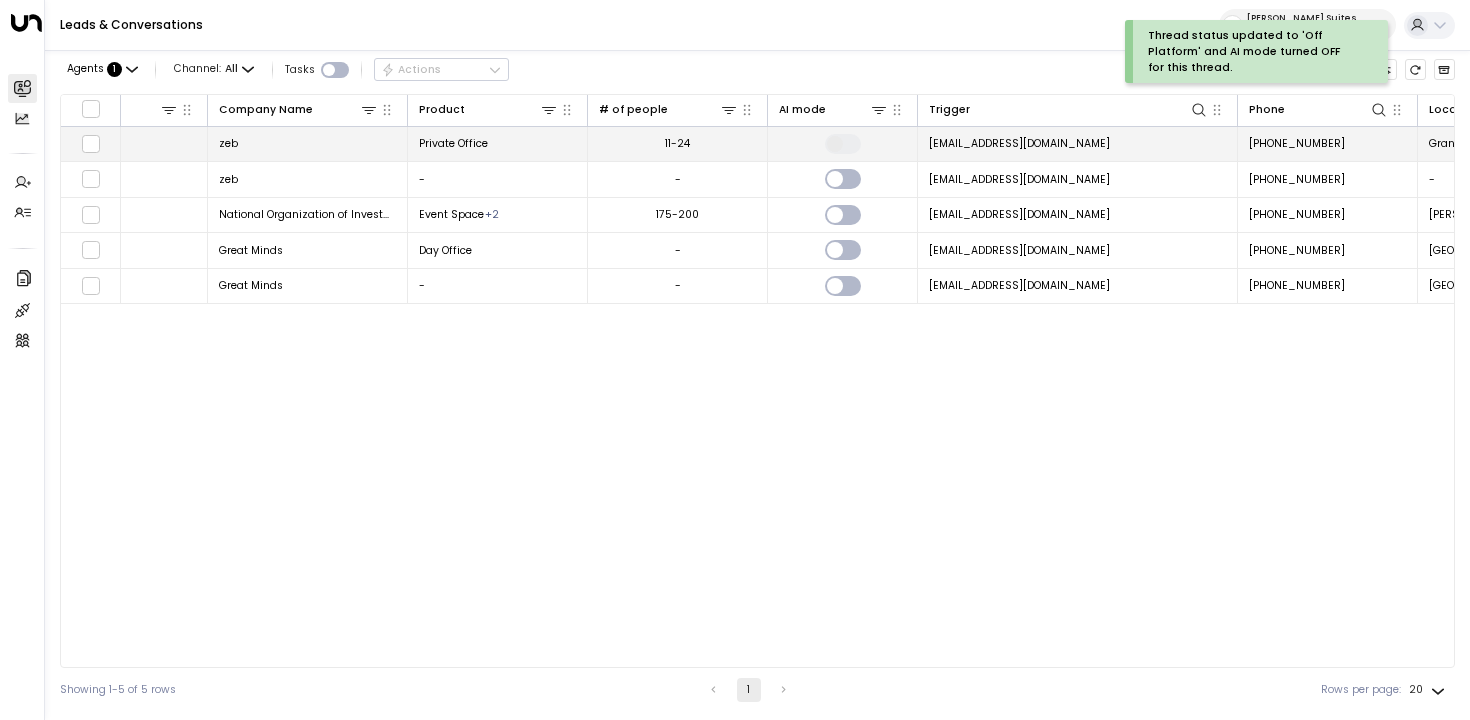 click at bounding box center [843, 144] 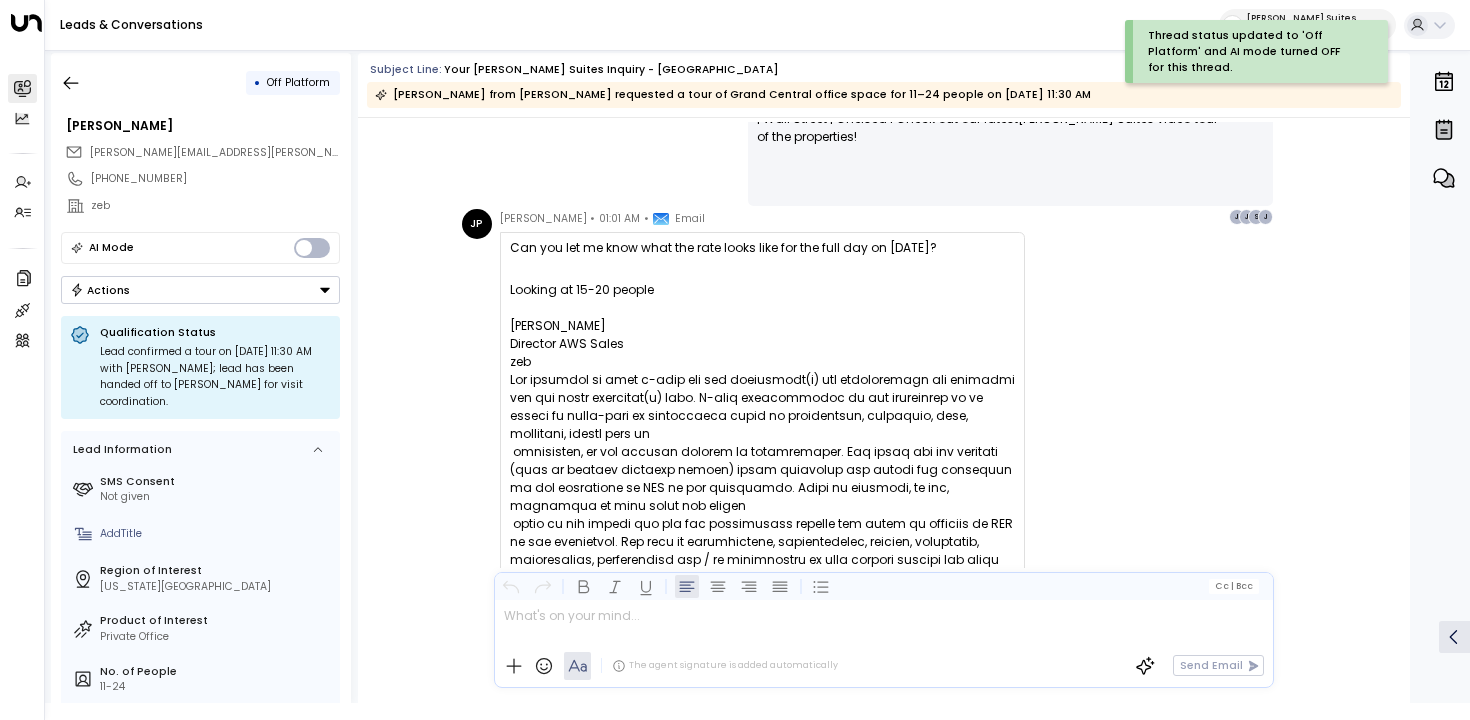 scroll, scrollTop: 1099, scrollLeft: 0, axis: vertical 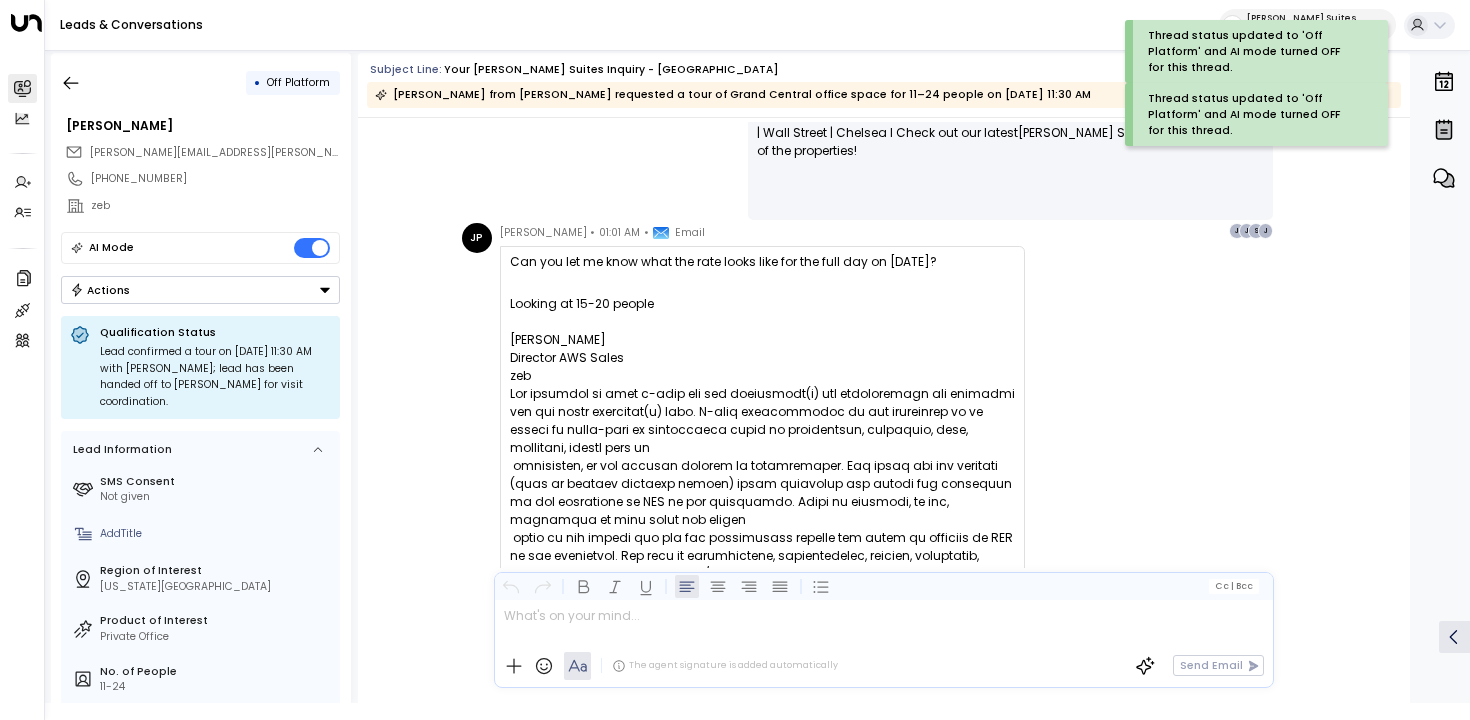 click on "[PERSON_NAME] • 12:58 AM • Email Hi [PERSON_NAME], Thanks for requesting a tour of the Private Office at [GEOGRAPHIC_DATA] ([STREET_ADDRESS][US_STATE]). I’m connecting you with [PERSON_NAME] (Sales Representative, 646-237-7888) to coordinate your visit. Please confirm that [DATE] 11:30 AM still works for you. You can manage or reschedule your tour here:  Tour Booking Link . Let us know any requirements we should be aware of before the tour. [PERSON_NAME][GEOGRAPHIC_DATA] [STREET_ADDRESS][US_STATE] o | 212-[GEOGRAPHIC_DATA] | [GEOGRAPHIC_DATA] |  [GEOGRAPHIC_DATA] | [GEOGRAPHIC_DATA] | [GEOGRAPHIC_DATA] | [GEOGRAPHIC_DATA] | [GEOGRAPHIC_DATA] | [GEOGRAPHIC_DATA] I Check out our latest  [PERSON_NAME] Suites video tour  of the properties! ________________________________________________________________________________________________________________________________________________________________________________________________________uniti_thread_id_acc2141c-ca03-40d6-9078-f132934edf13 J S J J" at bounding box center [884, -64] 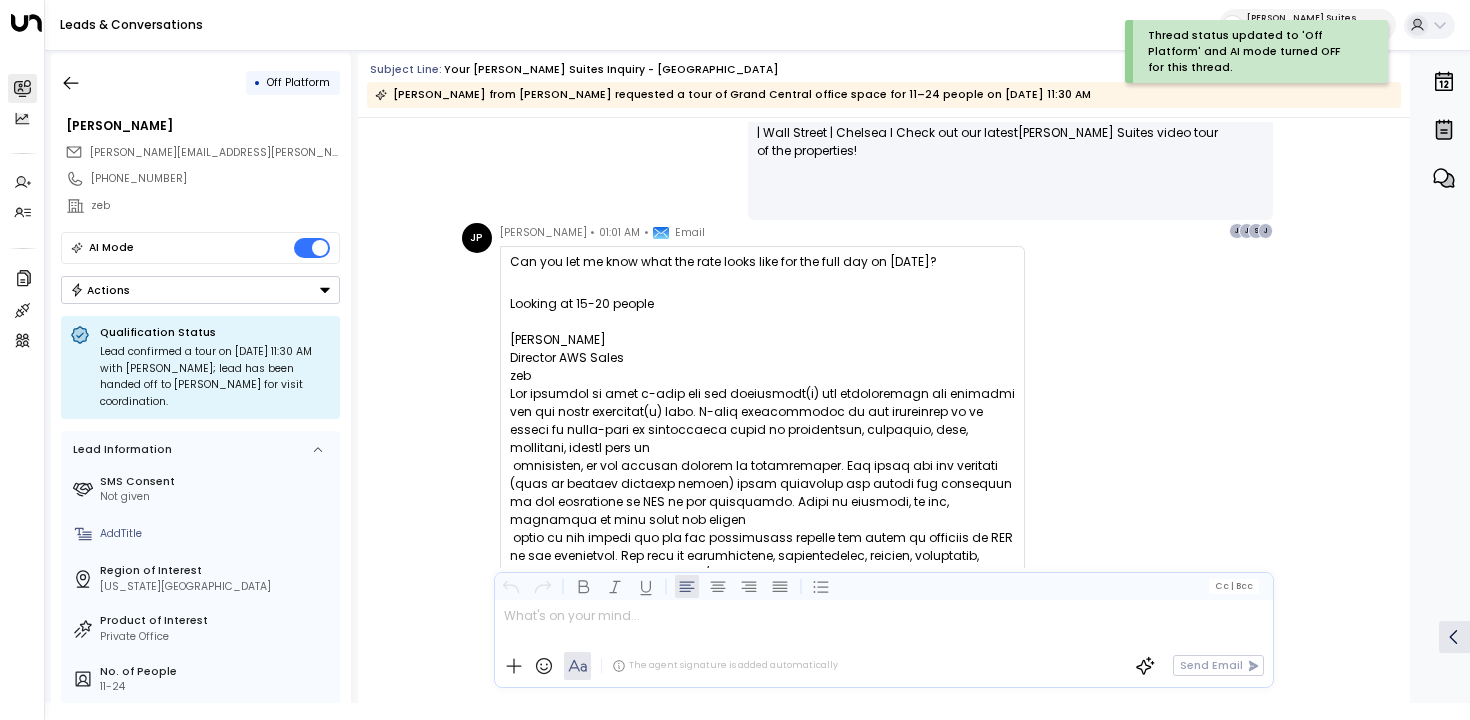 click on "[PERSON_NAME] • 01:01 AM • Email
Can you let me know what the rate looks like for the full day on [DATE]?
Looking at 15-20 people [PERSON_NAME]  Director AWS Sales  zeb J S L" at bounding box center (884, 461) 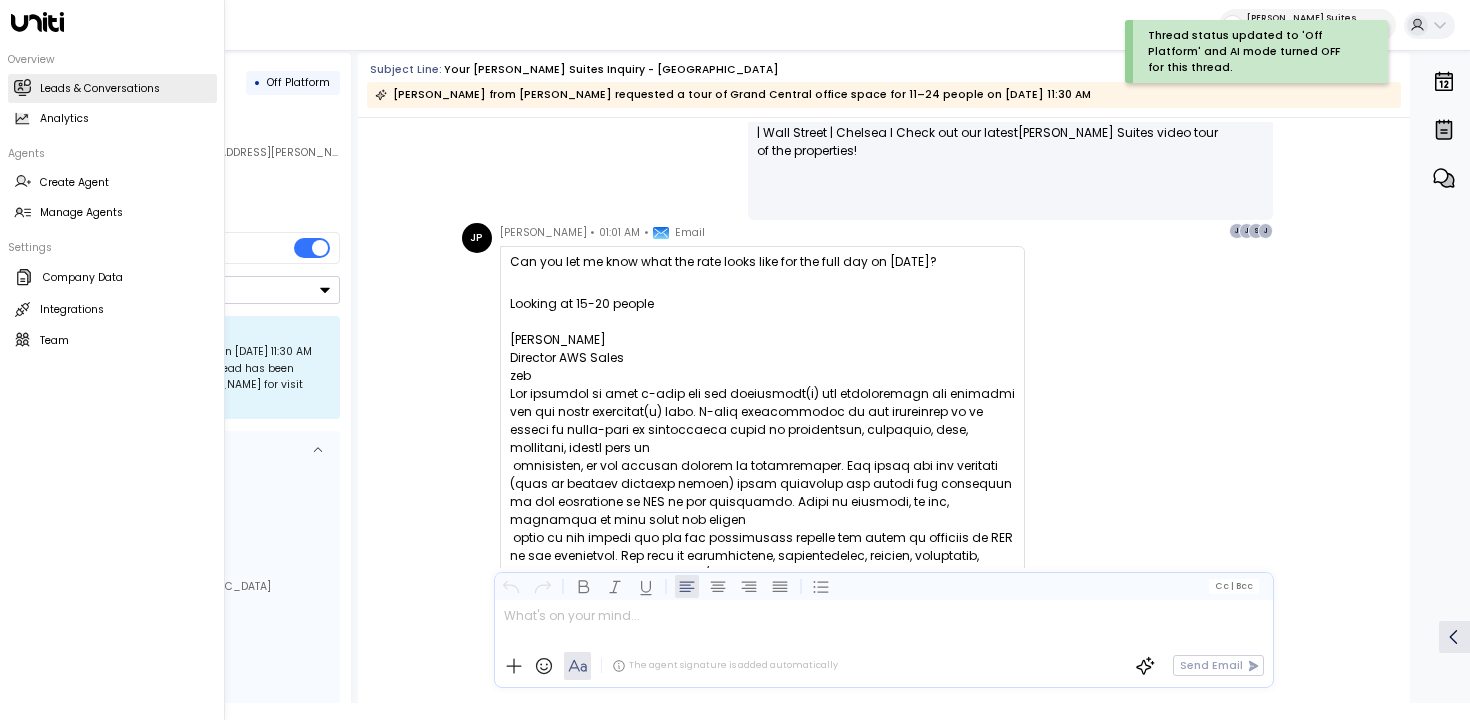 click on "Leads & Conversations" at bounding box center [100, 89] 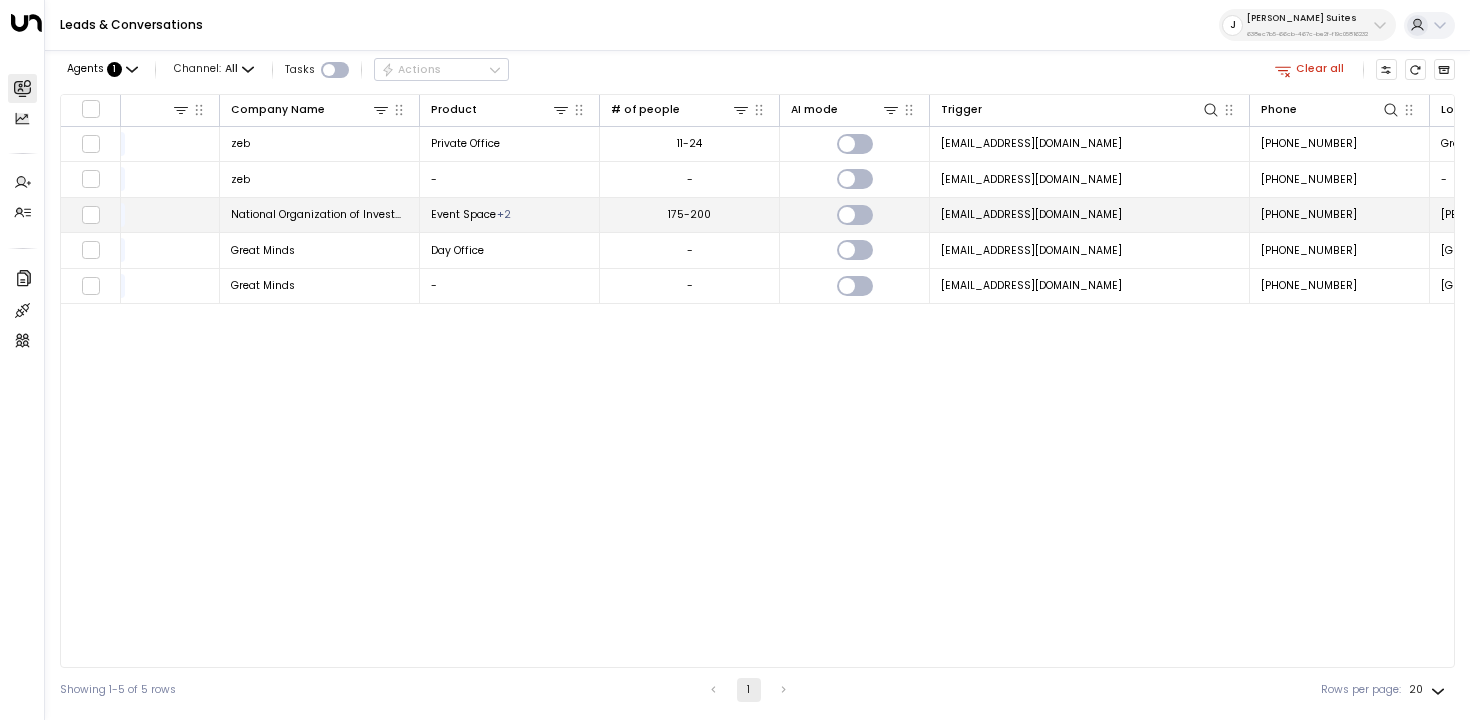 scroll, scrollTop: 0, scrollLeft: 893, axis: horizontal 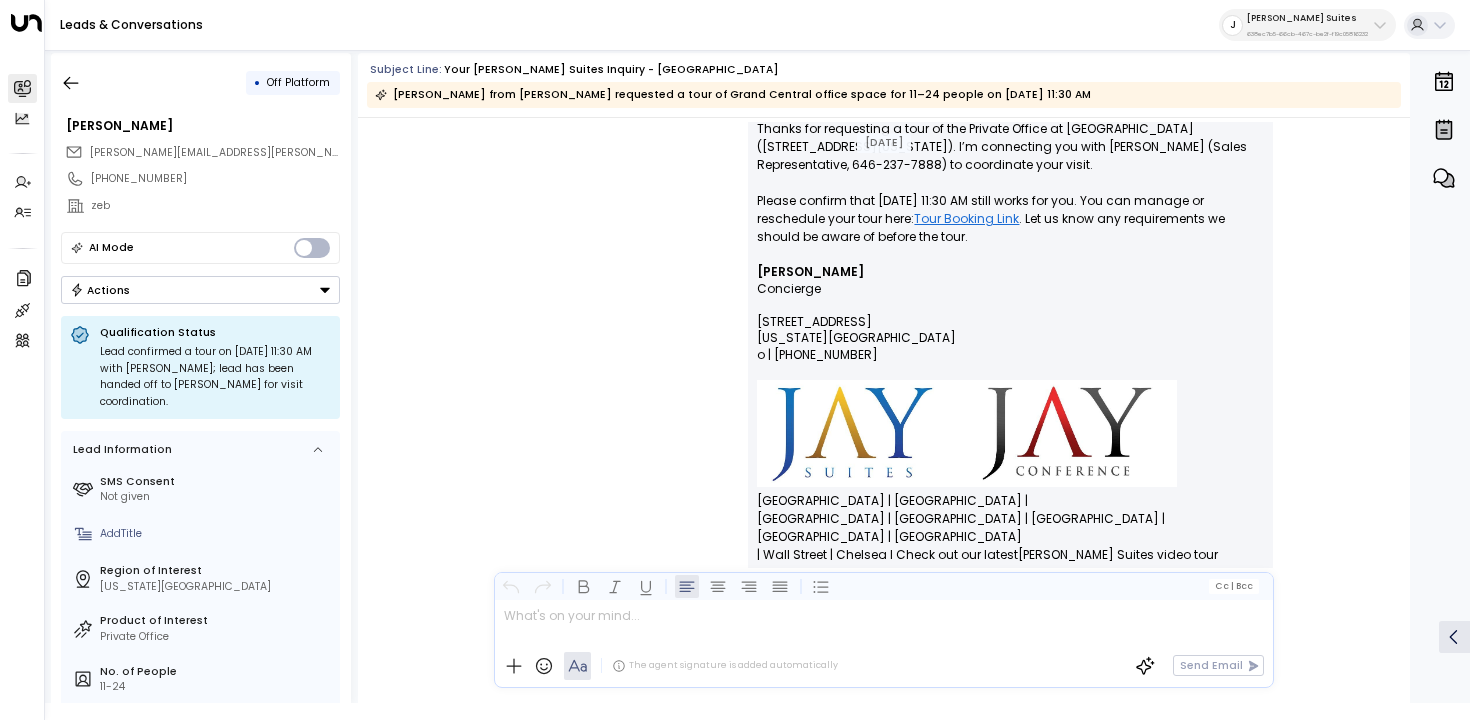 click on "AI Mode" at bounding box center (200, 248) 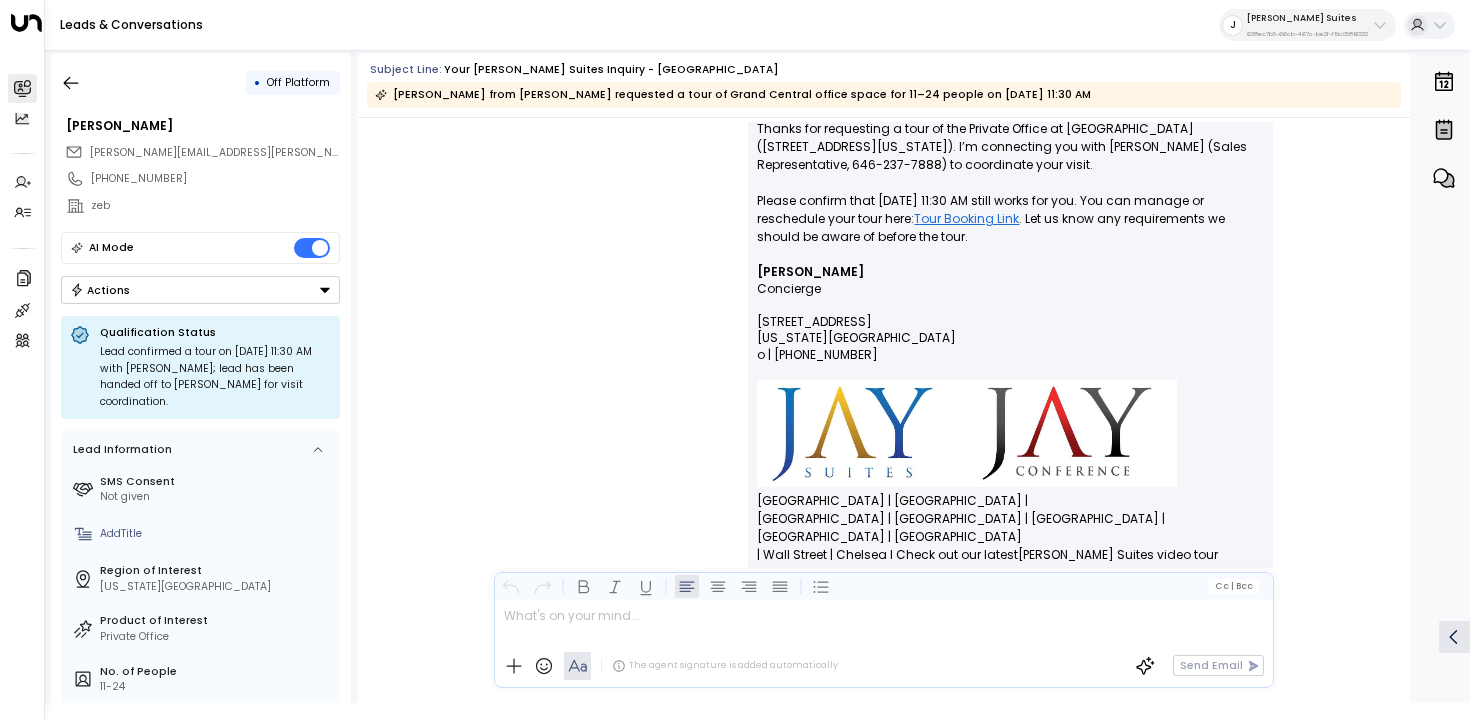 click on "Leo Hudson • 12:58 AM • Email Hi John, Thanks for requesting a tour of the Private Office at Grand Central (369 Lexington Avenue, New York, NY 10017). I’m connecting you with Jack (Sales Representative, 646-237-7888) to coordinate your visit. Please confirm that Tuesday, July 3 at 11:30 AM still works for you. You can manage or reschedule your tour here:  Tour Booking Link . Let us know any requirements we should be aware of before the tour. Leo Hudson Concierge 369 Lexington Avenue, 3rd Floor New York, NY 10017 o | 212-569-9000 Madison Avenue | Bryant Park |  Fifth Avenue | Grand Central | 34th Street | Financial District | Midtown East | Wall Street | Chelsea I Check out our latest  Jay Suites video tour  of the properties! ________________________________________________________________________________________________________________________________________________________________________________________________________uniti_thread_id_acc2141c-ca03-40d6-9078-f132934edf13 J S J J" at bounding box center (883, 358) 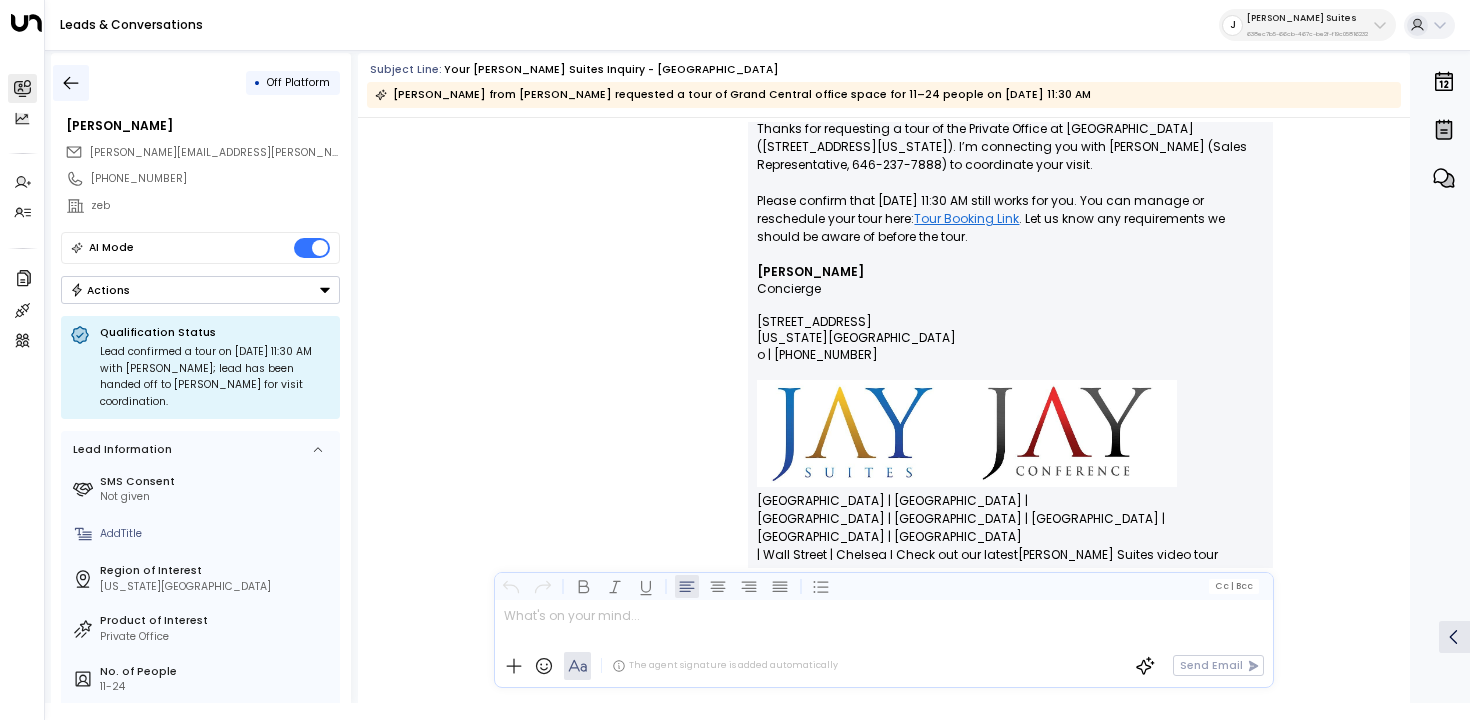 click 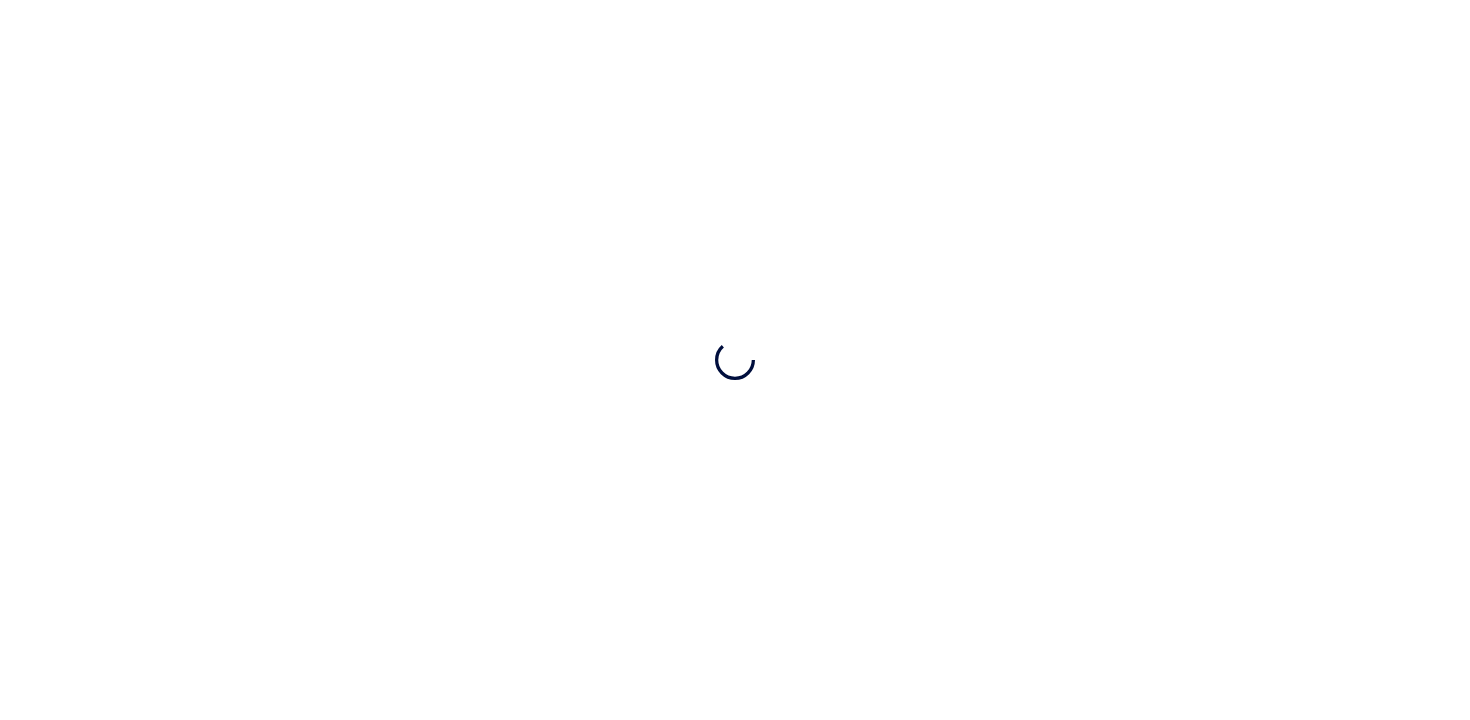 scroll, scrollTop: 0, scrollLeft: 0, axis: both 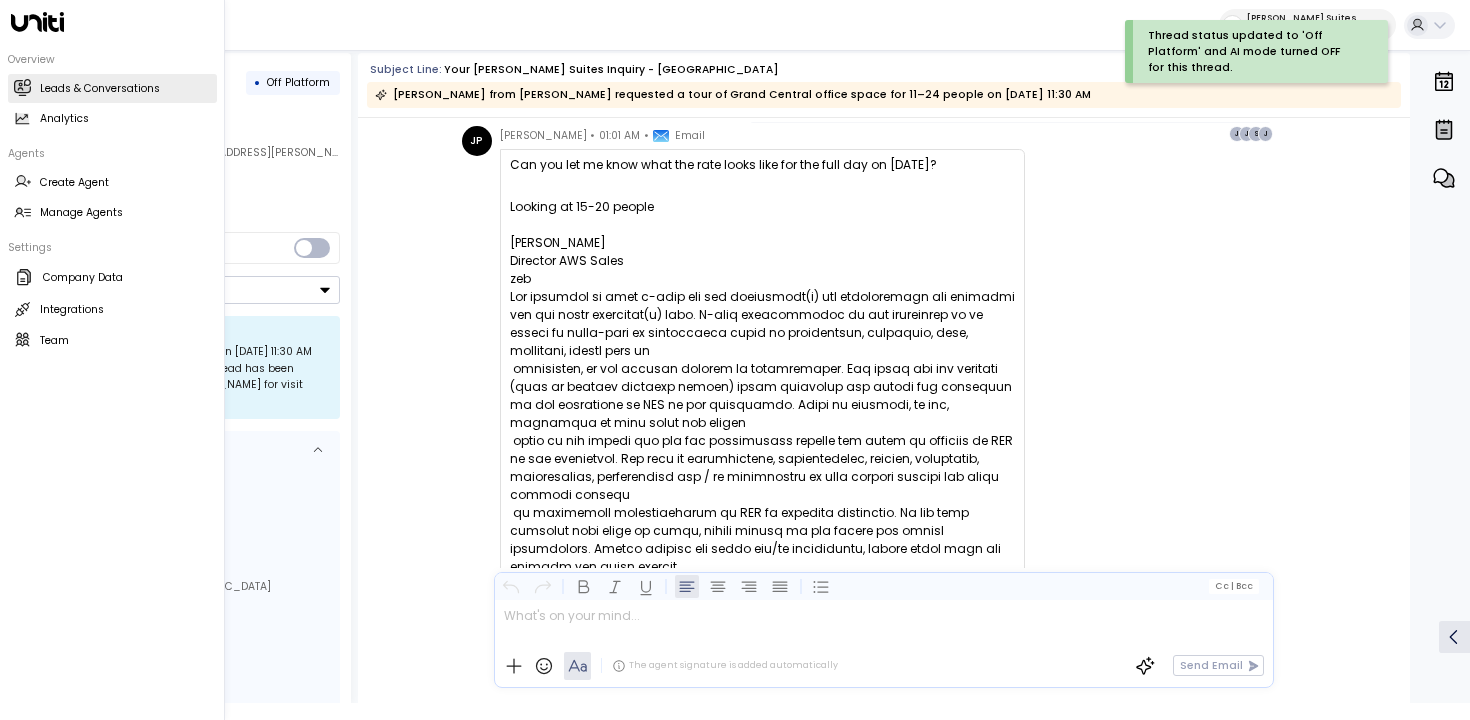 click on "Leads & Conversations Leads & Conversations" at bounding box center [112, 88] 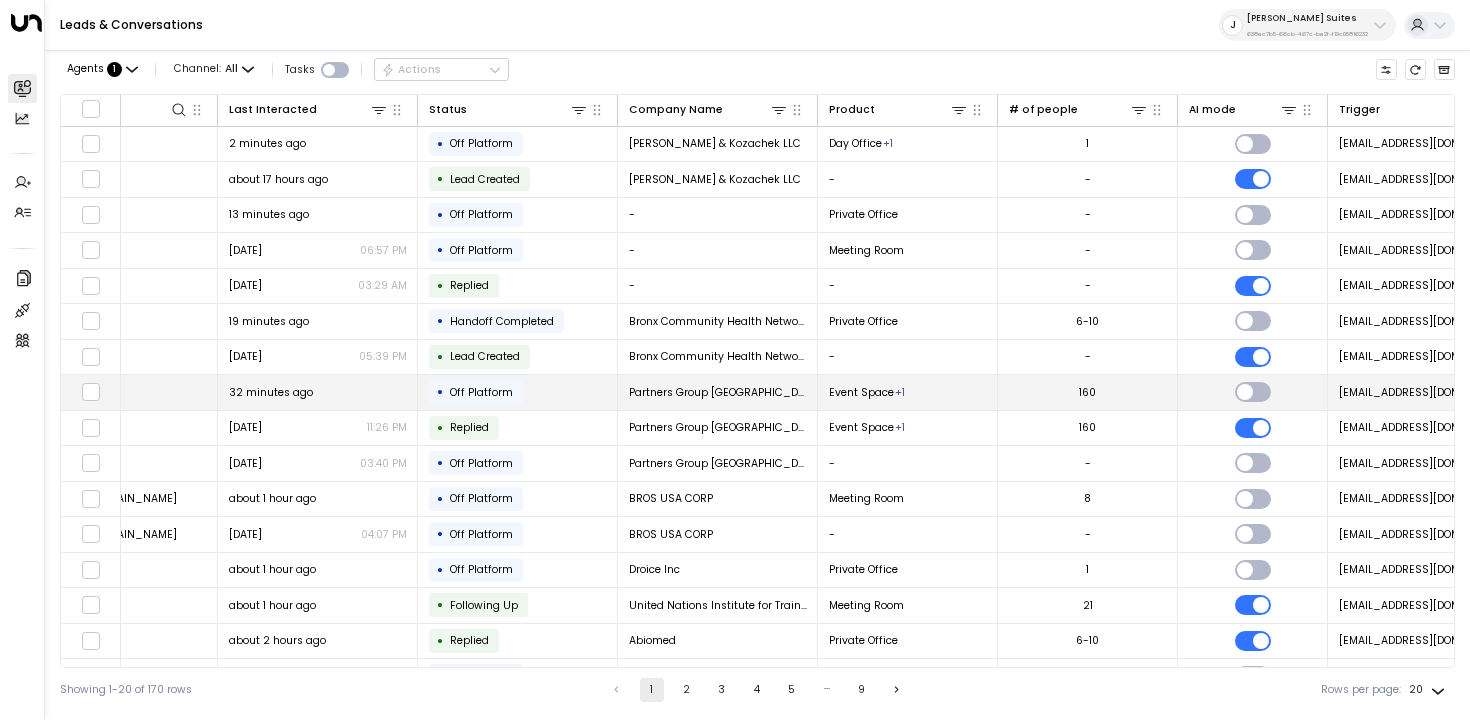 scroll, scrollTop: 0, scrollLeft: 478, axis: horizontal 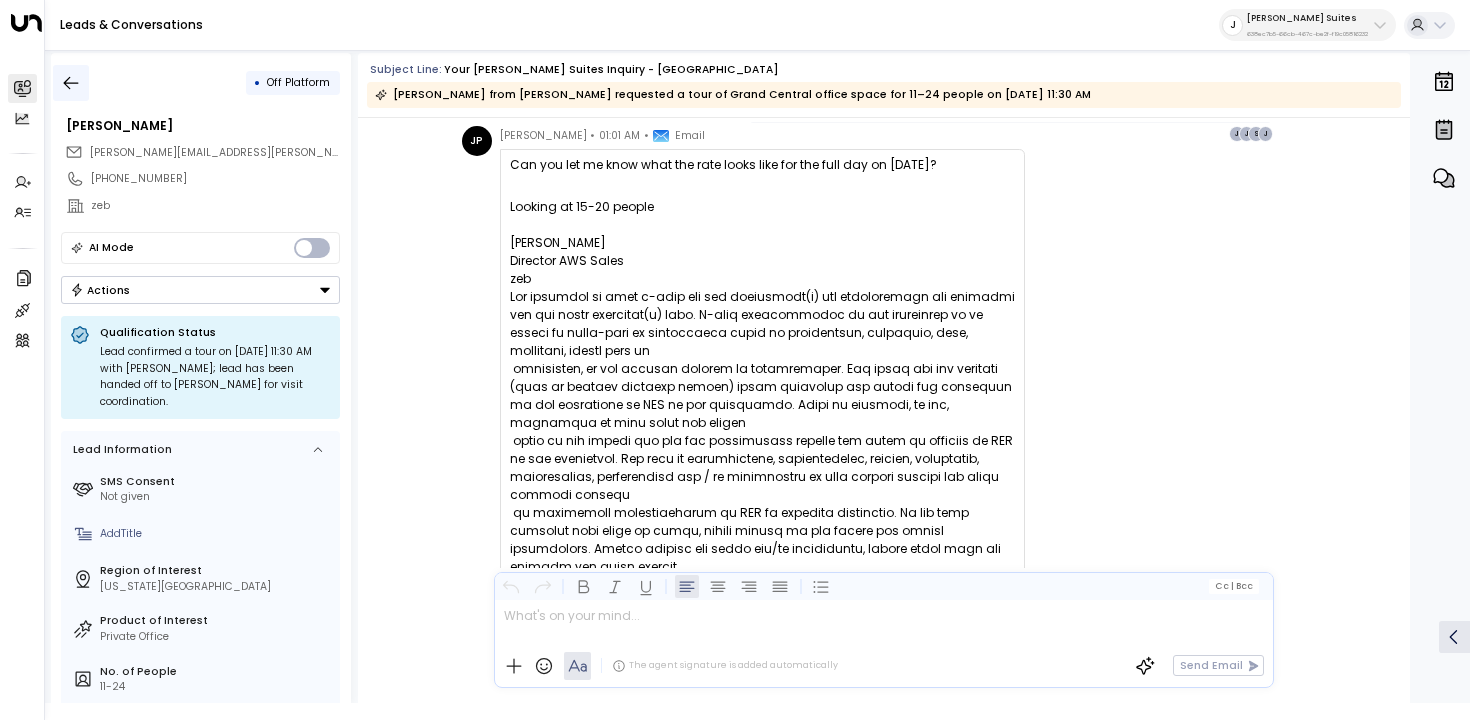 click 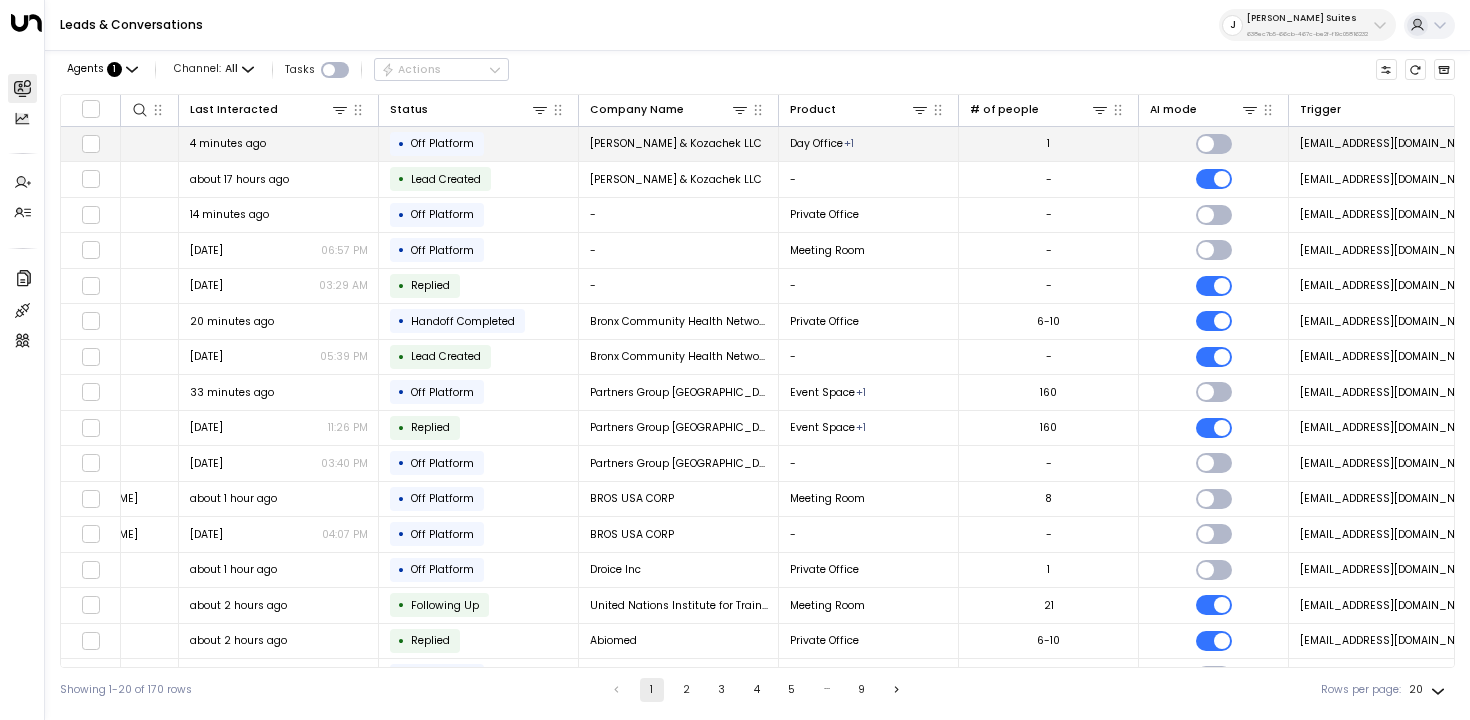 scroll, scrollTop: 0, scrollLeft: 446, axis: horizontal 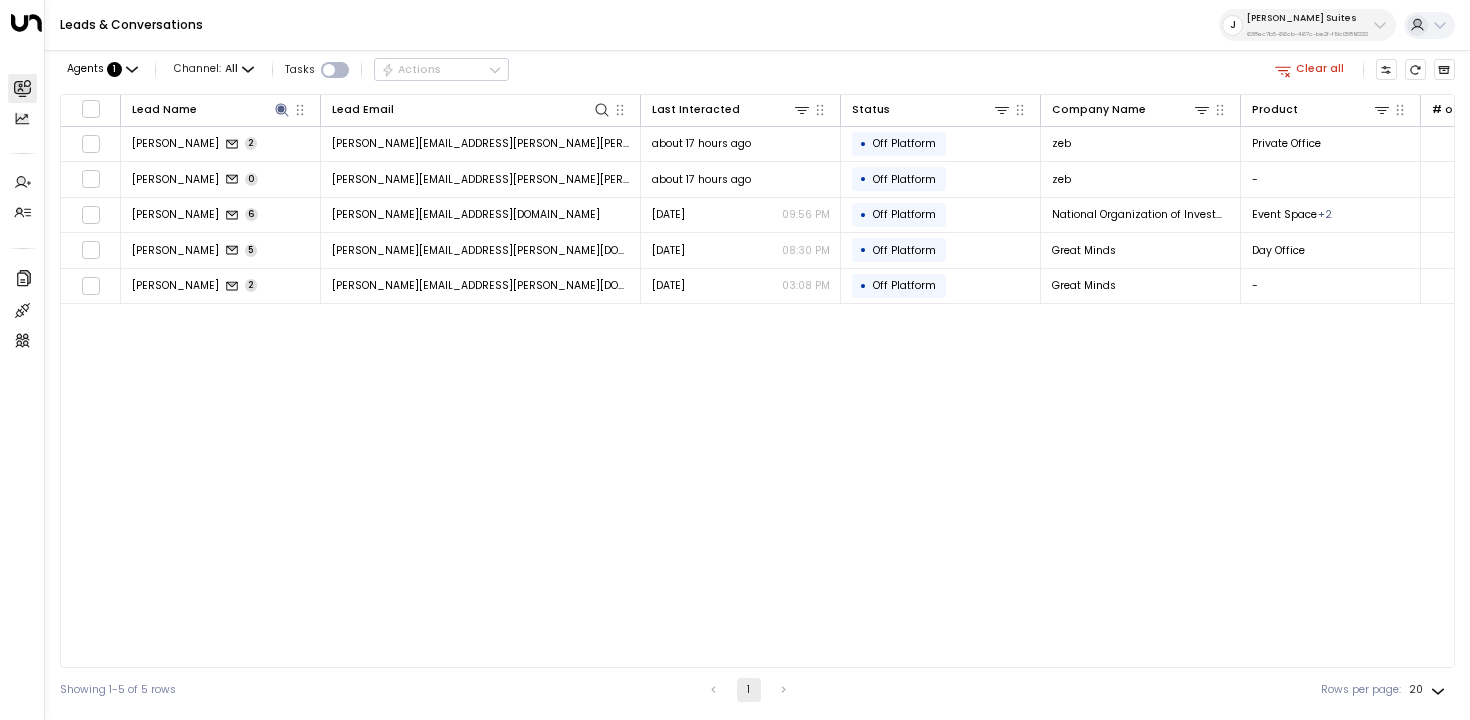 click on "638ec7b5-66cb-467c-be2f-f19c05816232" at bounding box center [1307, 34] 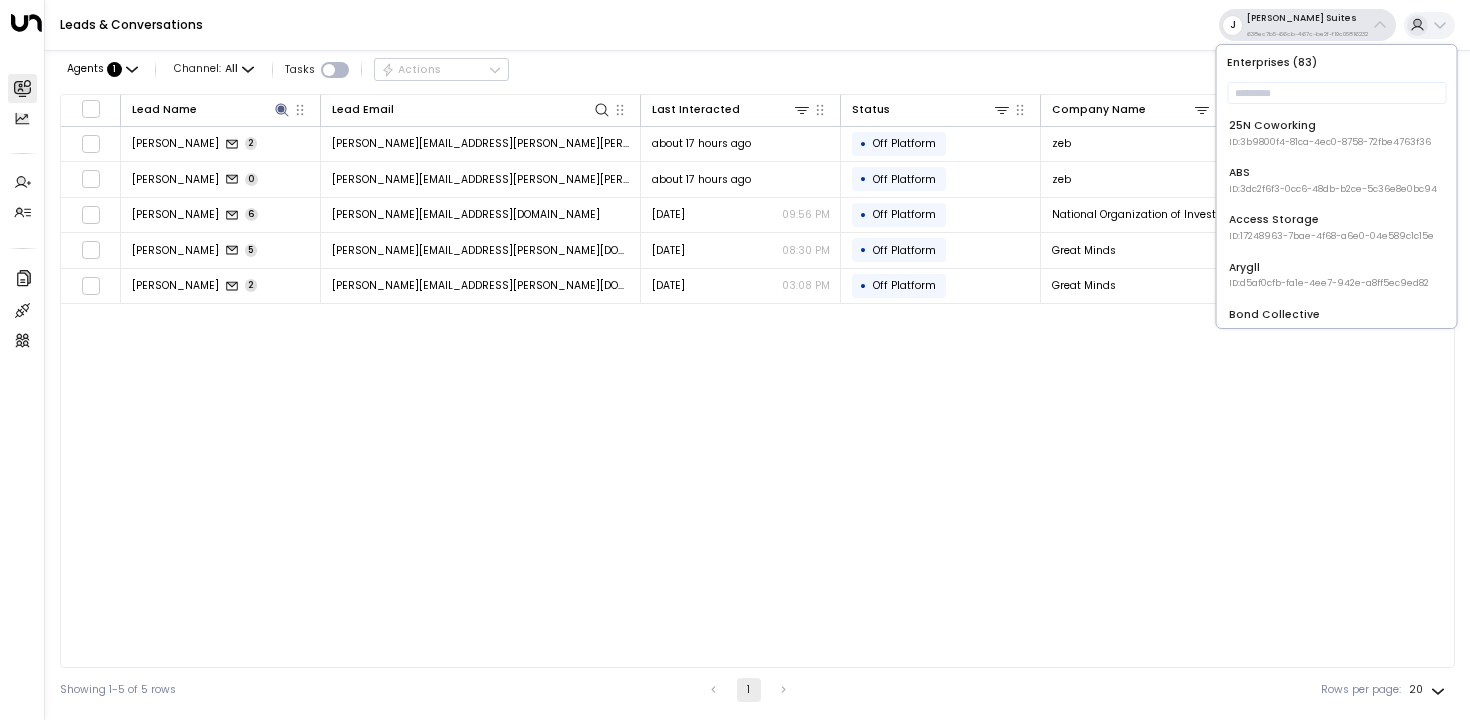 click on "Lead Name Lead Email Last Interacted Status Company Name Product # of people AI mode Trigger Phone Location Inquired At [PERSON_NAME] 2 [PERSON_NAME][EMAIL_ADDRESS][PERSON_NAME][PERSON_NAME][DOMAIN_NAME] about 17 hours ago • Off Platform zeb Private Office 11-24 [EMAIL_ADDRESS][DOMAIN_NAME] [PHONE_NUMBER] [GEOGRAPHIC_DATA] about 17 hours ago [PERSON_NAME] 0 [PERSON_NAME][EMAIL_ADDRESS][PERSON_NAME][PERSON_NAME][DOMAIN_NAME] about 17 hours ago • Off Platform zeb - - [EMAIL_ADDRESS][DOMAIN_NAME] [PHONE_NUMBER] - about 17 hours ago [PERSON_NAME] 6 [PERSON_NAME][EMAIL_ADDRESS][DOMAIN_NAME] [DATE] 09:56 PM • Off Platform National Organization of Investment Professionals Event Space + [PHONE_NUMBER] [EMAIL_ADDRESS][DOMAIN_NAME] [PHONE_NUMBER] [PERSON_NAME] Conference [GEOGRAPHIC_DATA] [DATE] 03:47 PM [PERSON_NAME] 5 [PERSON_NAME][EMAIL_ADDRESS][PERSON_NAME][DOMAIN_NAME] [DATE] 08:30 PM • Off Platform Great Minds Day Office - [EMAIL_ADDRESS][DOMAIN_NAME] [PHONE_NUMBER] [GEOGRAPHIC_DATA] [DATE] 03:18 PM [PERSON_NAME] 2 [PERSON_NAME][EMAIL_ADDRESS][PERSON_NAME][DOMAIN_NAME] [DATE] 03:08 PM • Off Platform Great Minds - - [EMAIL_ADDRESS][DOMAIN_NAME] [PHONE_NUMBER] [GEOGRAPHIC_DATA] [DATE] 09:59 PM" at bounding box center (757, 381) 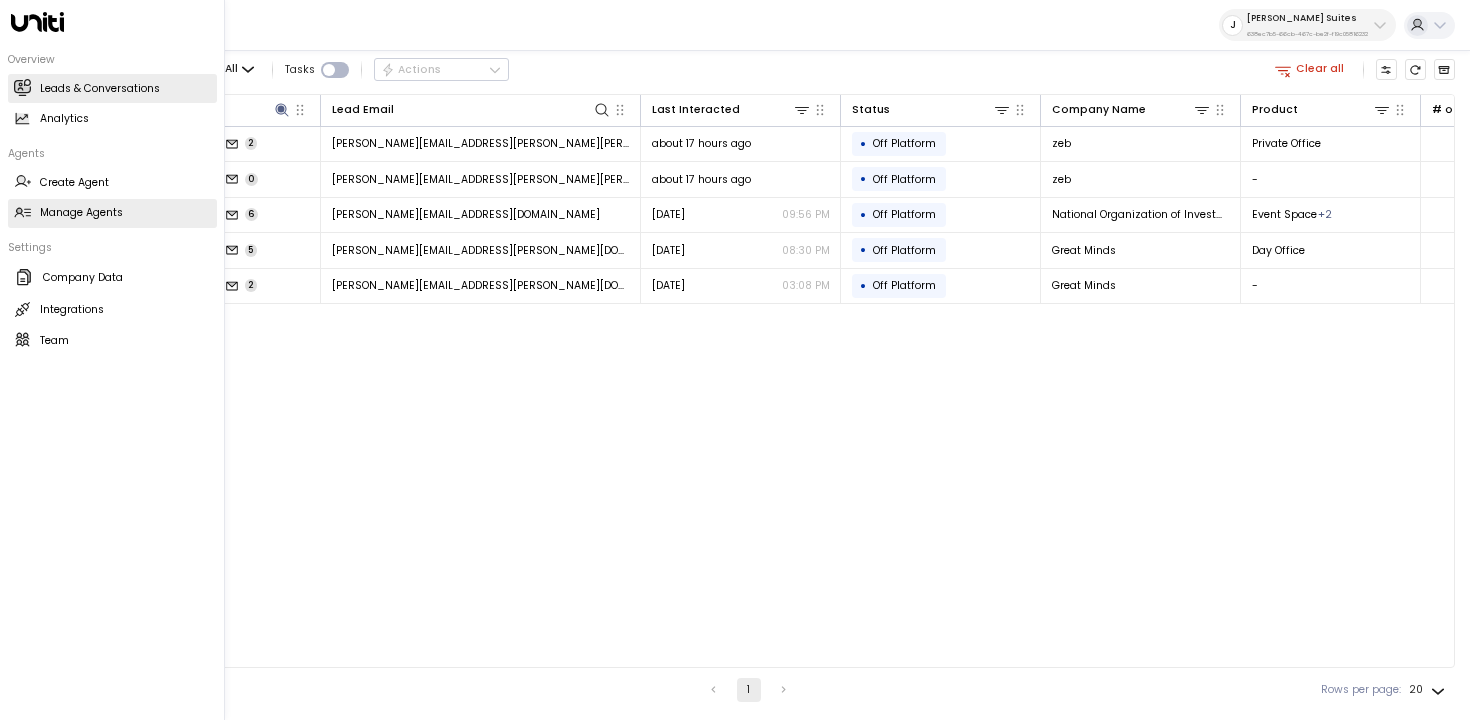 click on "Manage Agents Manage Agents" at bounding box center [112, 213] 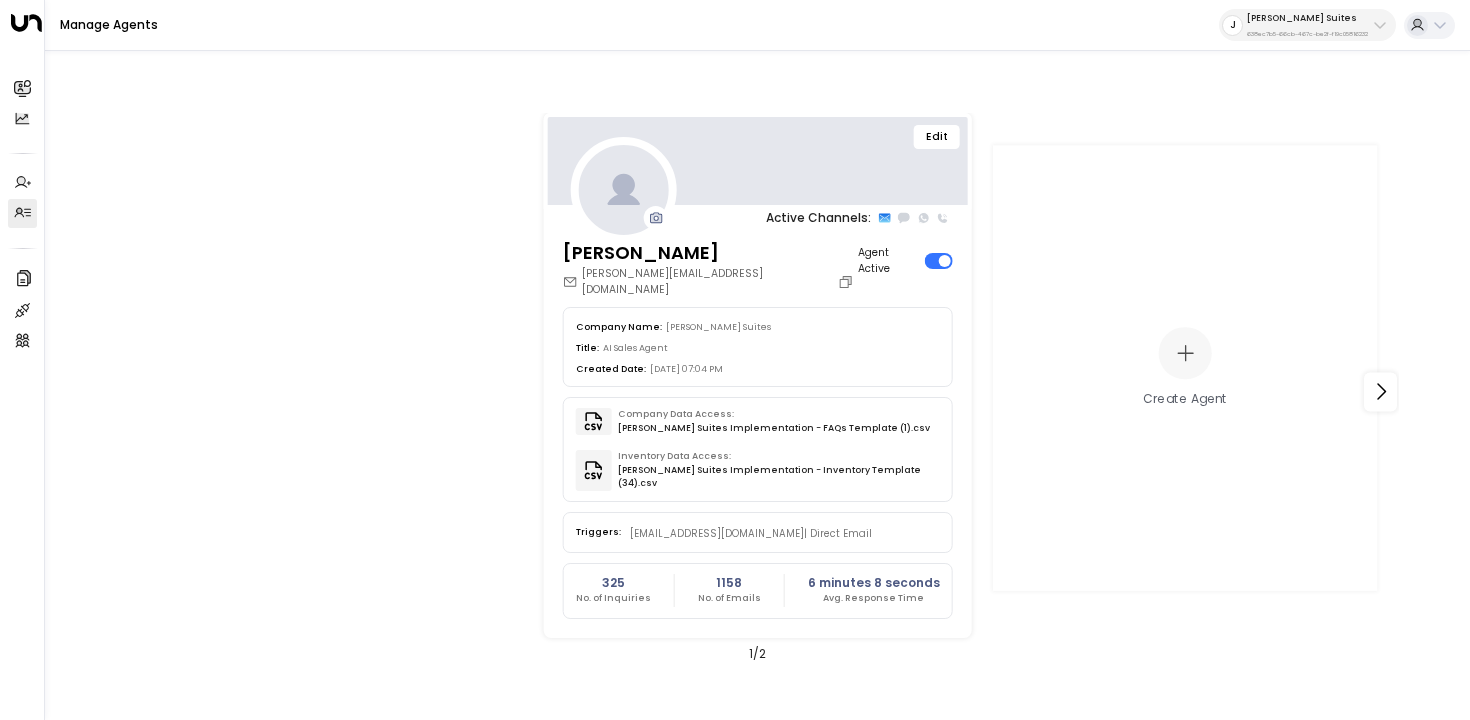 click on "Edit" at bounding box center (937, 137) 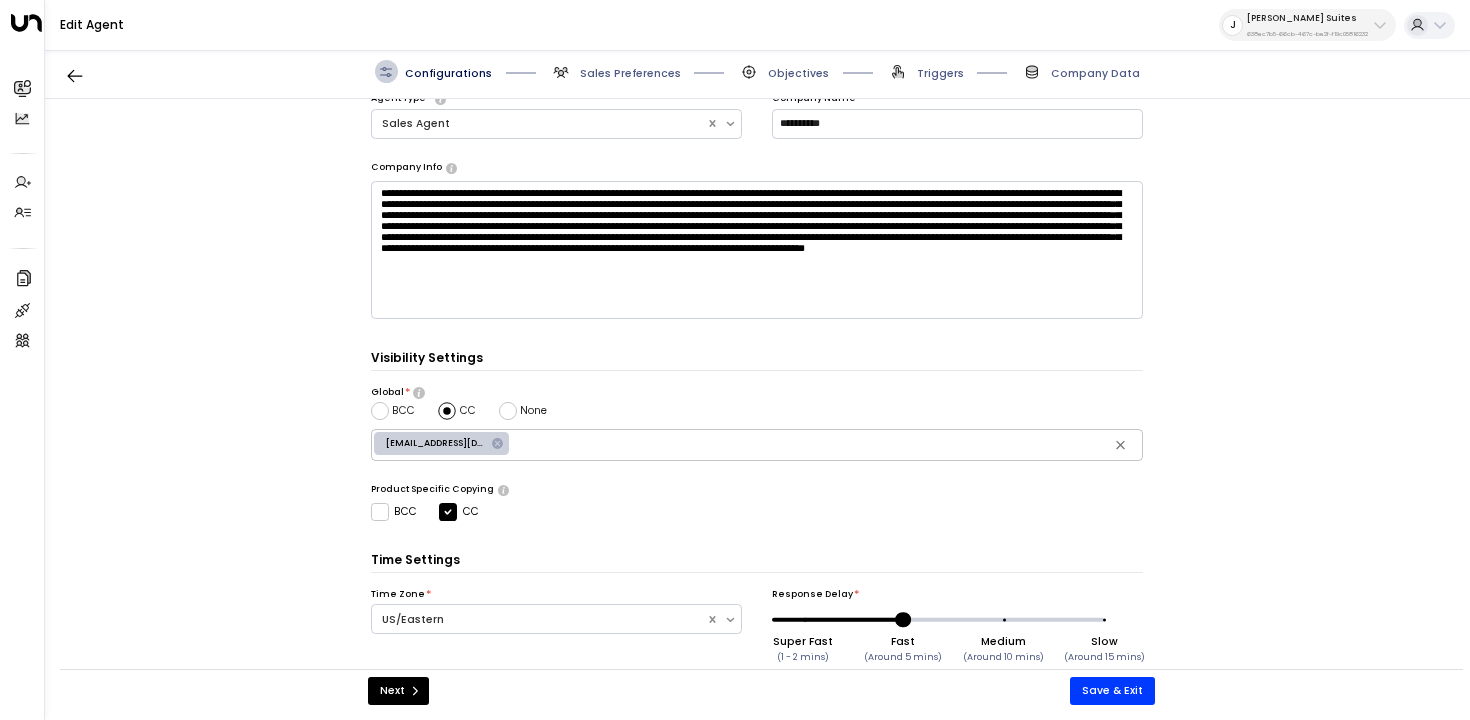 scroll, scrollTop: 206, scrollLeft: 0, axis: vertical 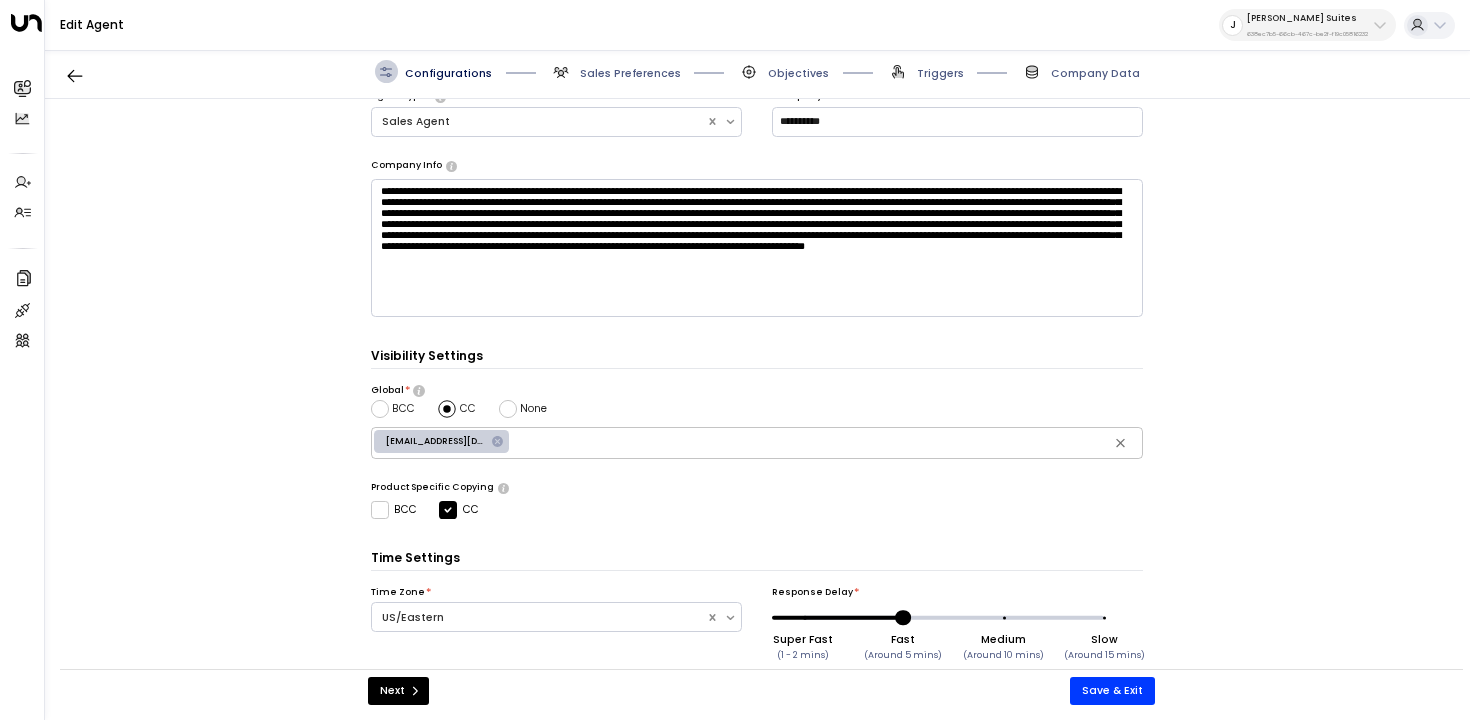click on "Configurations Sales Preferences Objectives Triggers Company Data" at bounding box center (757, 72) 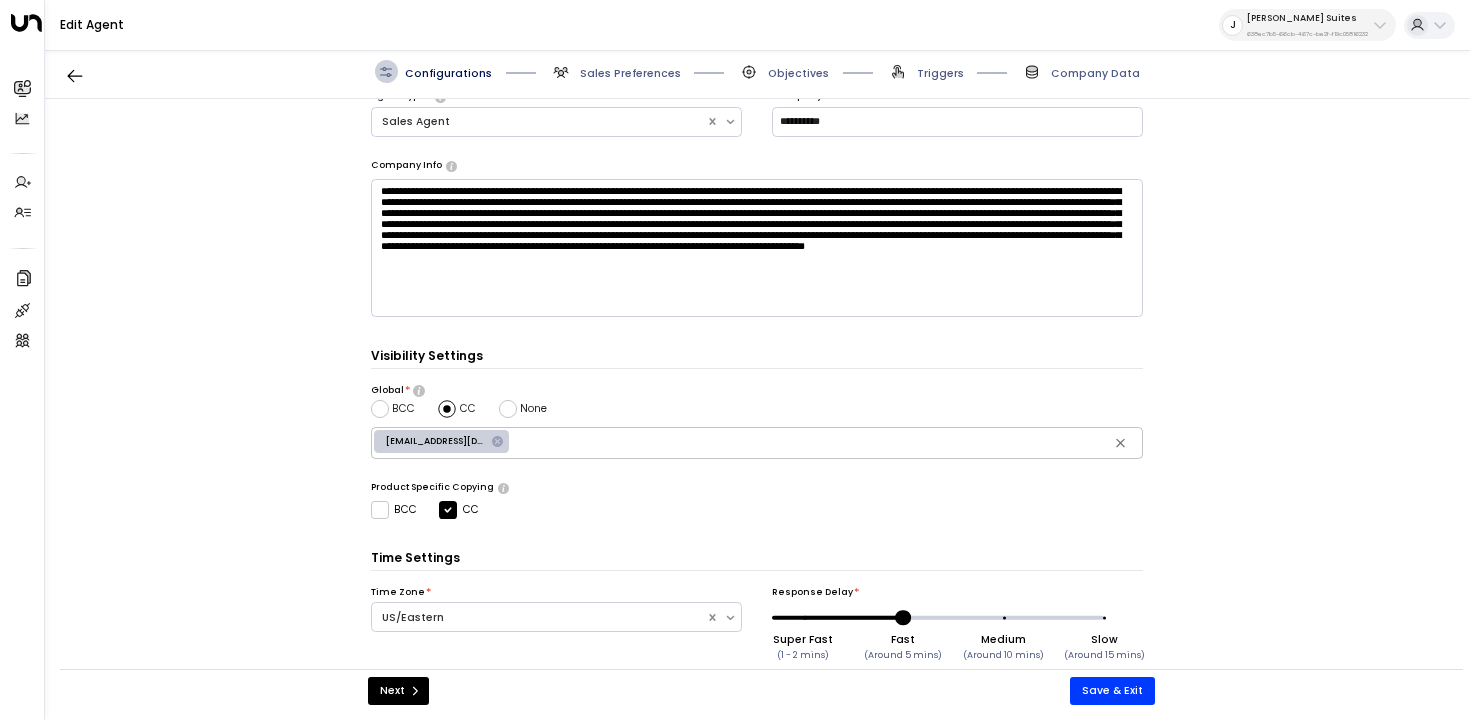 click on "Objectives" at bounding box center [798, 73] 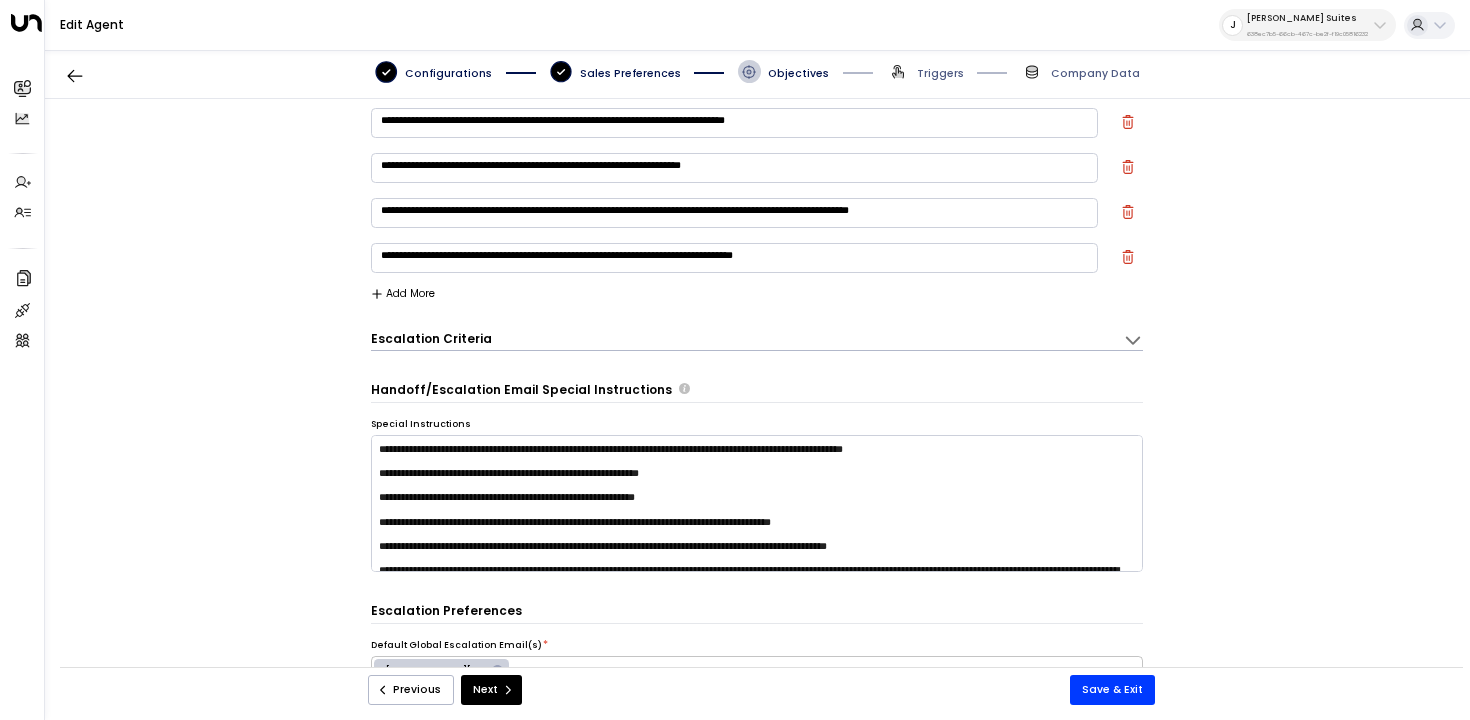scroll, scrollTop: 22, scrollLeft: 0, axis: vertical 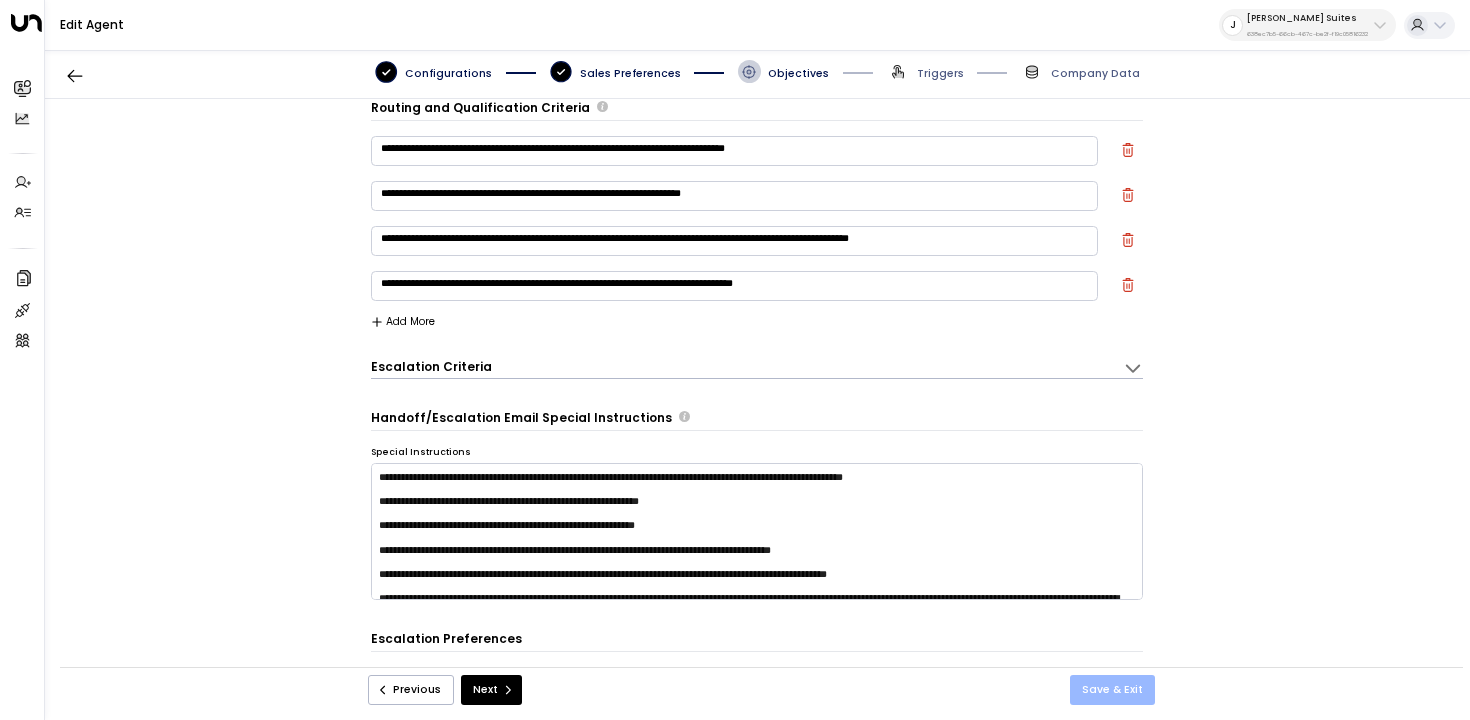 click on "Save & Exit" at bounding box center (1112, 690) 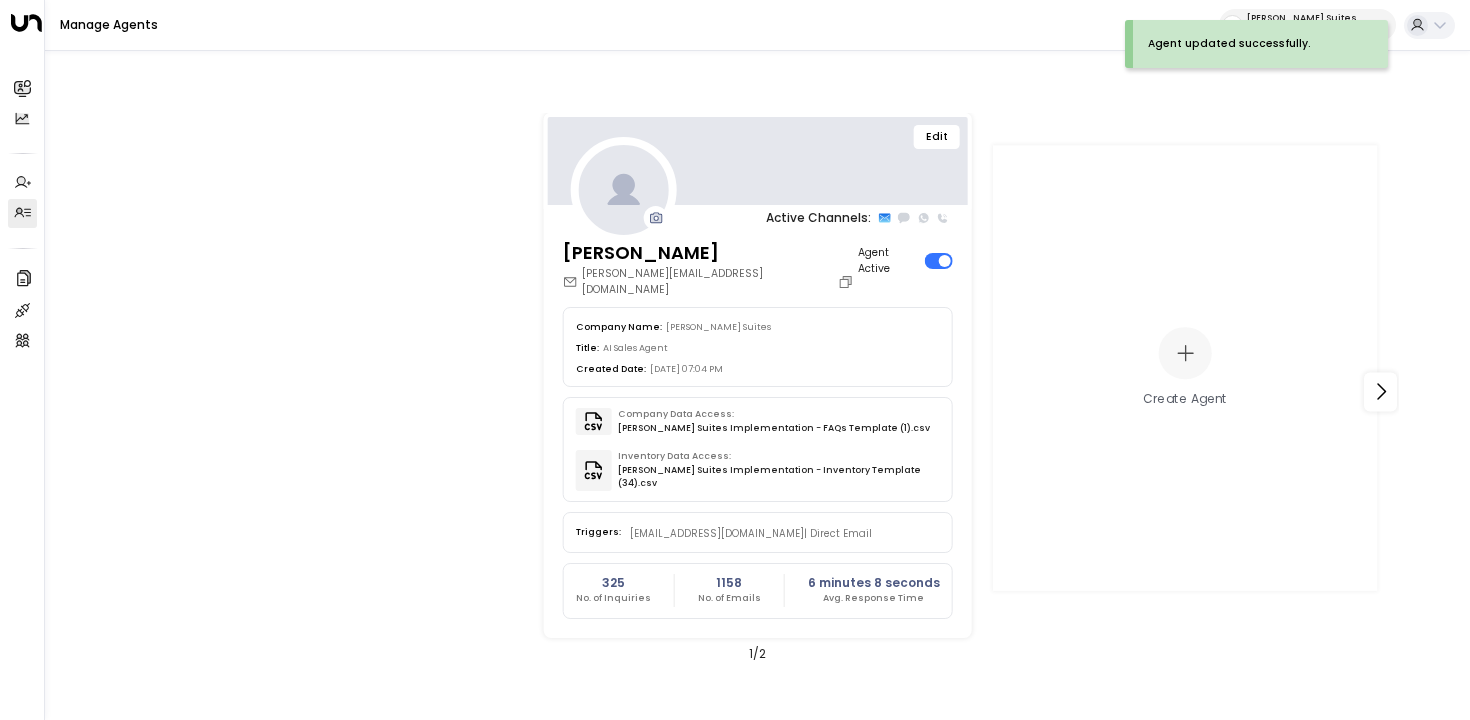 click on "Edit" at bounding box center (937, 137) 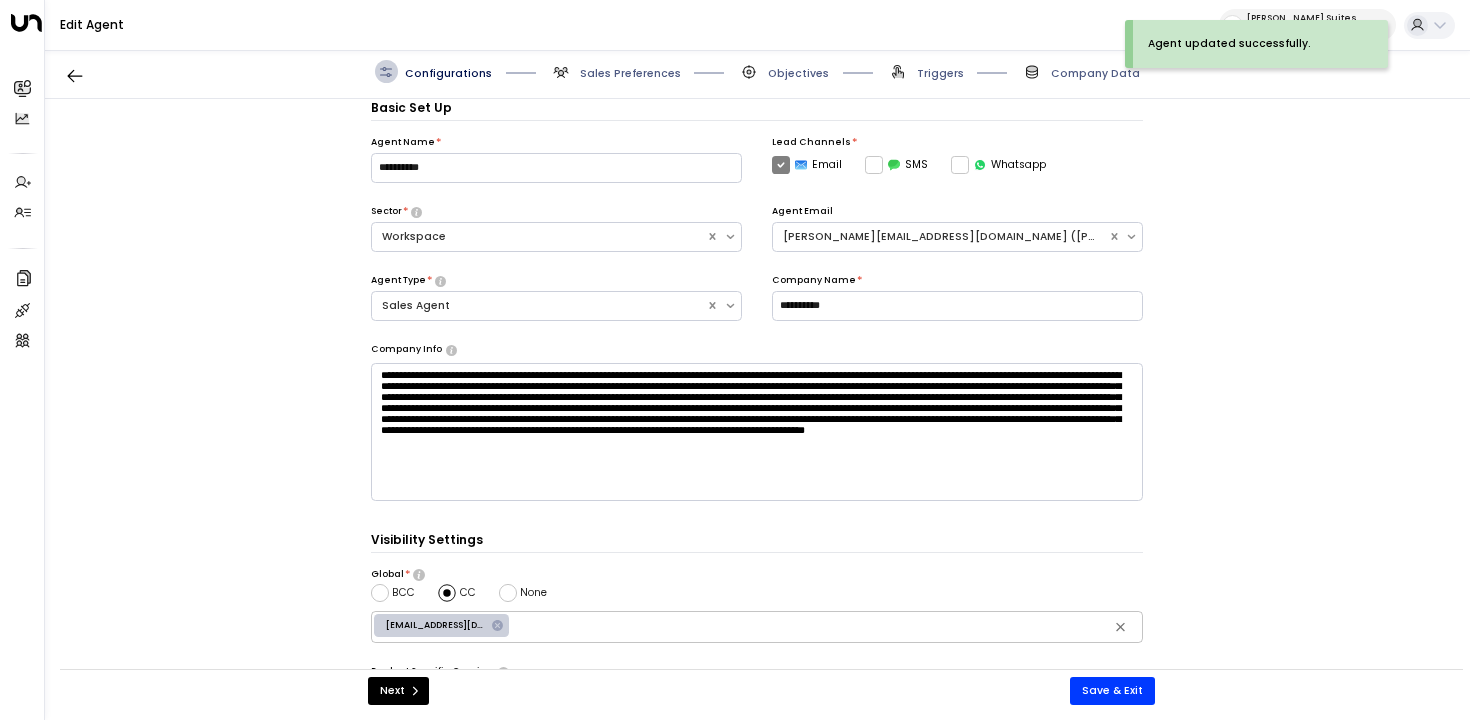 scroll, scrollTop: 228, scrollLeft: 0, axis: vertical 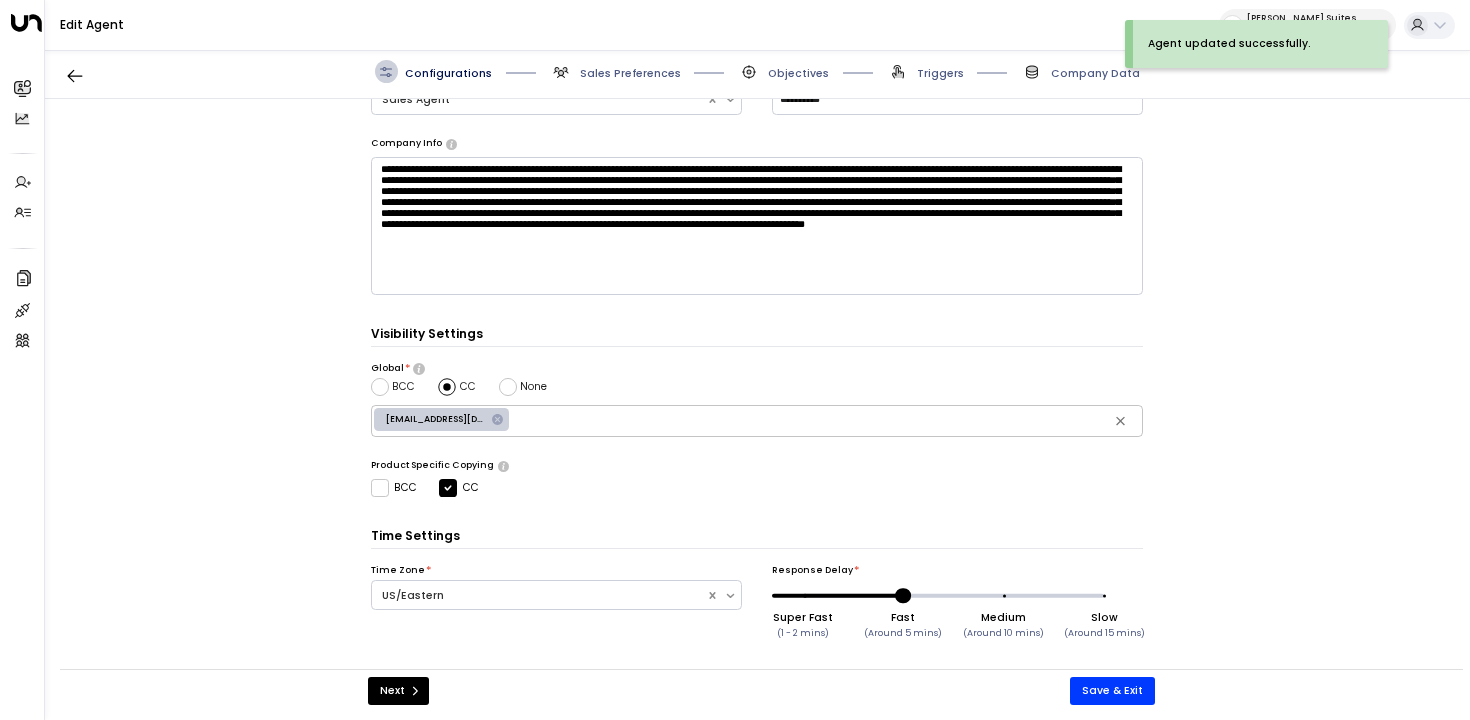 click on "Sales Preferences" at bounding box center [630, 73] 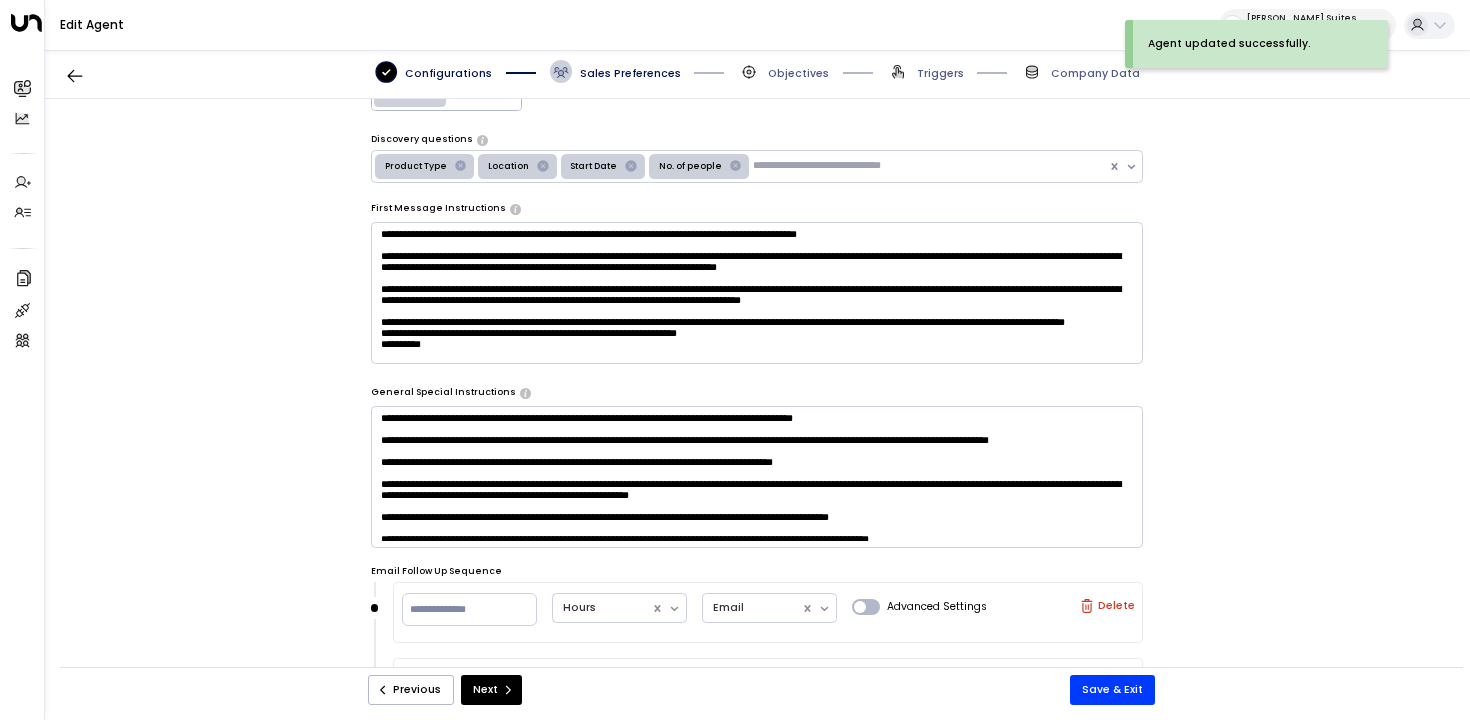 scroll, scrollTop: 703, scrollLeft: 0, axis: vertical 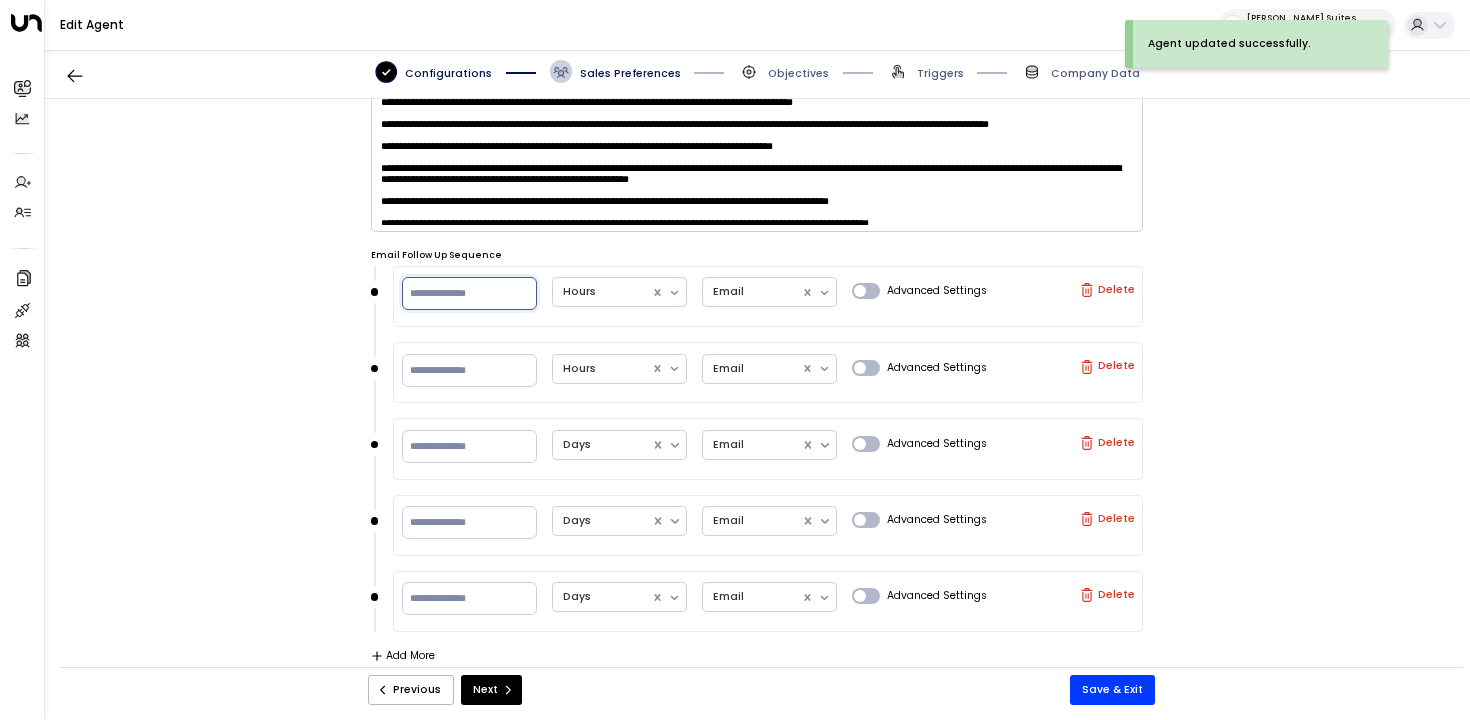click on "**" at bounding box center (469, 293) 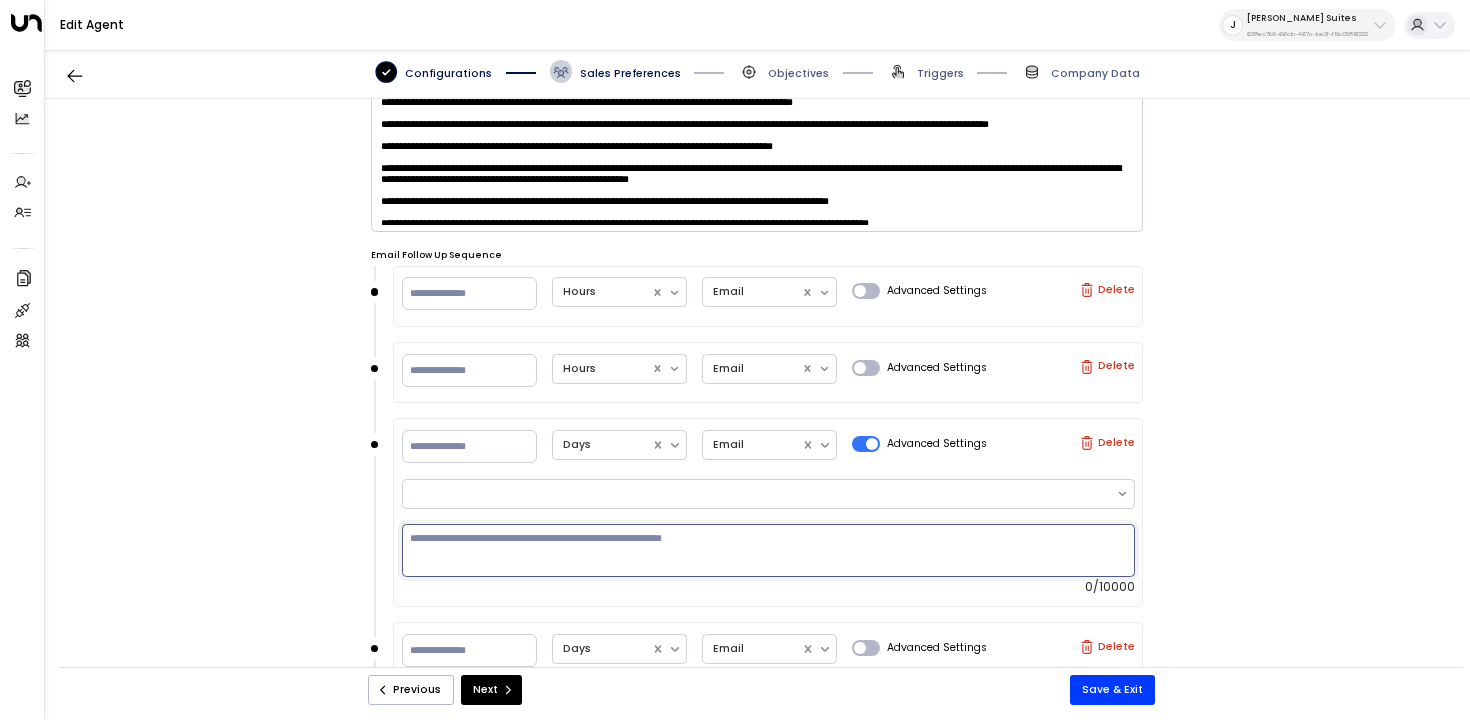 click at bounding box center [768, 550] 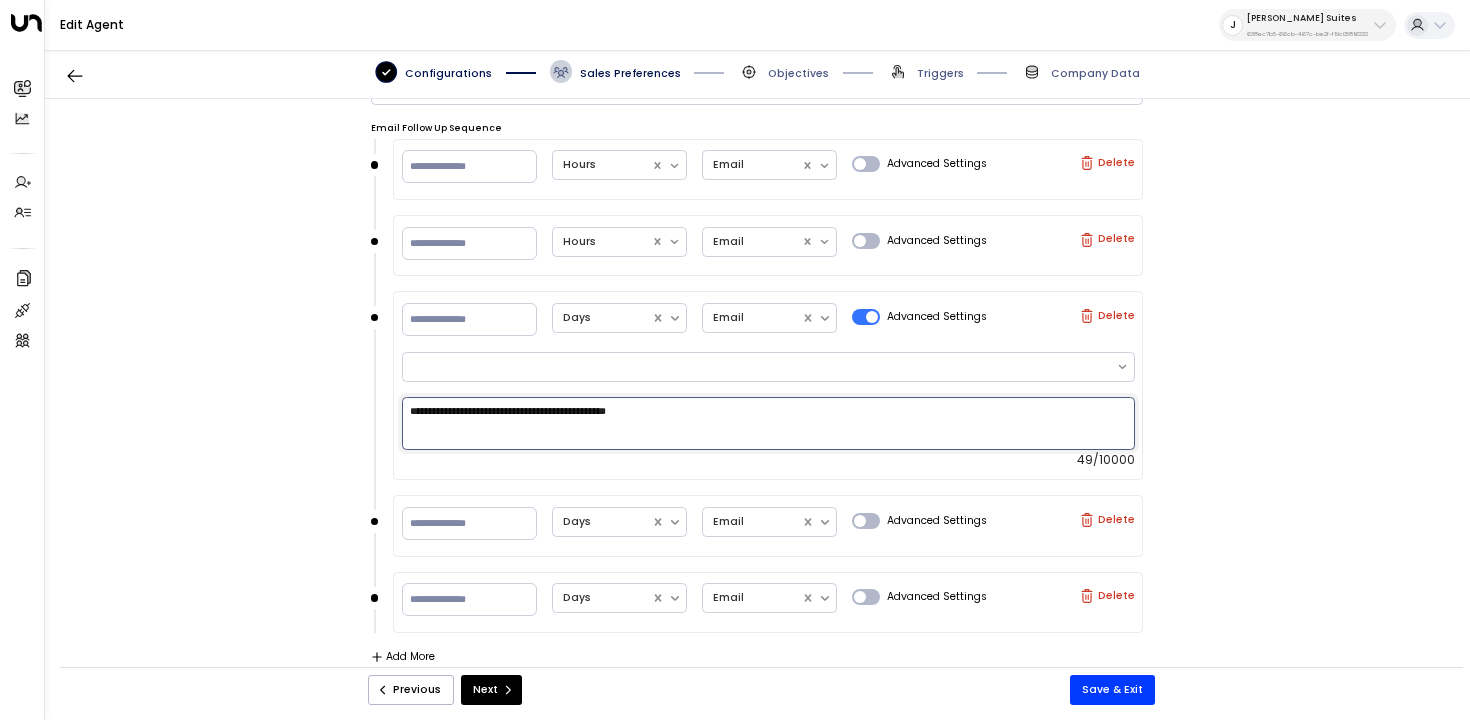scroll, scrollTop: 831, scrollLeft: 0, axis: vertical 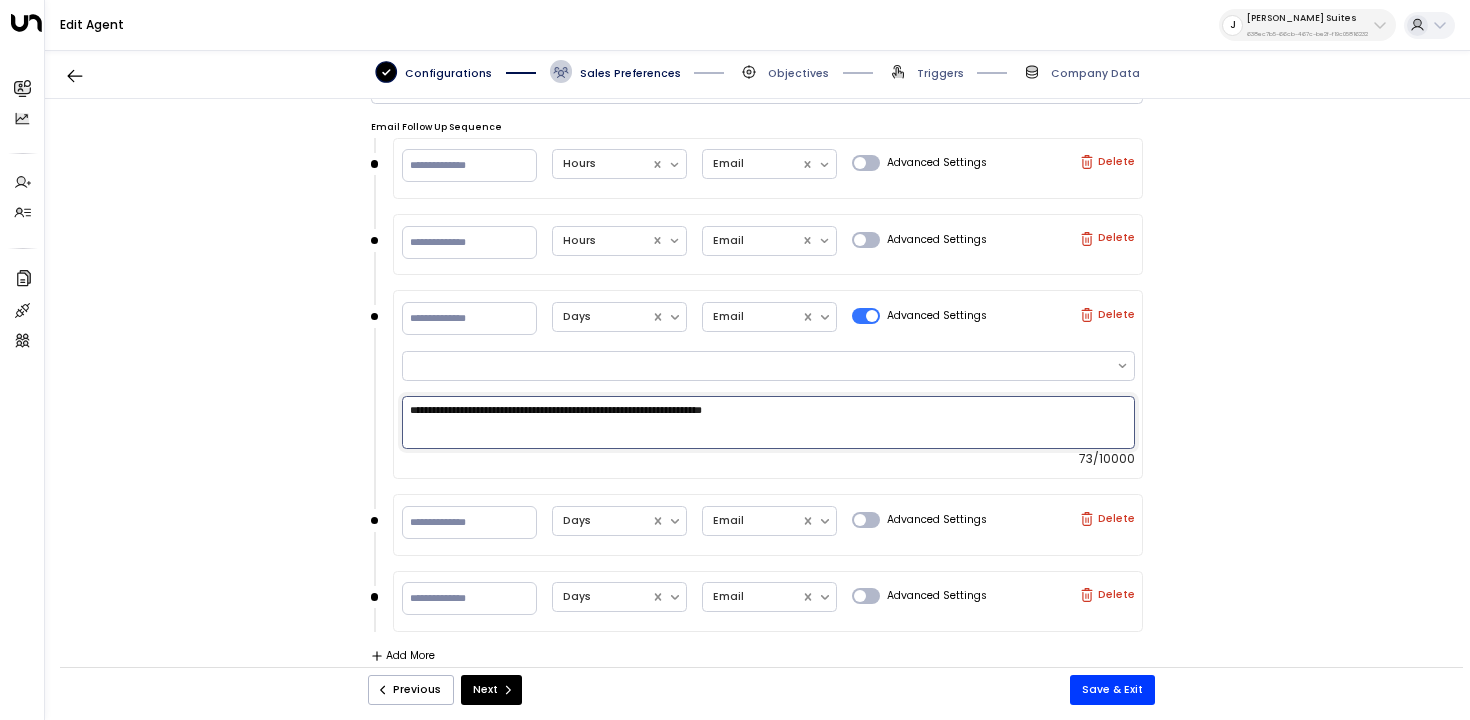 click on "**********" at bounding box center [768, 422] 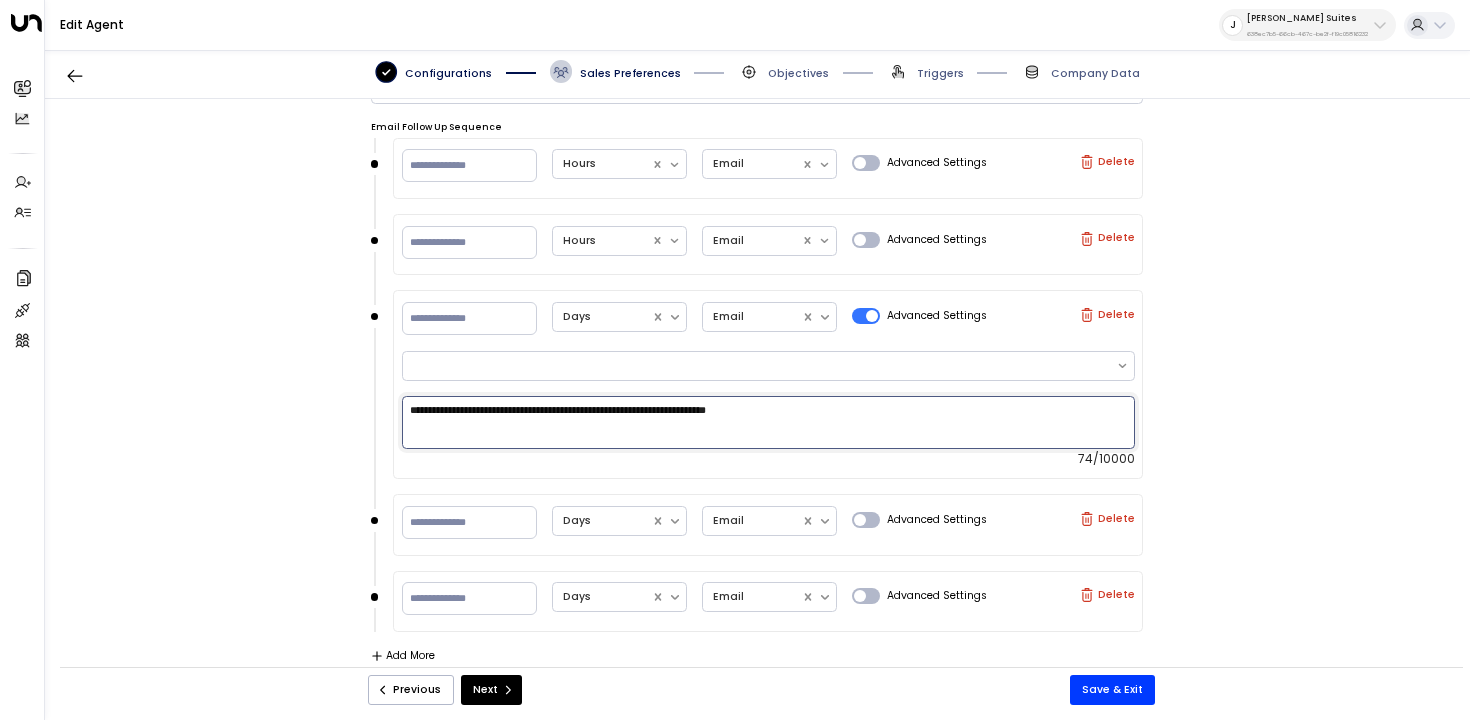 click on "**********" at bounding box center [768, 422] 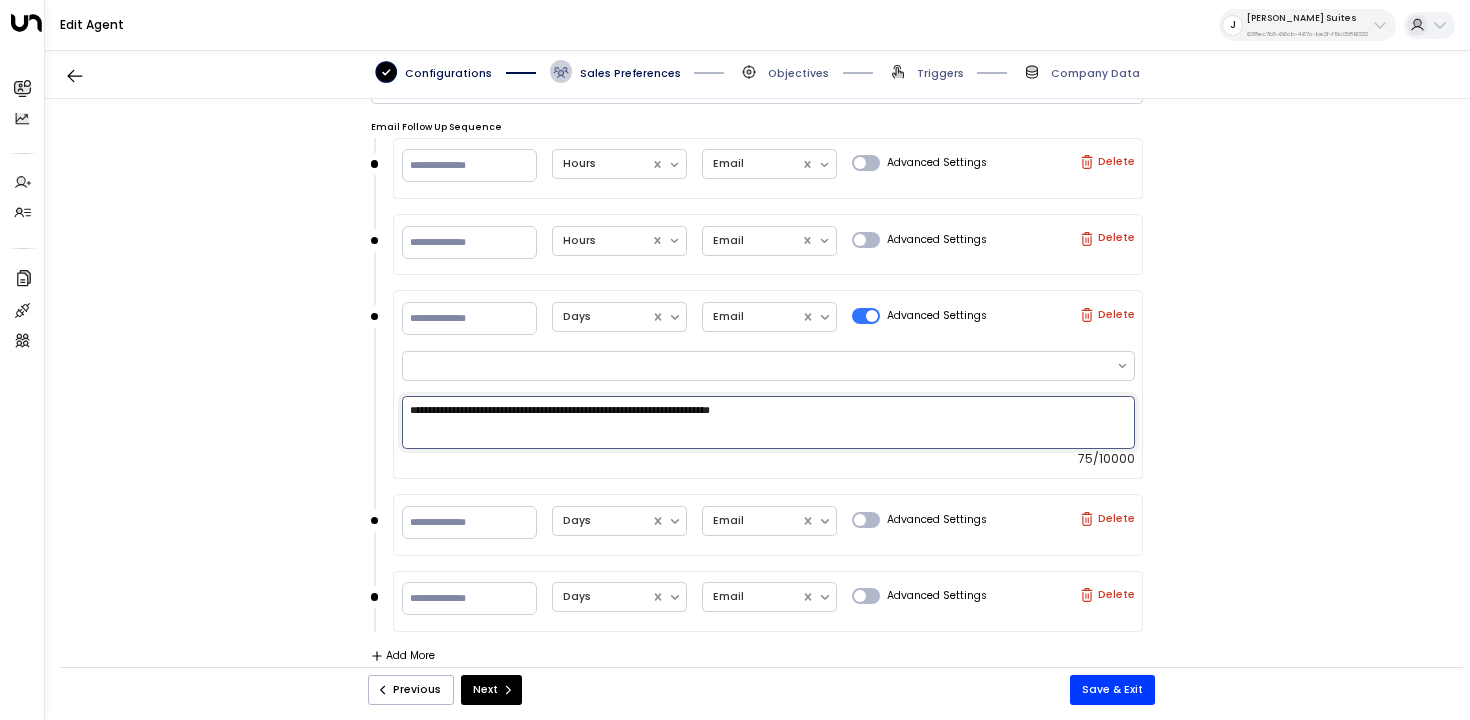 drag, startPoint x: 798, startPoint y: 406, endPoint x: 750, endPoint y: 409, distance: 48.09366 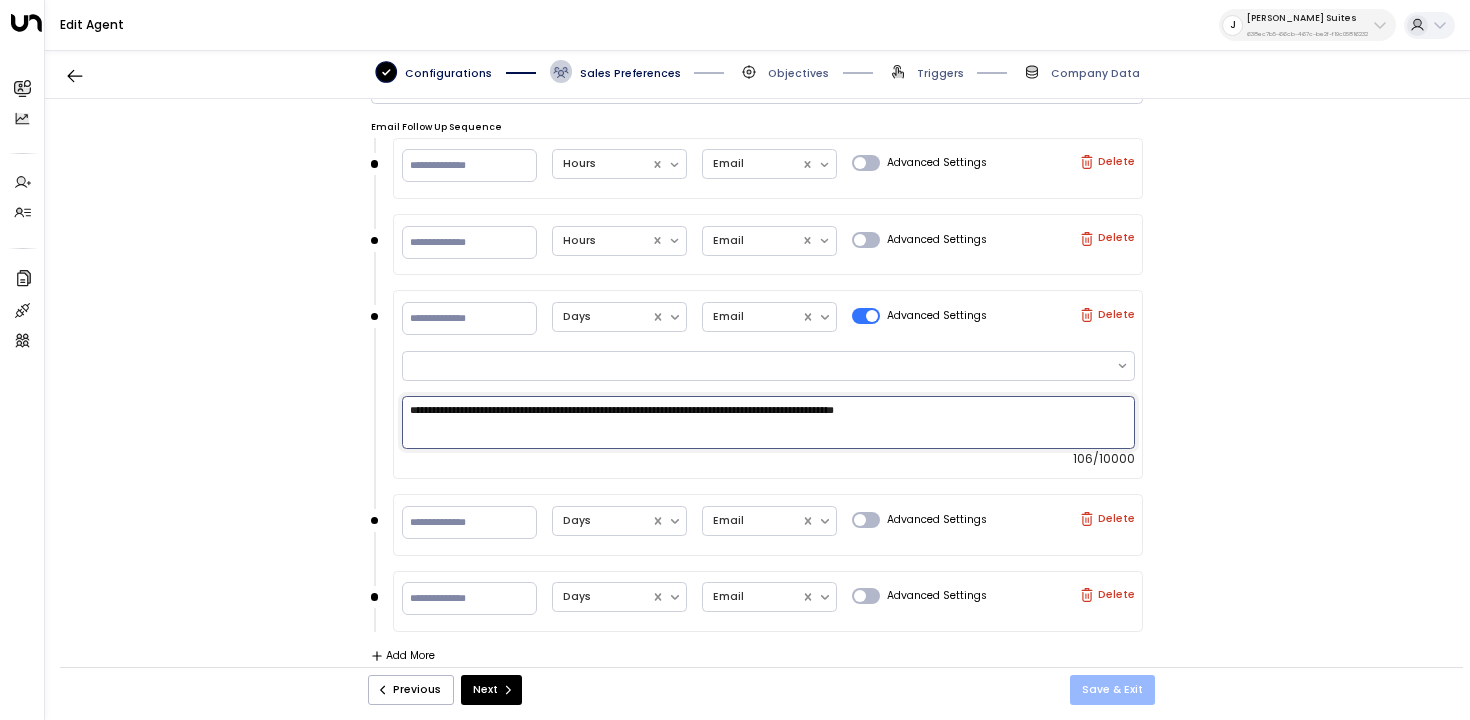 type on "**********" 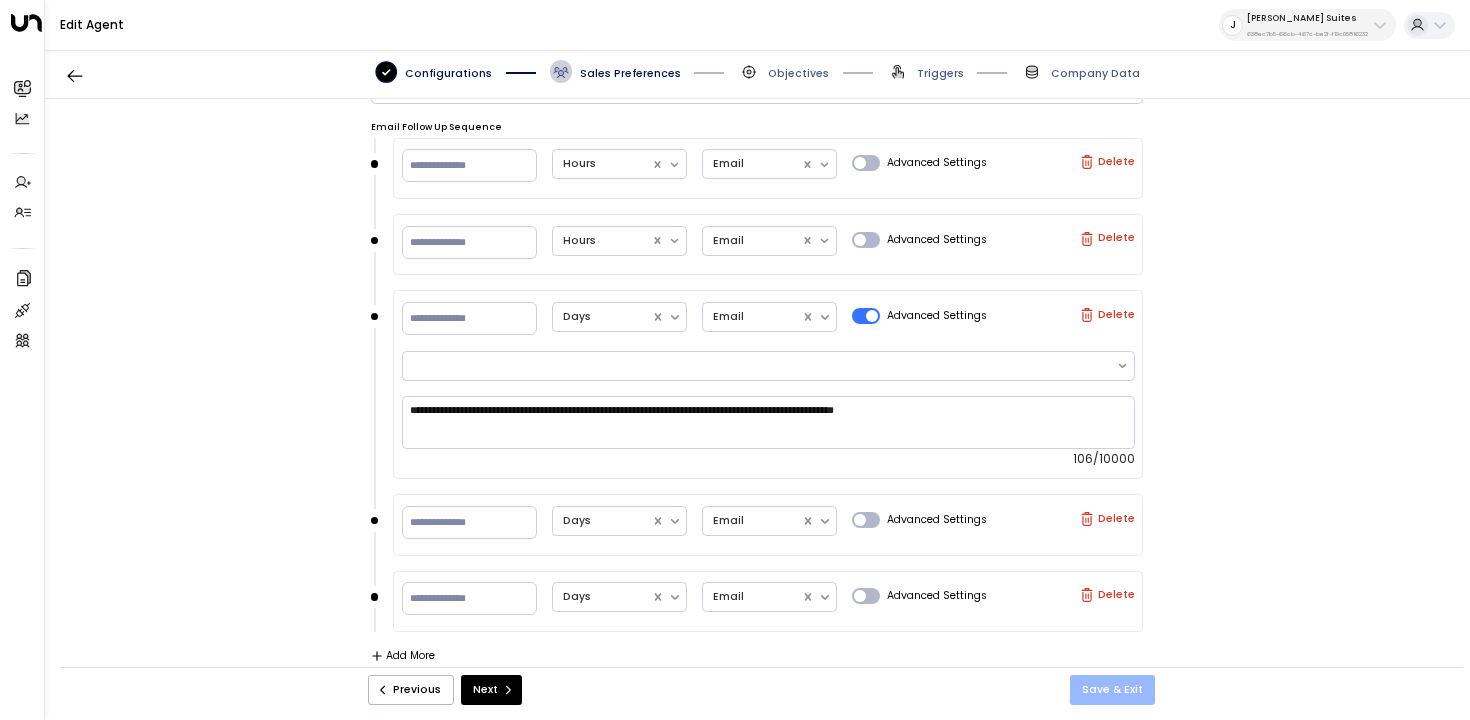 click on "Save & Exit" at bounding box center [1112, 690] 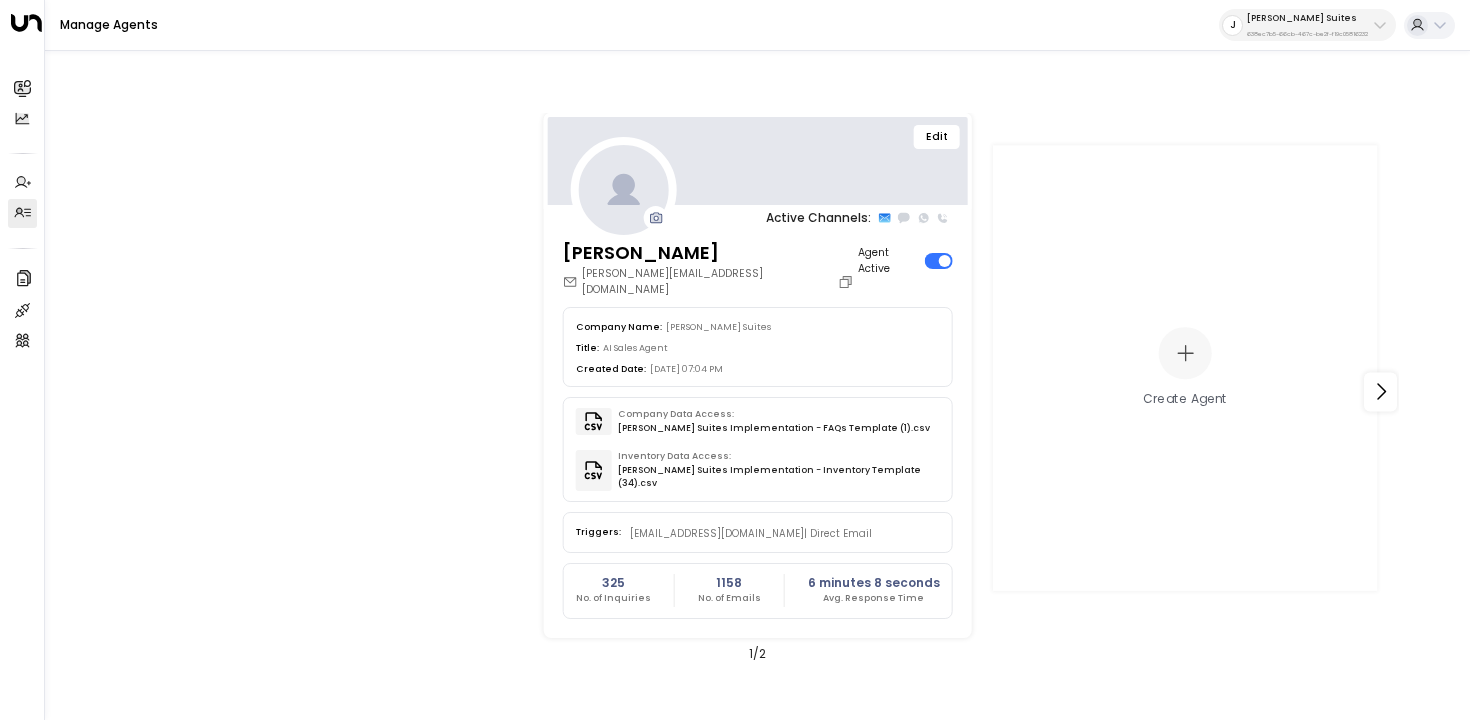 click on "Edit" at bounding box center [937, 137] 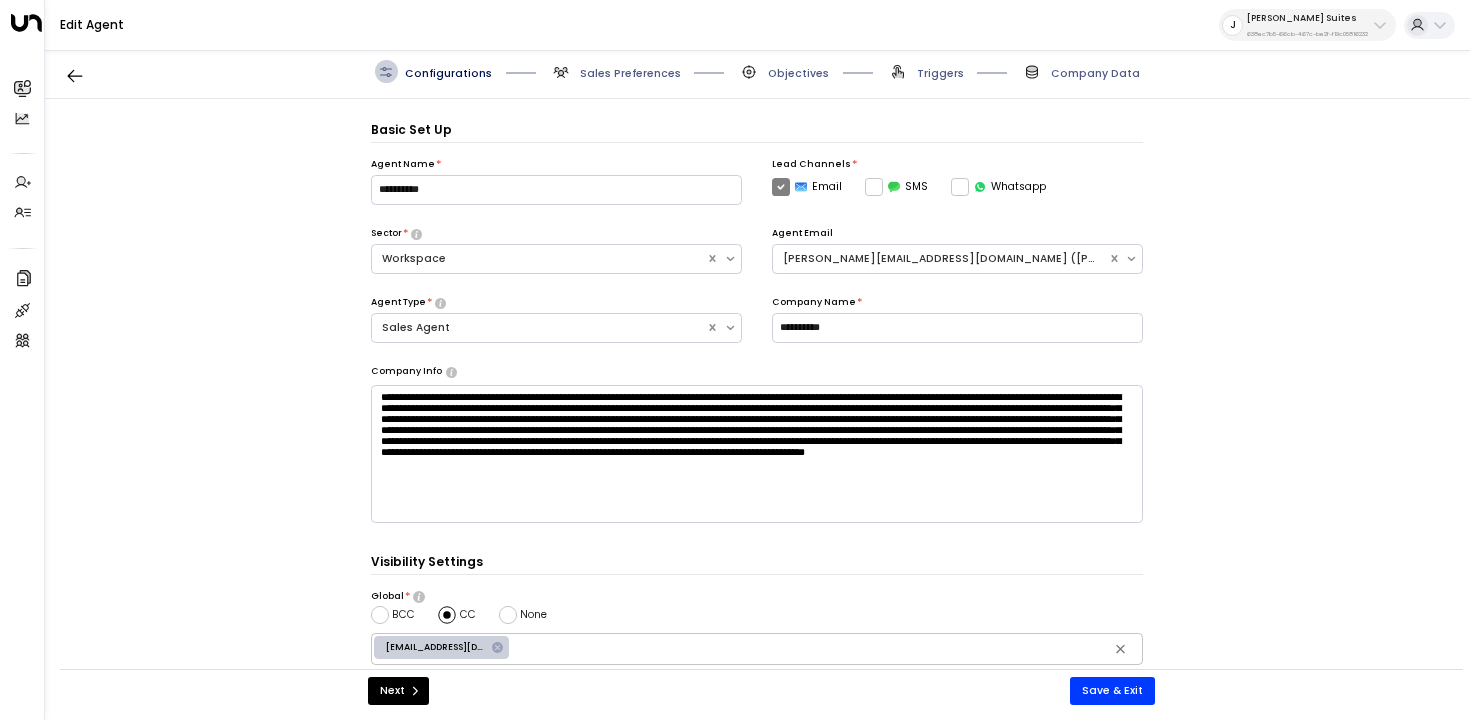 scroll, scrollTop: 22, scrollLeft: 0, axis: vertical 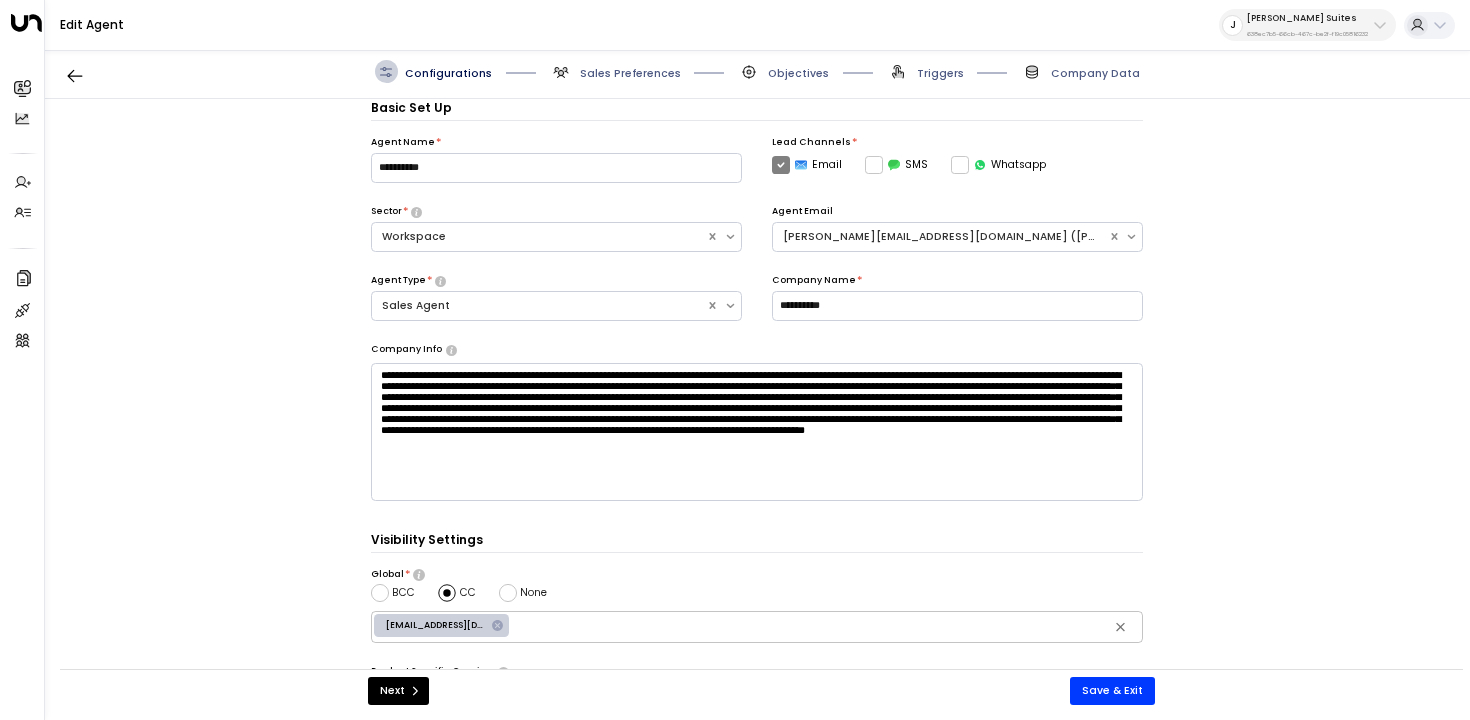 click on "Configurations Sales Preferences Objectives Triggers Company Data" at bounding box center [757, 72] 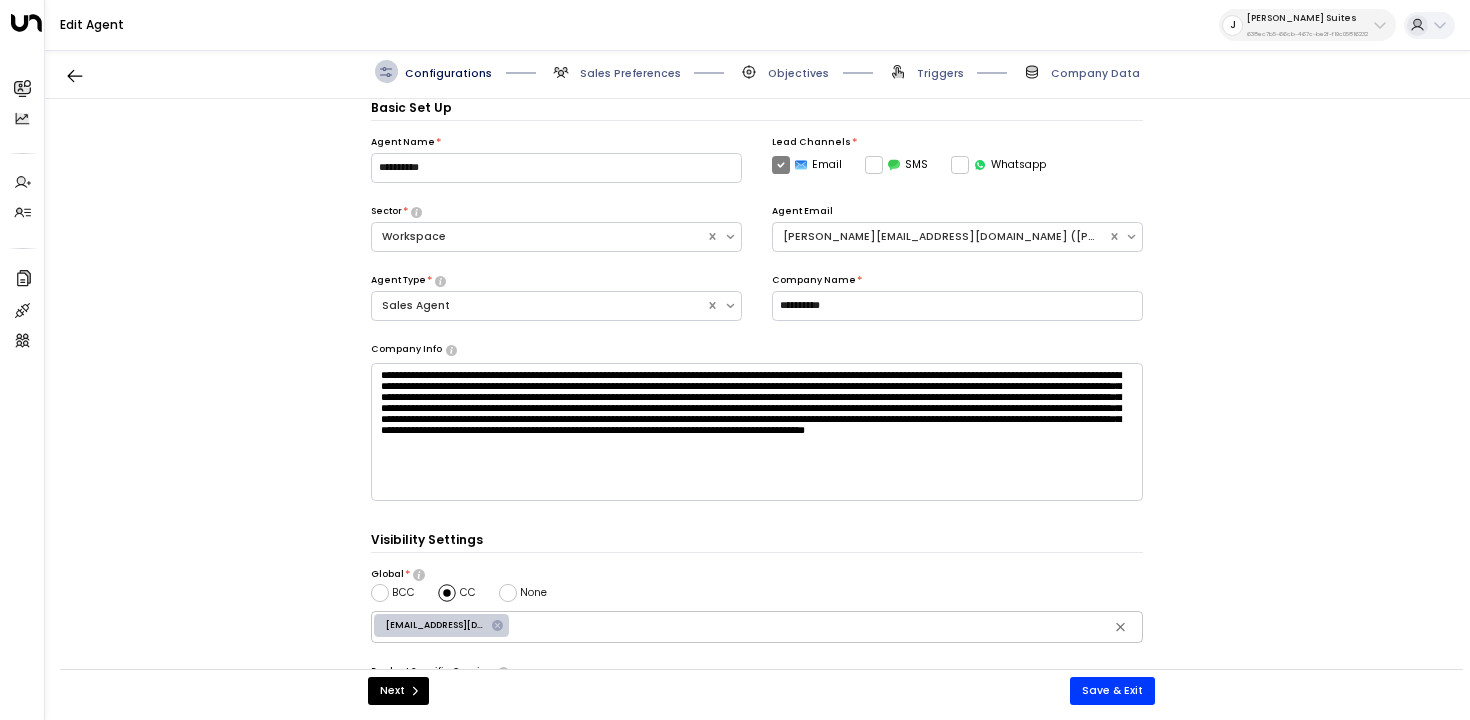 click on "Sales Preferences" at bounding box center (630, 73) 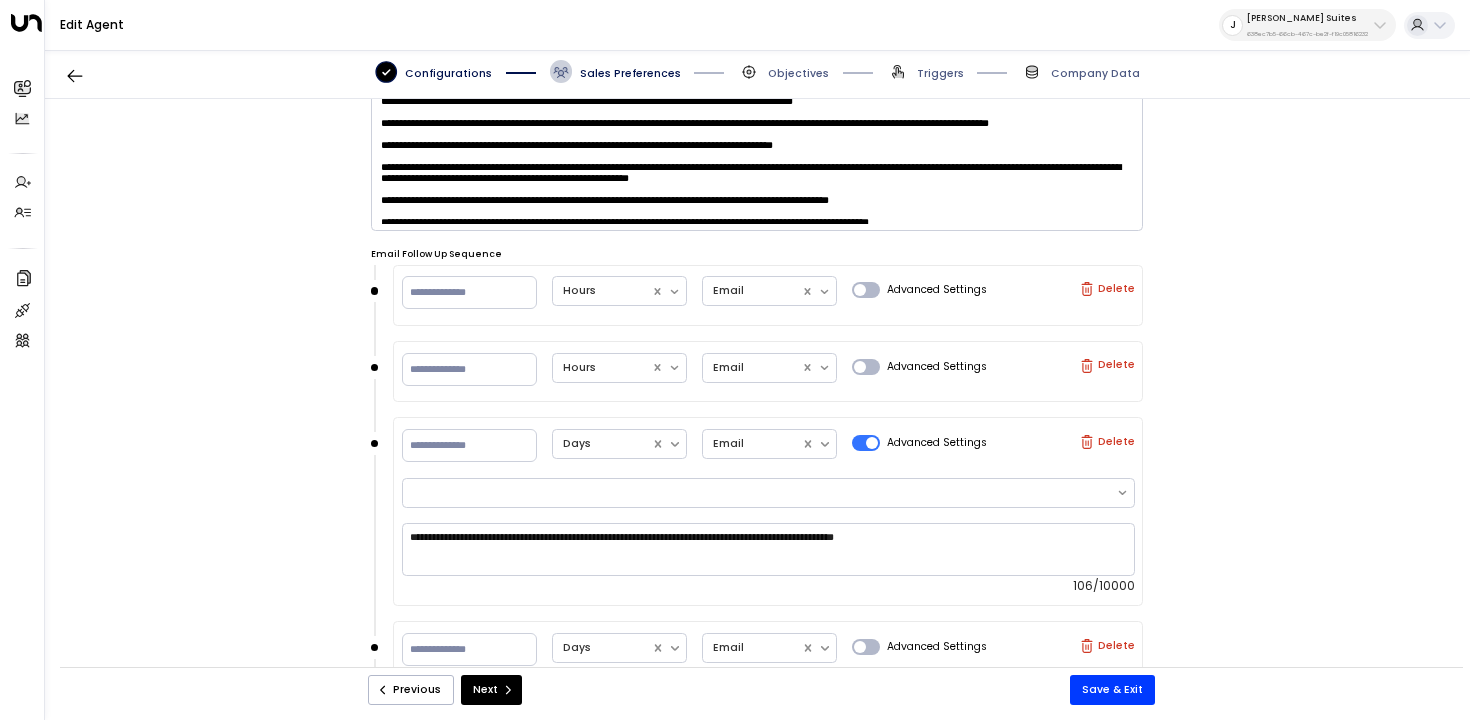 scroll, scrollTop: 779, scrollLeft: 0, axis: vertical 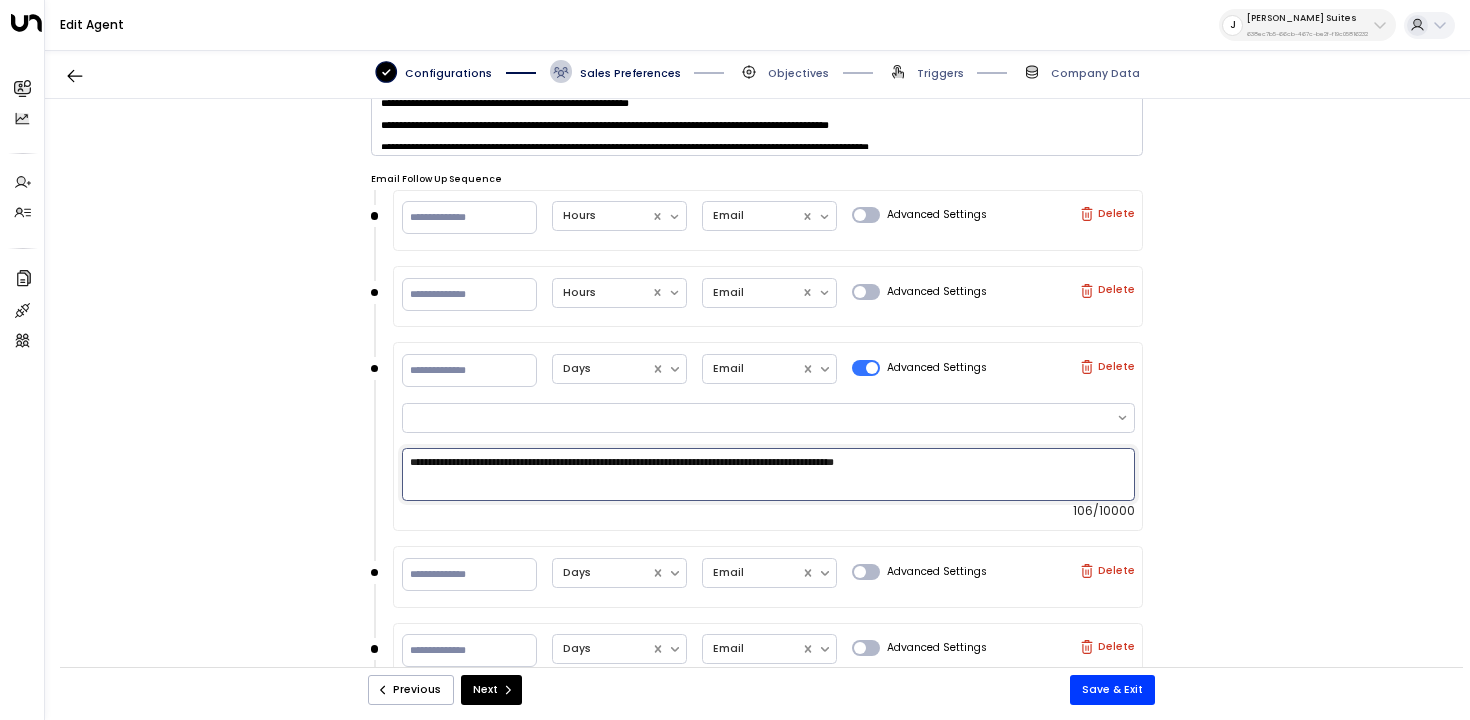 click on "**********" at bounding box center (768, 474) 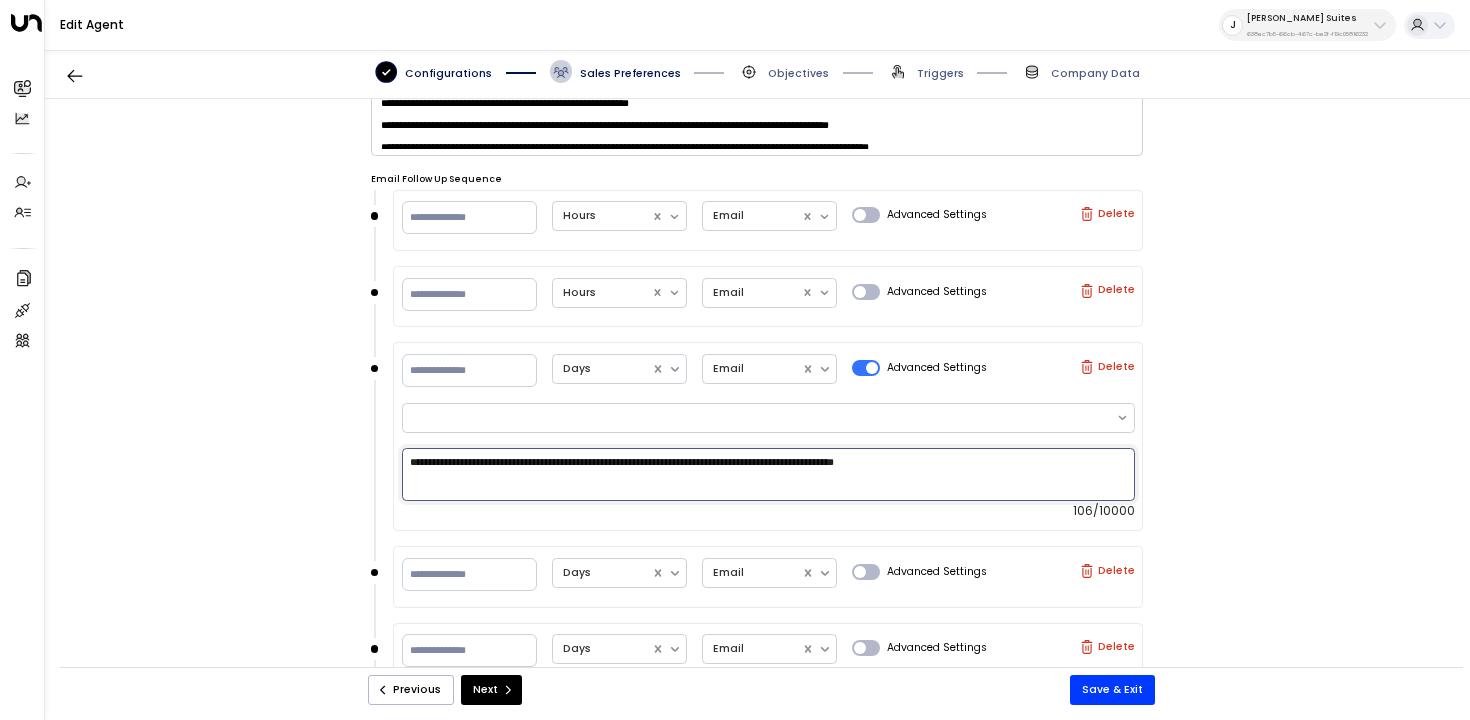 click on "**********" at bounding box center (768, 474) 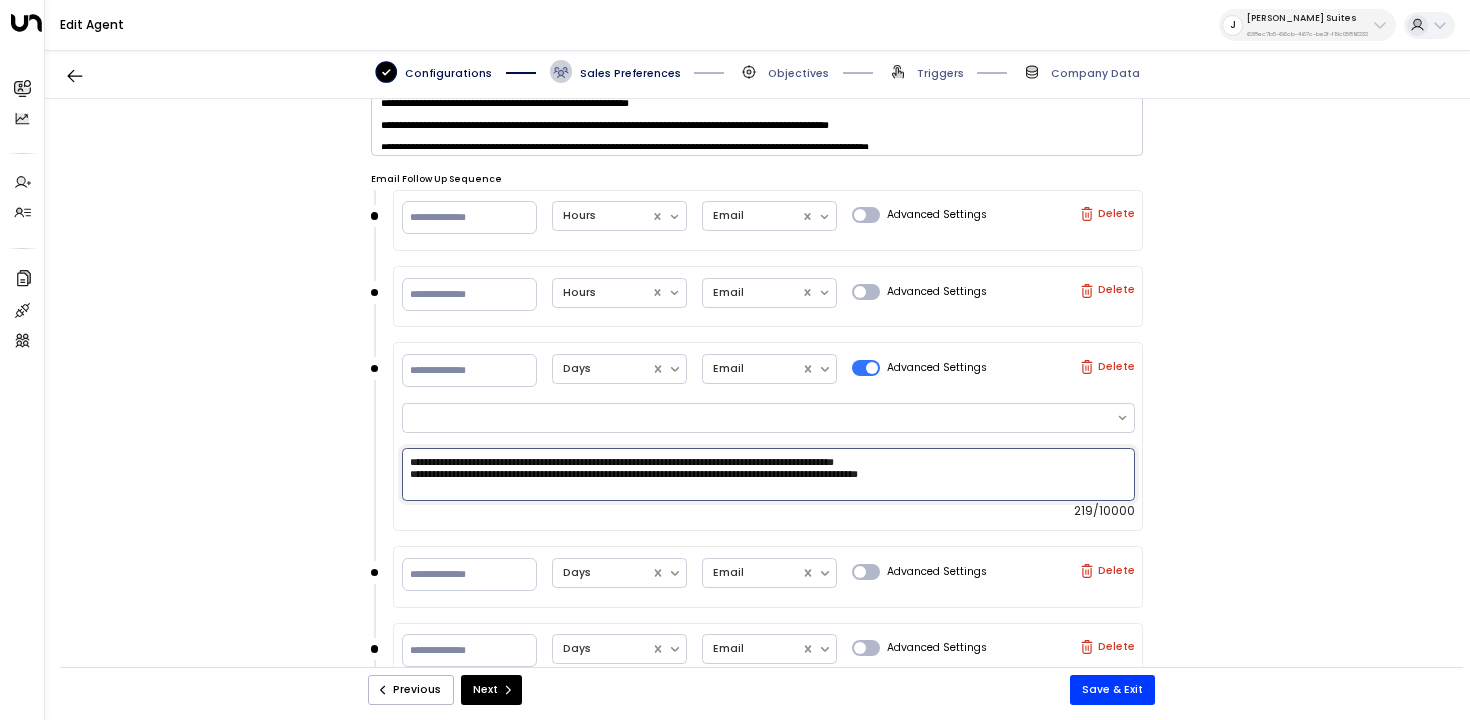 click on "**********" at bounding box center (768, 474) 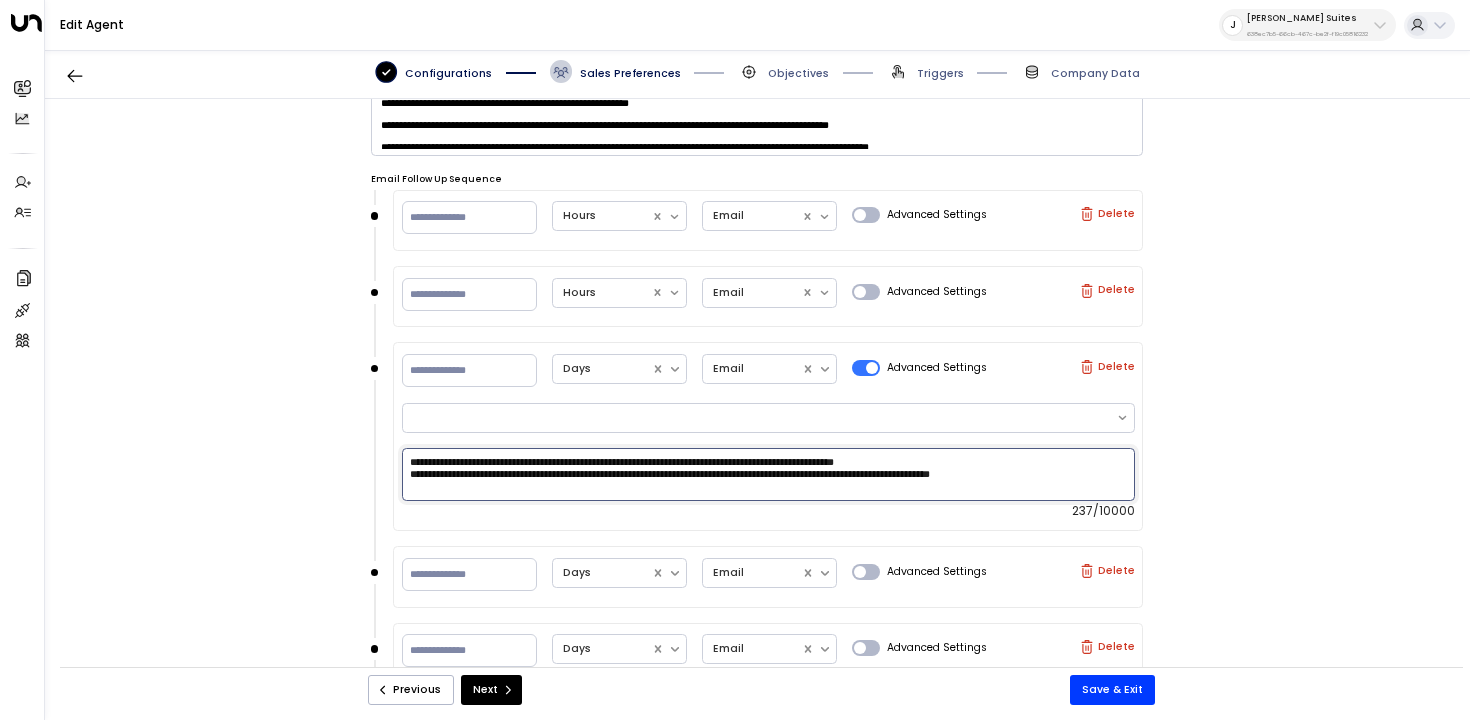 click on "**********" at bounding box center [768, 474] 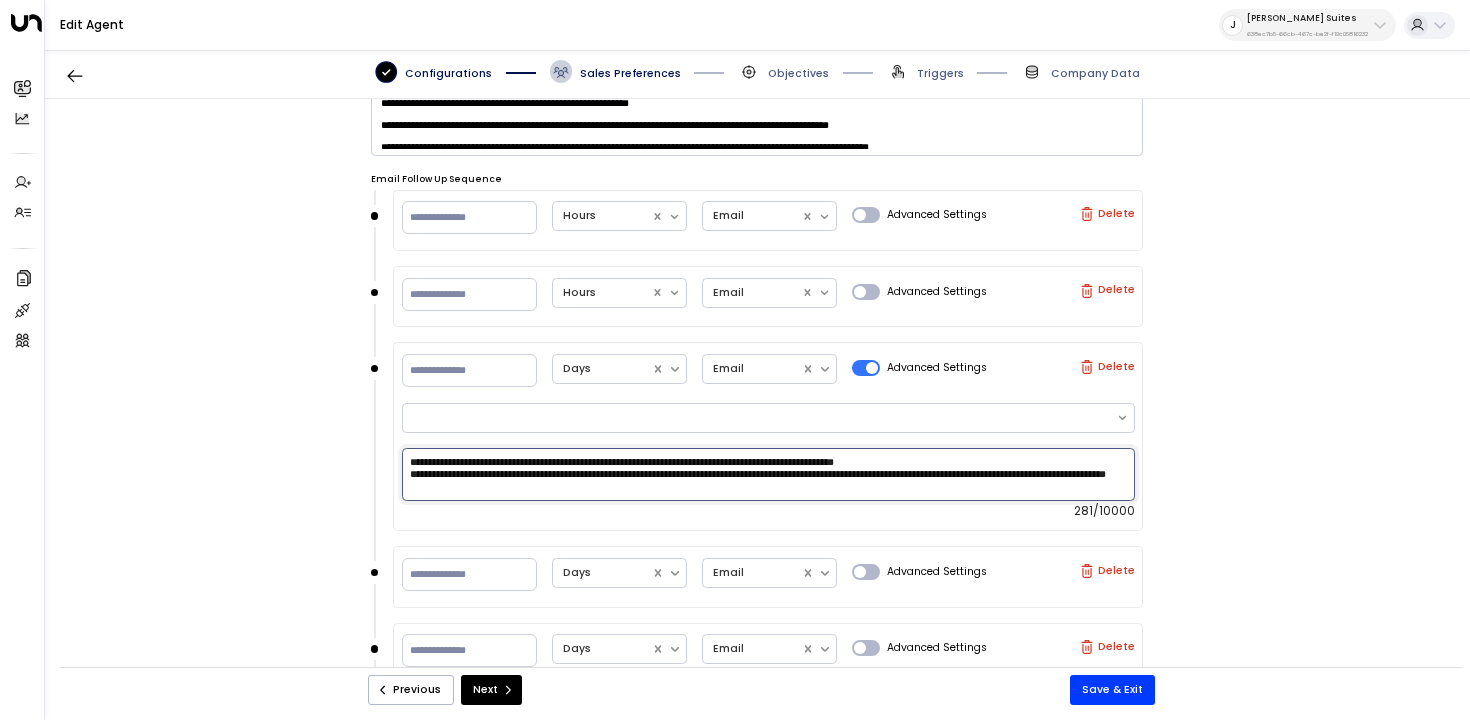 click on "**********" at bounding box center [768, 474] 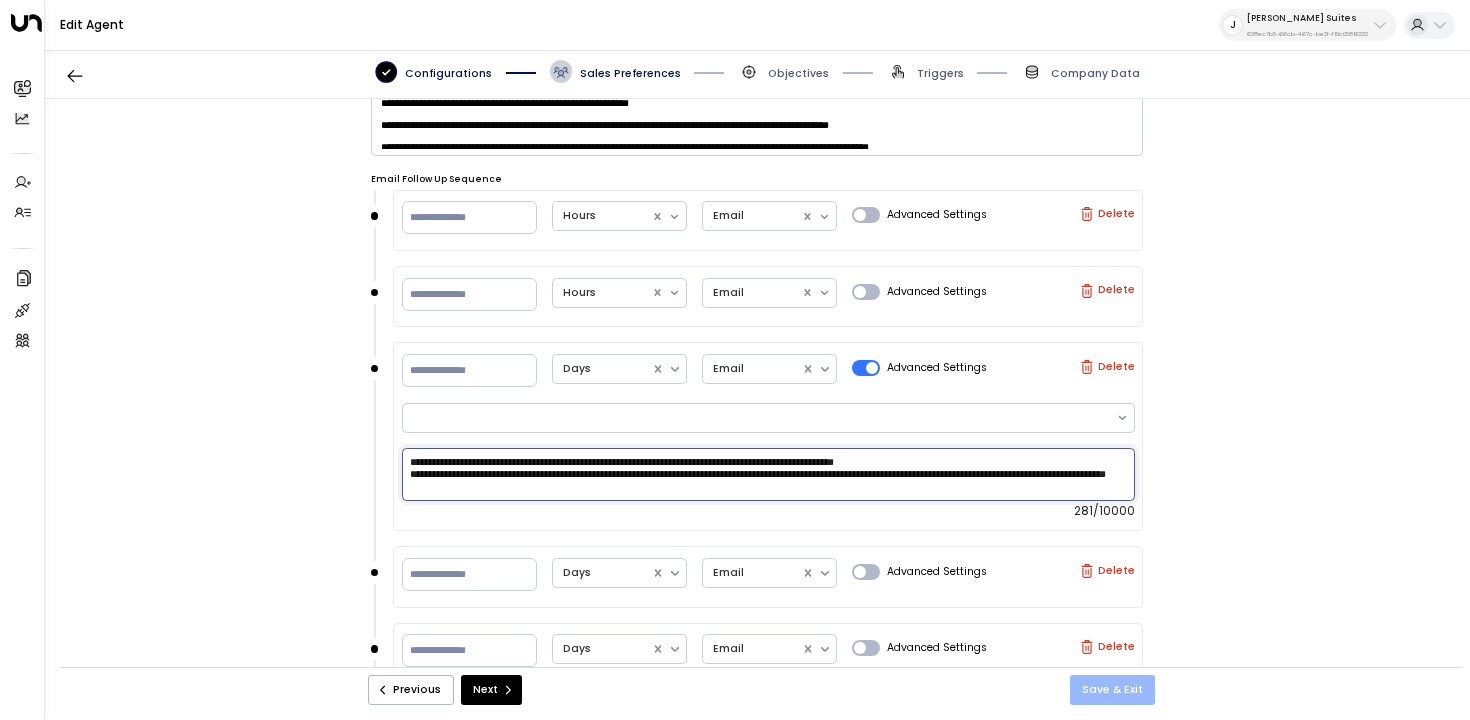 type on "**********" 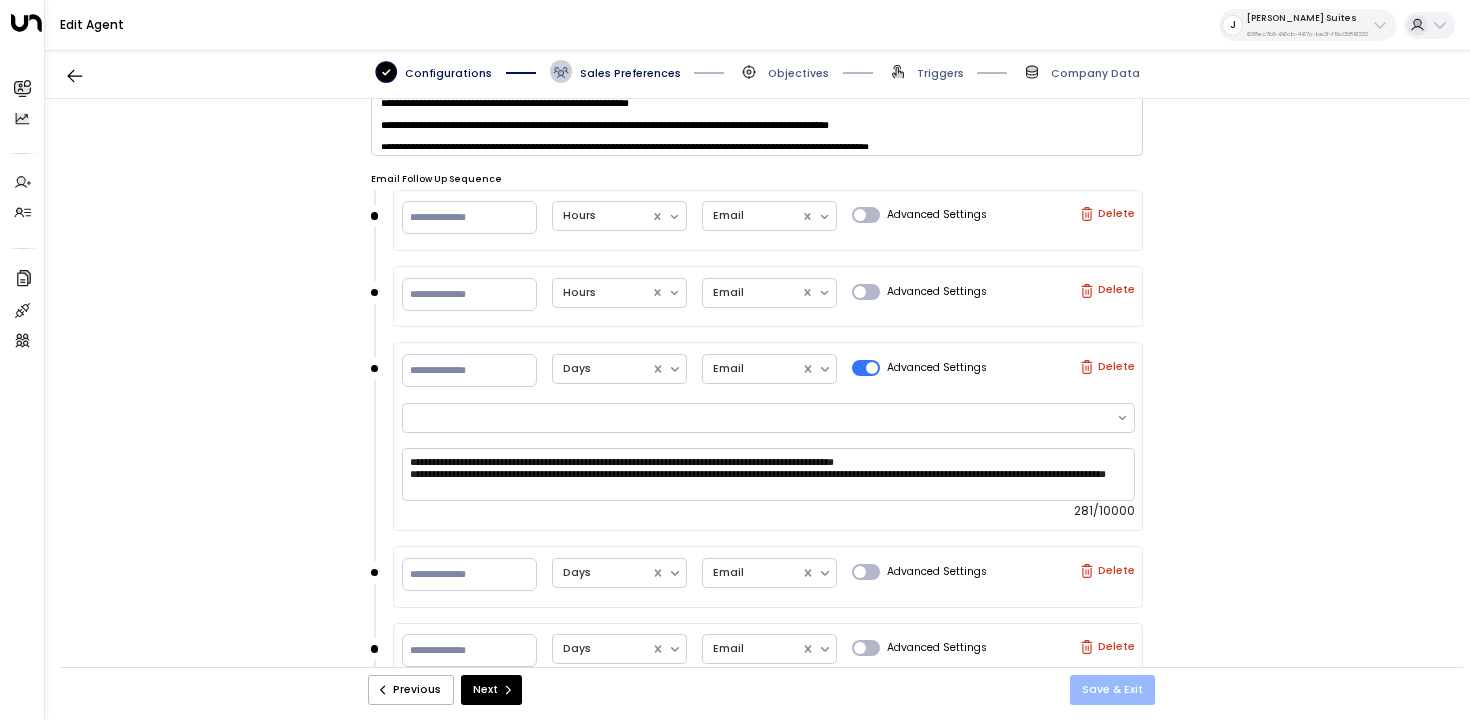 click on "Save & Exit" at bounding box center [1112, 690] 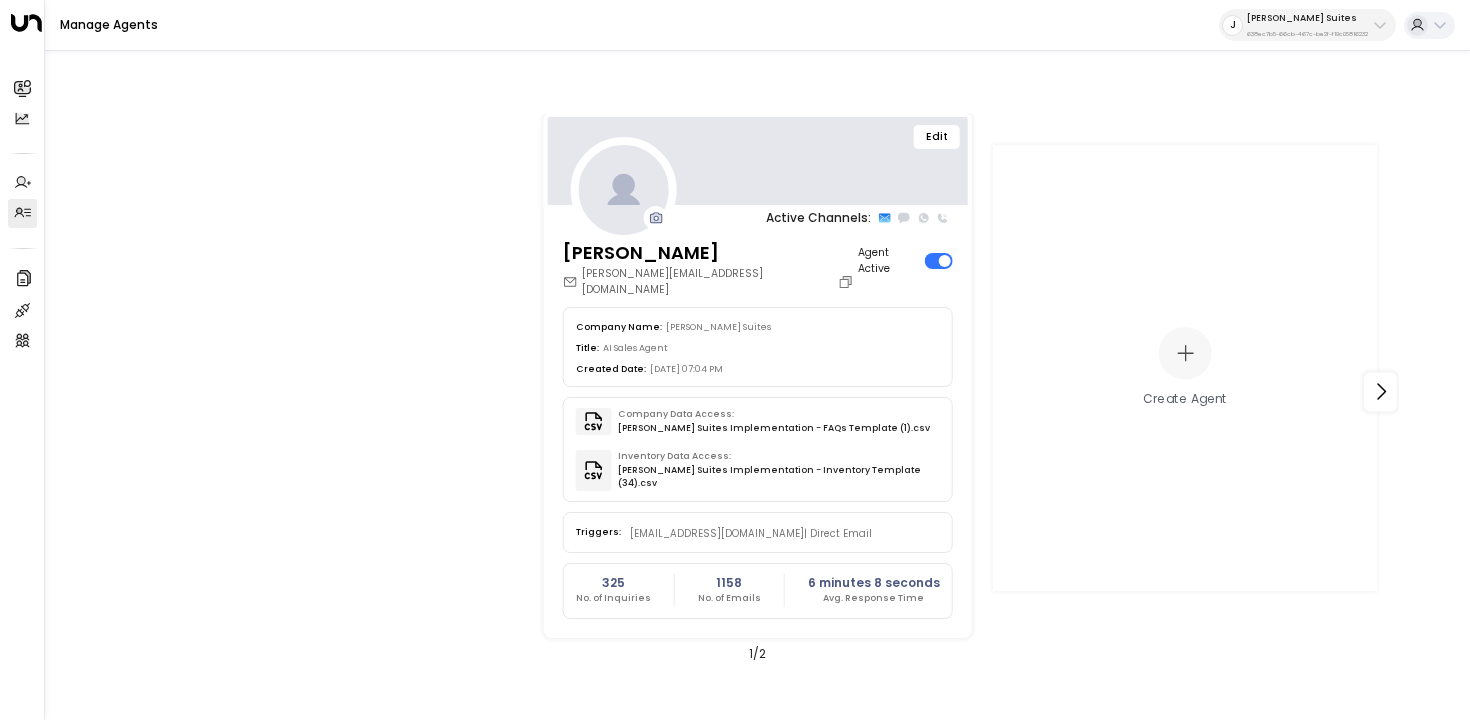 click on "Edit" at bounding box center [937, 137] 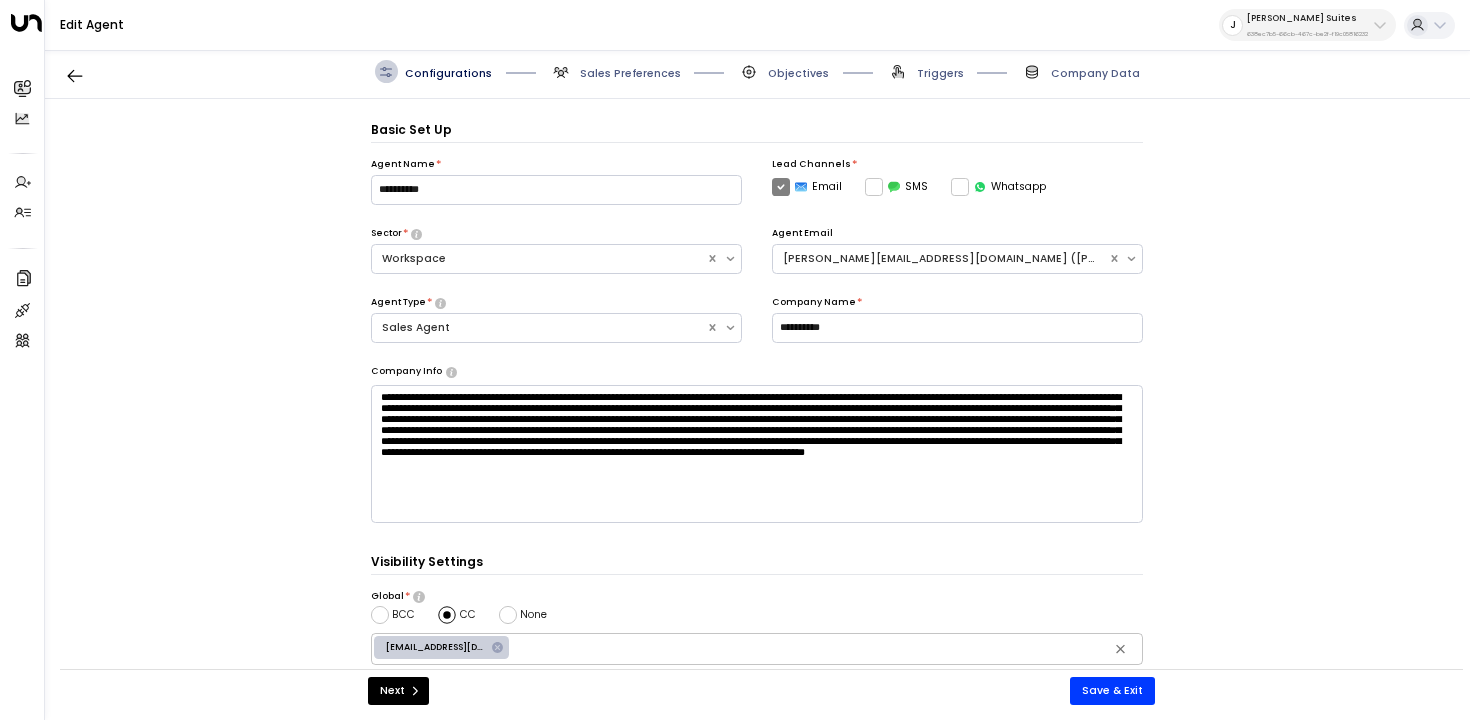 scroll, scrollTop: 22, scrollLeft: 0, axis: vertical 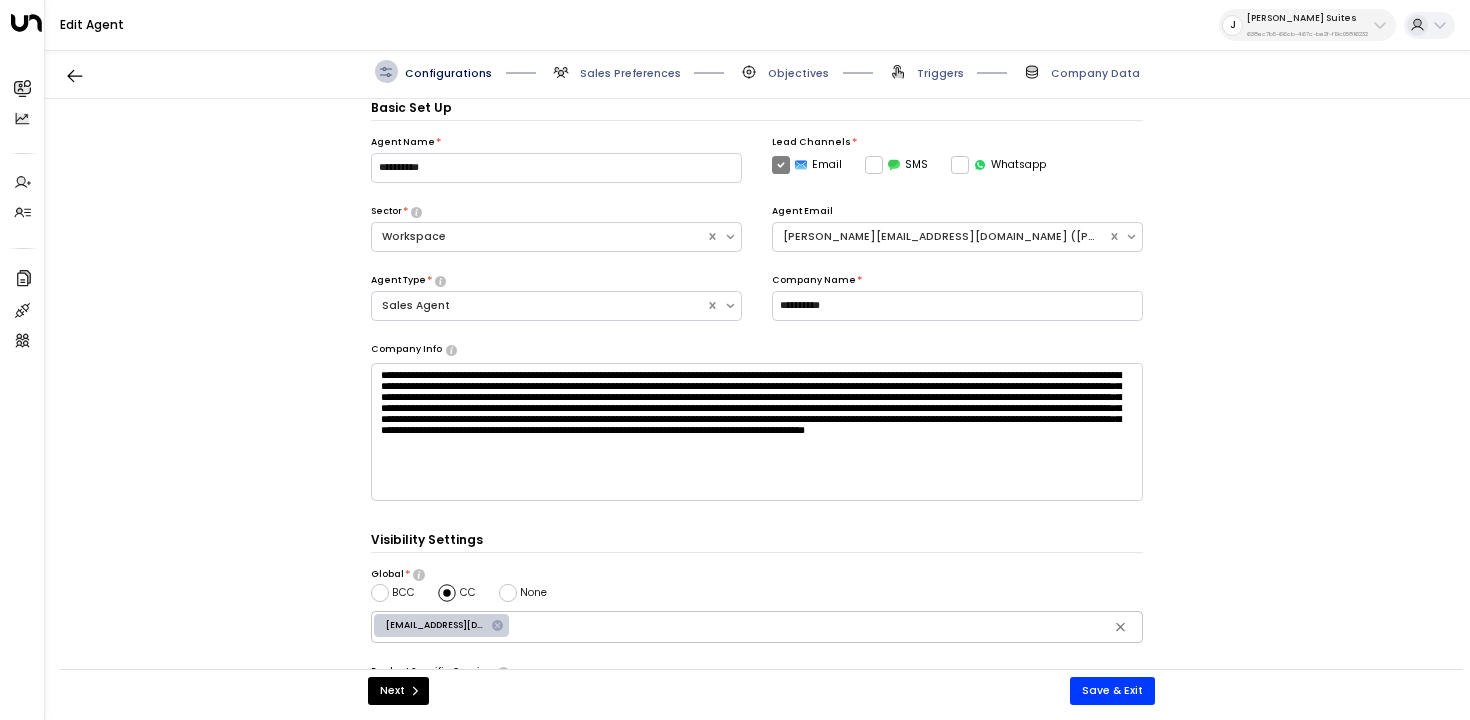 click on "Sales Preferences" at bounding box center (630, 73) 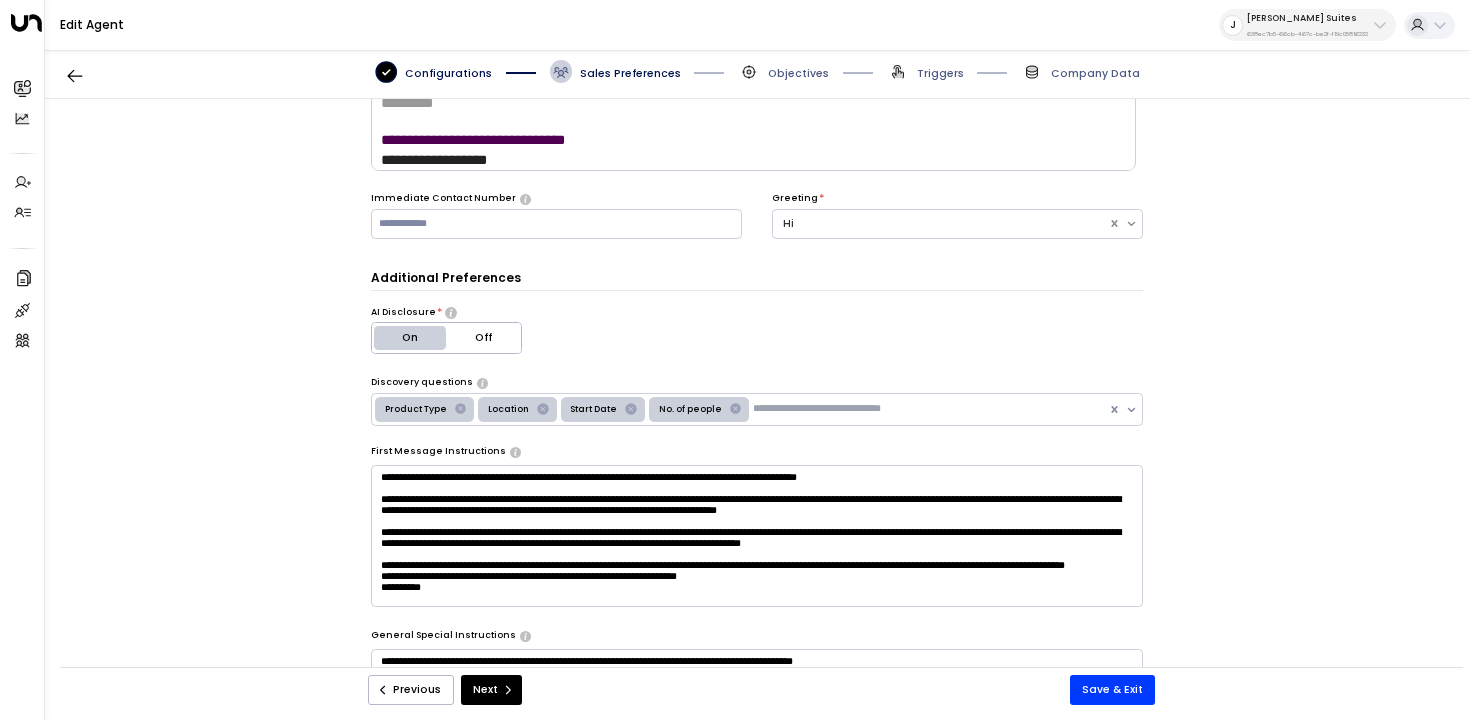 scroll, scrollTop: 146, scrollLeft: 0, axis: vertical 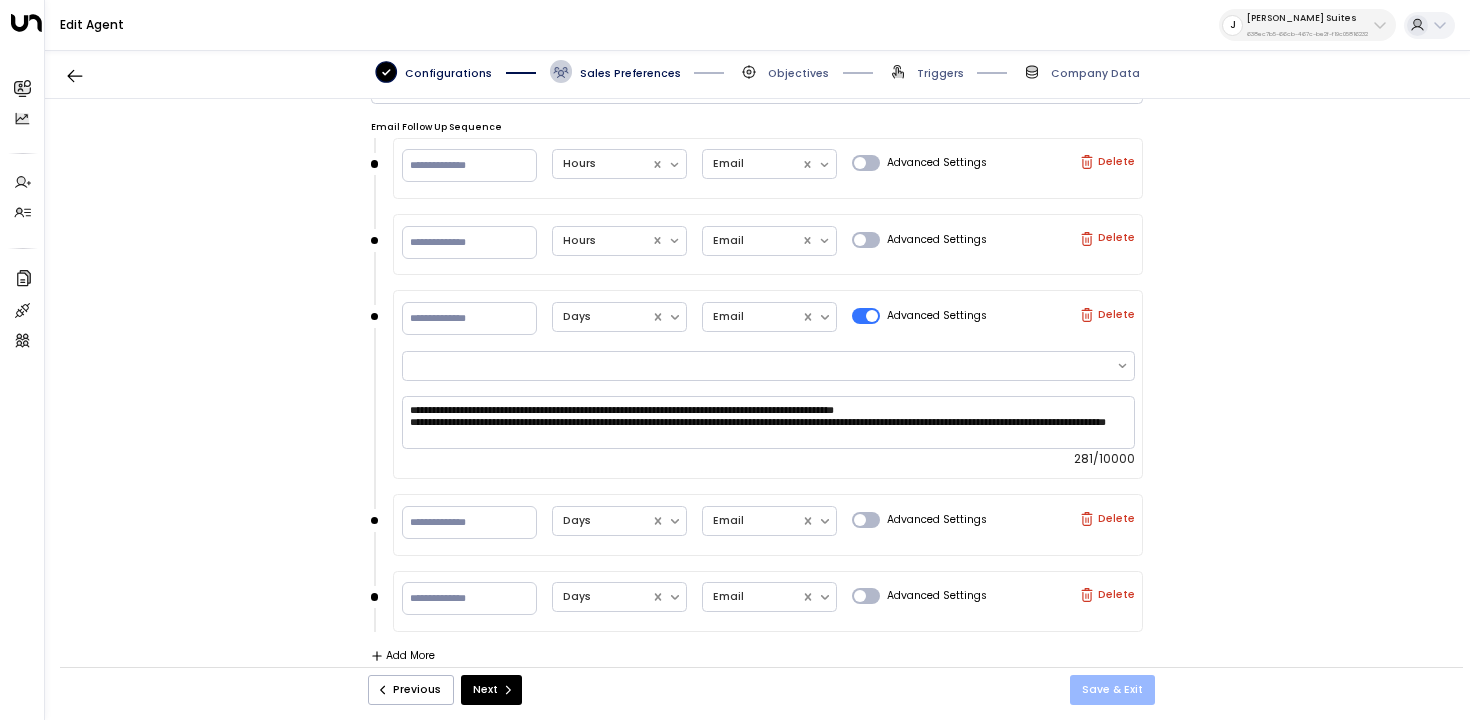 click on "Save & Exit" at bounding box center [1112, 690] 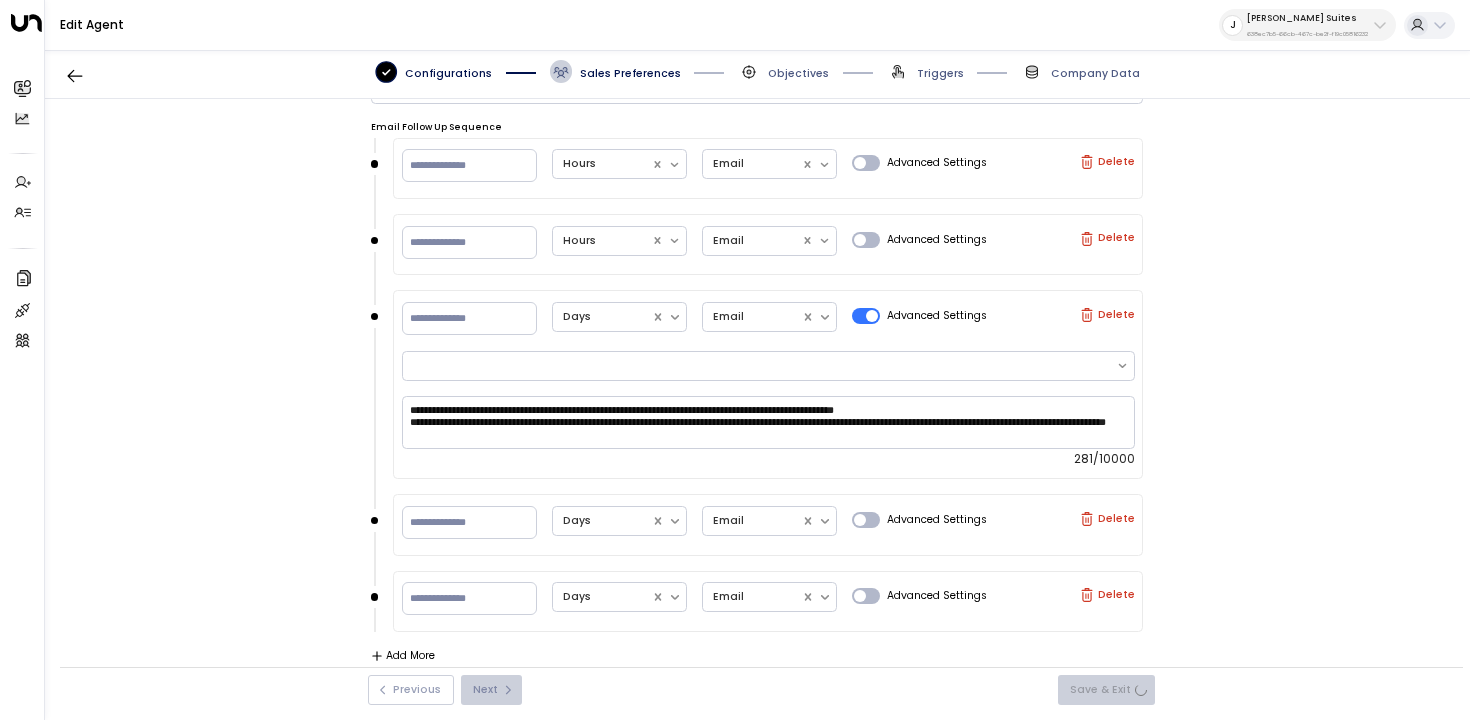 click on "**********" at bounding box center [757, 391] 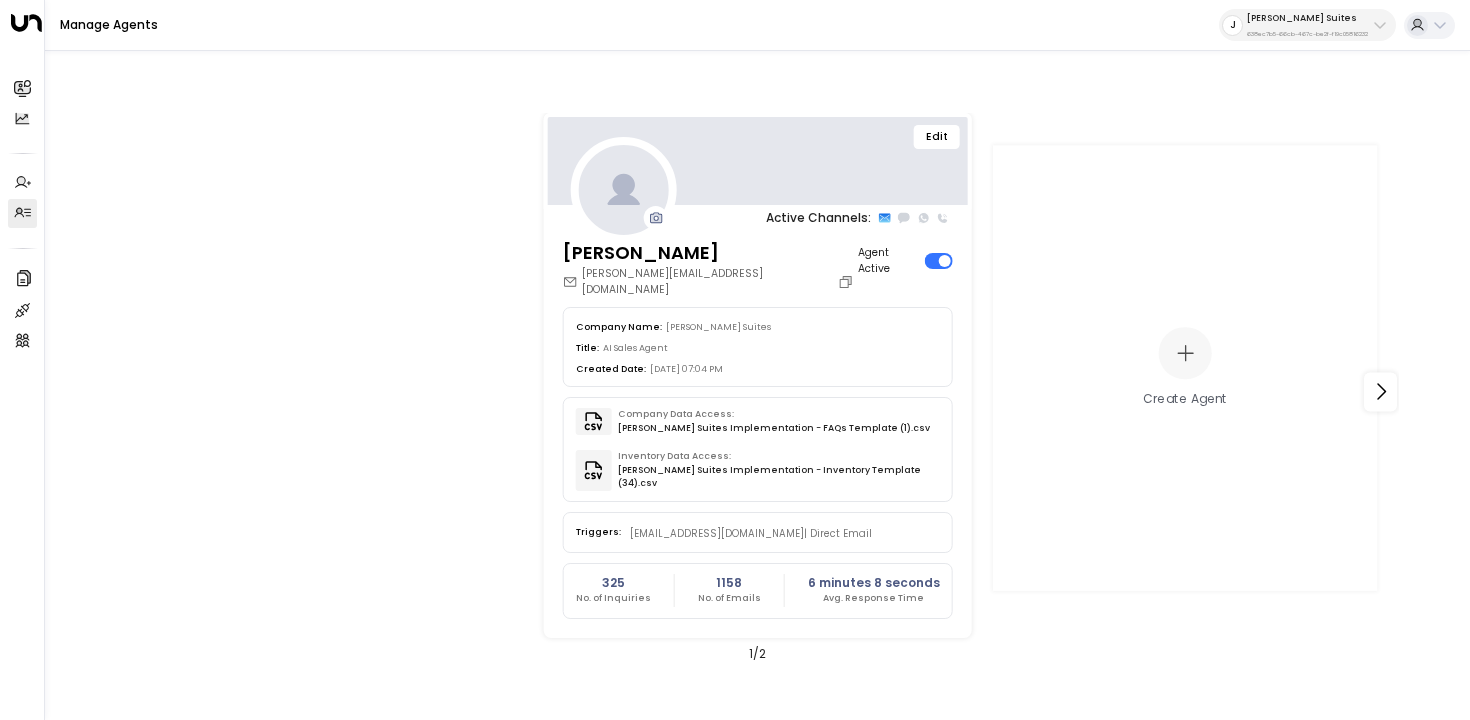 click on "Edit" at bounding box center (937, 137) 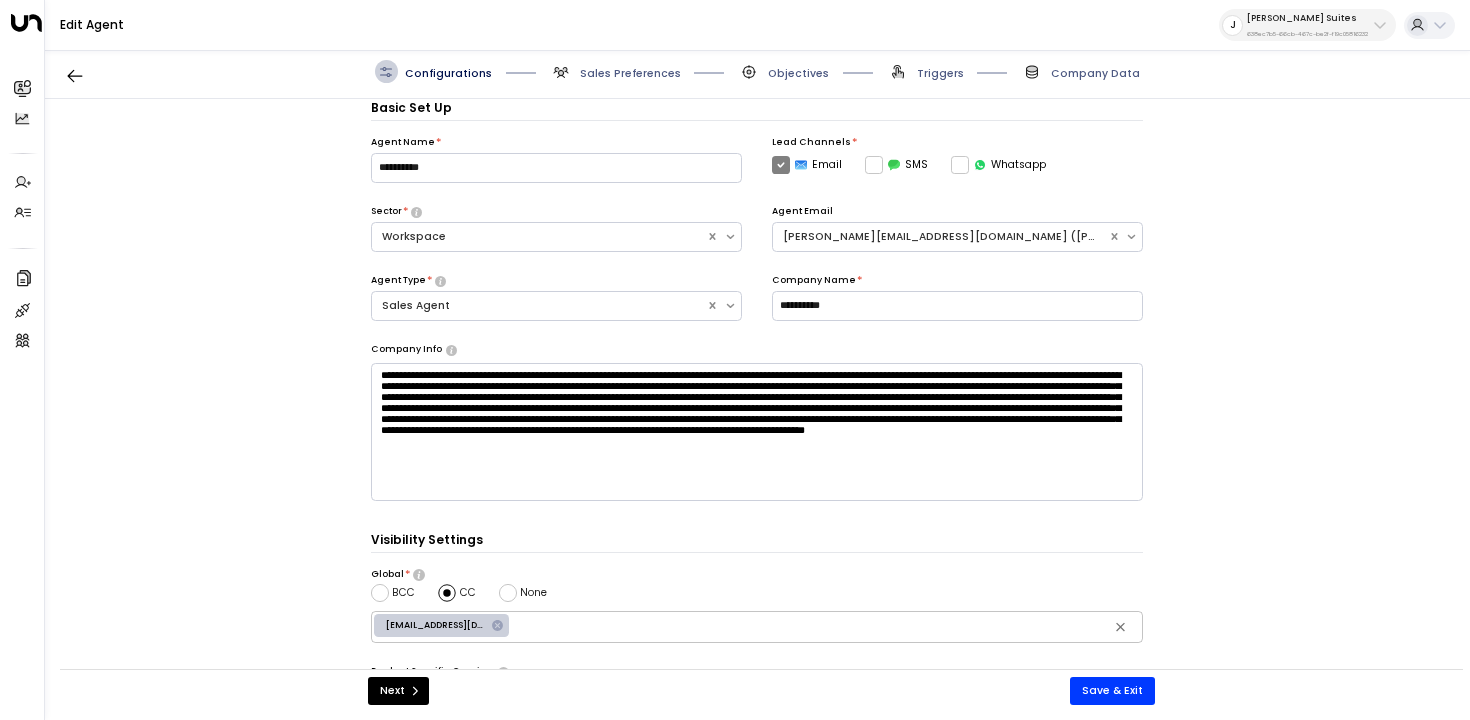 click on "Sales Preferences" at bounding box center [630, 73] 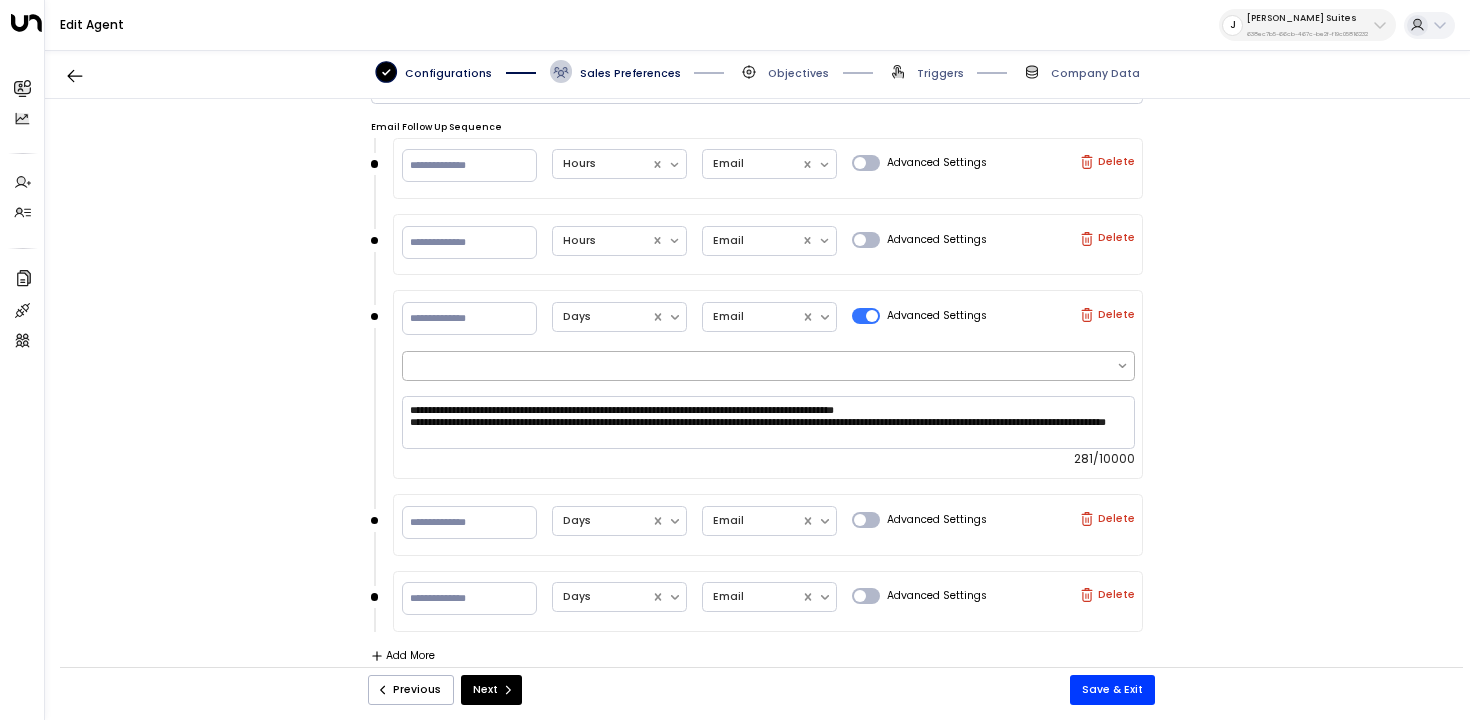 scroll, scrollTop: 638, scrollLeft: 0, axis: vertical 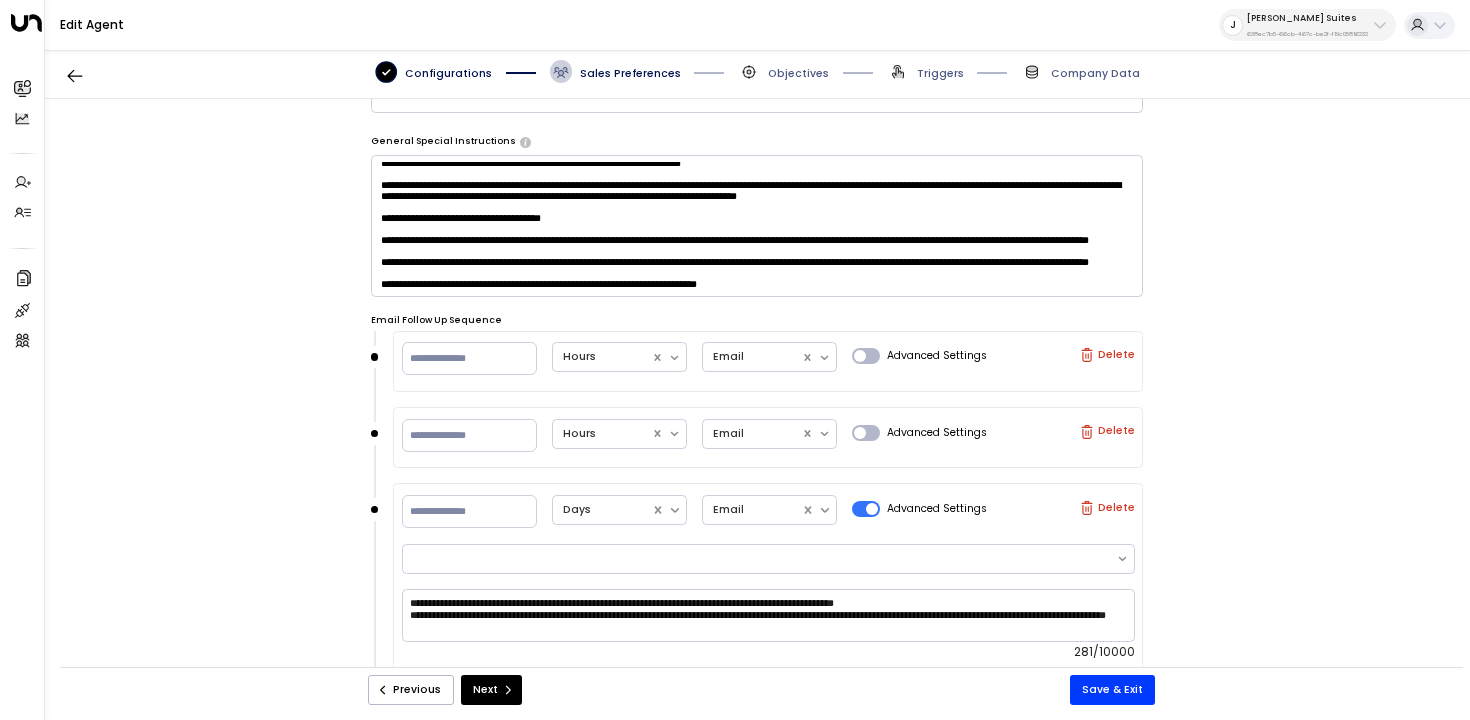 click at bounding box center [757, 226] 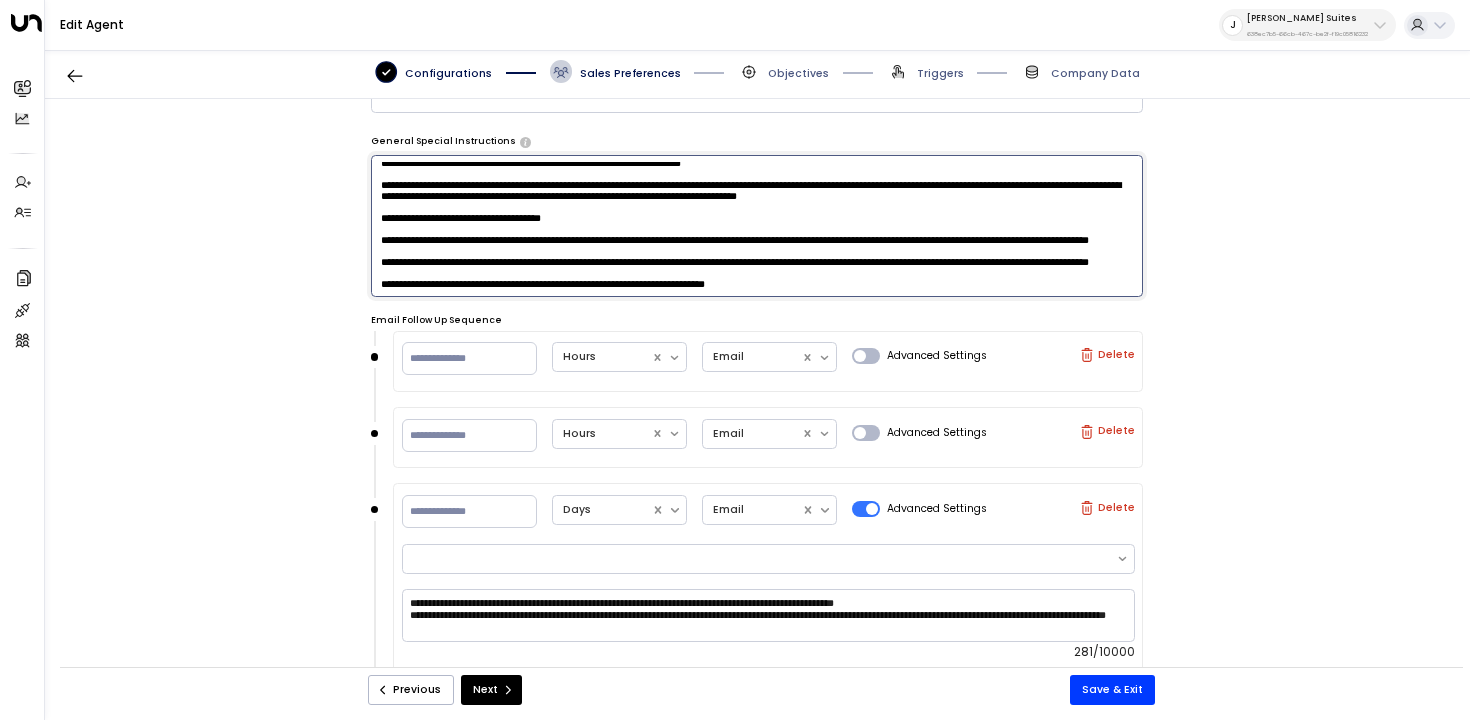 scroll, scrollTop: 1452, scrollLeft: 0, axis: vertical 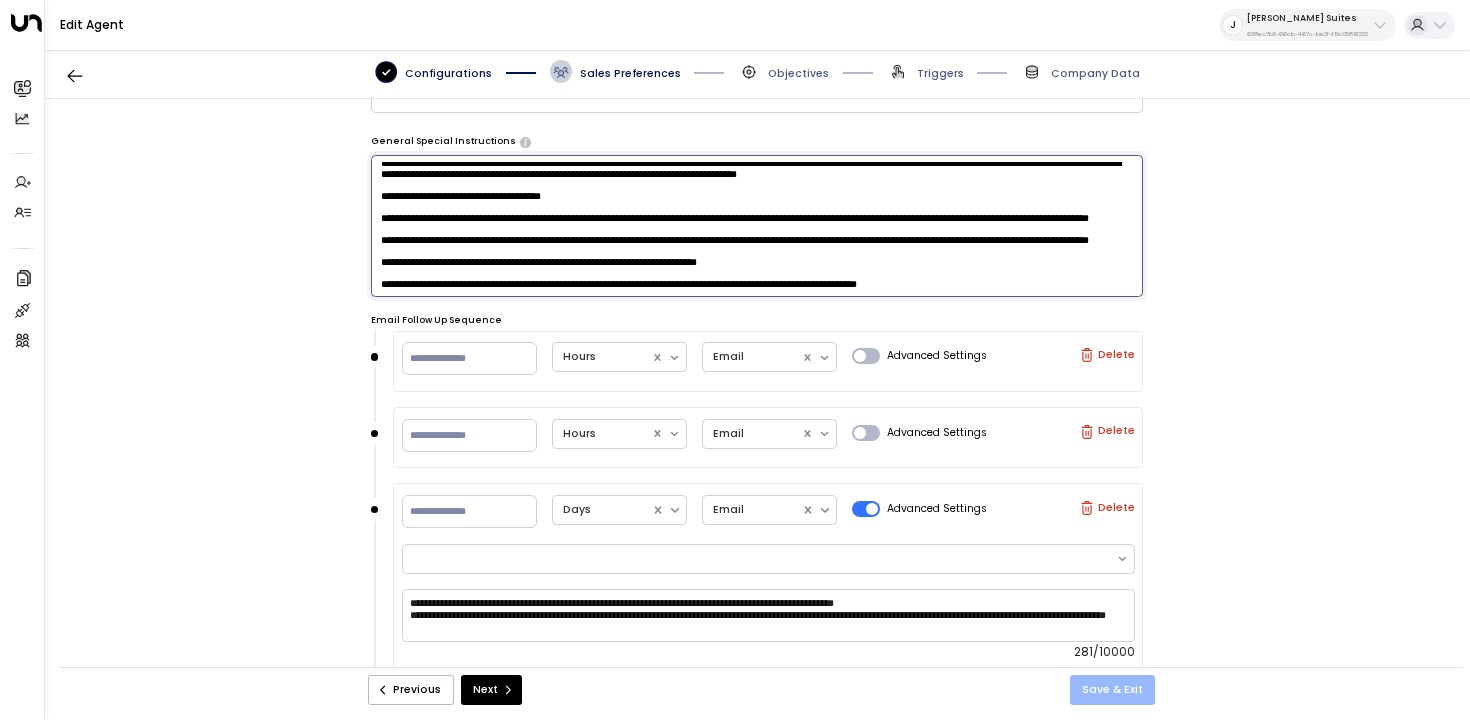 type on "**********" 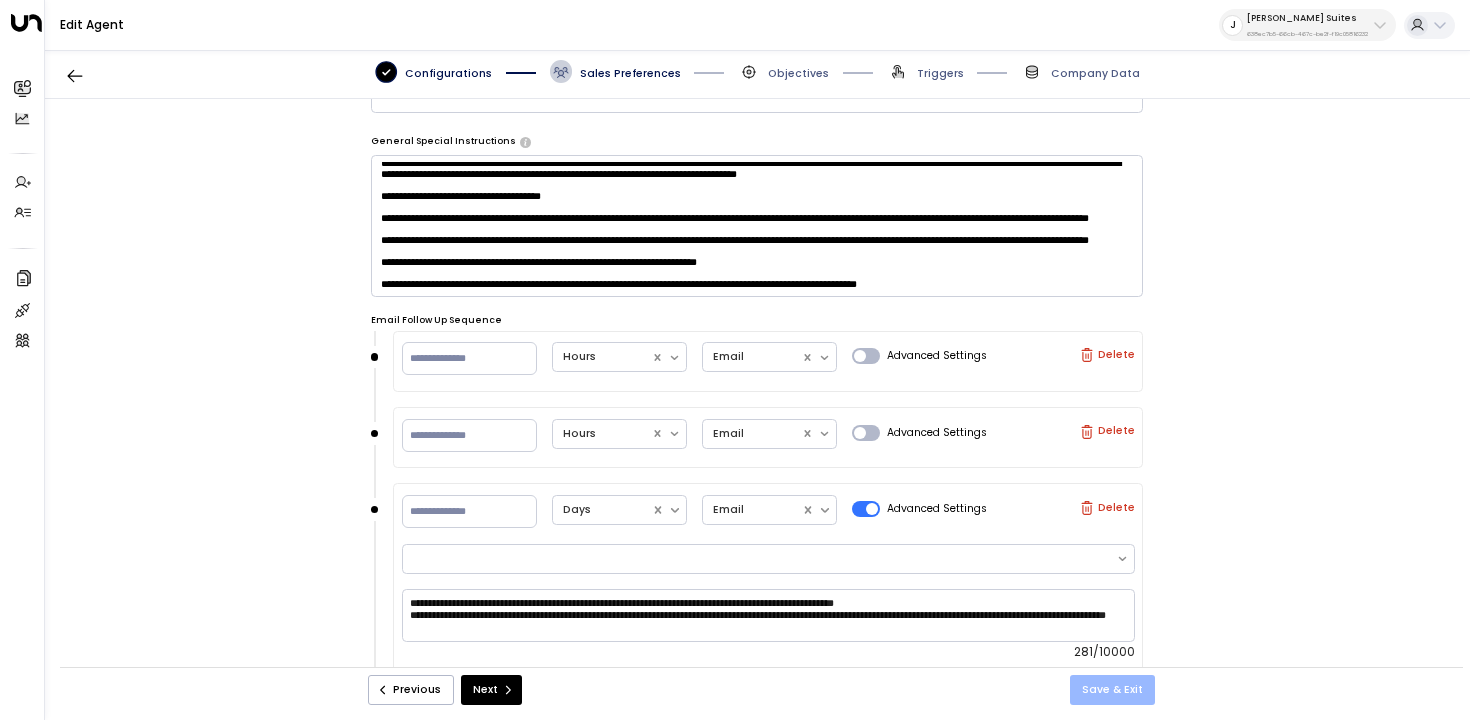 click on "Save & Exit" at bounding box center (1112, 690) 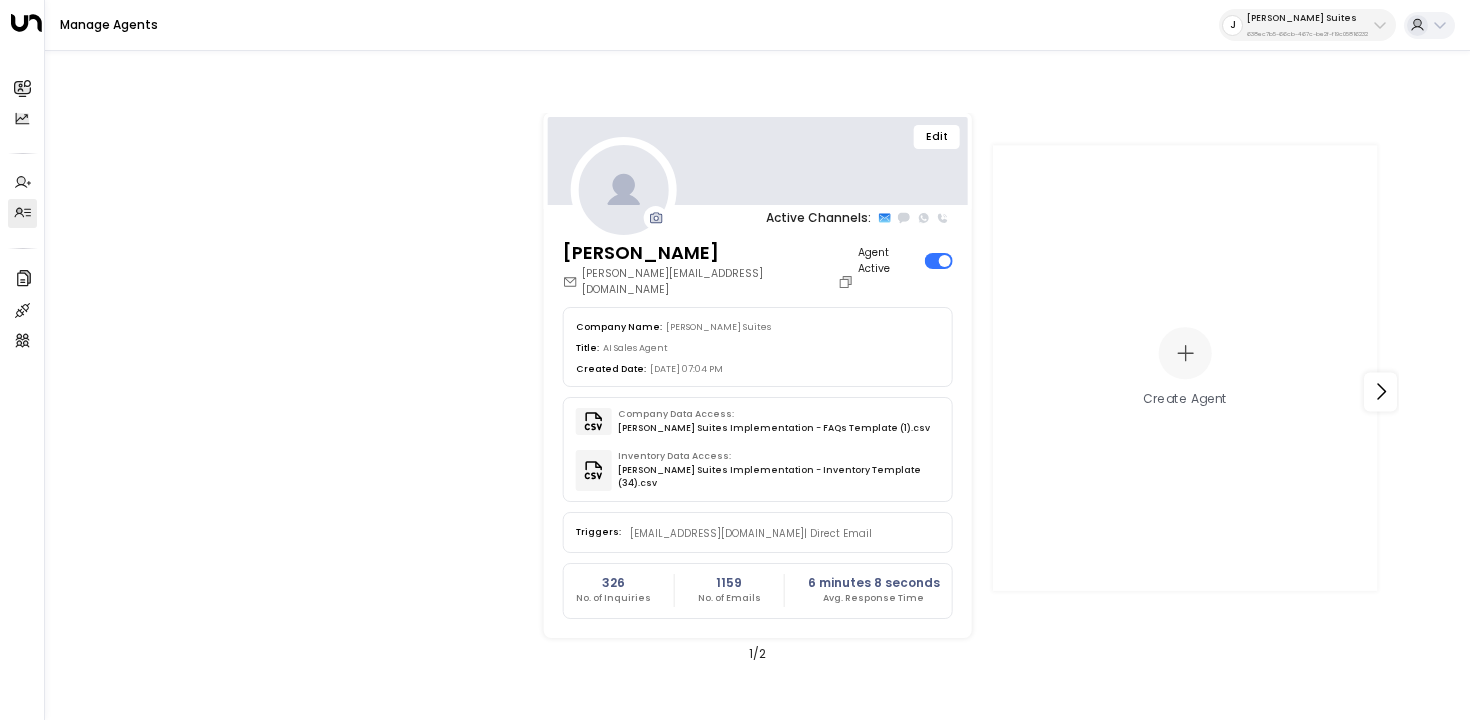 click on "Edit Active Channels: Leo Hudson   leo@jaysuites.com Agent Active Company Name: Jay Suites Title: AI Sales Agent Created Date: 06/09/2025, 07:04 PM Company Data Access: Jay Suites Implementation - FAQs Template (1).csv Inventory Data Access: Jay Suites Implementation - Inventory Template (34).csv Triggers: info@jaysuites.com  | Direct Email   326 No. of Inquiries 1159 No. of Emails 6 minutes 8 seconds Avg. Response Time Create Agent 1  /  2" at bounding box center (757, 392) 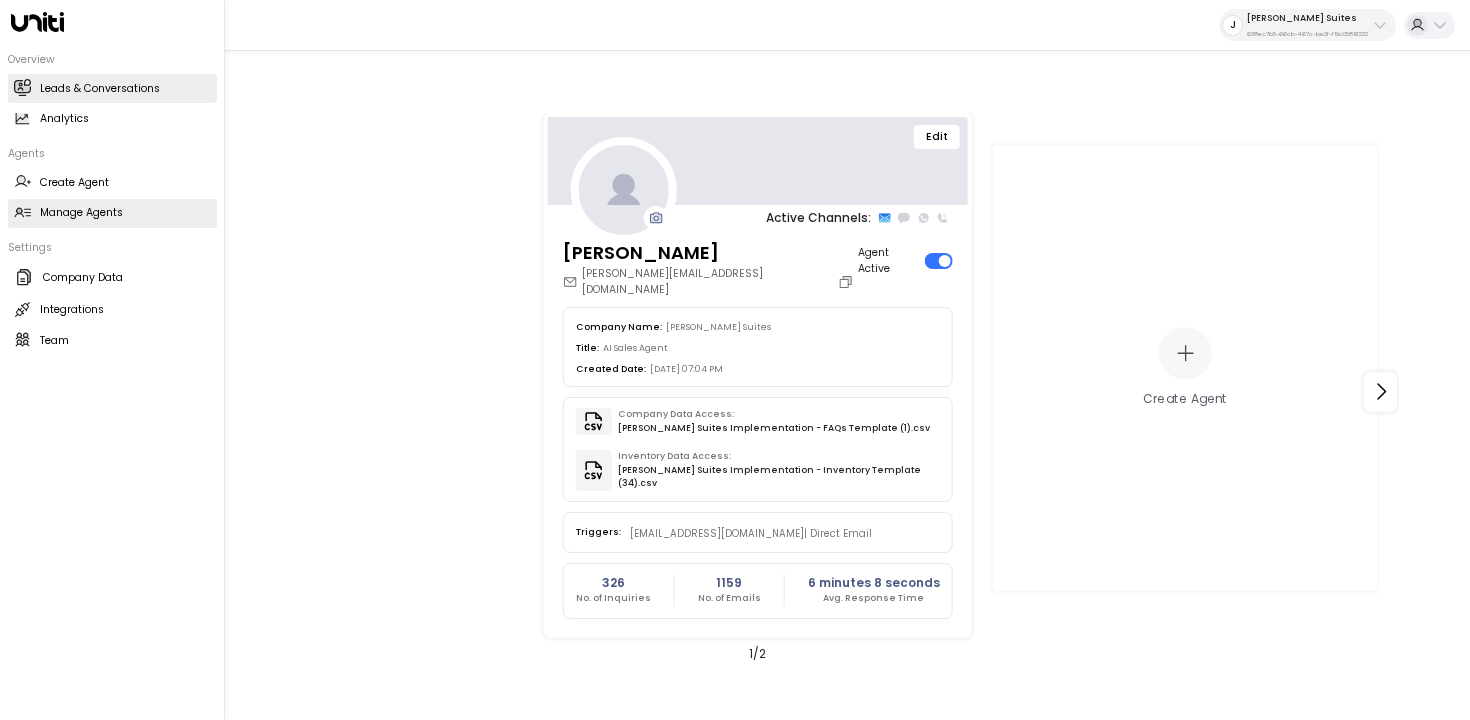click on "Leads & Conversations Leads & Conversations" at bounding box center [112, 88] 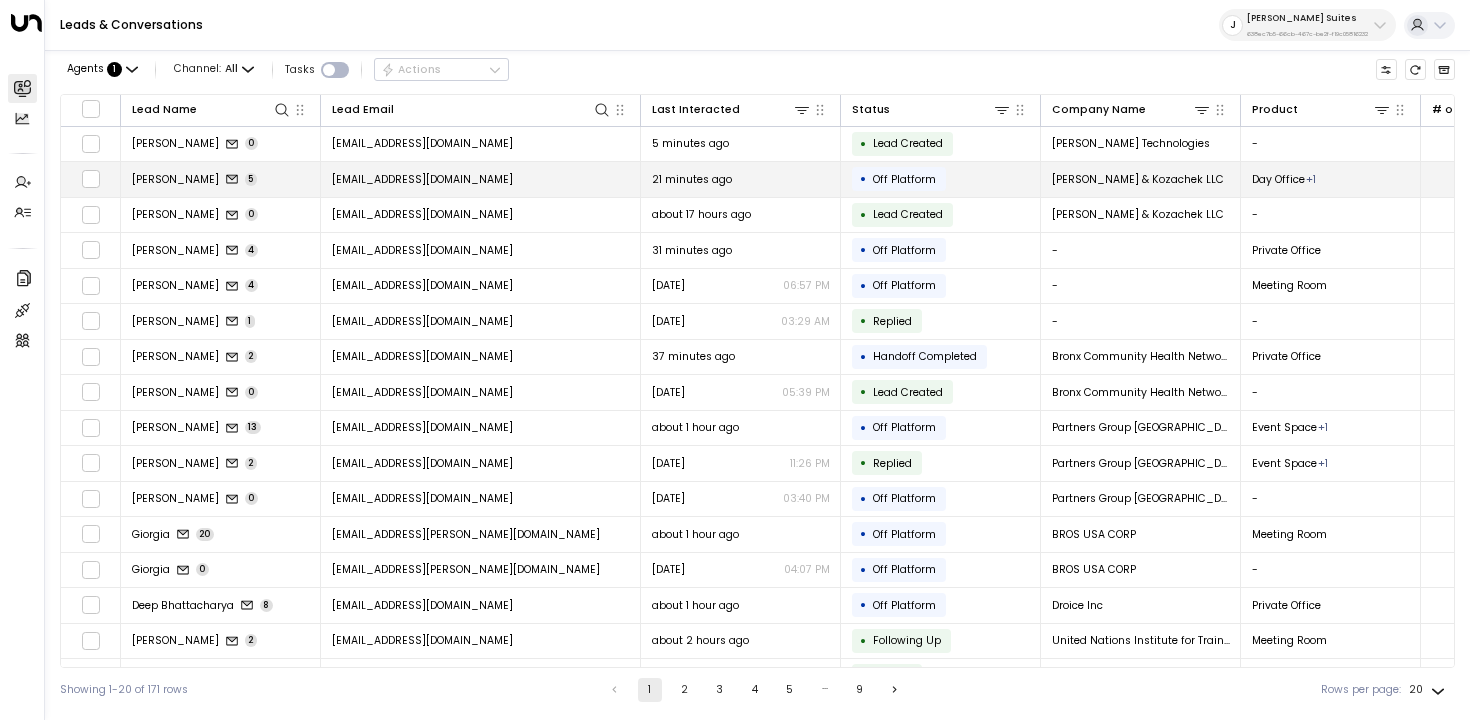 click on "ncartusciello@cklawllc.com" at bounding box center [481, 179] 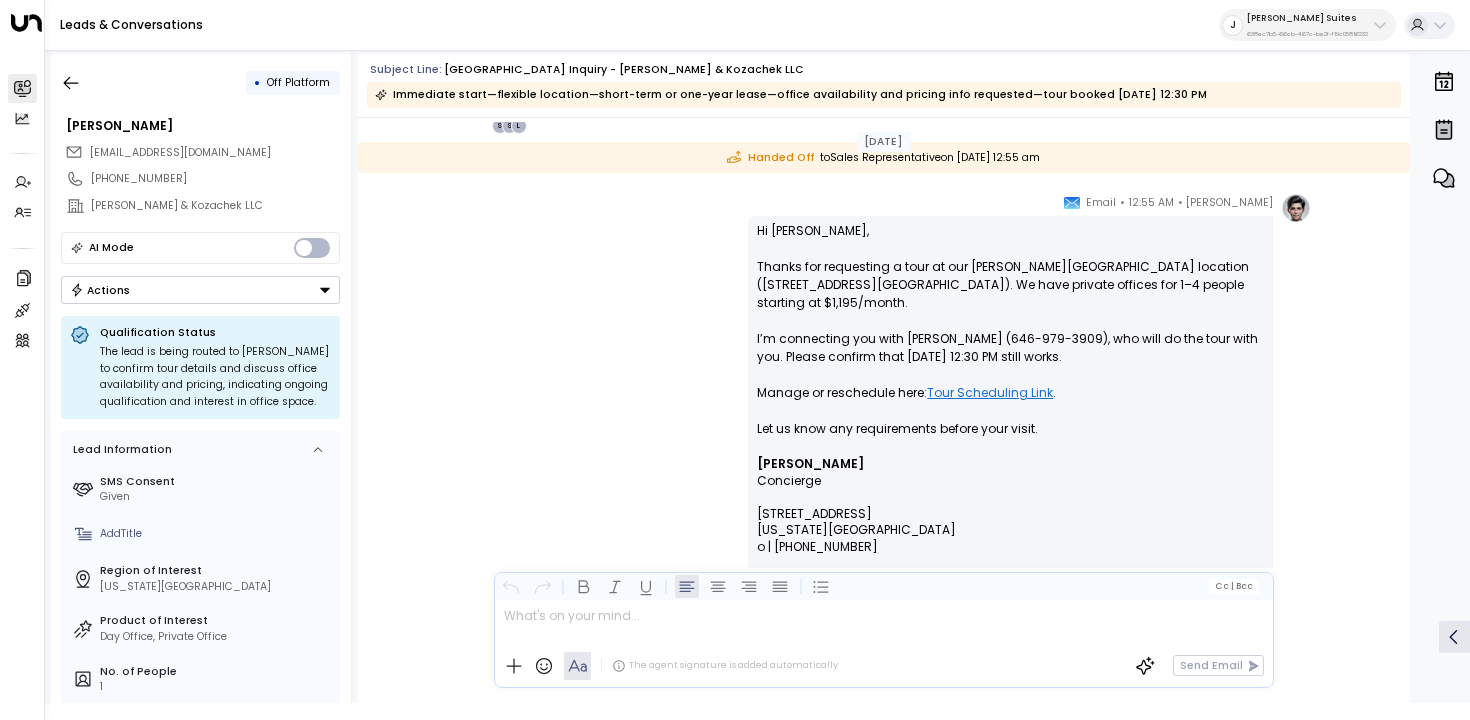 scroll, scrollTop: 818, scrollLeft: 0, axis: vertical 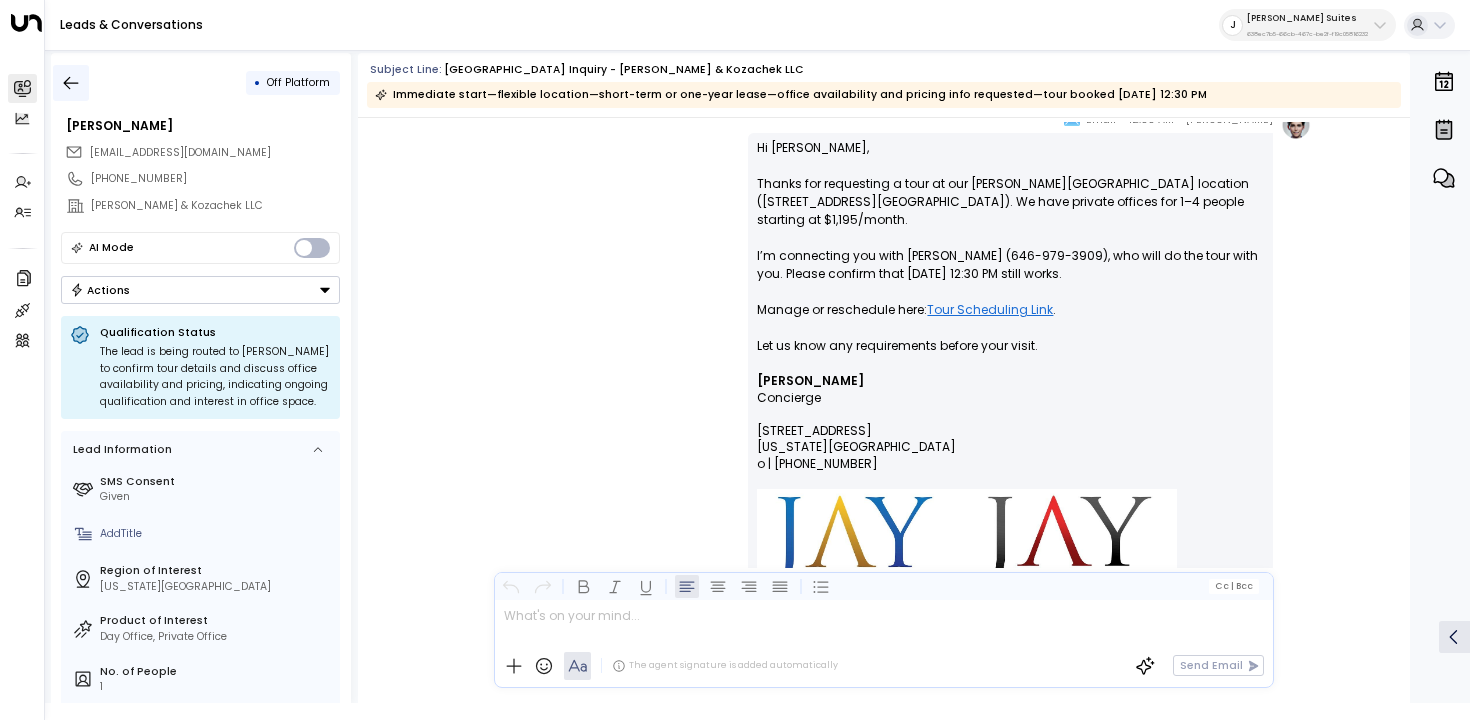 click 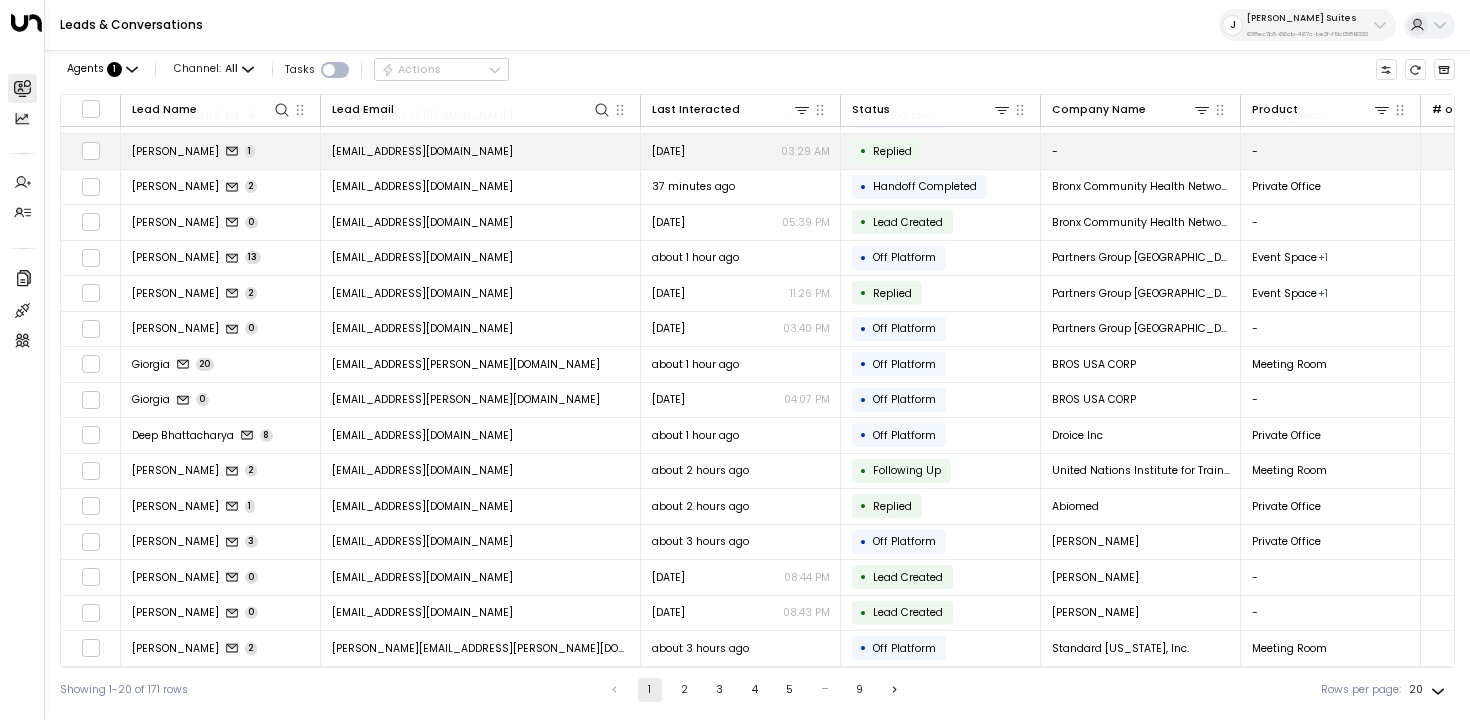 scroll, scrollTop: 0, scrollLeft: 0, axis: both 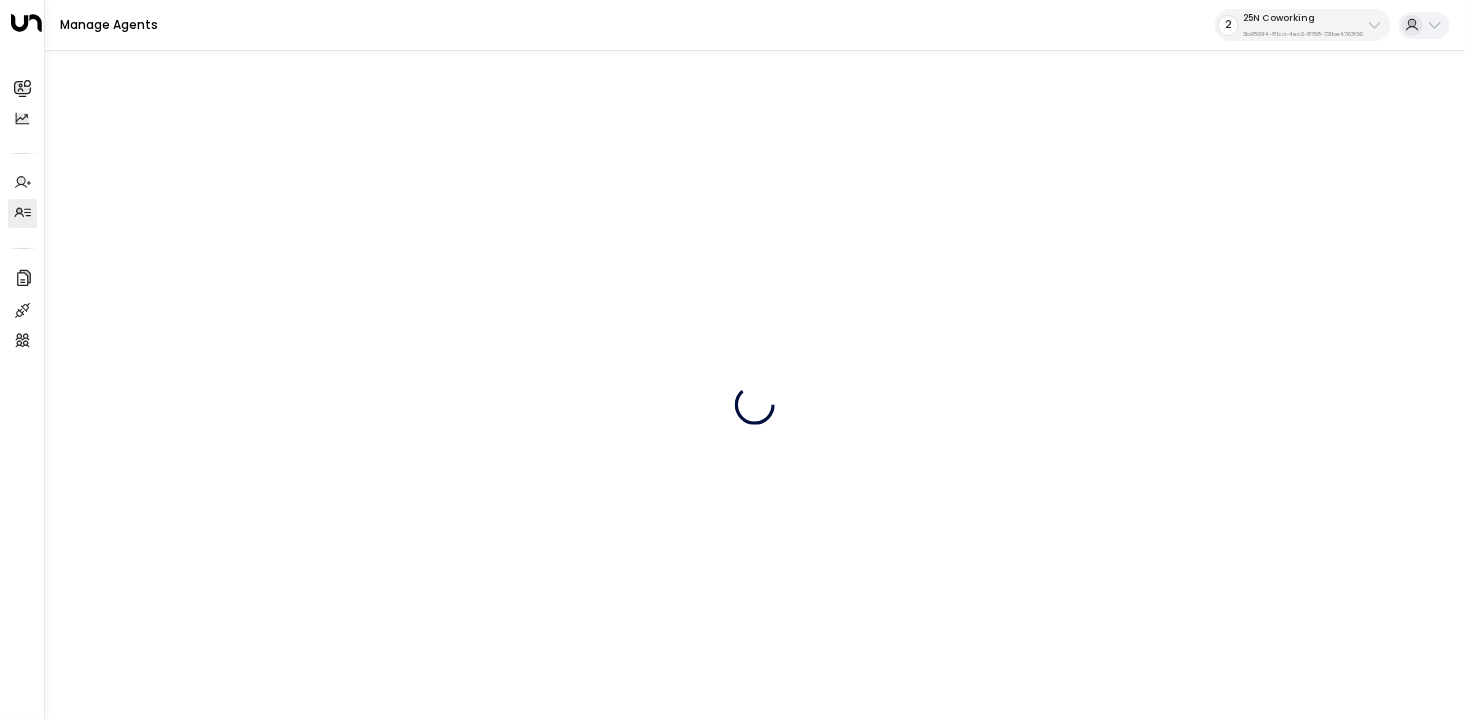 click on "3b9800f4-81ca-4ec0-8758-72fbe4763f36" at bounding box center (1303, 34) 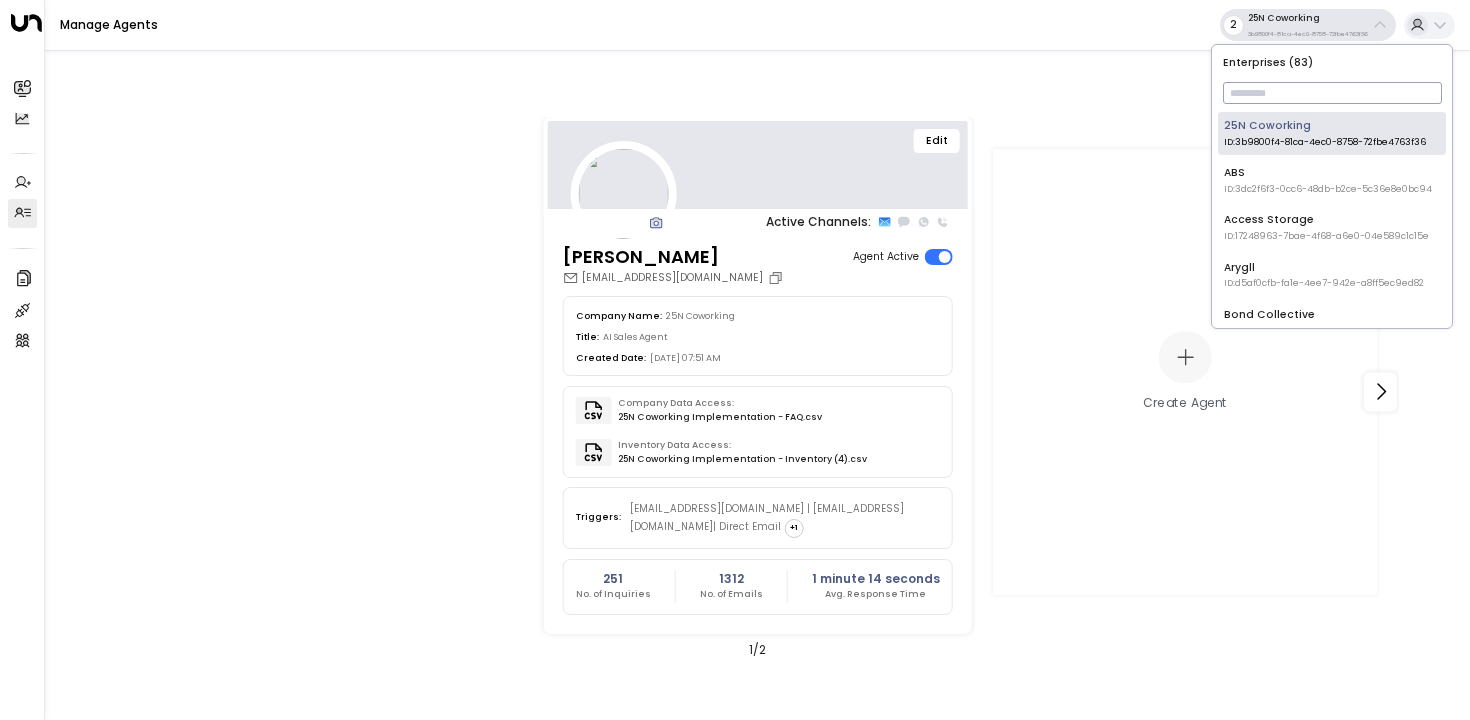 click at bounding box center [1332, 93] 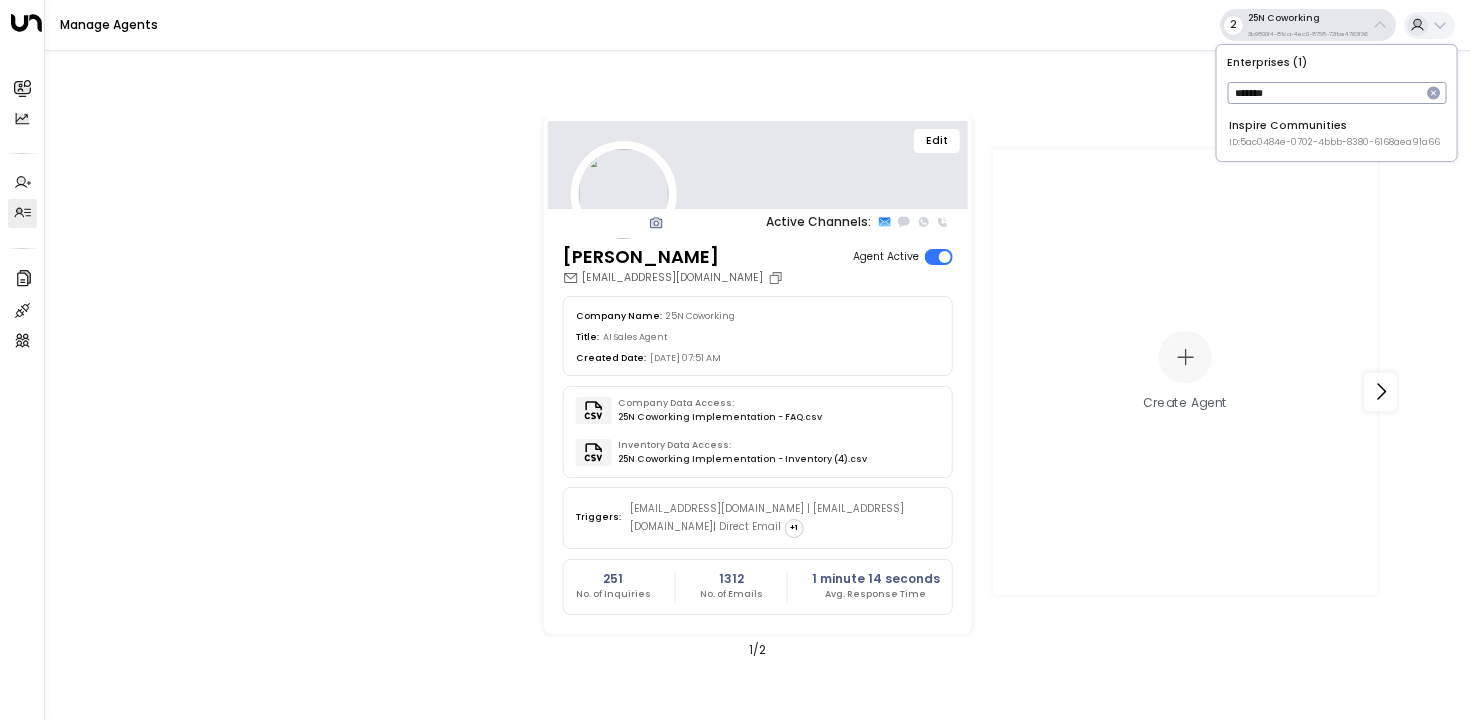 type on "*******" 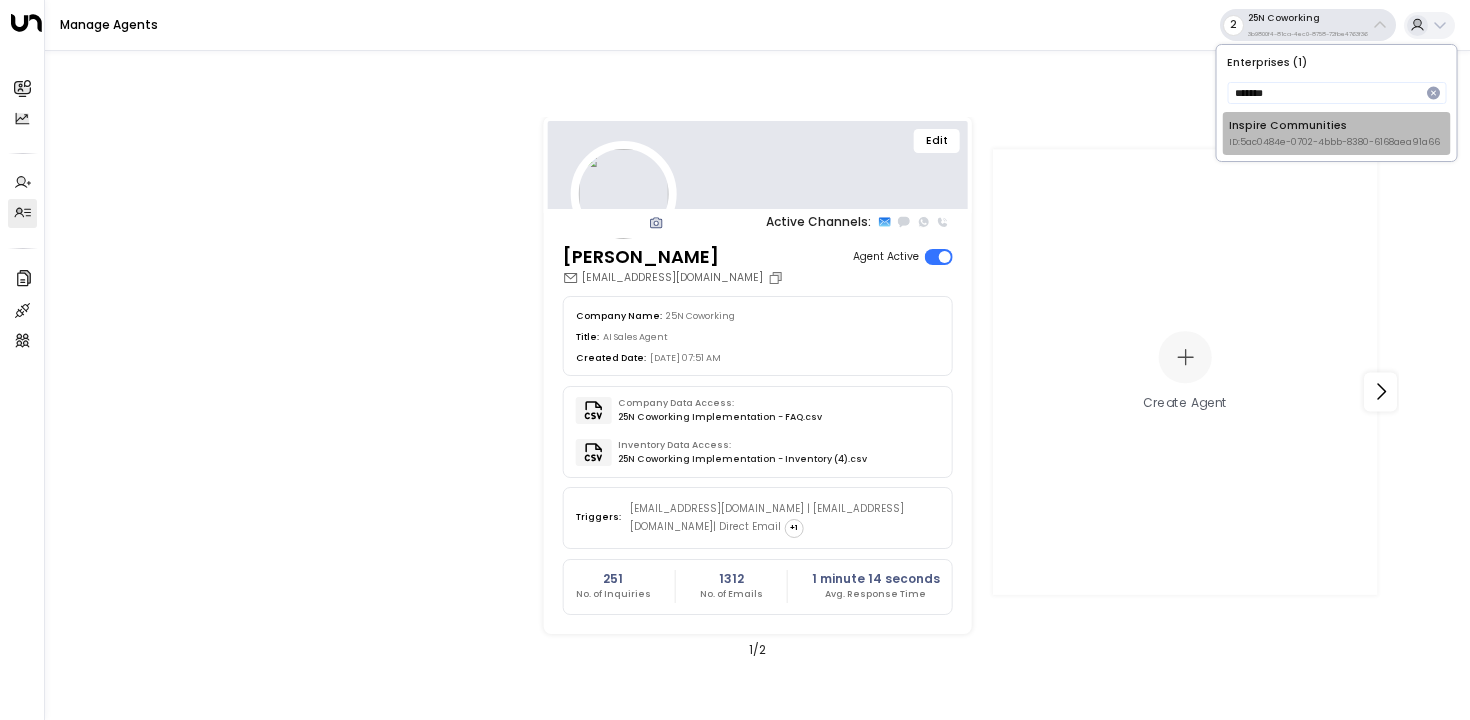 click on "Inspire Communities ID:  5ac0484e-0702-4bbb-8380-6168aea91a66" at bounding box center [1334, 133] 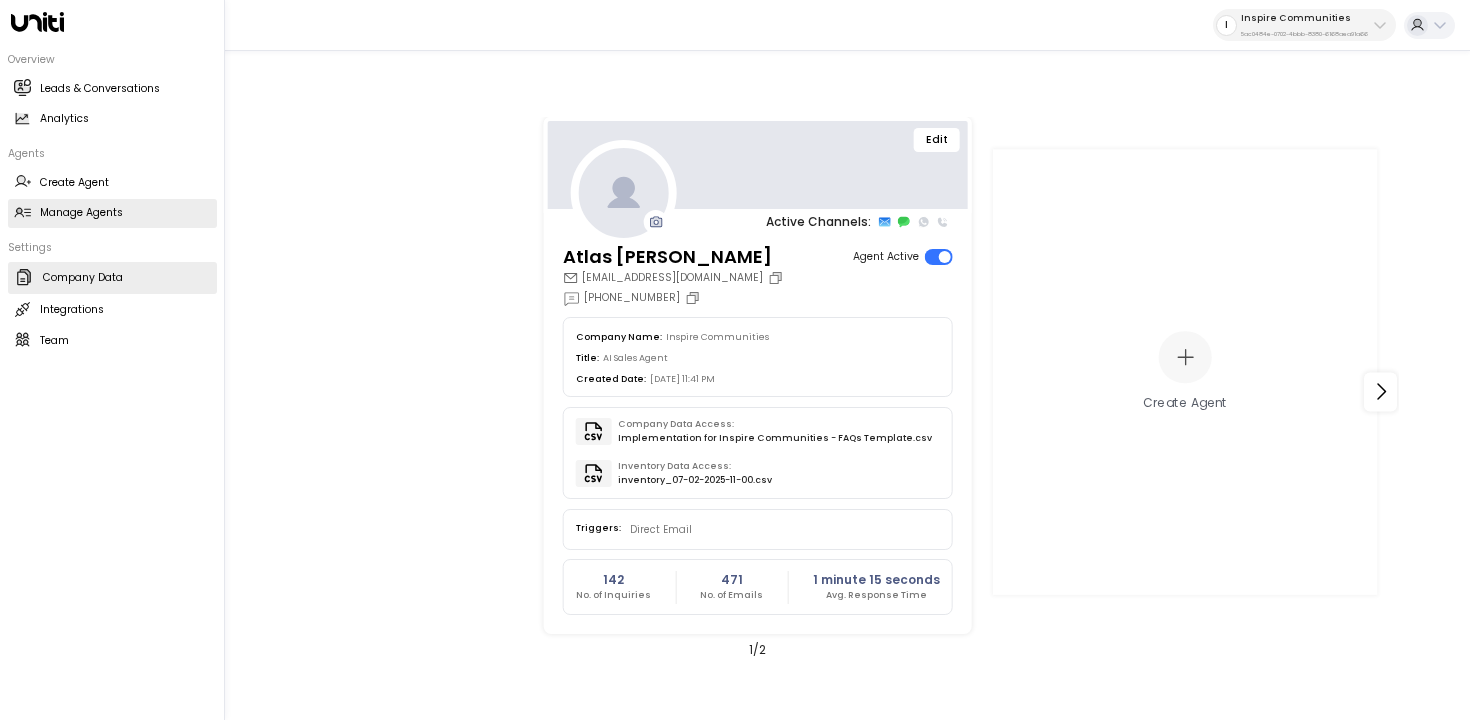 click on "Company Data" at bounding box center [83, 278] 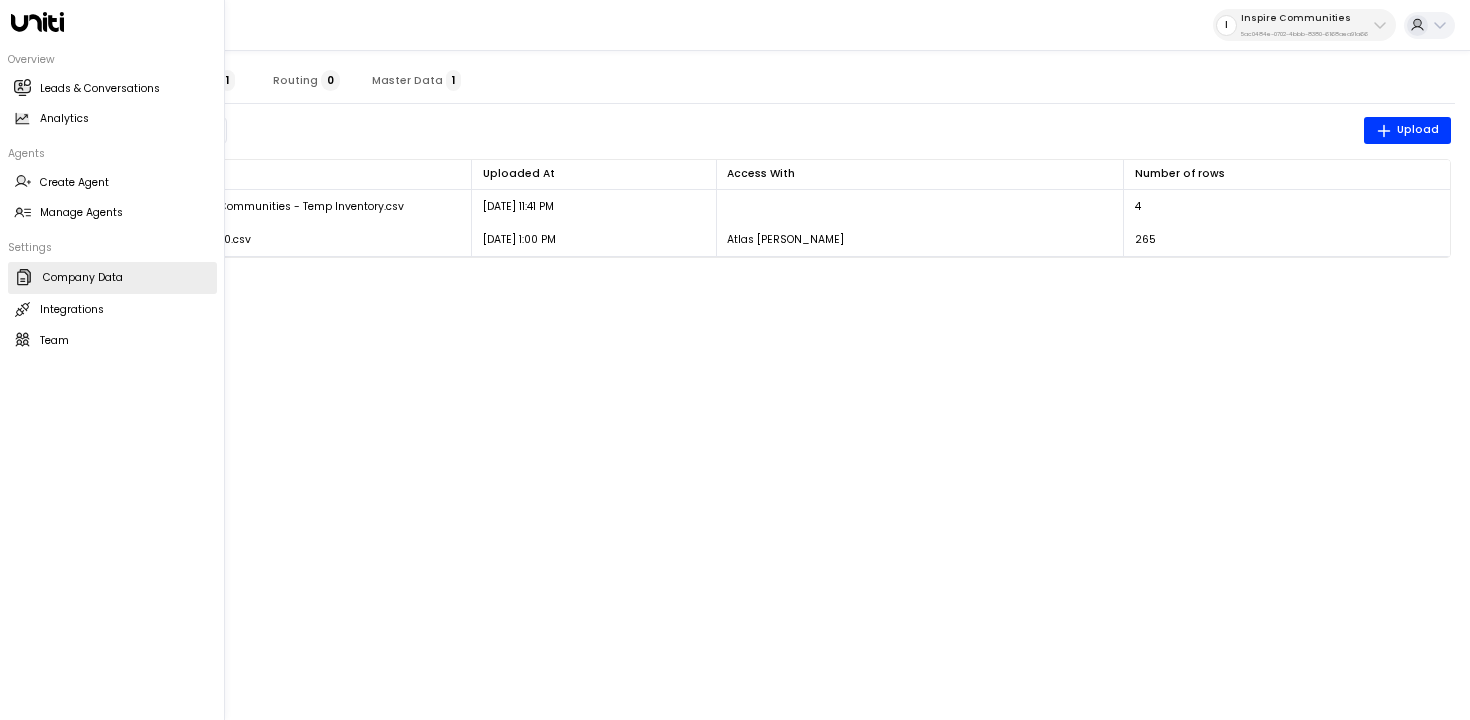 click on "Overview Leads & Conversations Leads & Conversations Analytics Analytics Agents Create Agent Create Agent Manage Agents Manage Agents Settings Company Data Company Data Integrations Integrations Team Team" at bounding box center (112, 198) 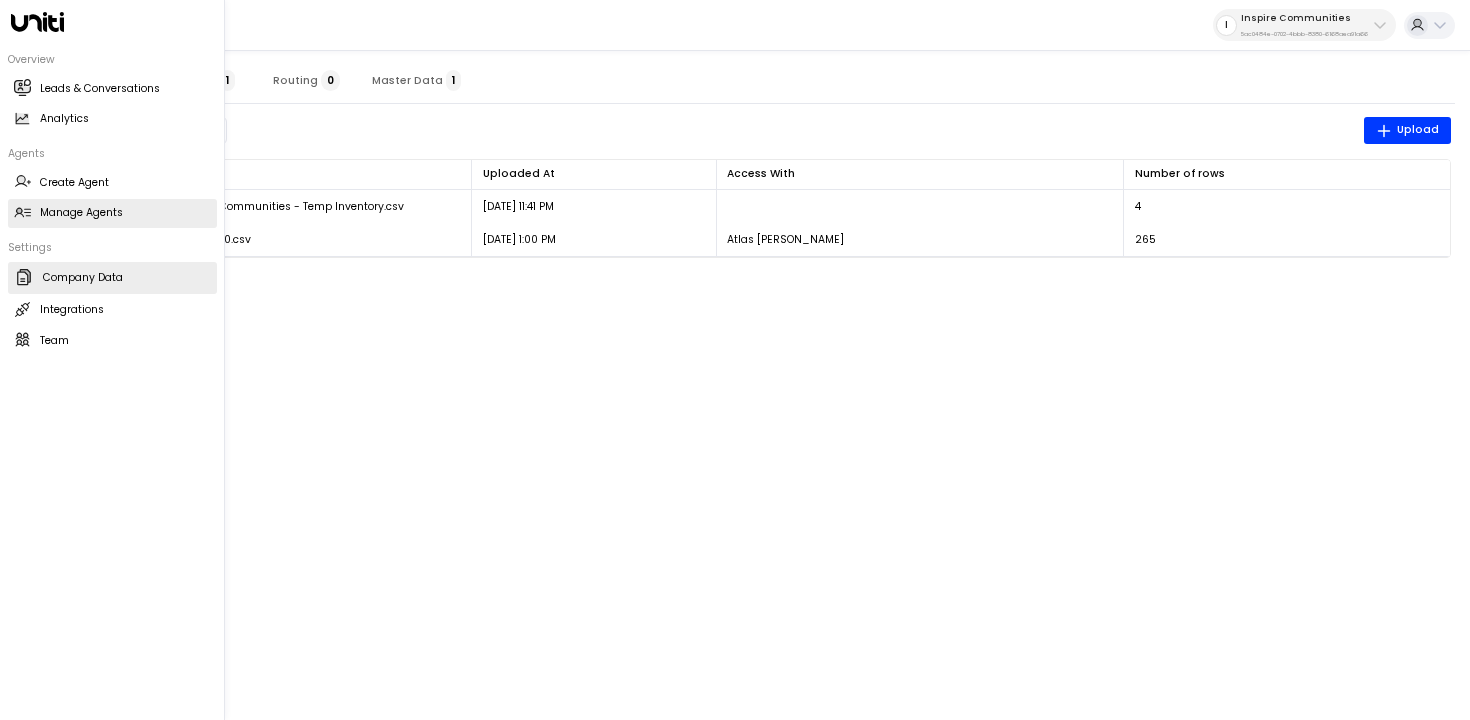 click on "Manage Agents Manage Agents" at bounding box center (112, 213) 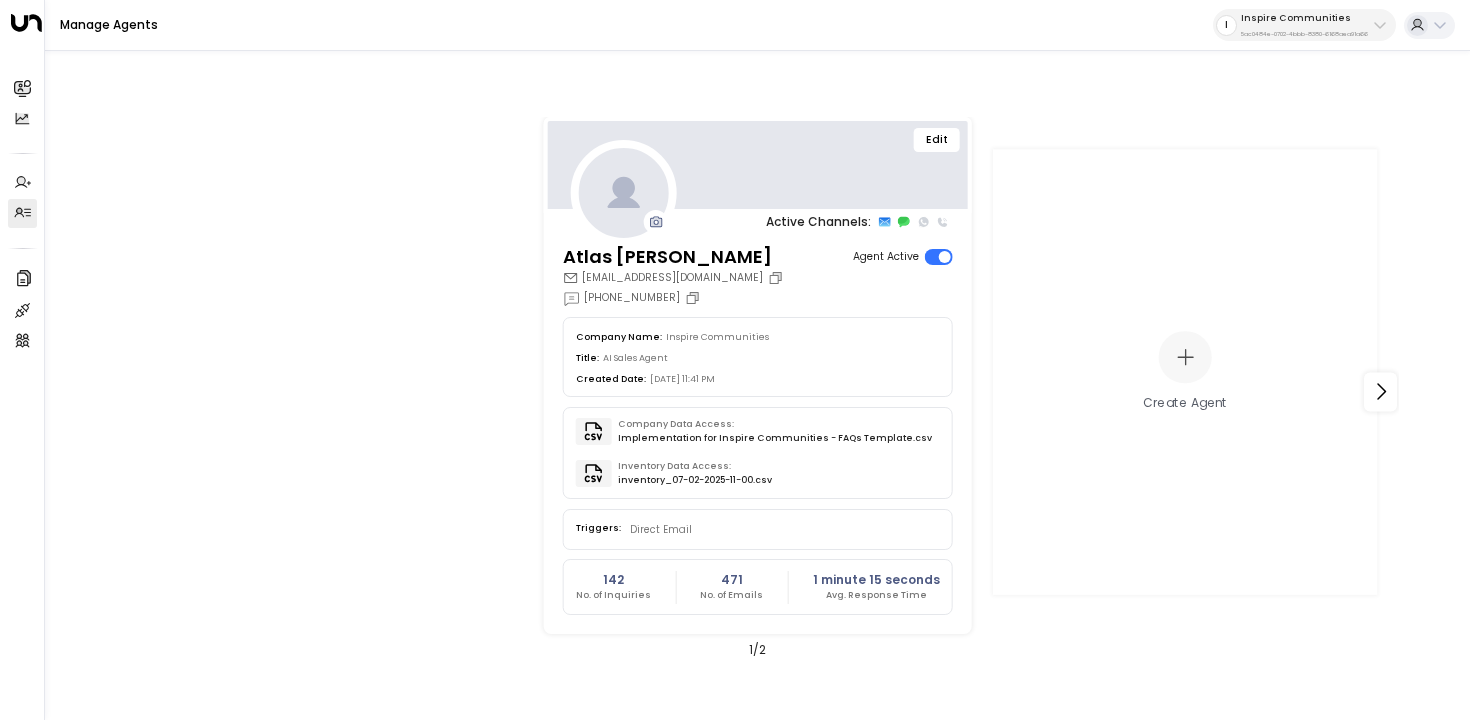 click on "Edit" at bounding box center [937, 140] 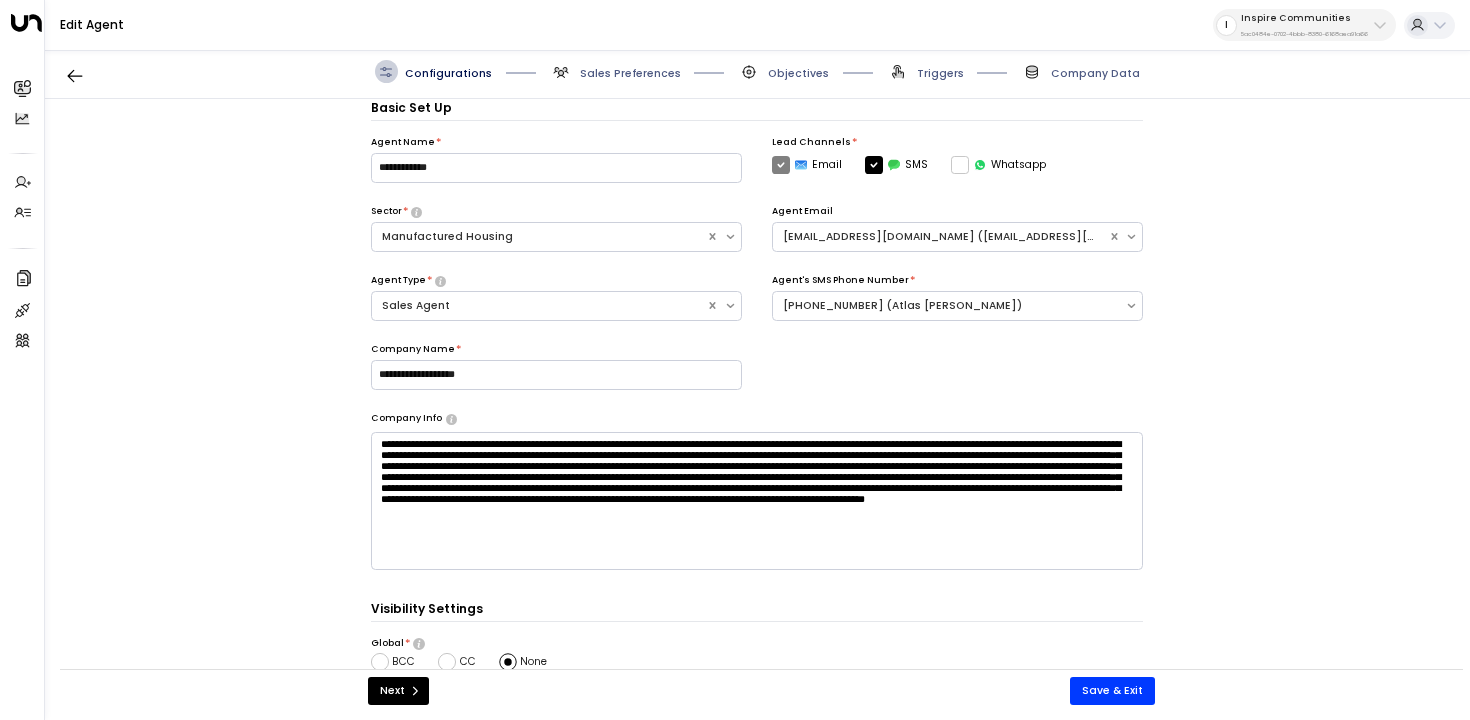 scroll, scrollTop: 257, scrollLeft: 0, axis: vertical 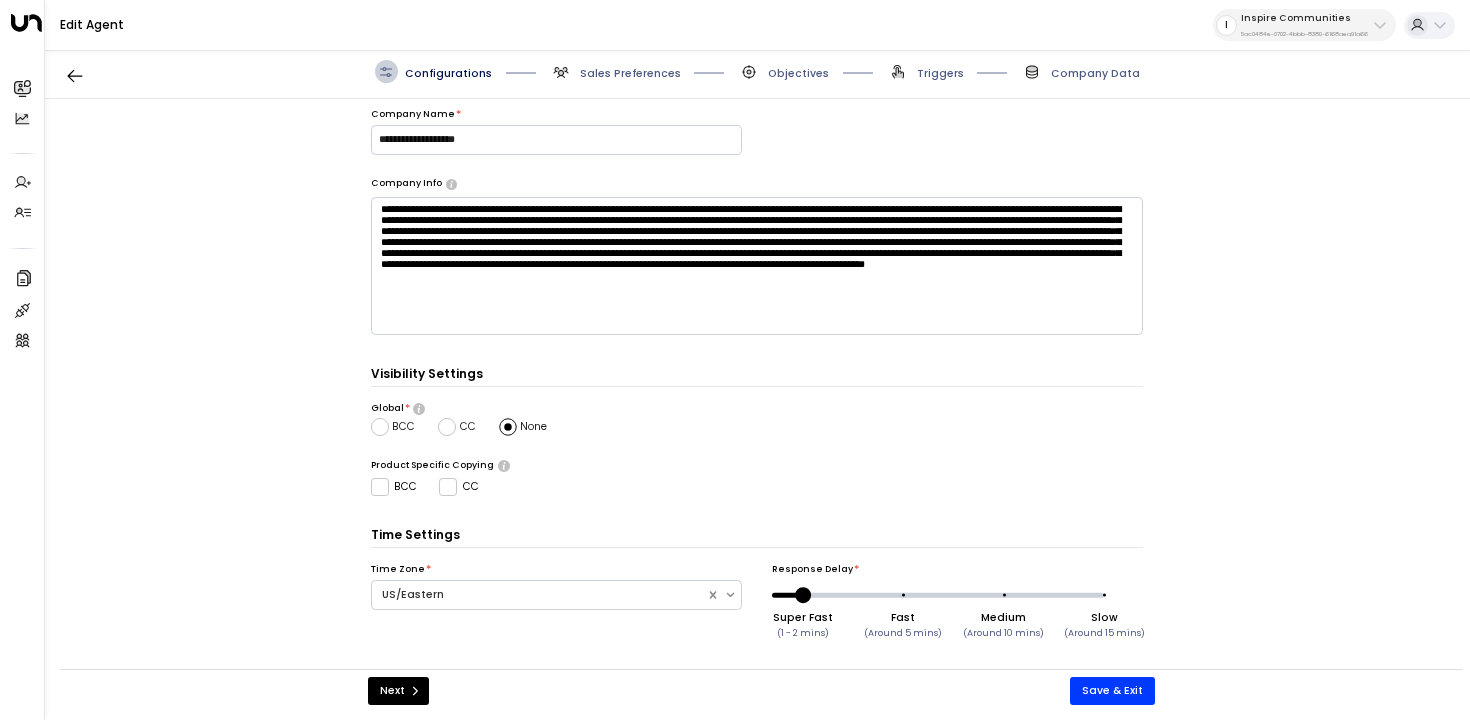 click on "Sales Preferences" at bounding box center [615, 71] 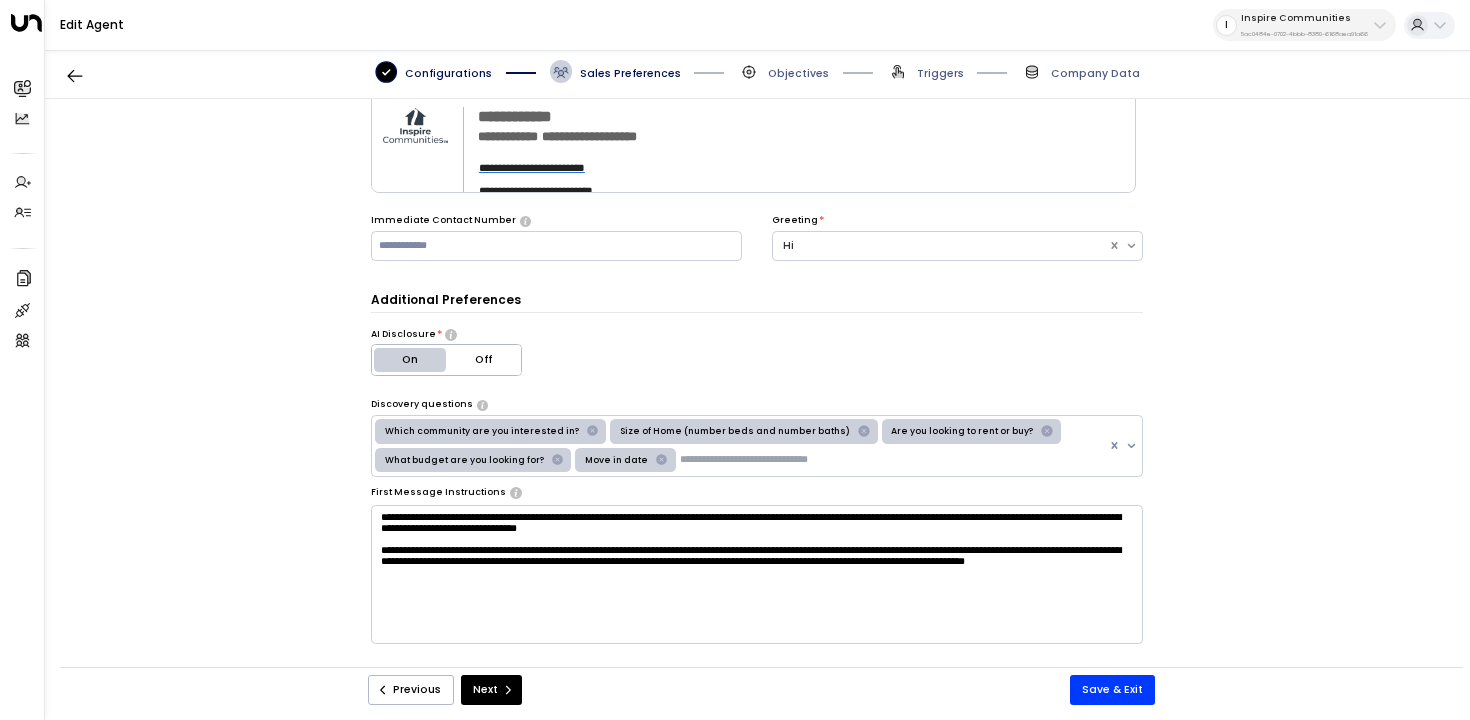 scroll, scrollTop: 0, scrollLeft: 0, axis: both 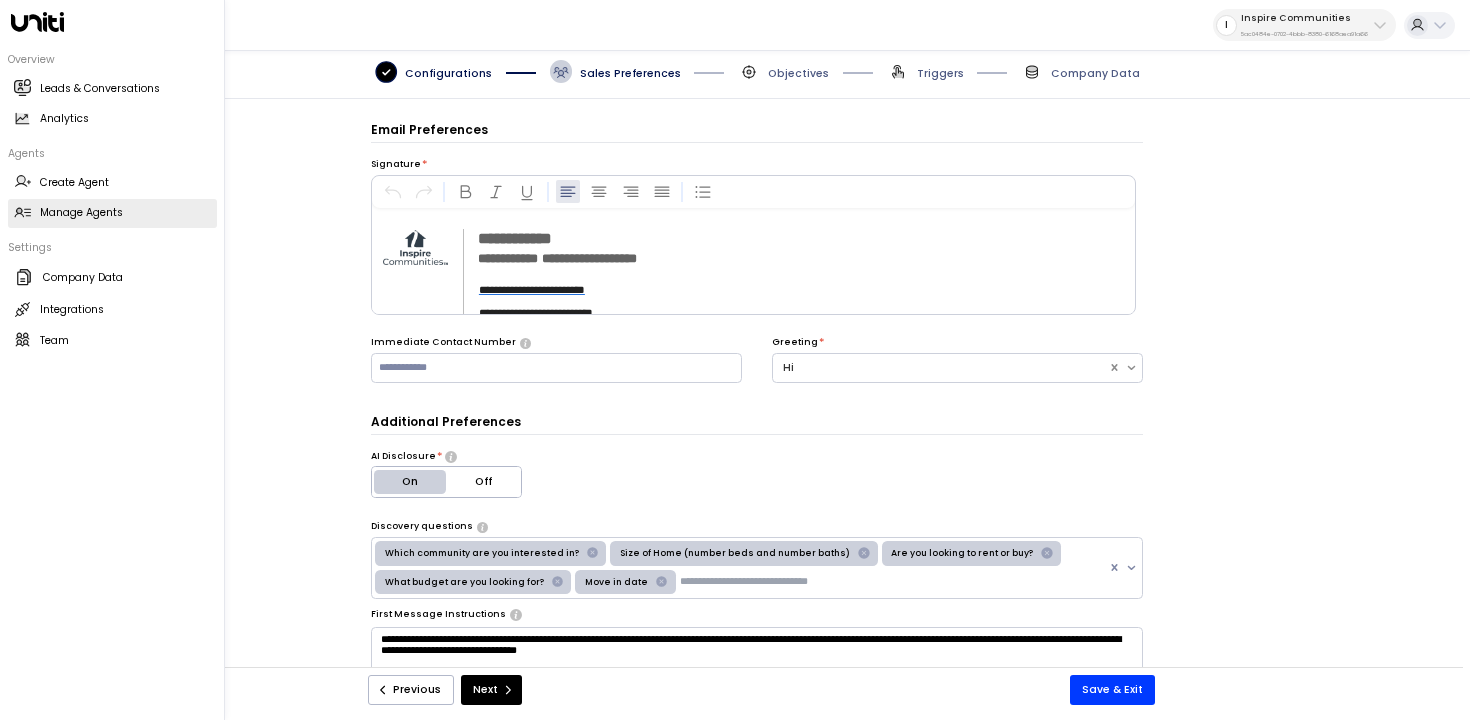 click on "Manage Agents" at bounding box center [81, 213] 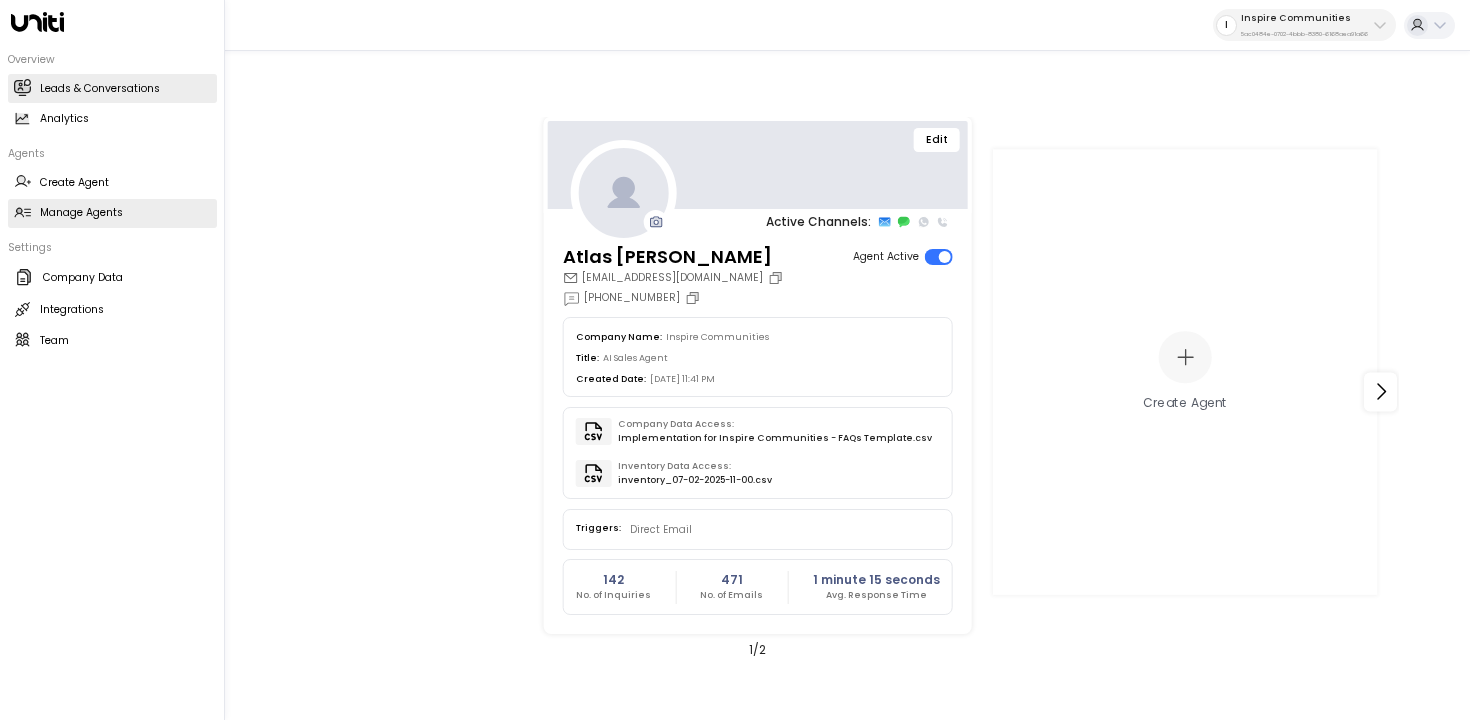 click 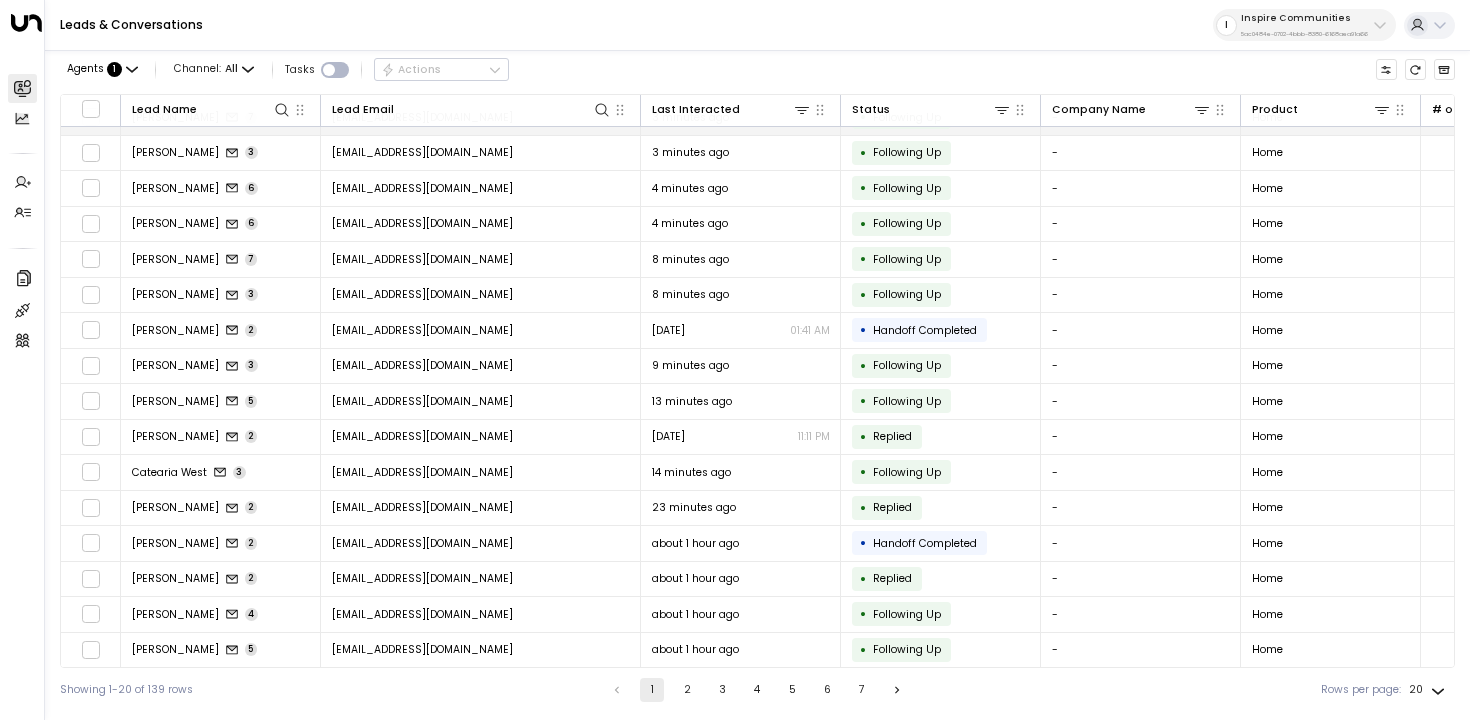 scroll, scrollTop: 0, scrollLeft: 0, axis: both 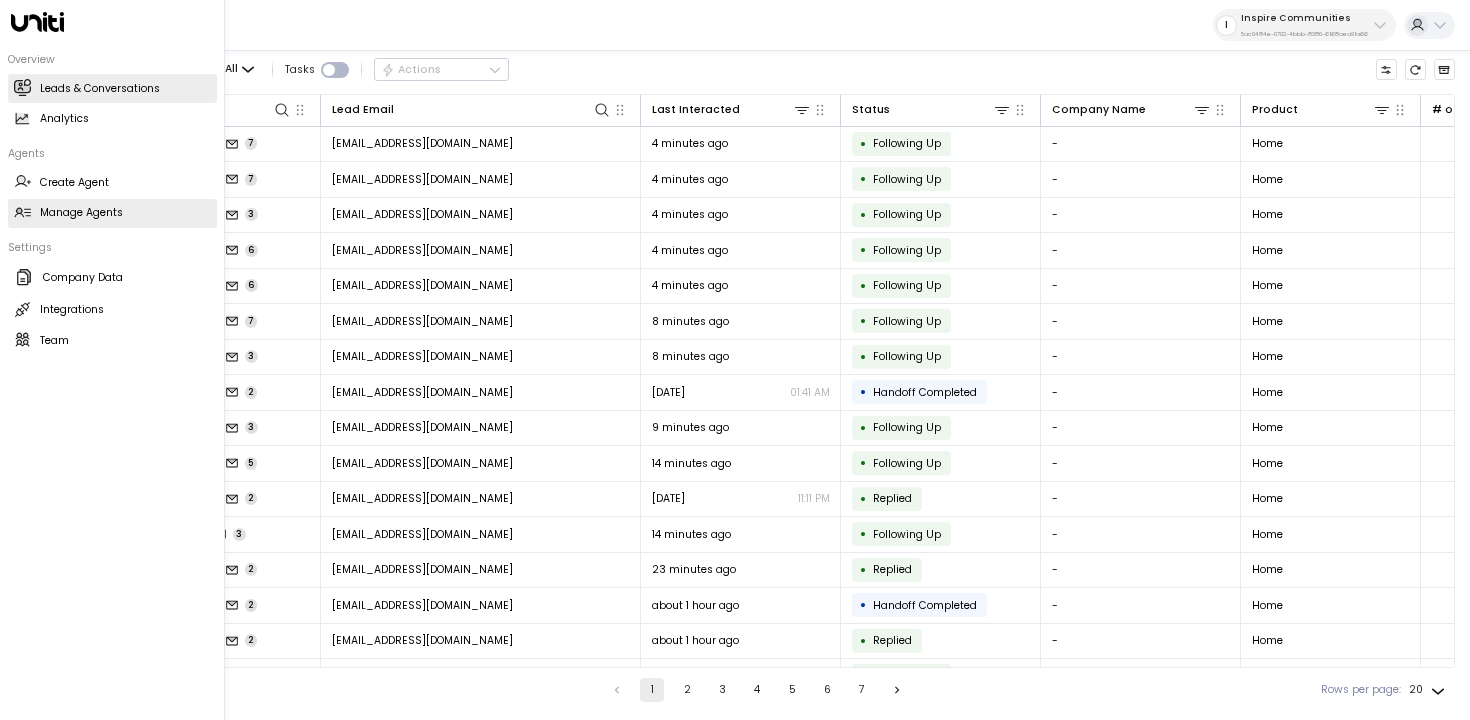 click on "Manage Agents" at bounding box center (81, 213) 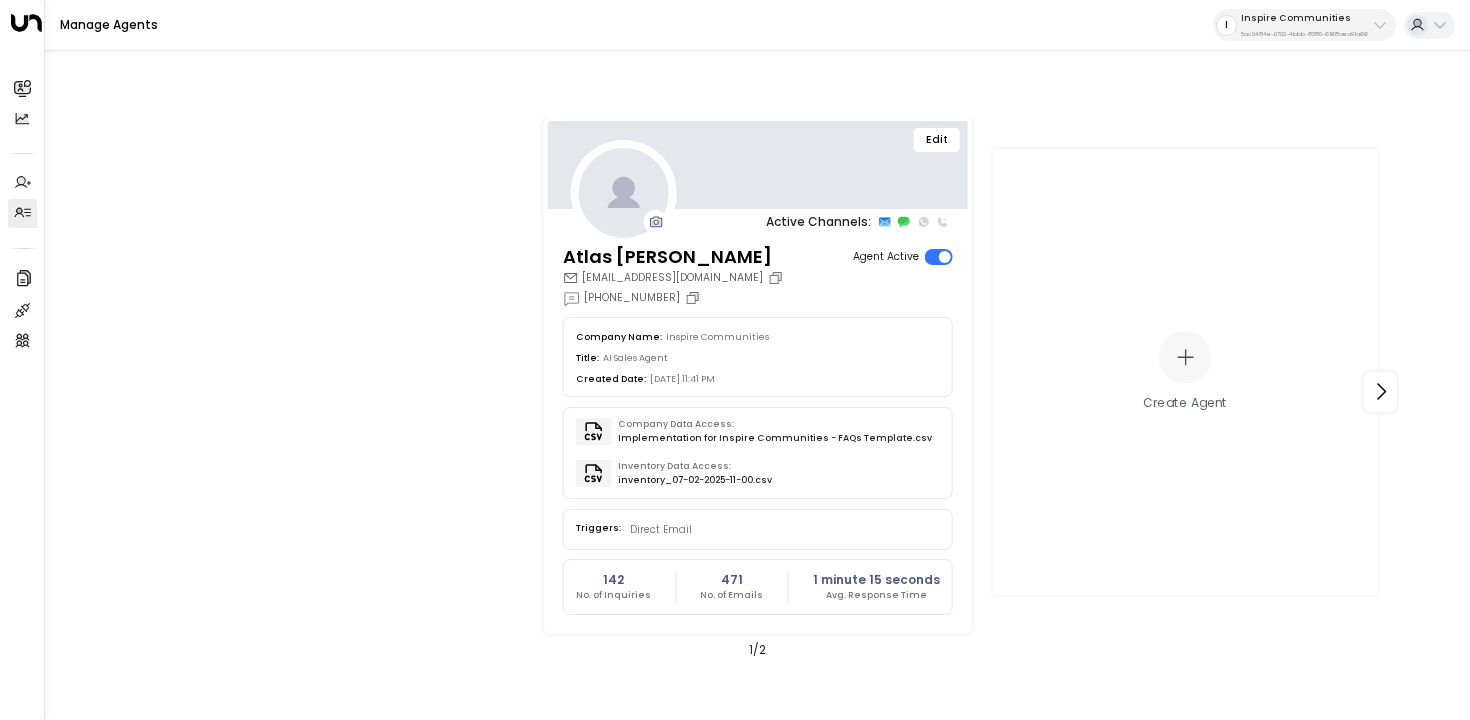 click on "Edit" at bounding box center (937, 140) 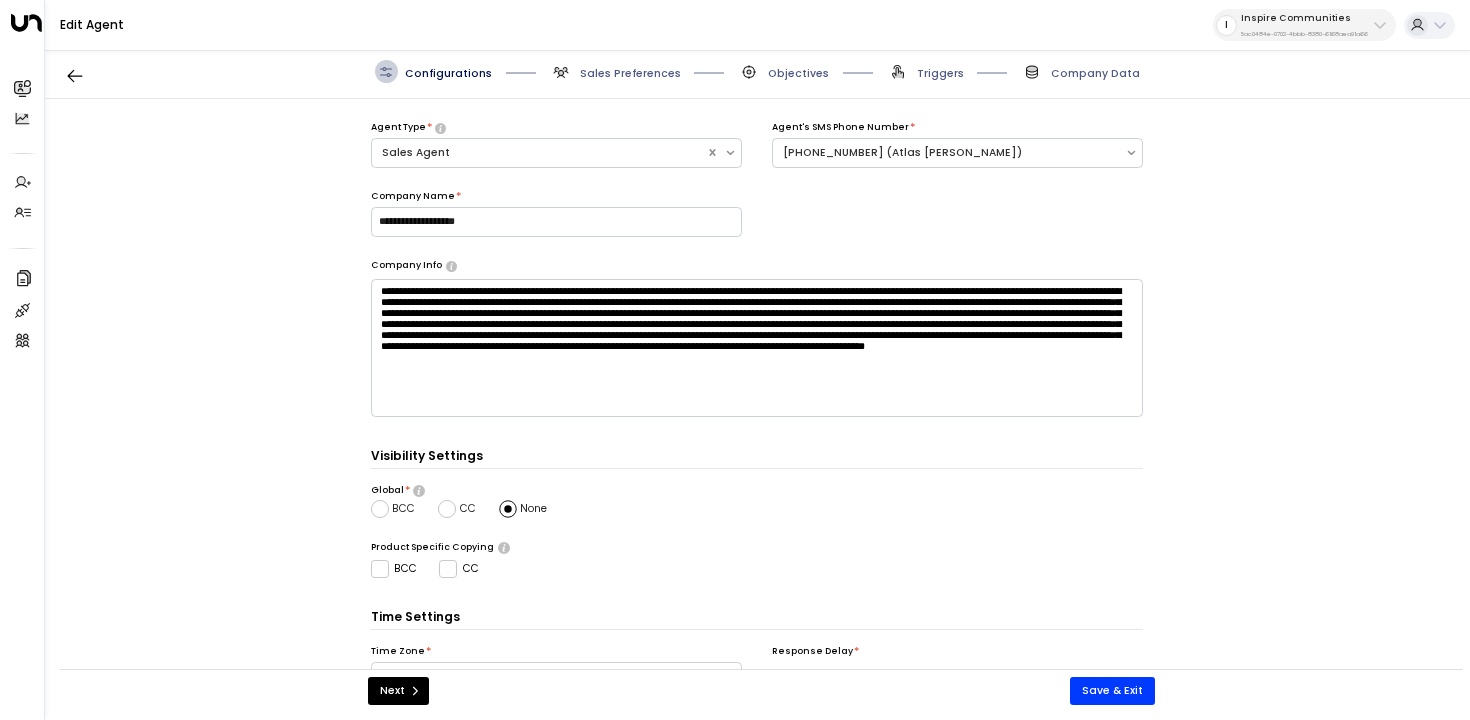 scroll, scrollTop: 257, scrollLeft: 0, axis: vertical 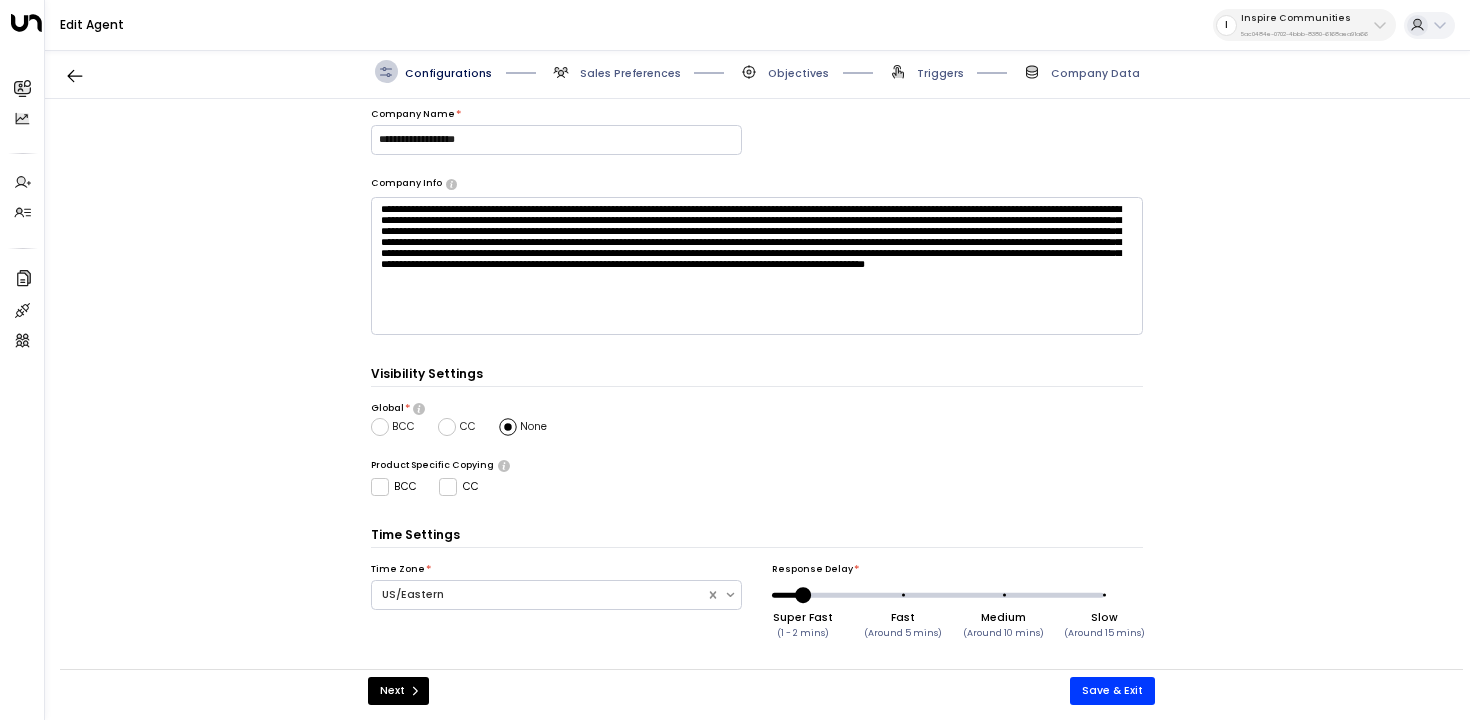 click on "Configurations Sales Preferences Objectives Triggers Company Data" at bounding box center [757, 72] 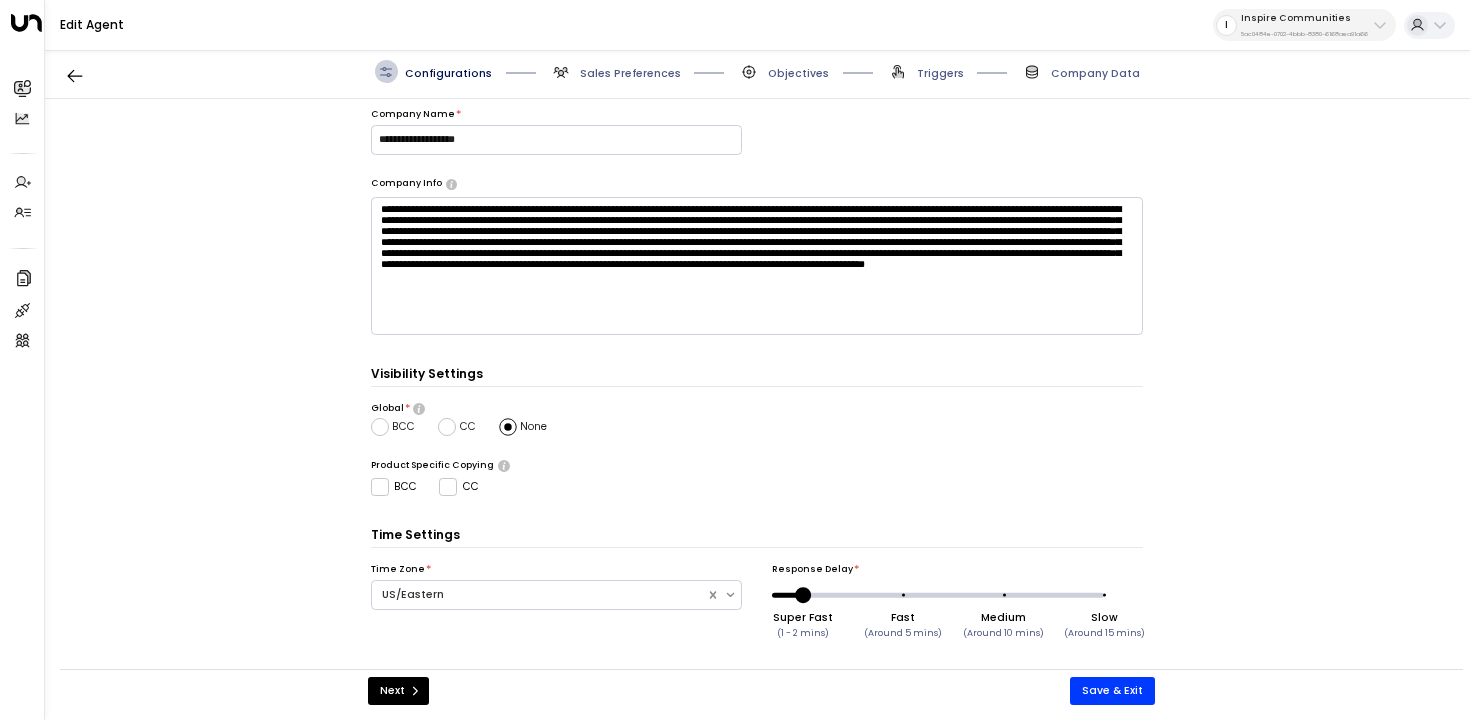 click on "Sales Preferences" at bounding box center (630, 73) 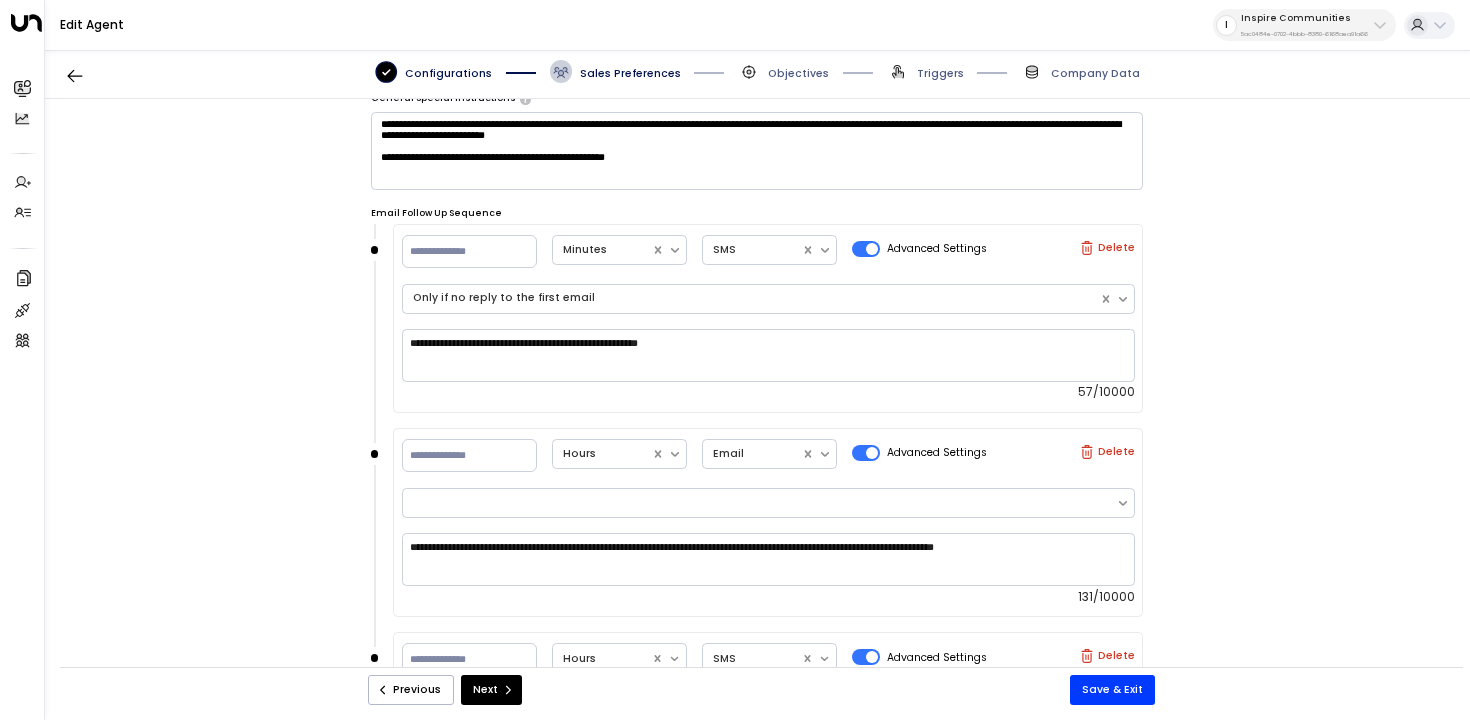 scroll, scrollTop: 456, scrollLeft: 0, axis: vertical 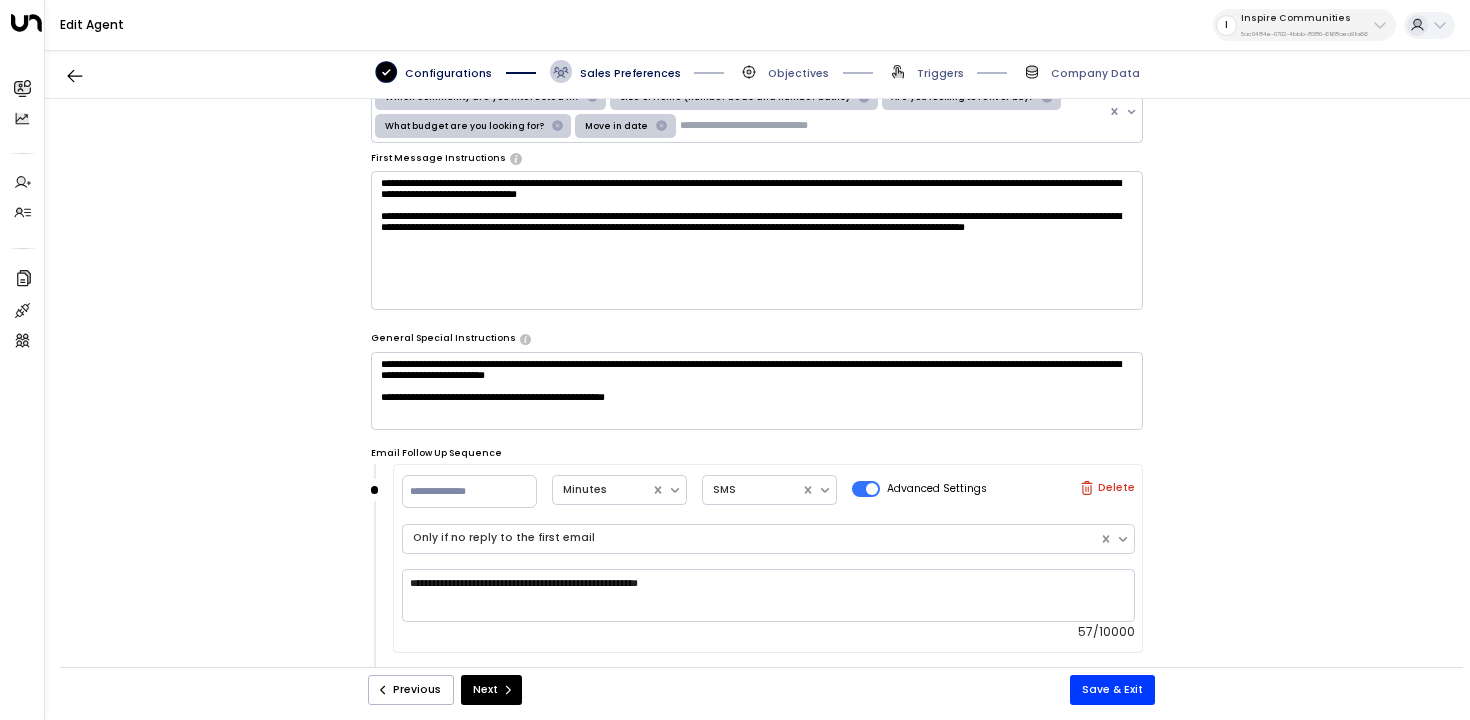 click on "Objectives" at bounding box center [798, 73] 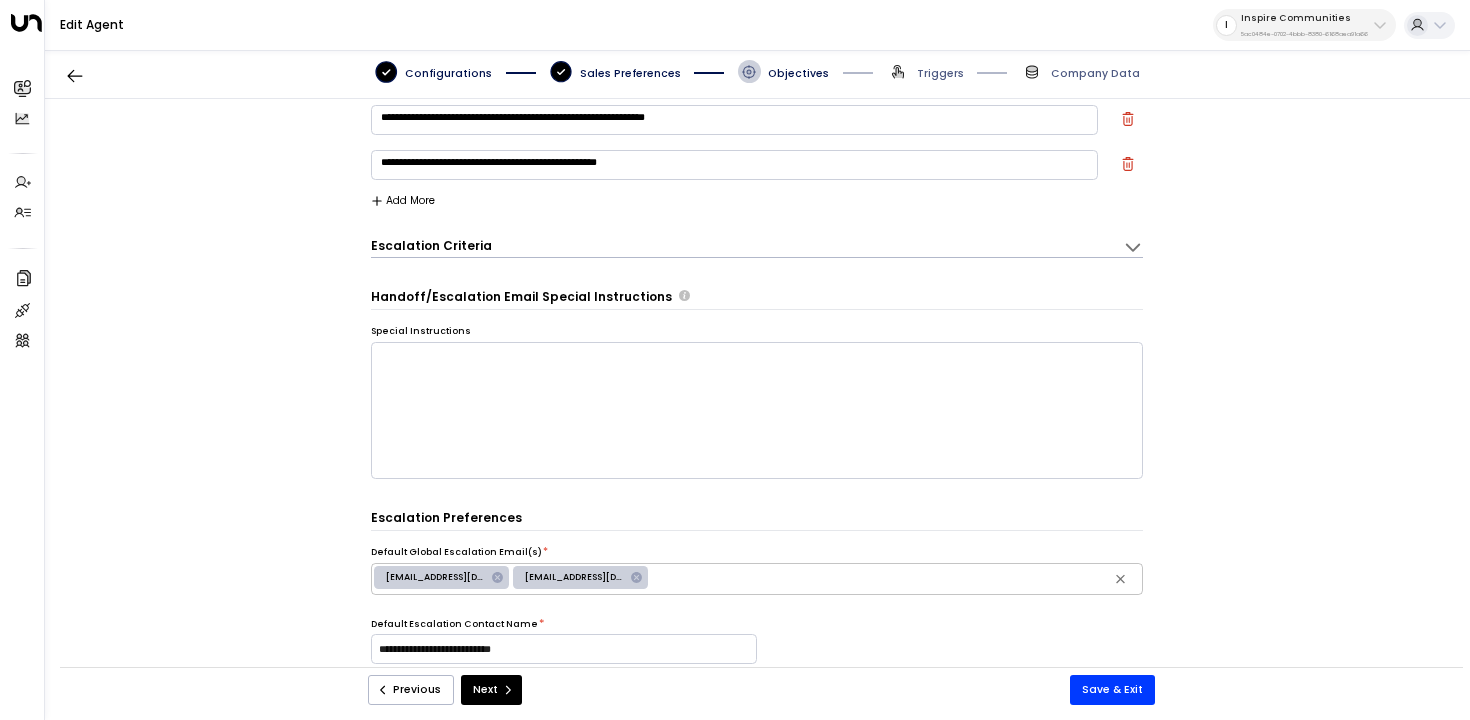 click on "Triggers" at bounding box center [925, 71] 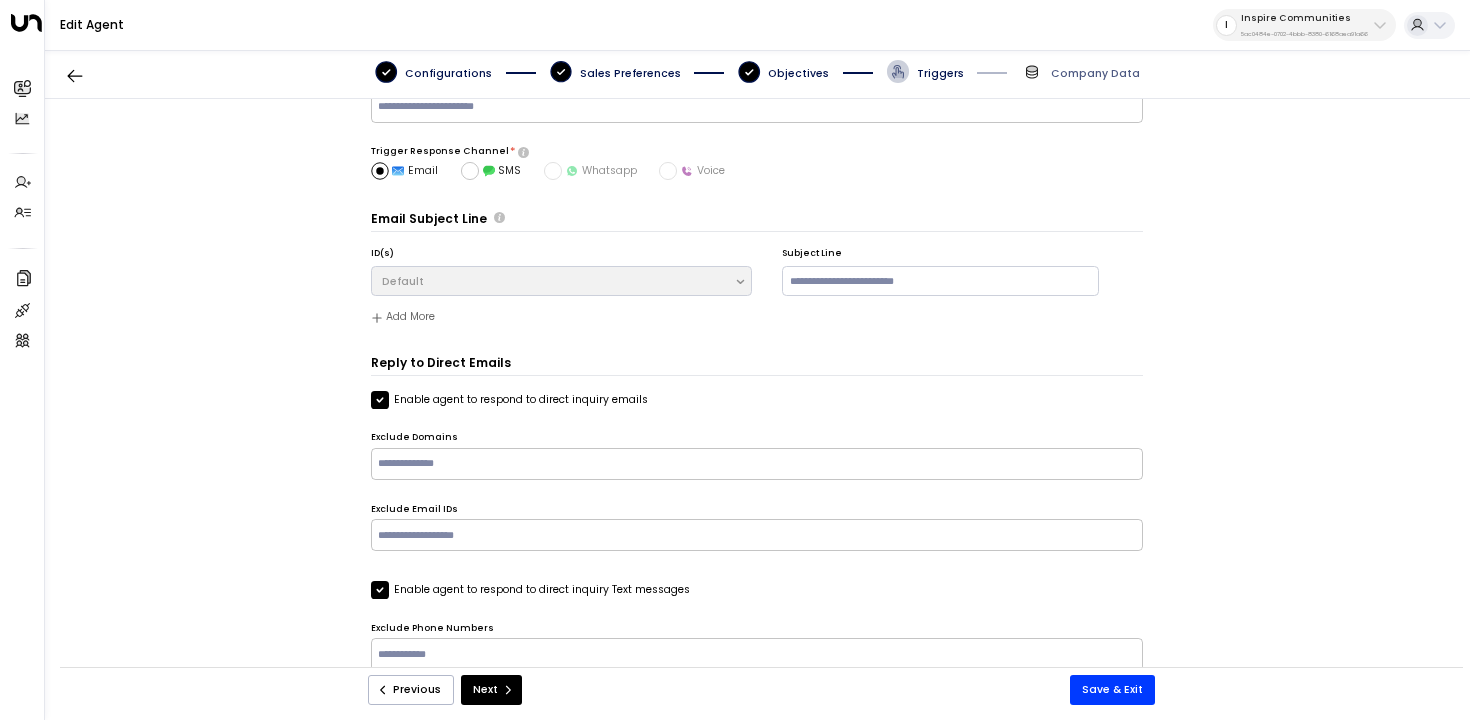 scroll, scrollTop: 67, scrollLeft: 0, axis: vertical 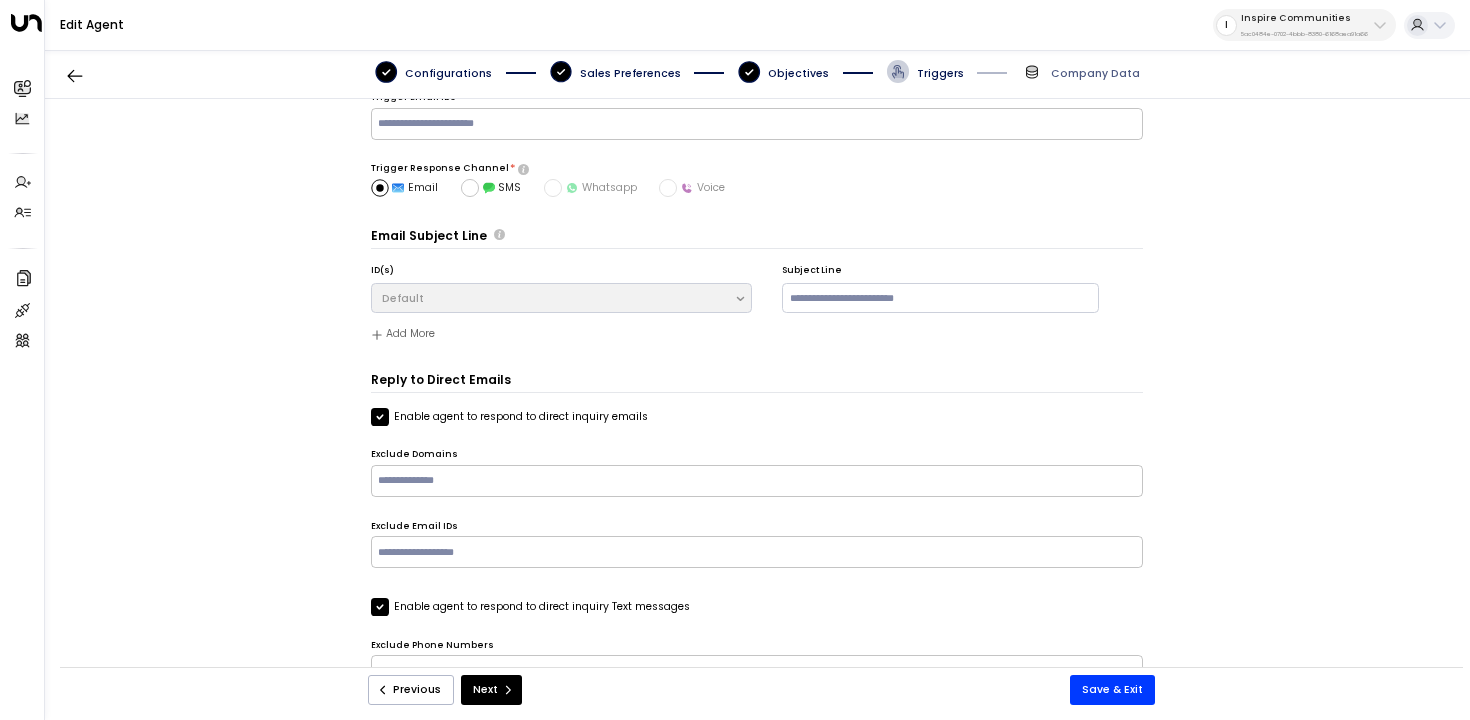 click on "Configurations" at bounding box center (433, 71) 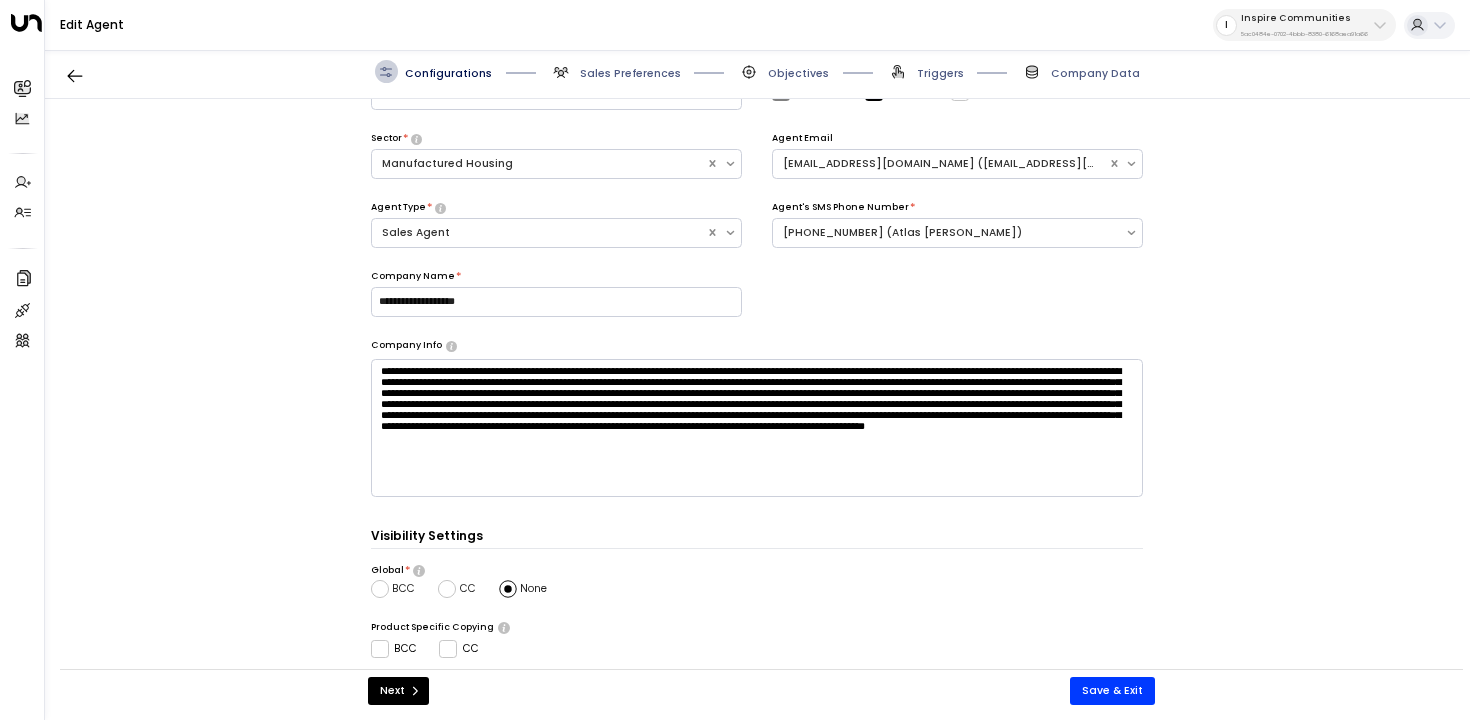 scroll, scrollTop: 131, scrollLeft: 0, axis: vertical 